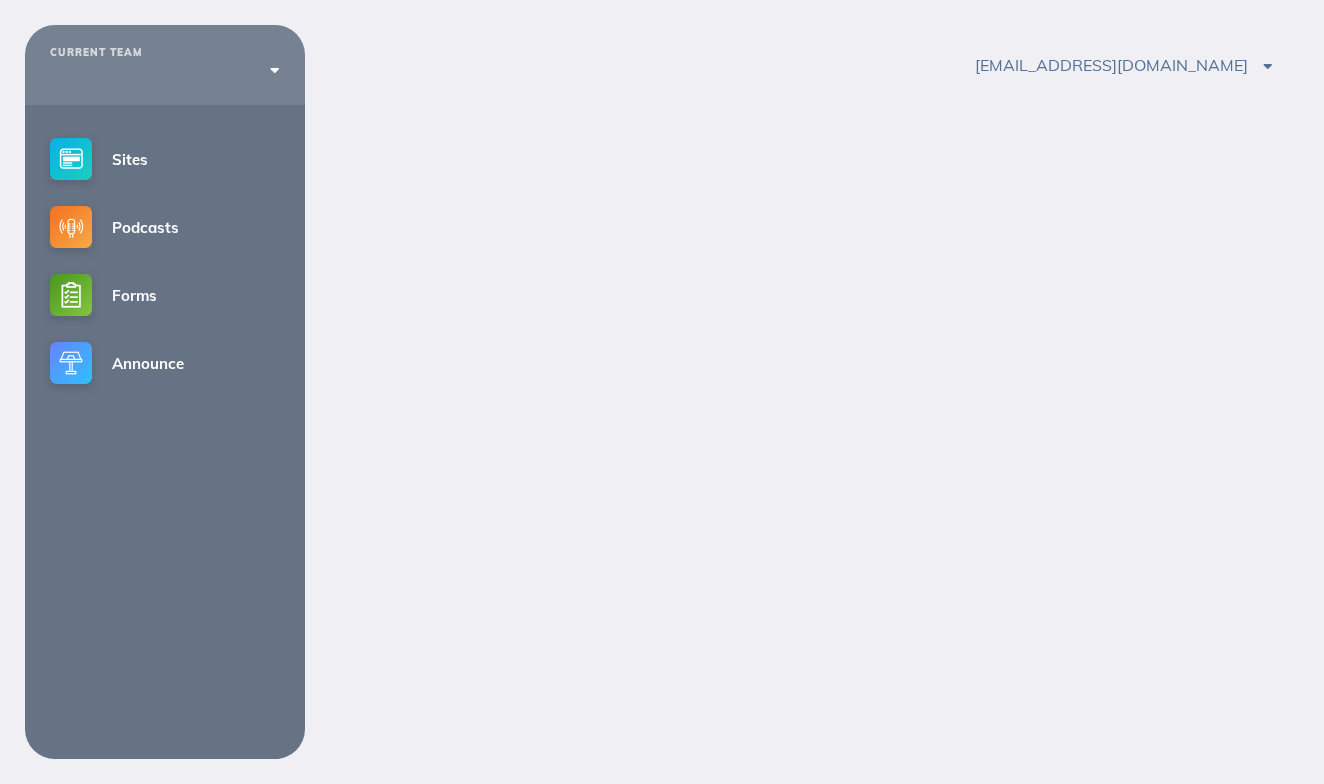 scroll, scrollTop: 0, scrollLeft: 0, axis: both 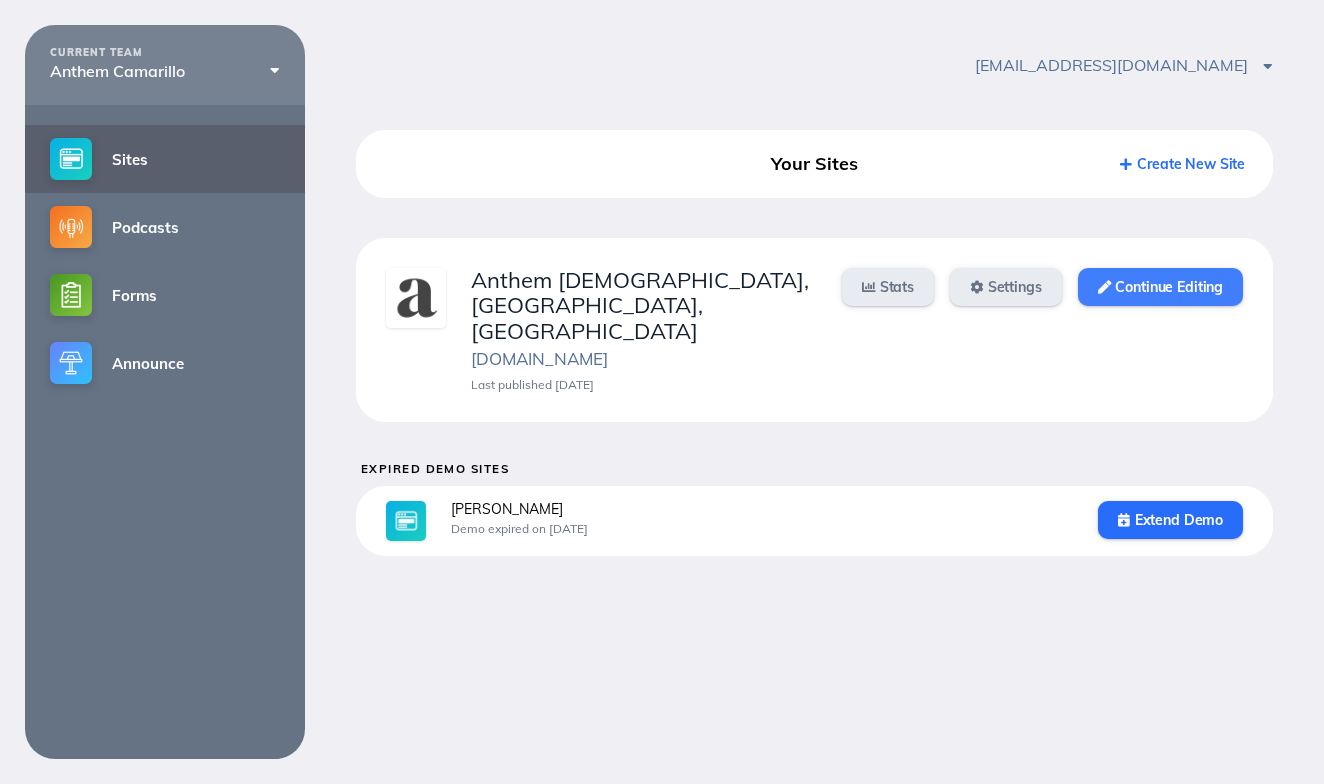 click on "Continue Editing" at bounding box center (1160, 287) 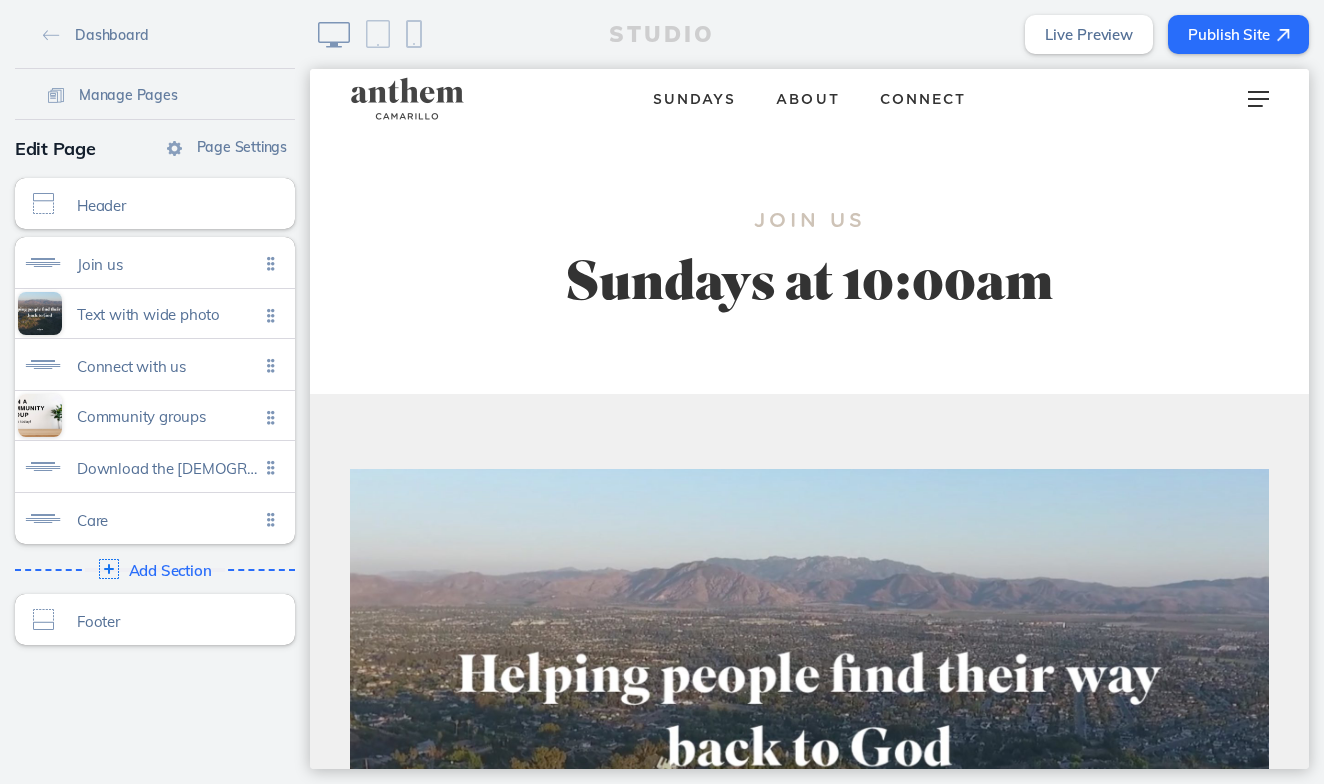scroll, scrollTop: 0, scrollLeft: 0, axis: both 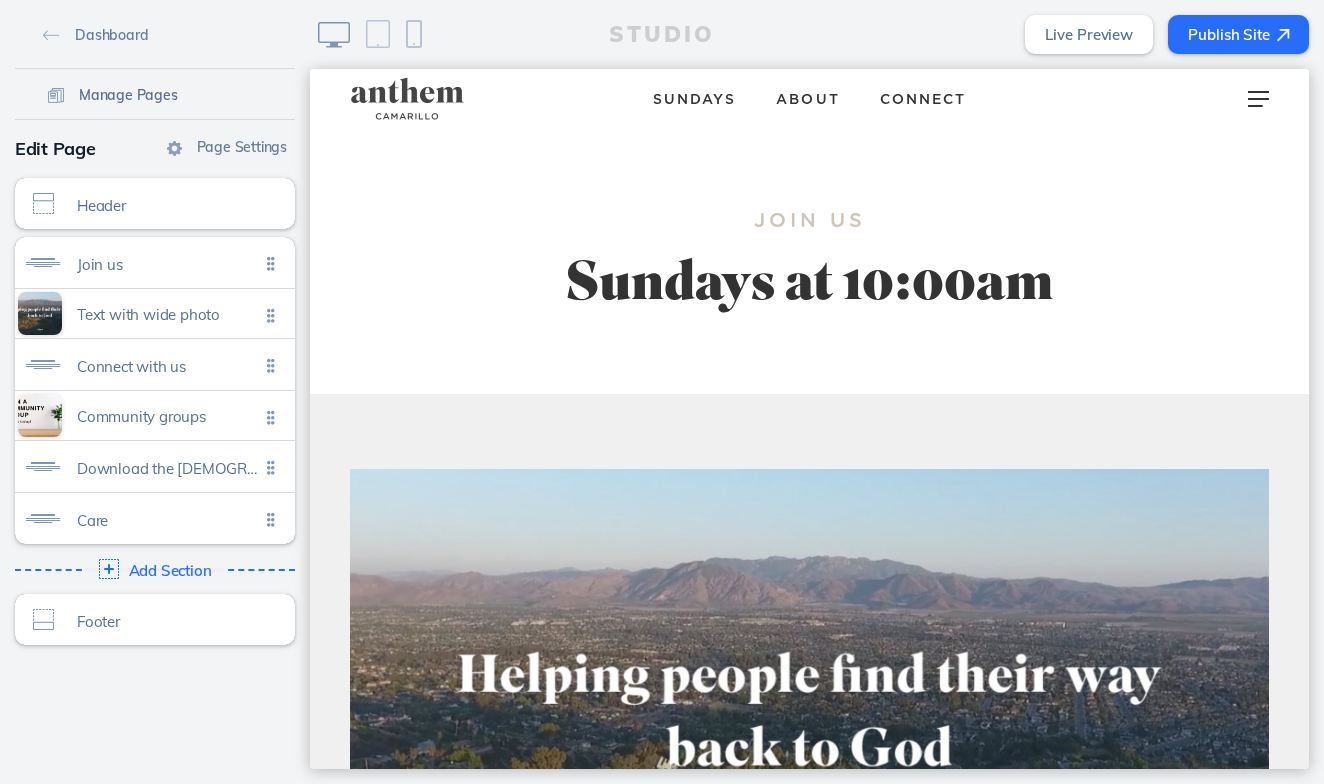 click on "Manage Pages" 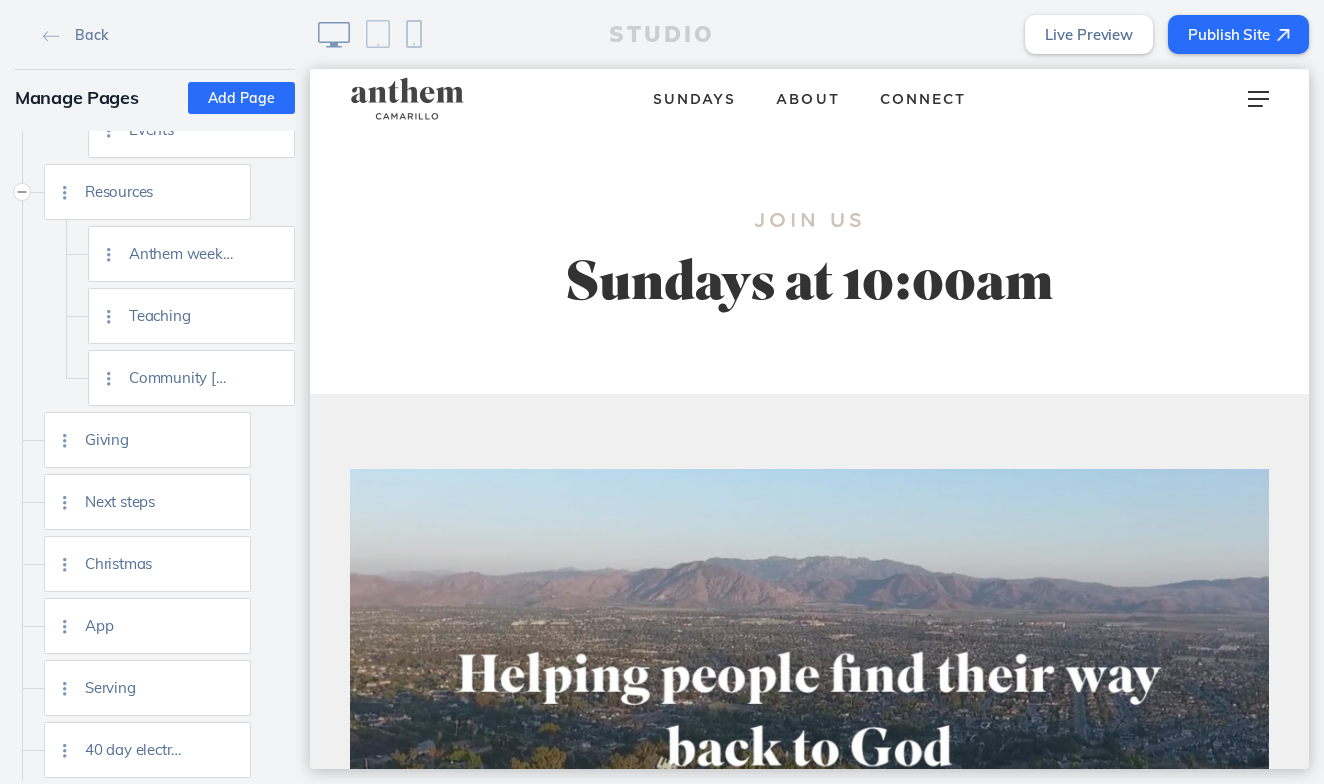 scroll, scrollTop: 579, scrollLeft: 0, axis: vertical 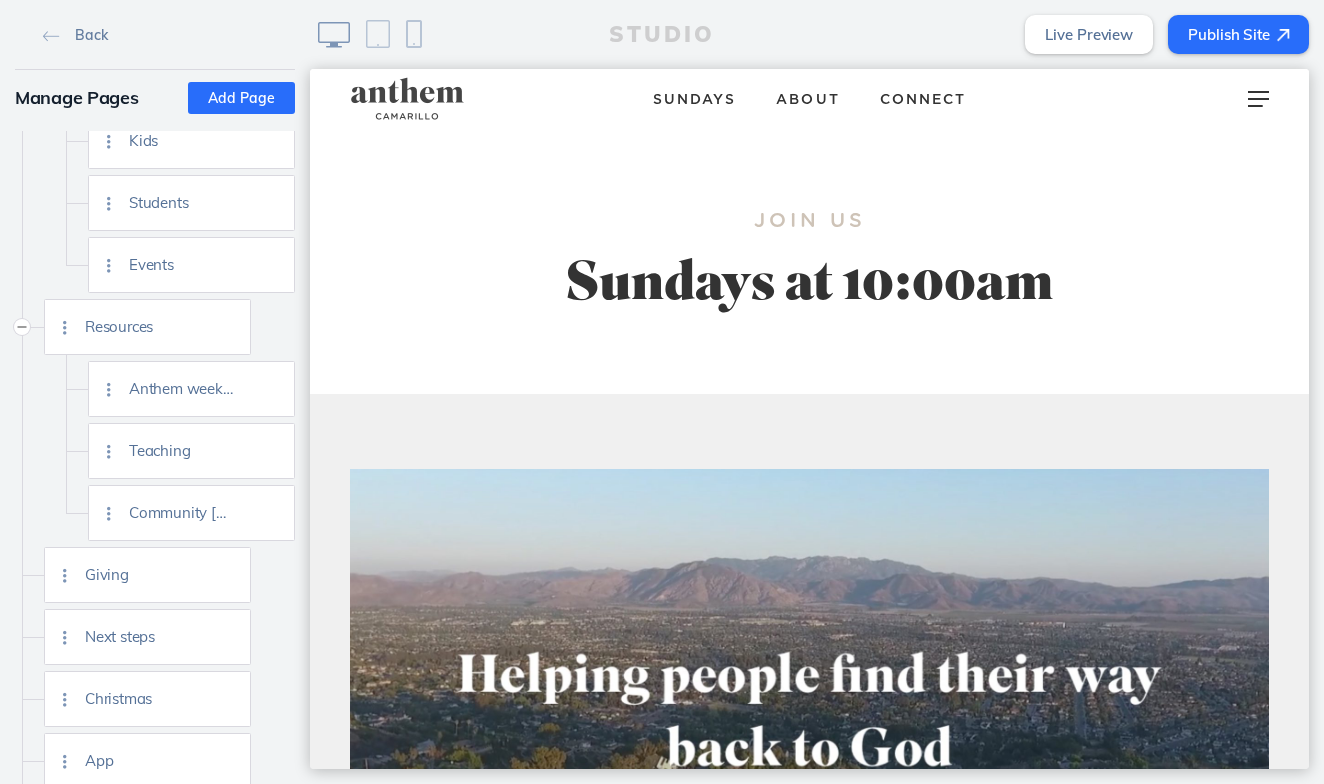 click on "Add Page" 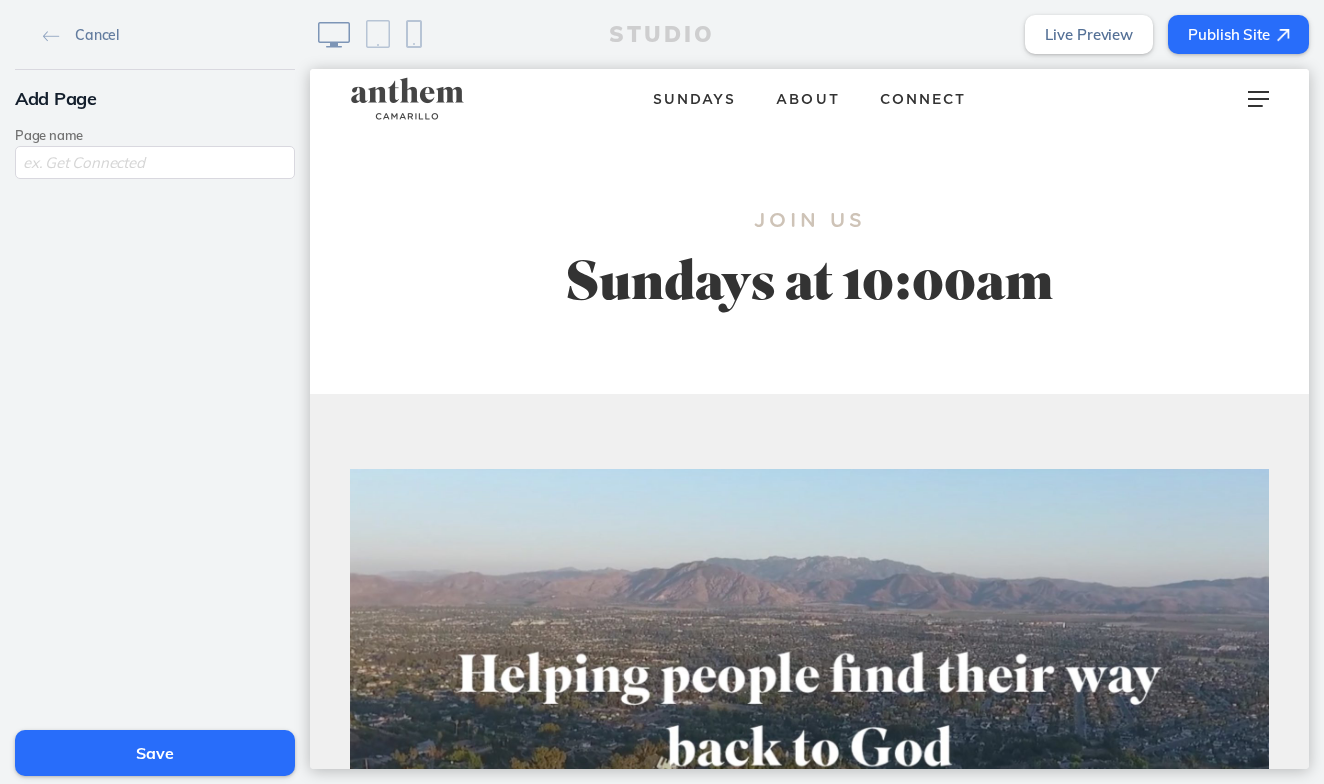 click 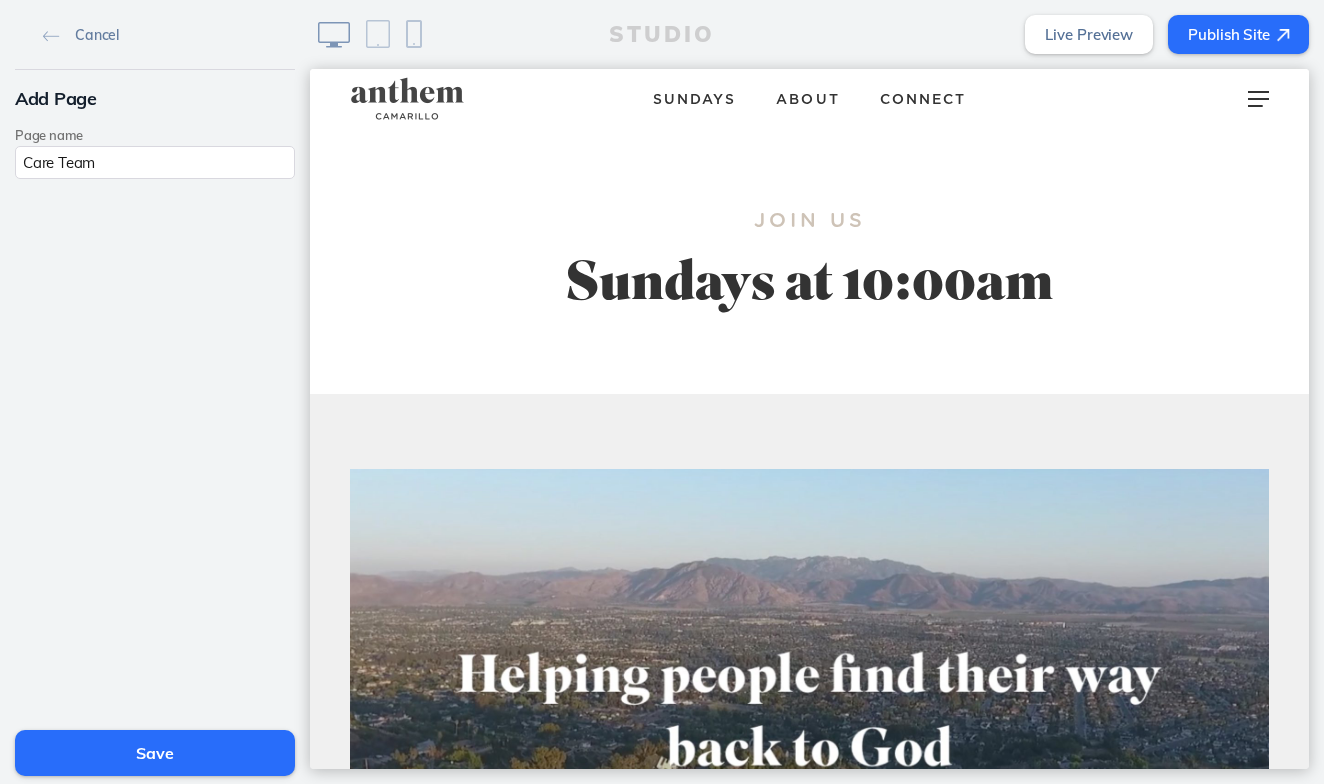 type on "Care Team" 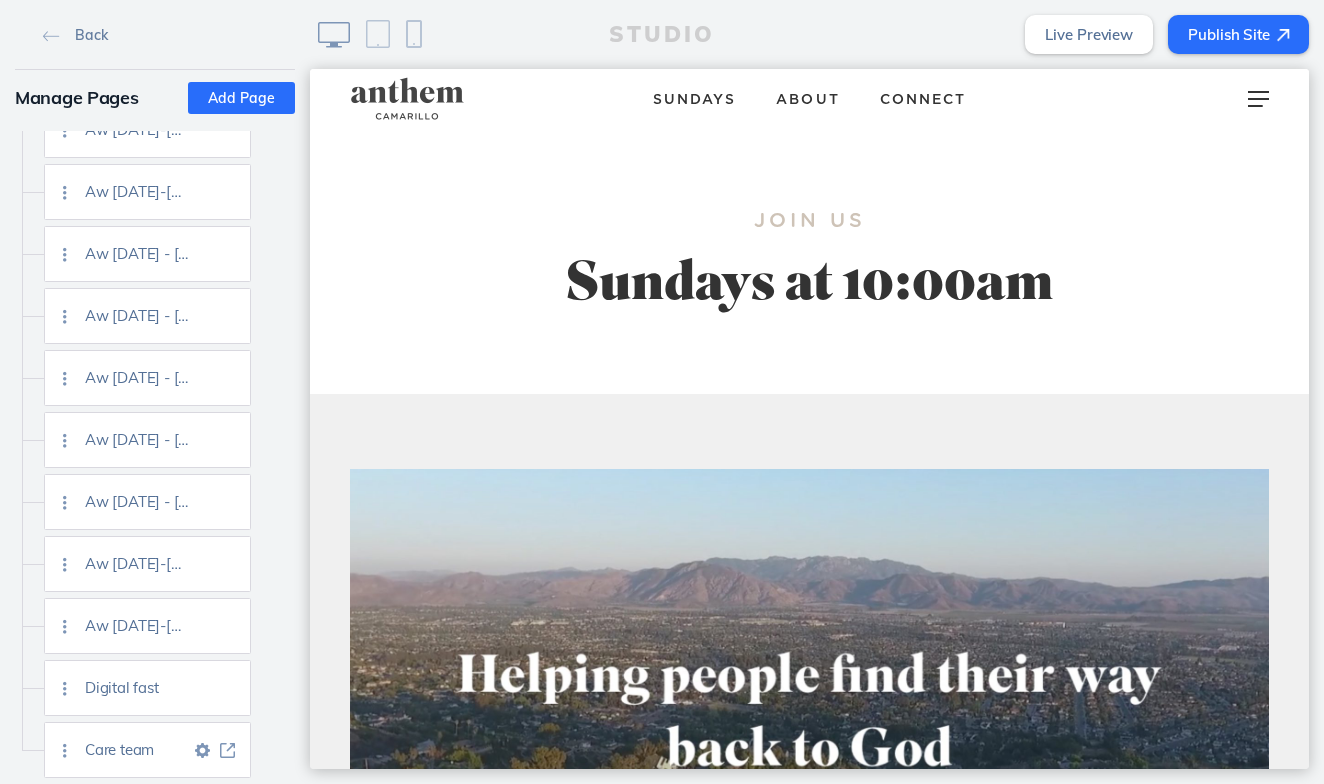 scroll, scrollTop: 3566, scrollLeft: 0, axis: vertical 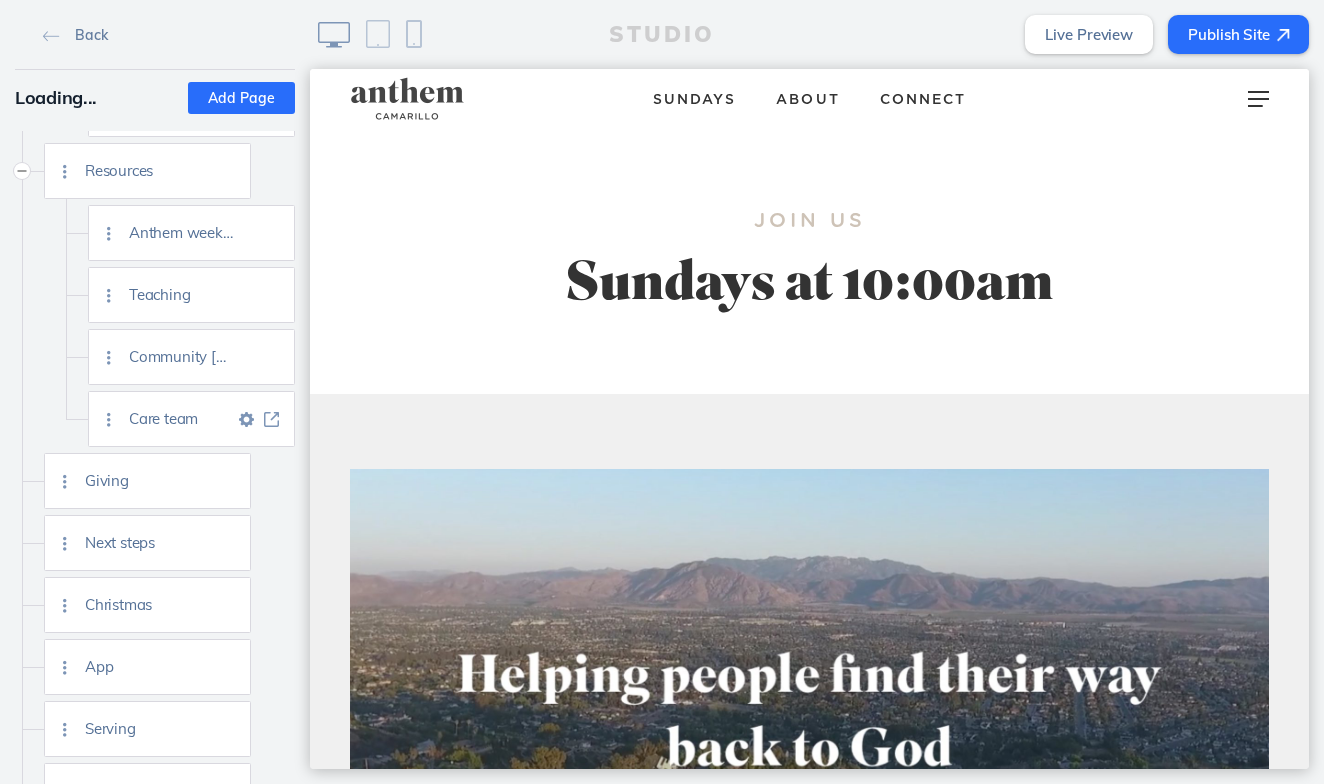 click on "Care team" 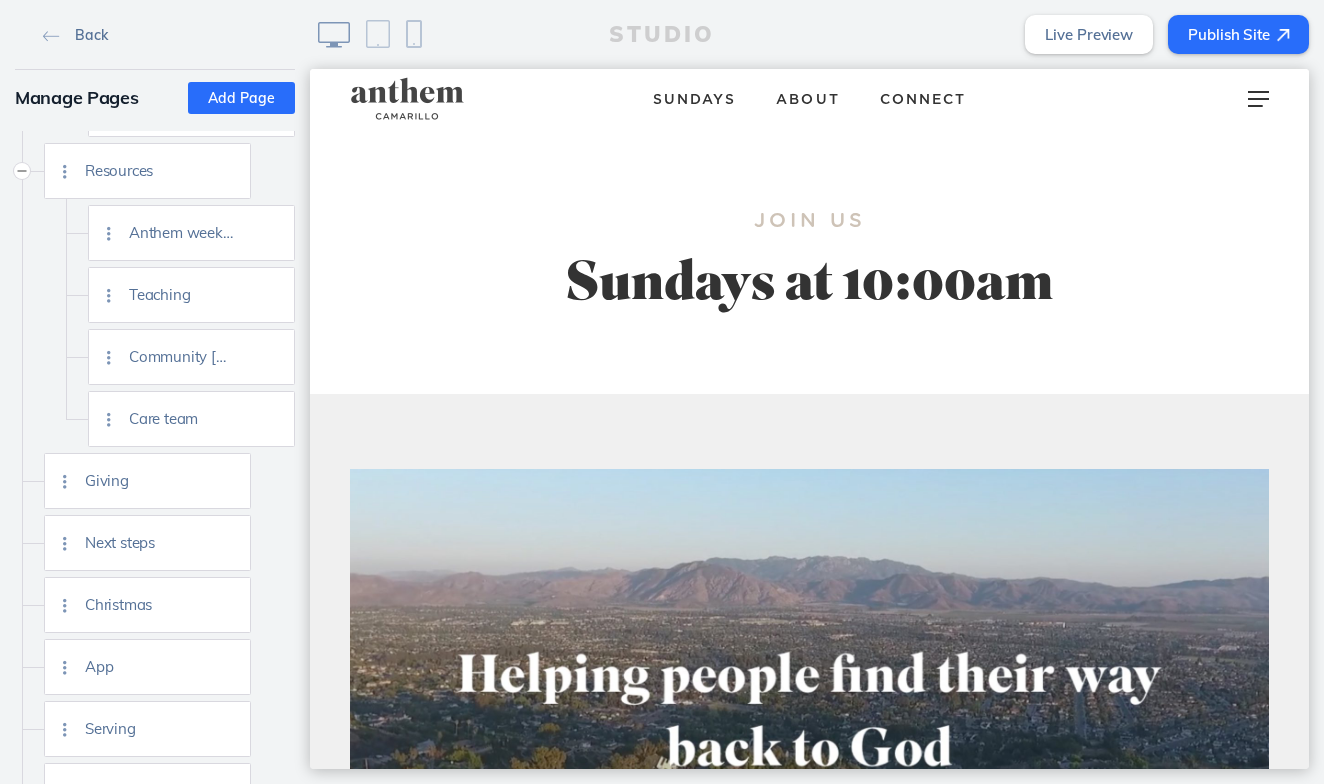 click on "Back" 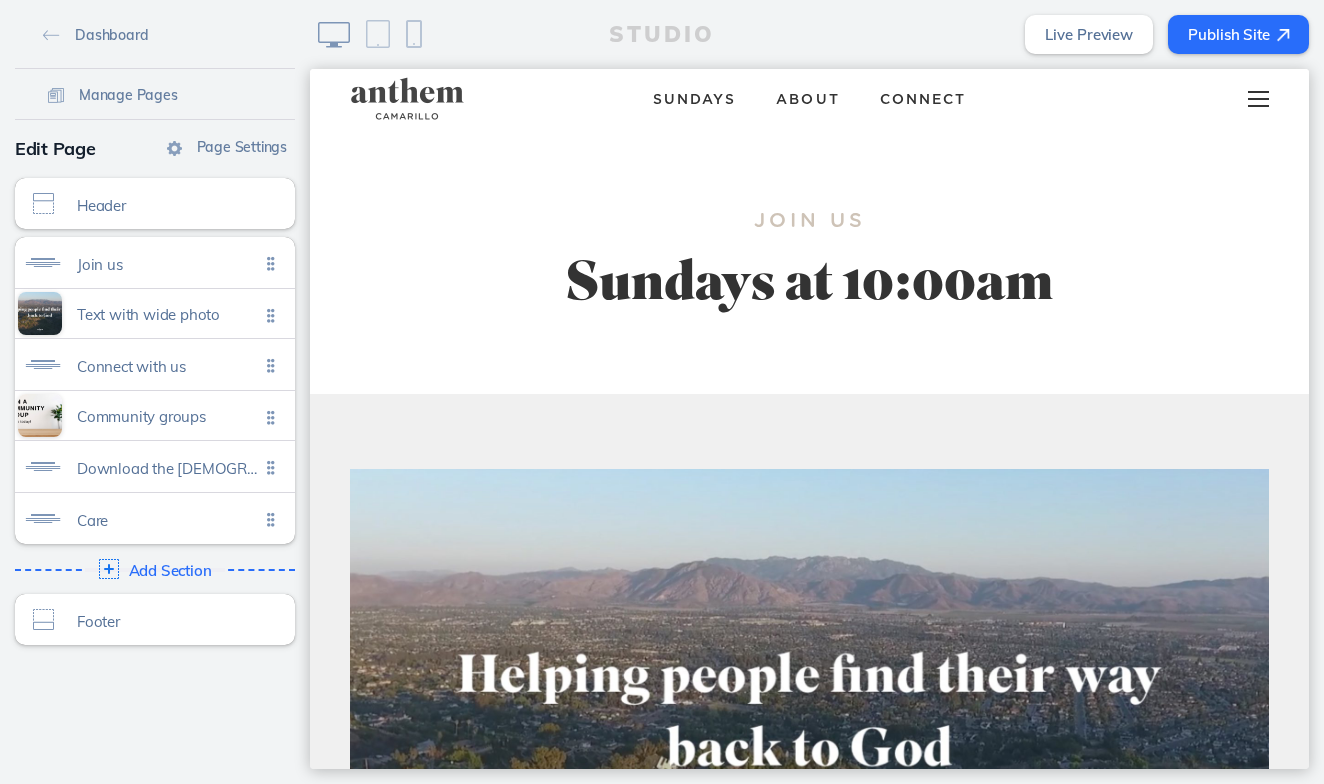 click at bounding box center [1258, 99] 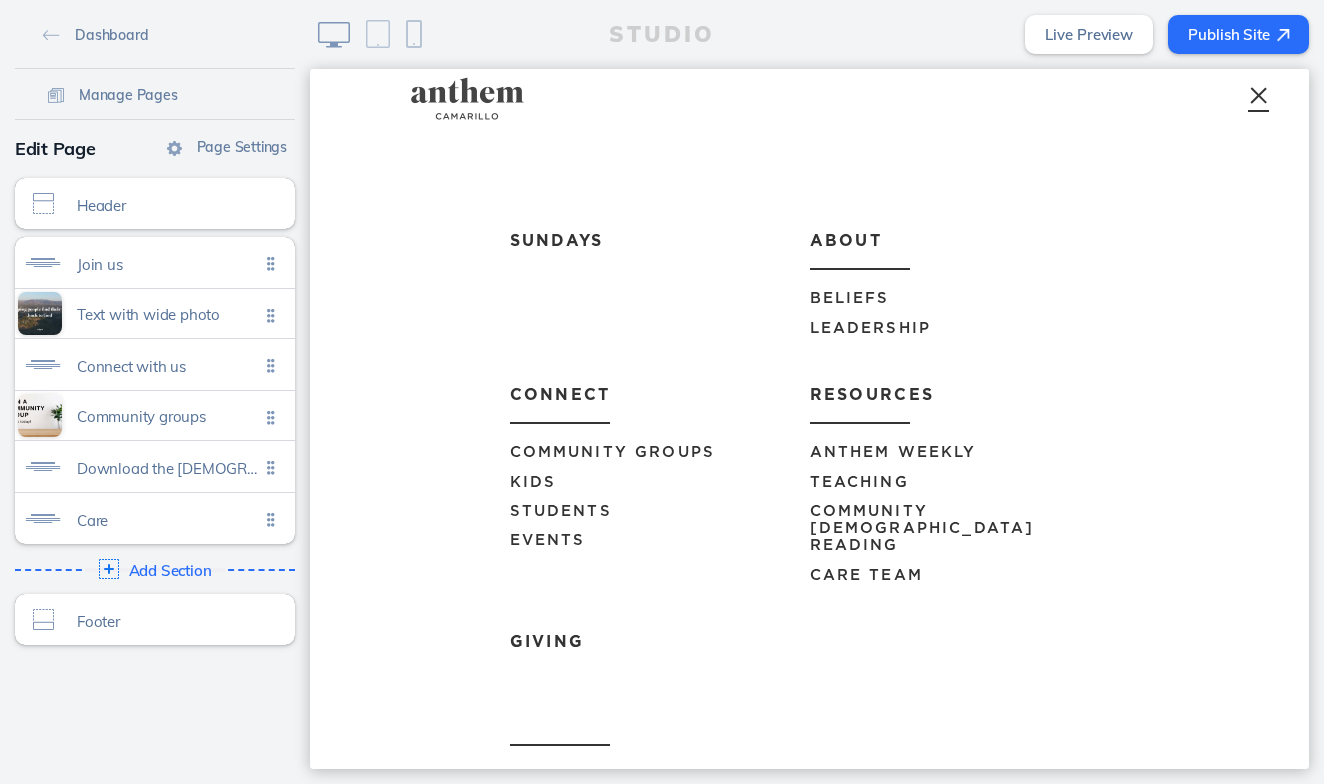 click on "Care Team" at bounding box center (866, 575) 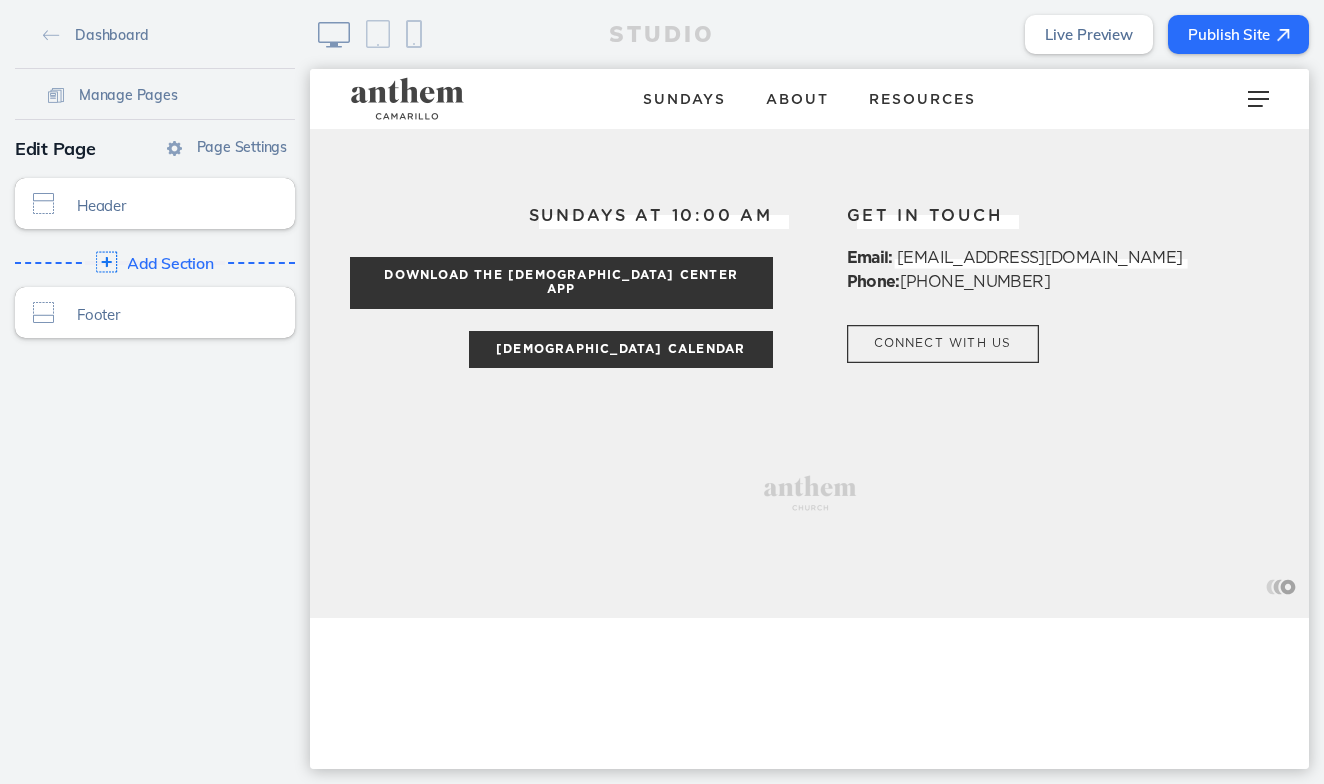 click on "Add Section" 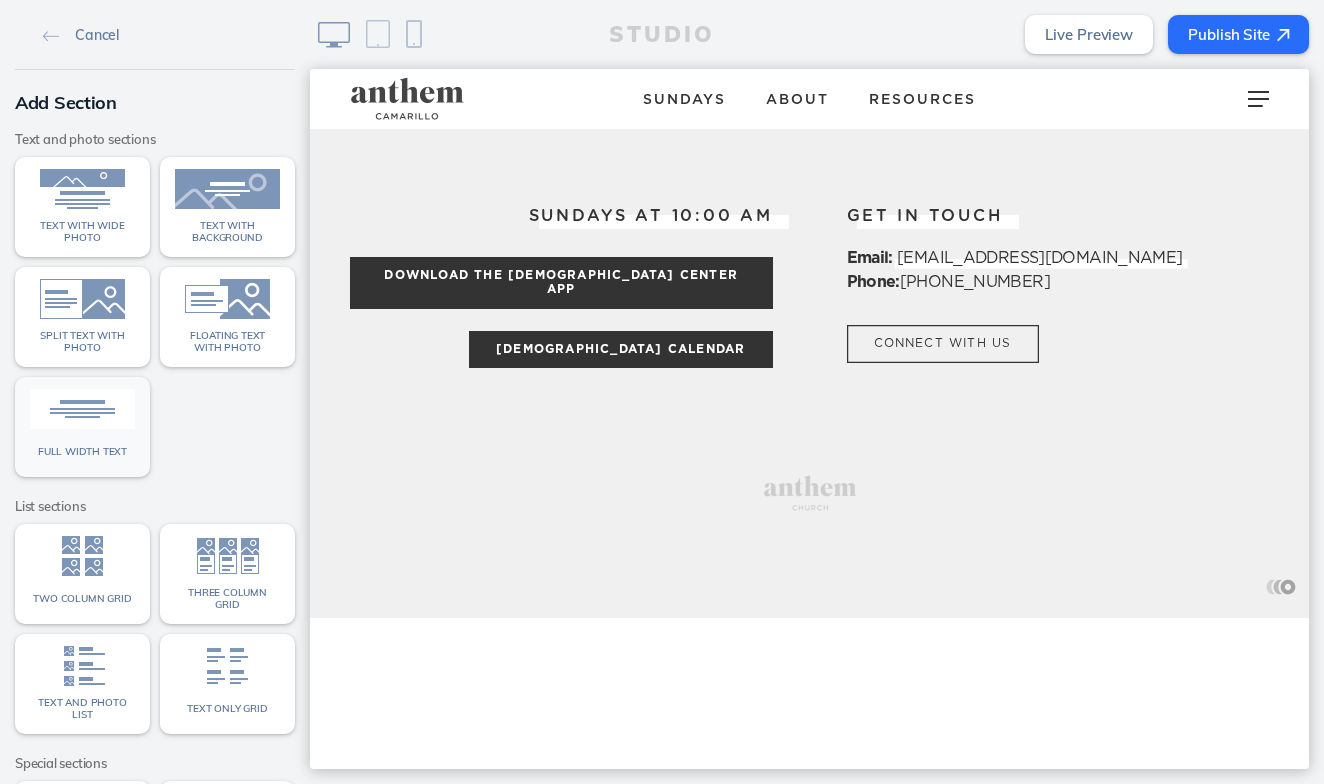 click 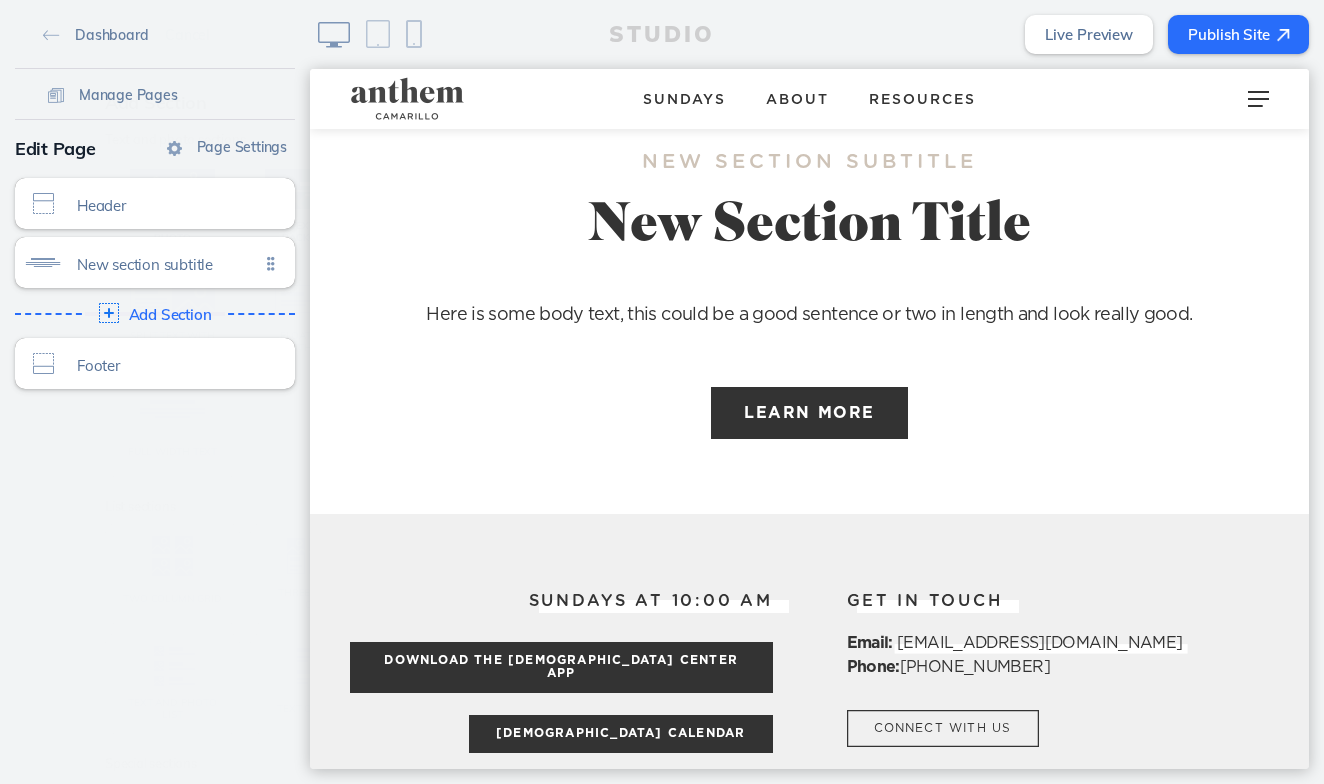 scroll, scrollTop: 60, scrollLeft: 0, axis: vertical 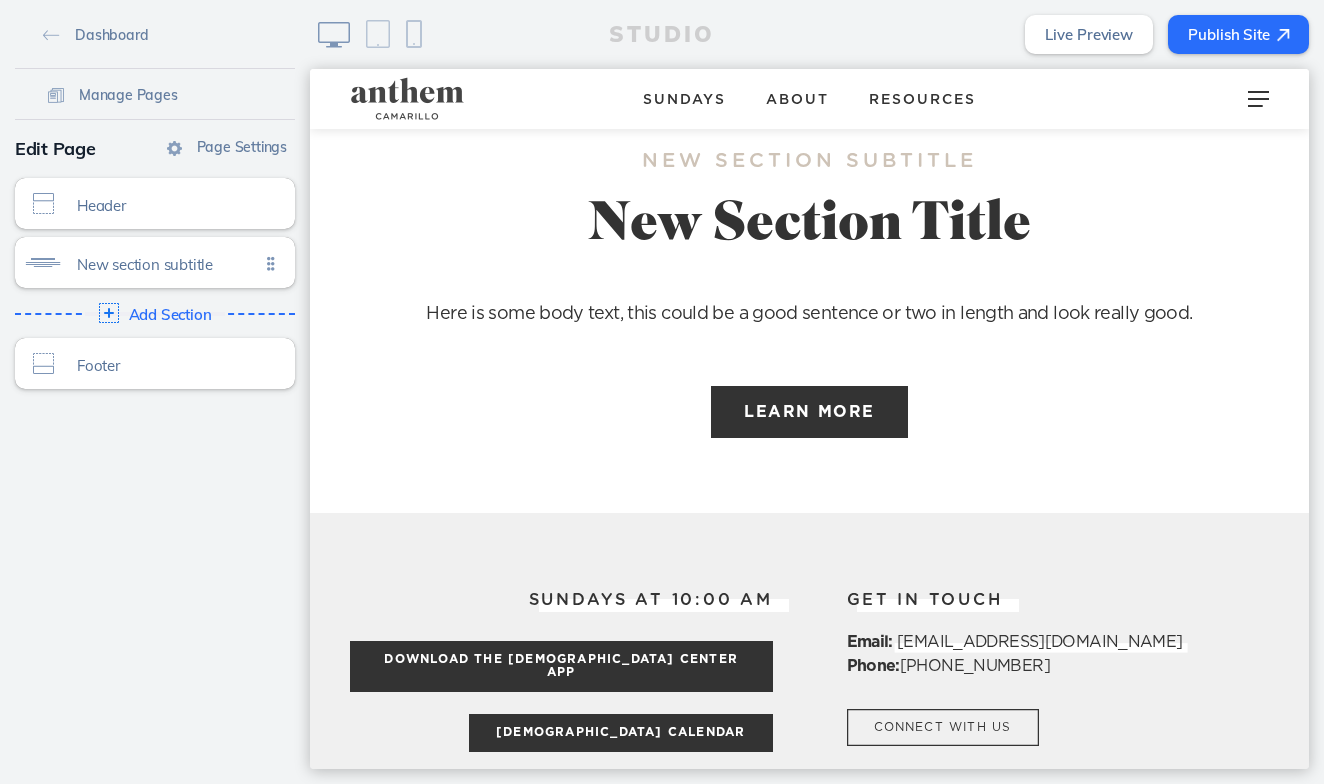 click on "New Section Title" at bounding box center (810, 226) 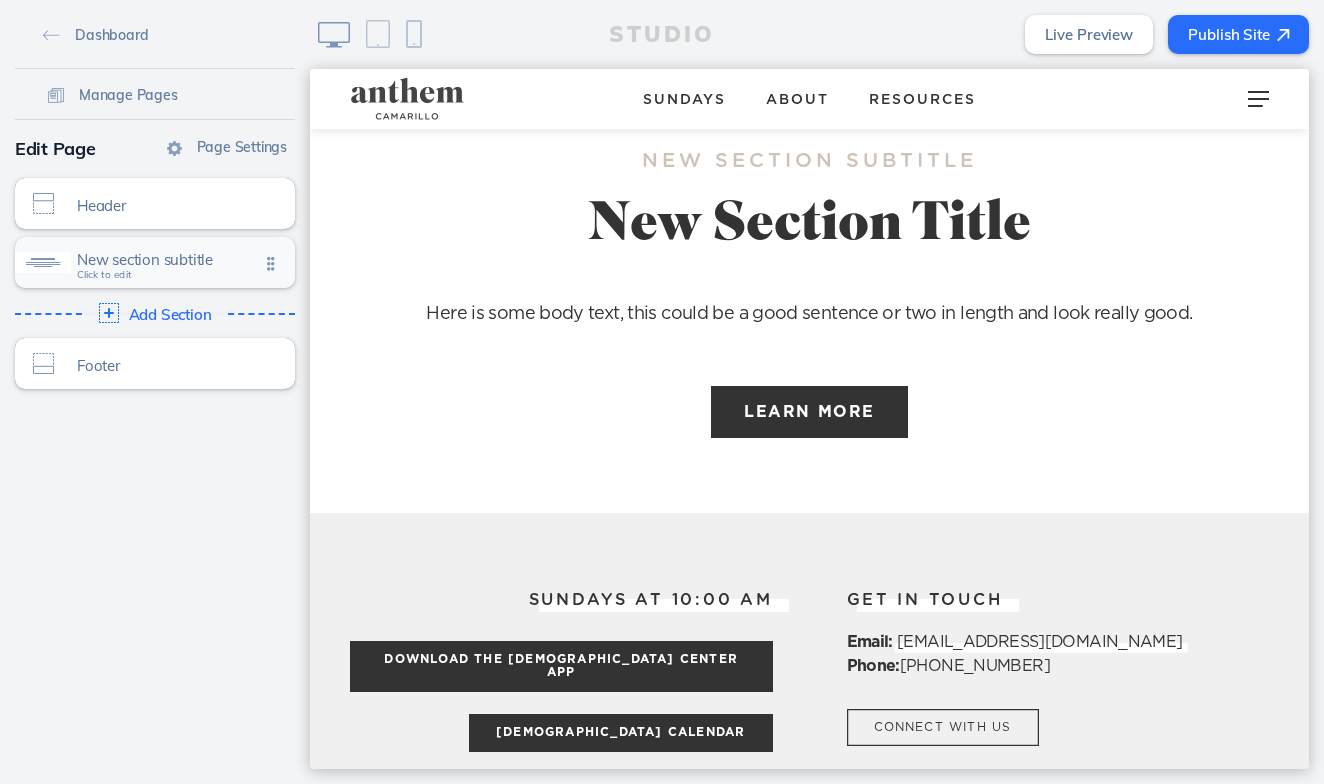 click on "New section subtitle Click to edit" 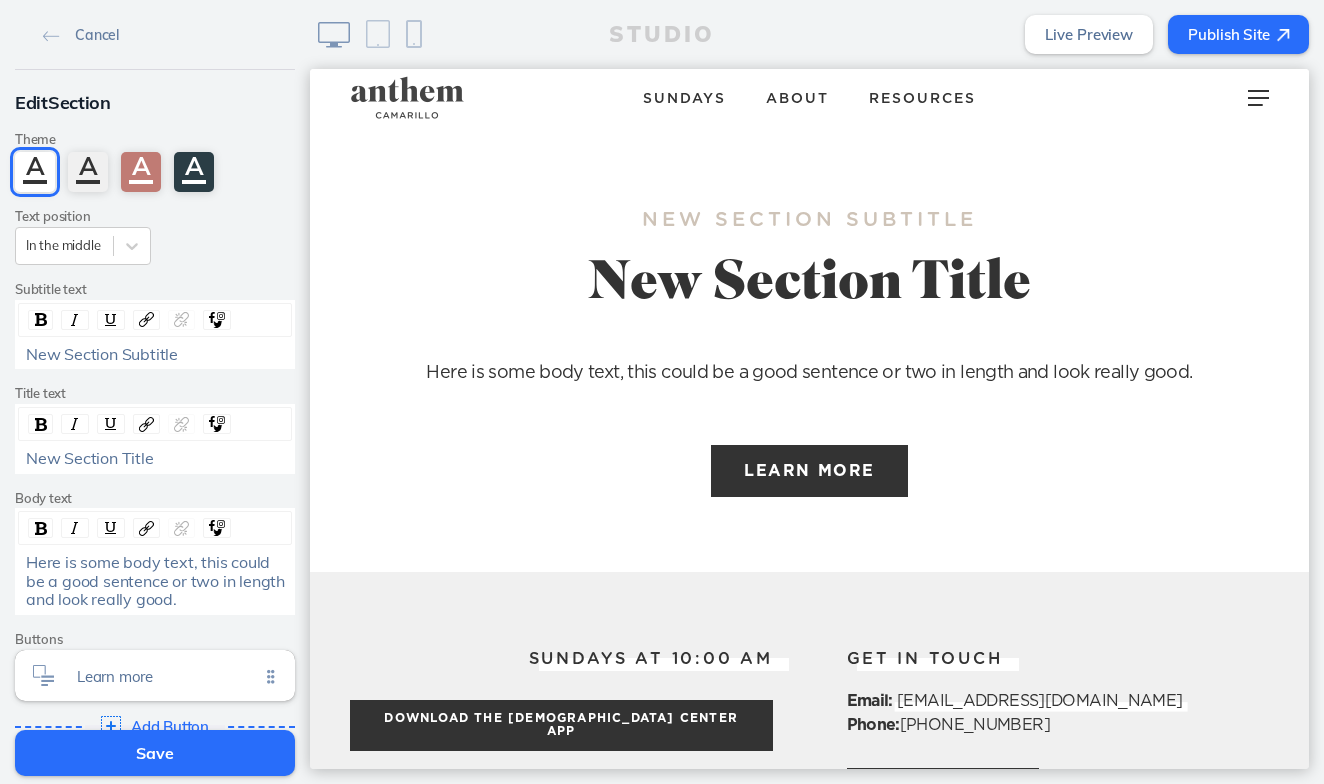 scroll, scrollTop: 0, scrollLeft: 0, axis: both 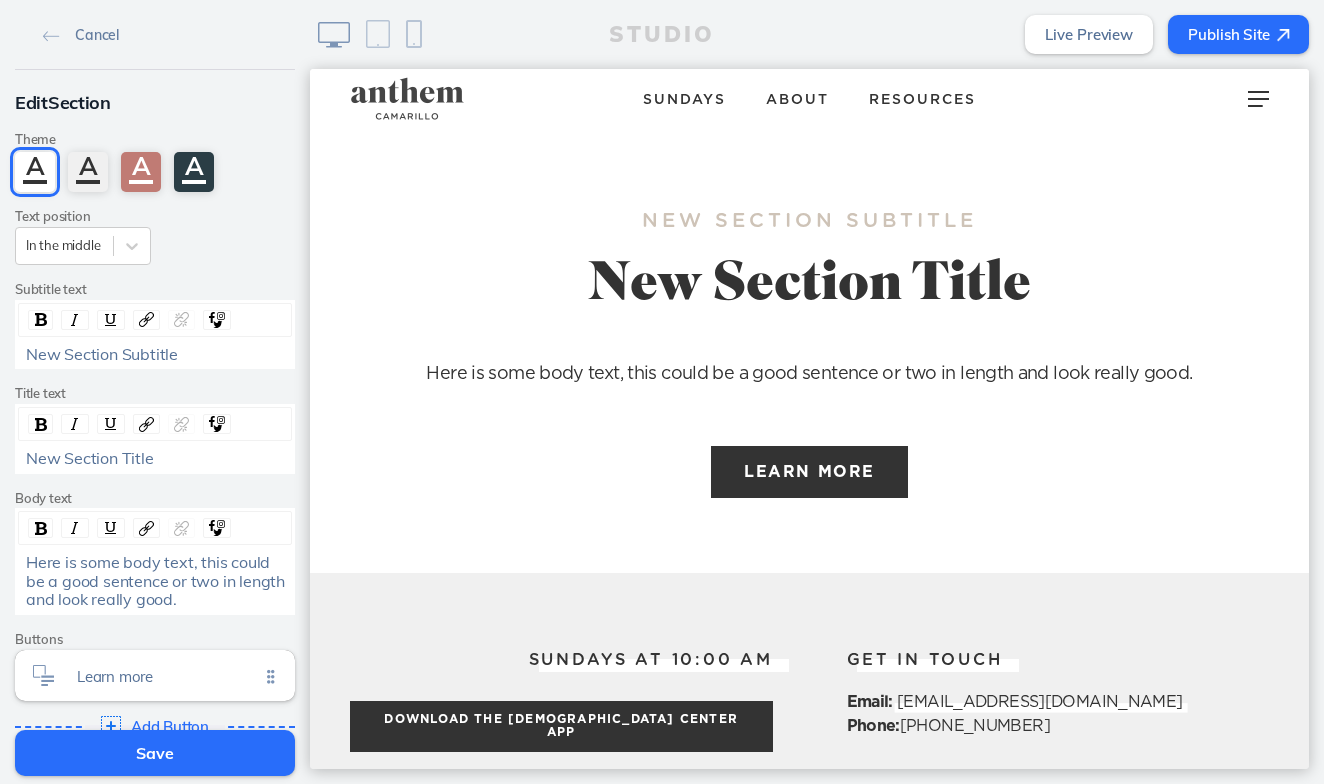 click on "New Section Subtitle" at bounding box center (809, 221) 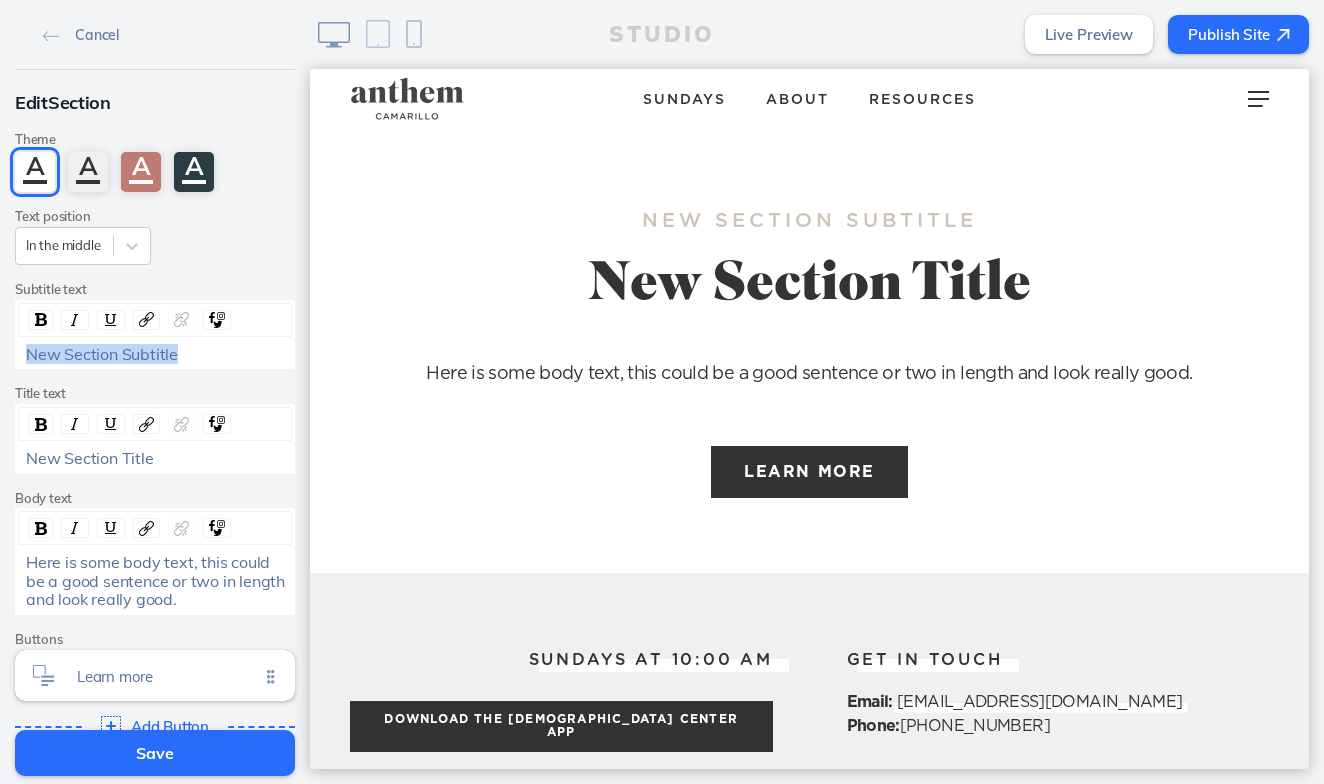 drag, startPoint x: 178, startPoint y: 353, endPoint x: 13, endPoint y: 344, distance: 165.24527 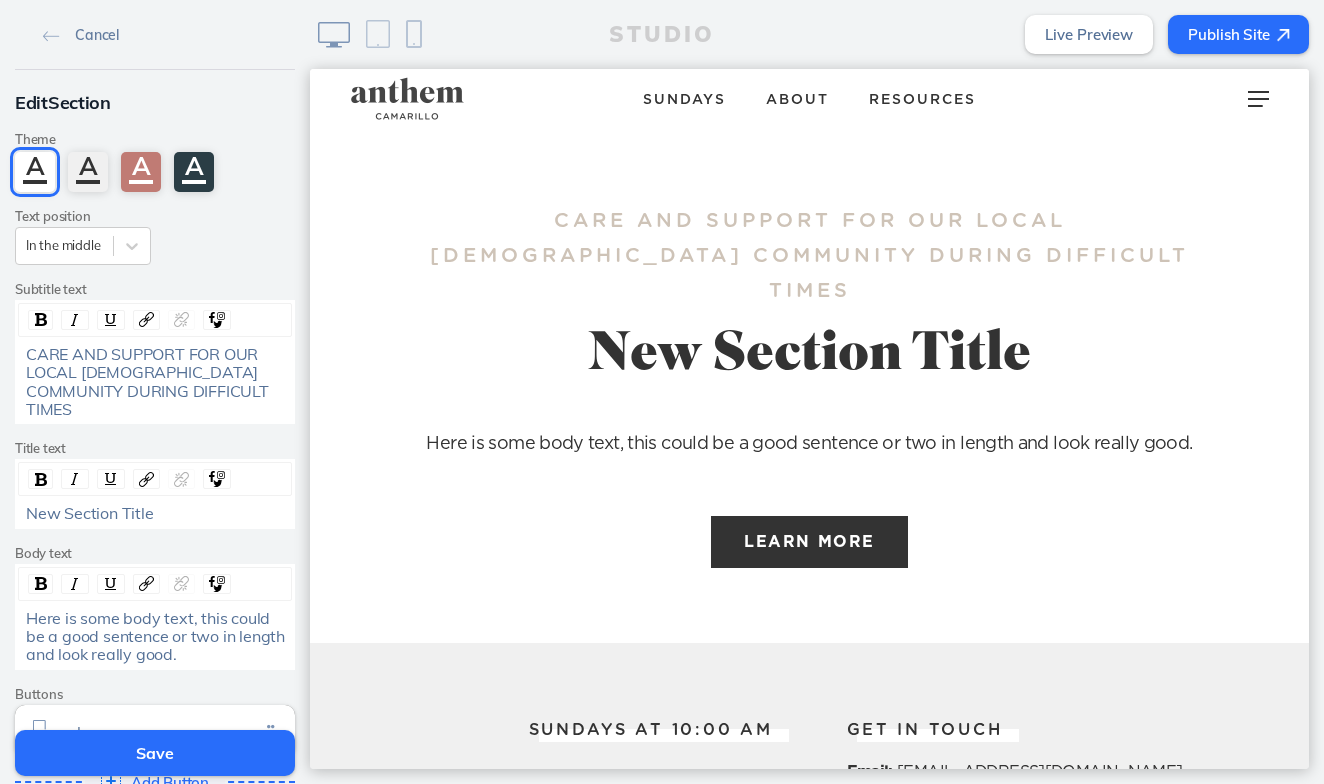 click on "New Section Title" 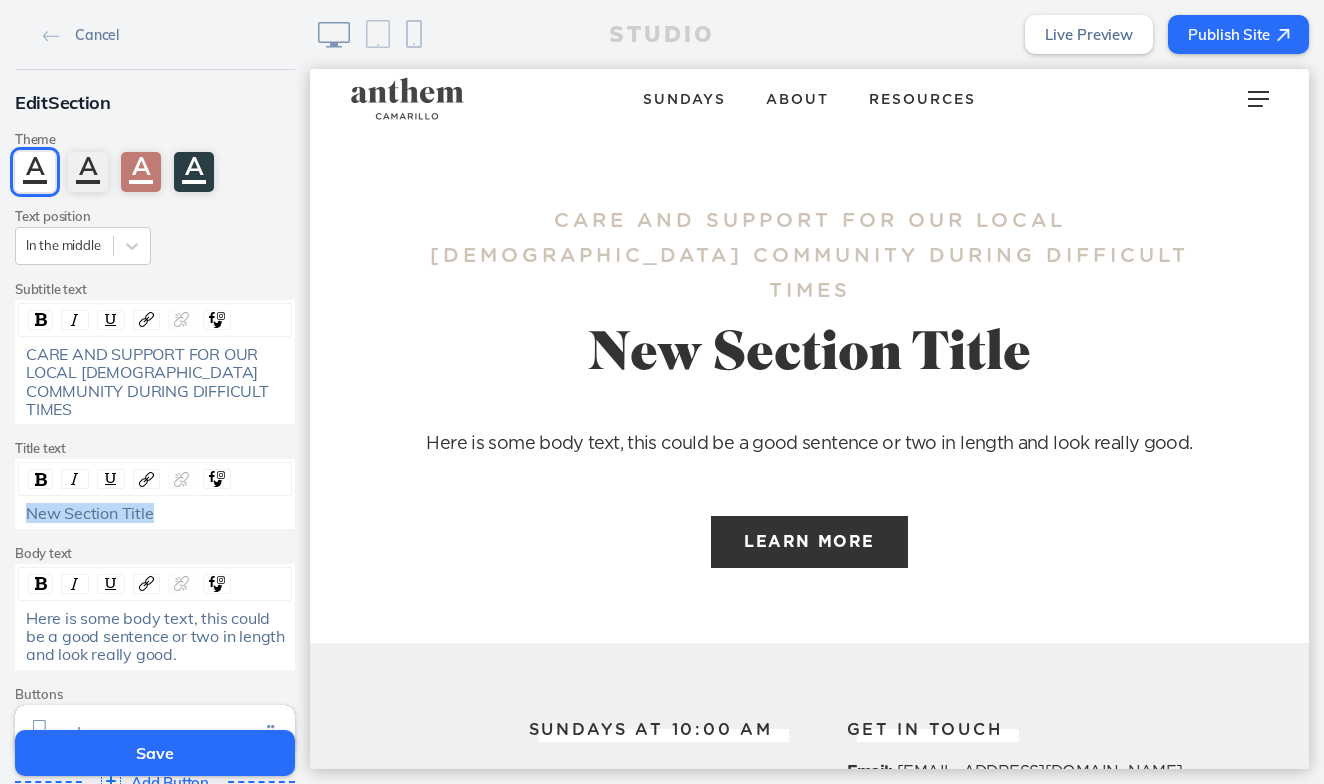 drag, startPoint x: 162, startPoint y: 489, endPoint x: 6, endPoint y: 480, distance: 156.2594 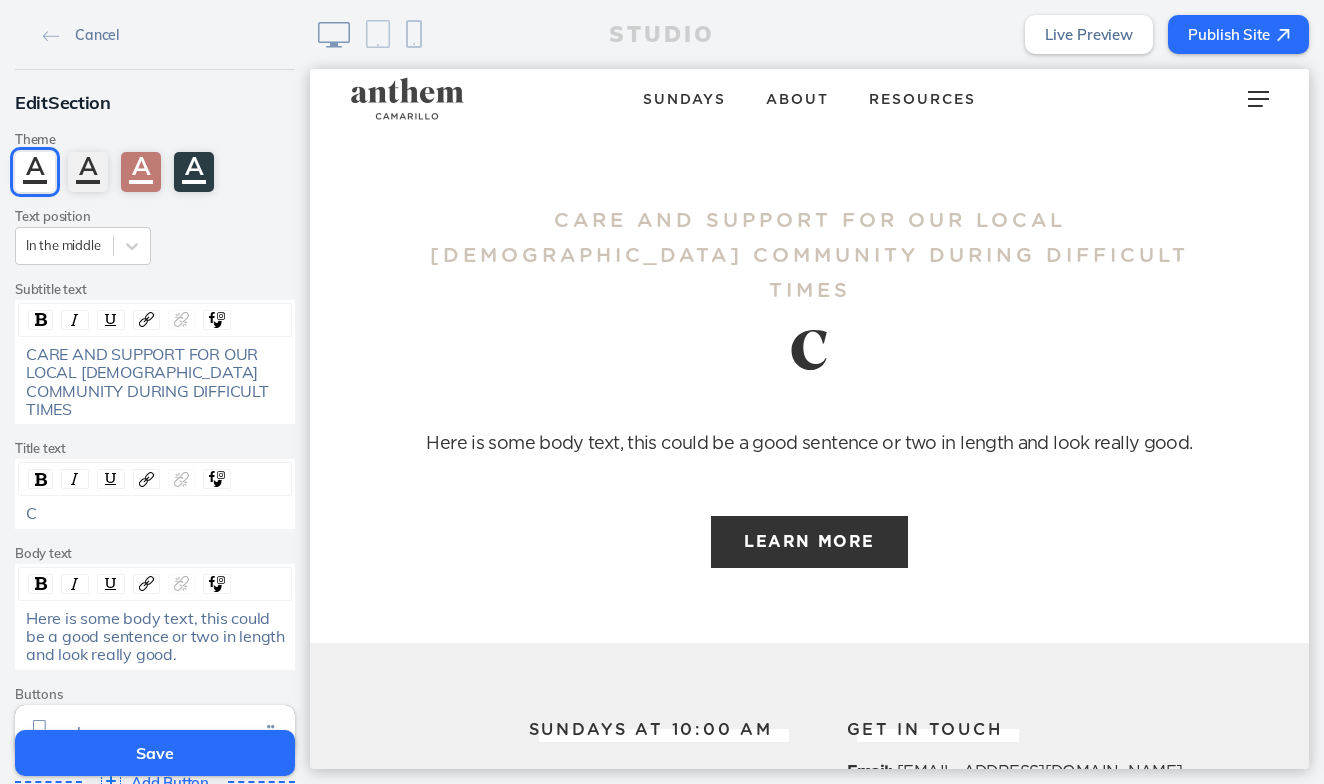 type 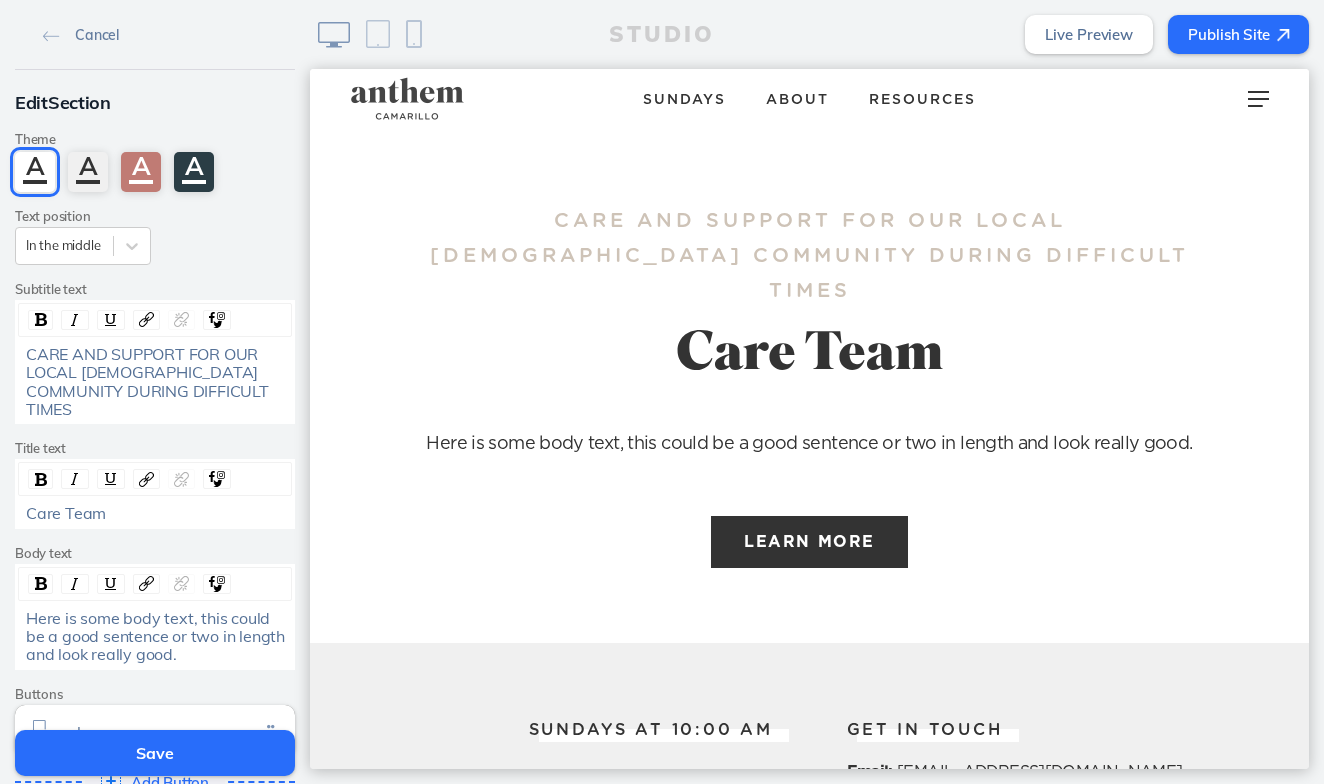 click on "Here is some body text, this could be a good sentence or two in length and look really good." 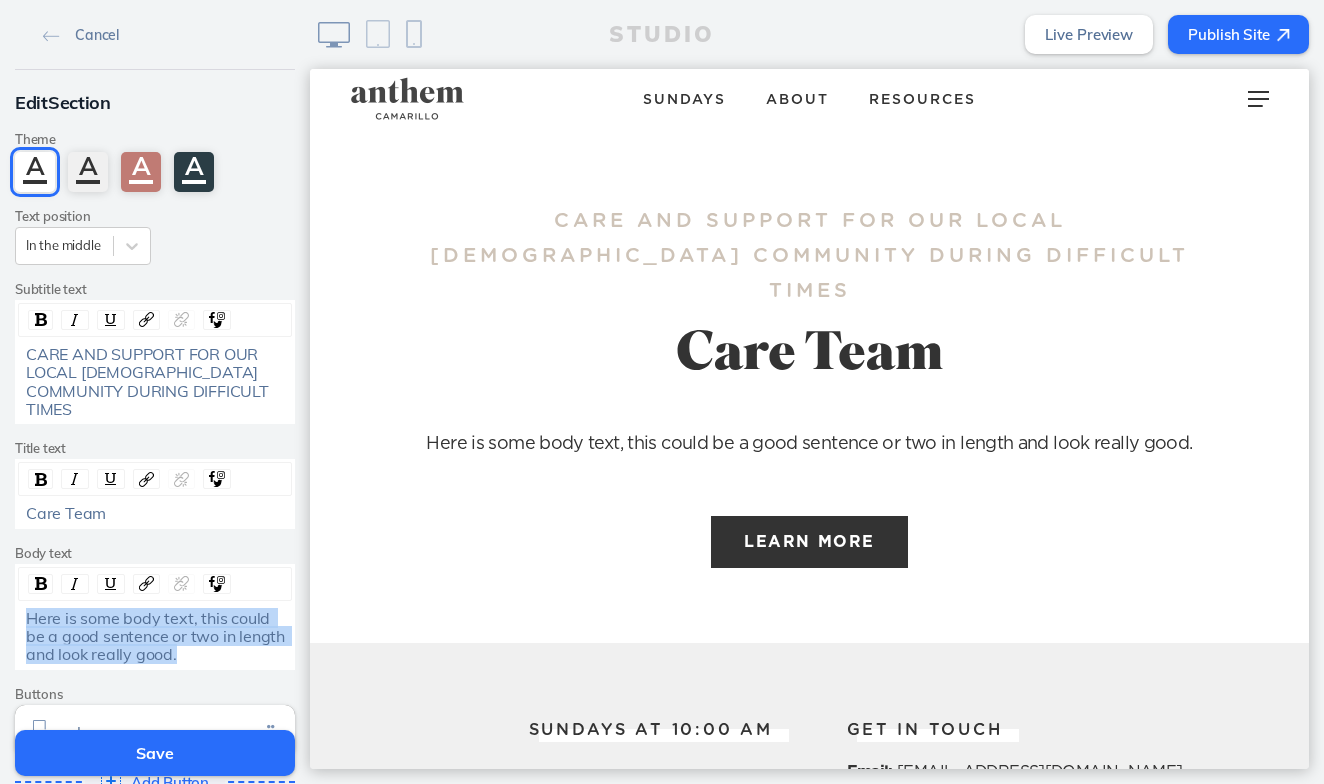drag, startPoint x: 191, startPoint y: 626, endPoint x: 13, endPoint y: 593, distance: 181.03314 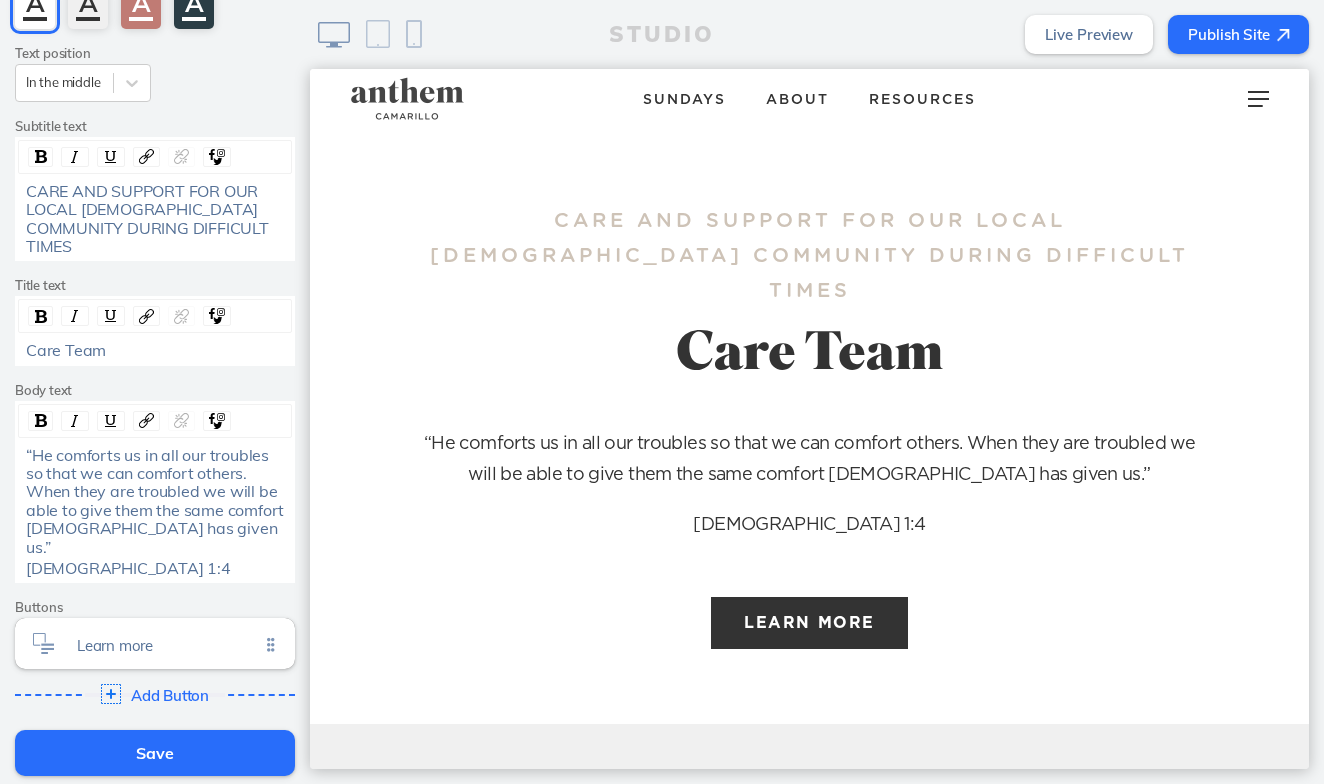 scroll, scrollTop: 81, scrollLeft: 0, axis: vertical 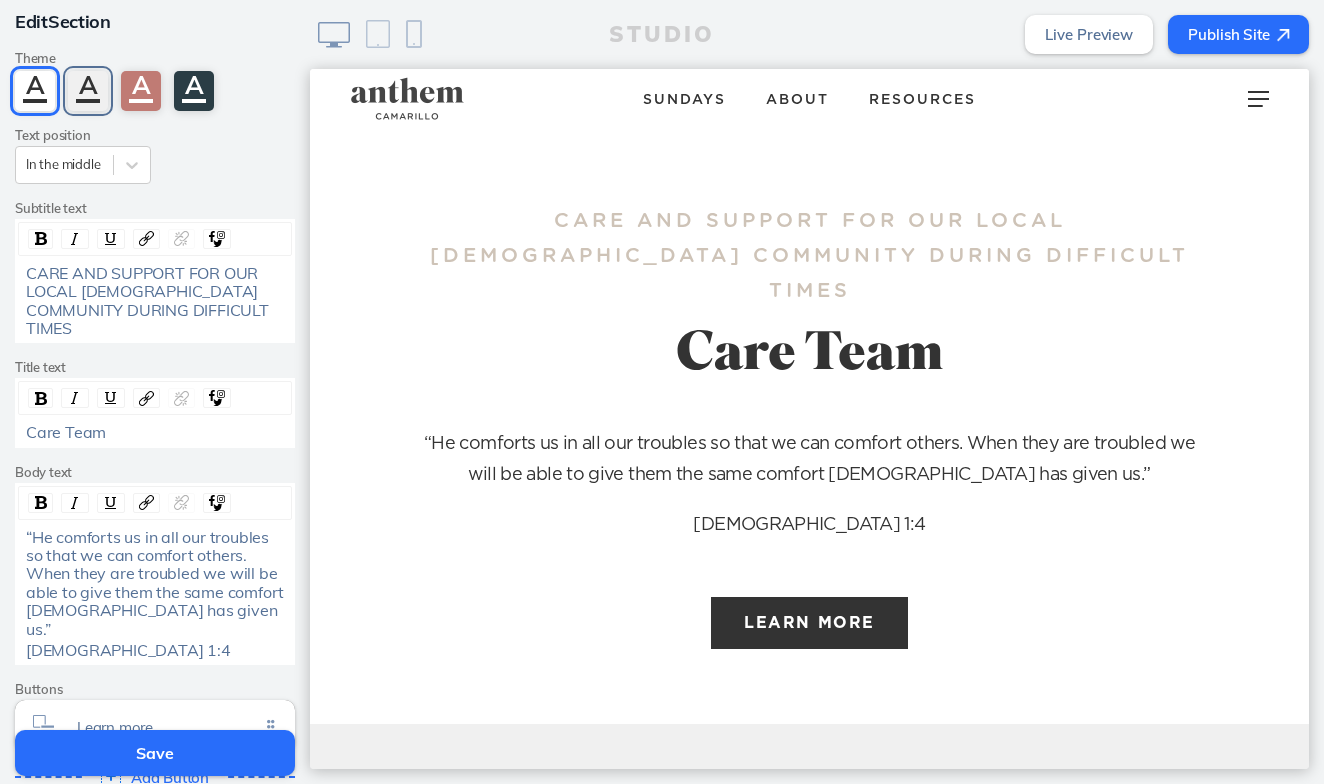 click on "A" 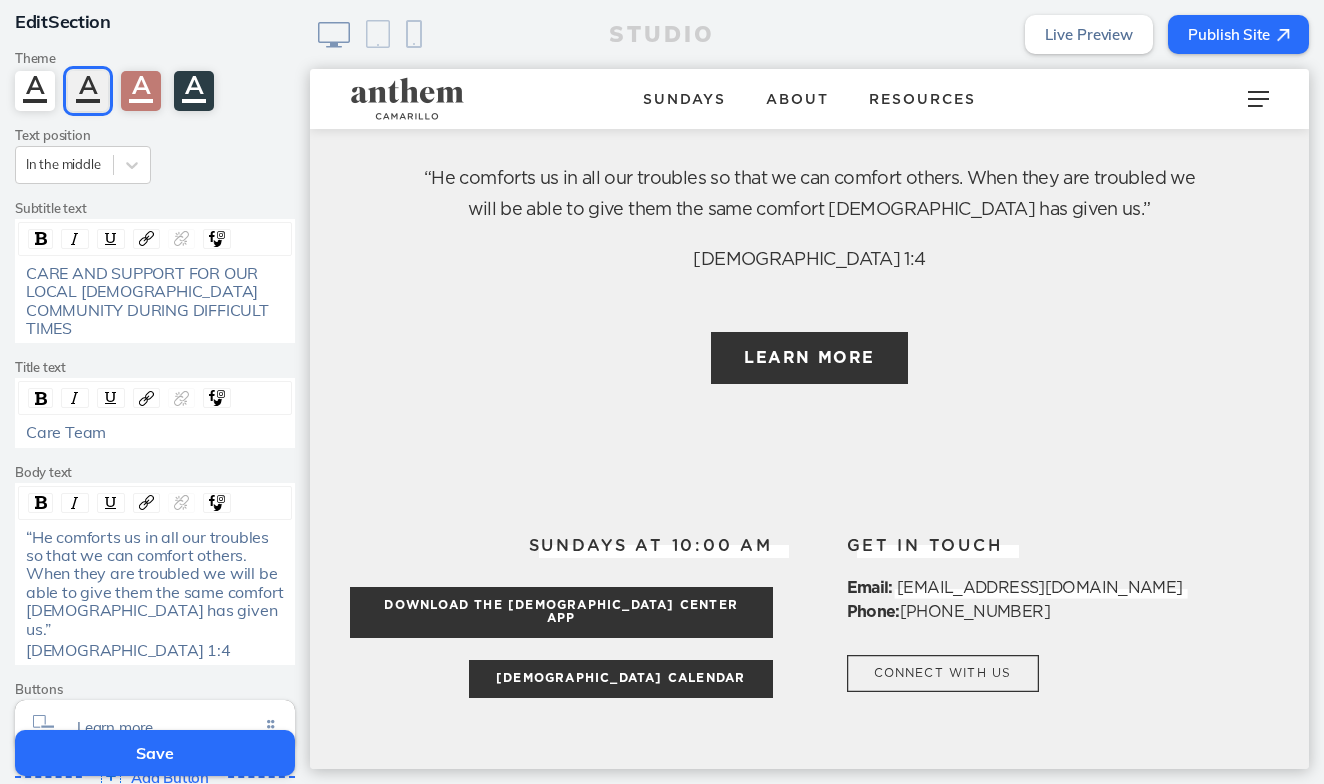 scroll, scrollTop: 266, scrollLeft: 0, axis: vertical 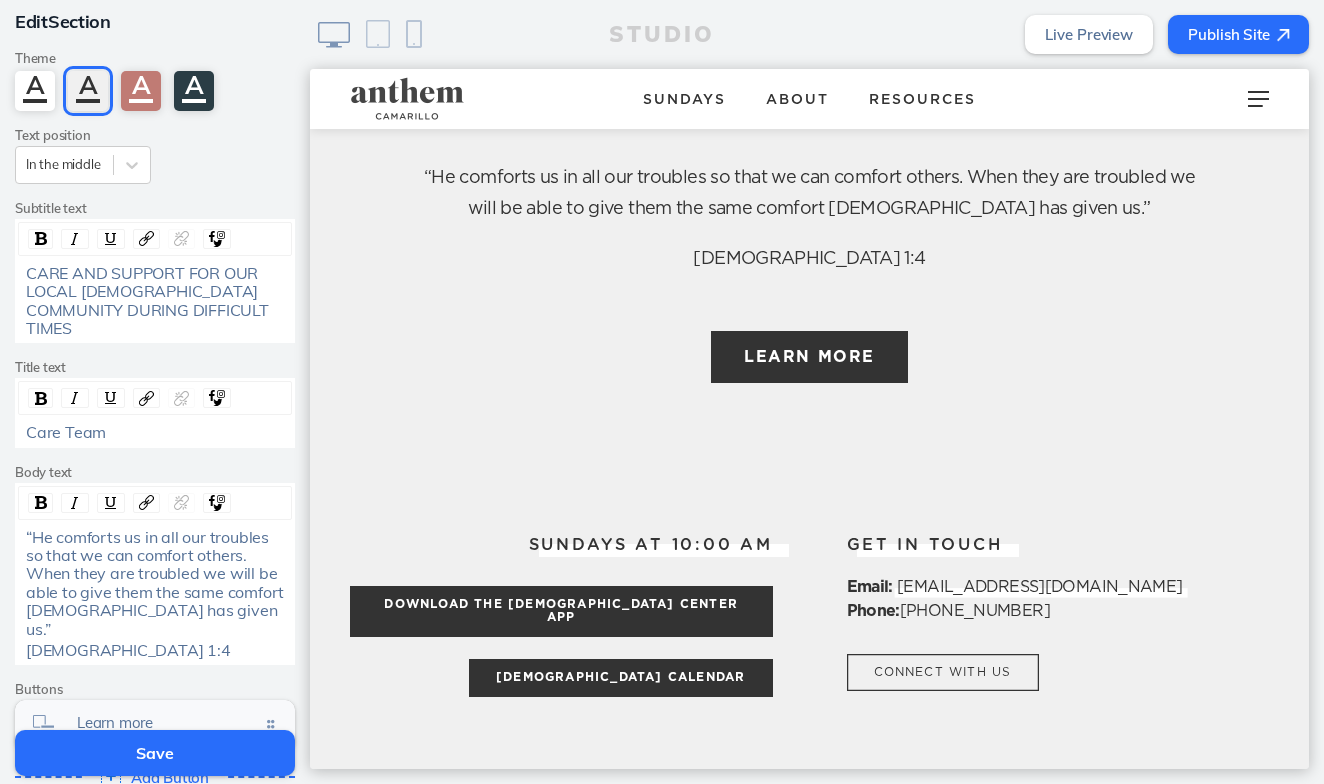 click on "Learn more Click to edit" 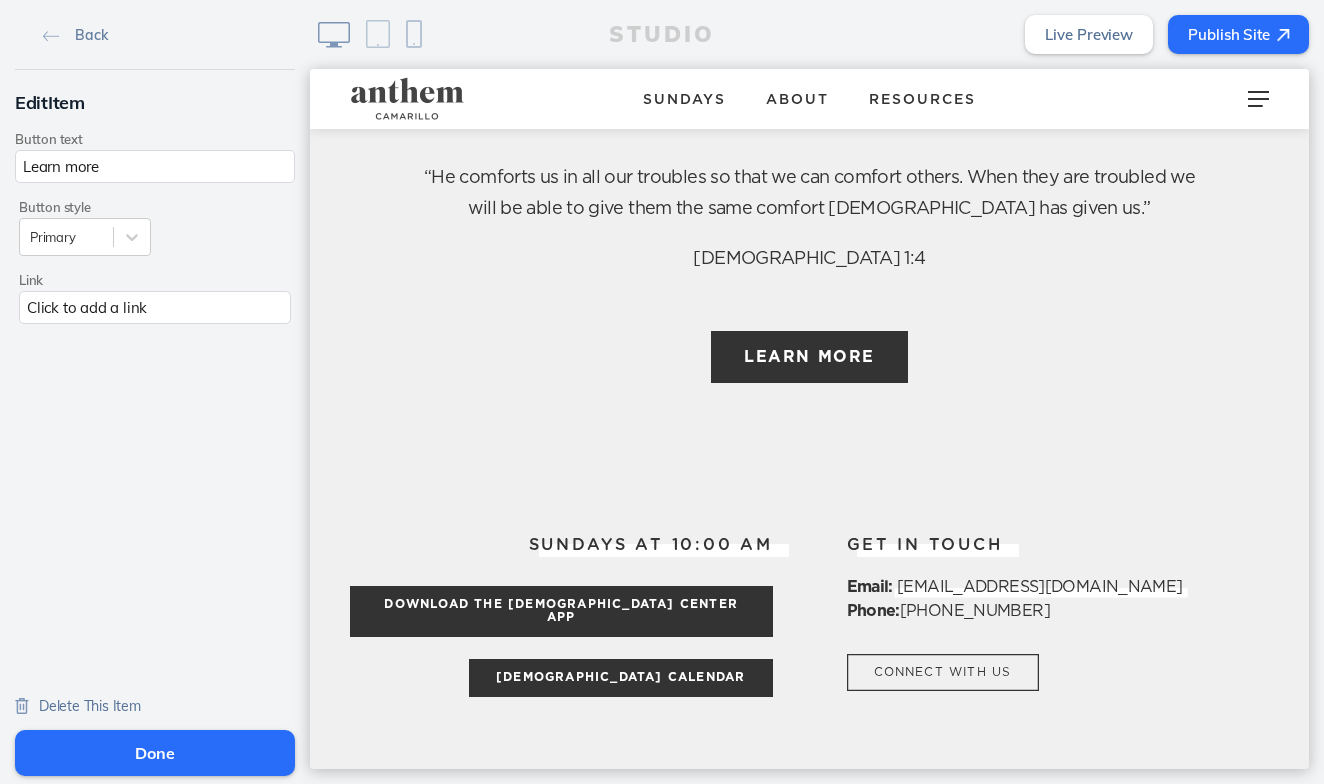 scroll, scrollTop: 0, scrollLeft: 0, axis: both 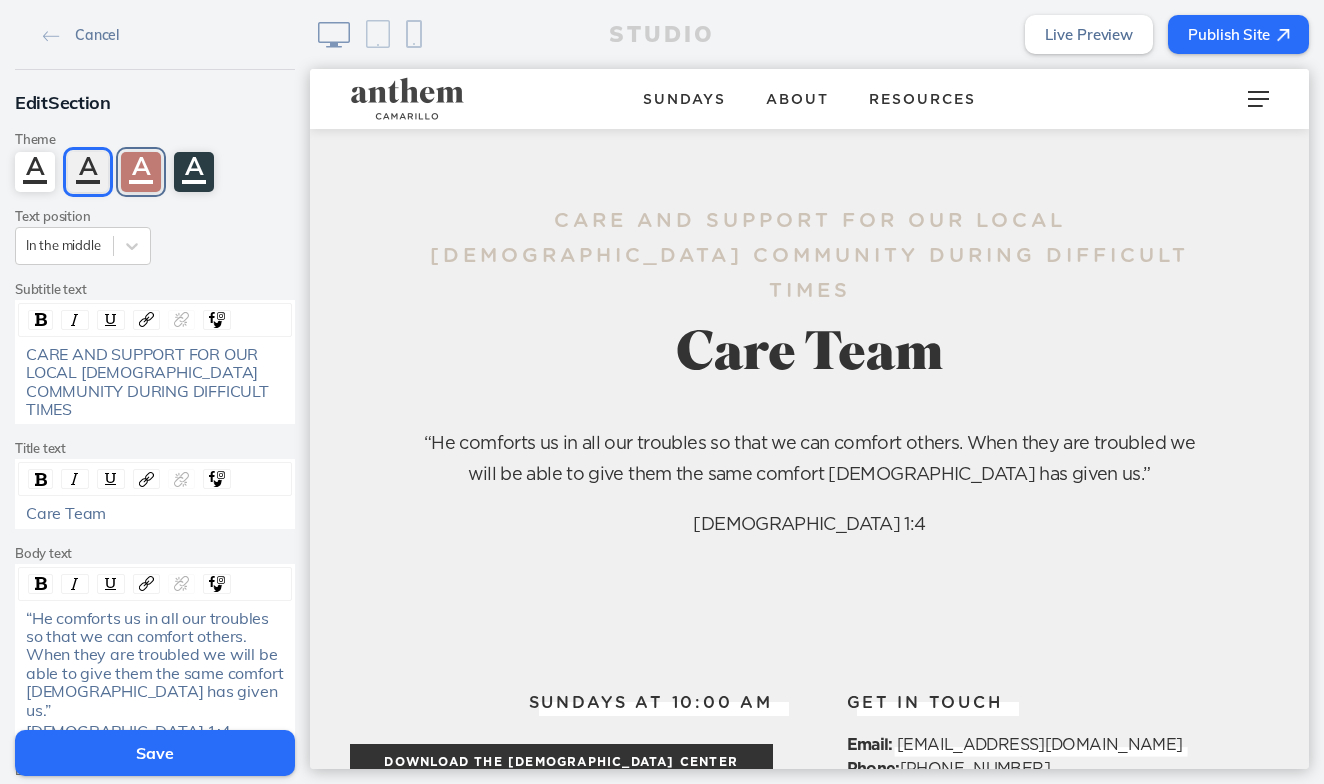 click on "A" 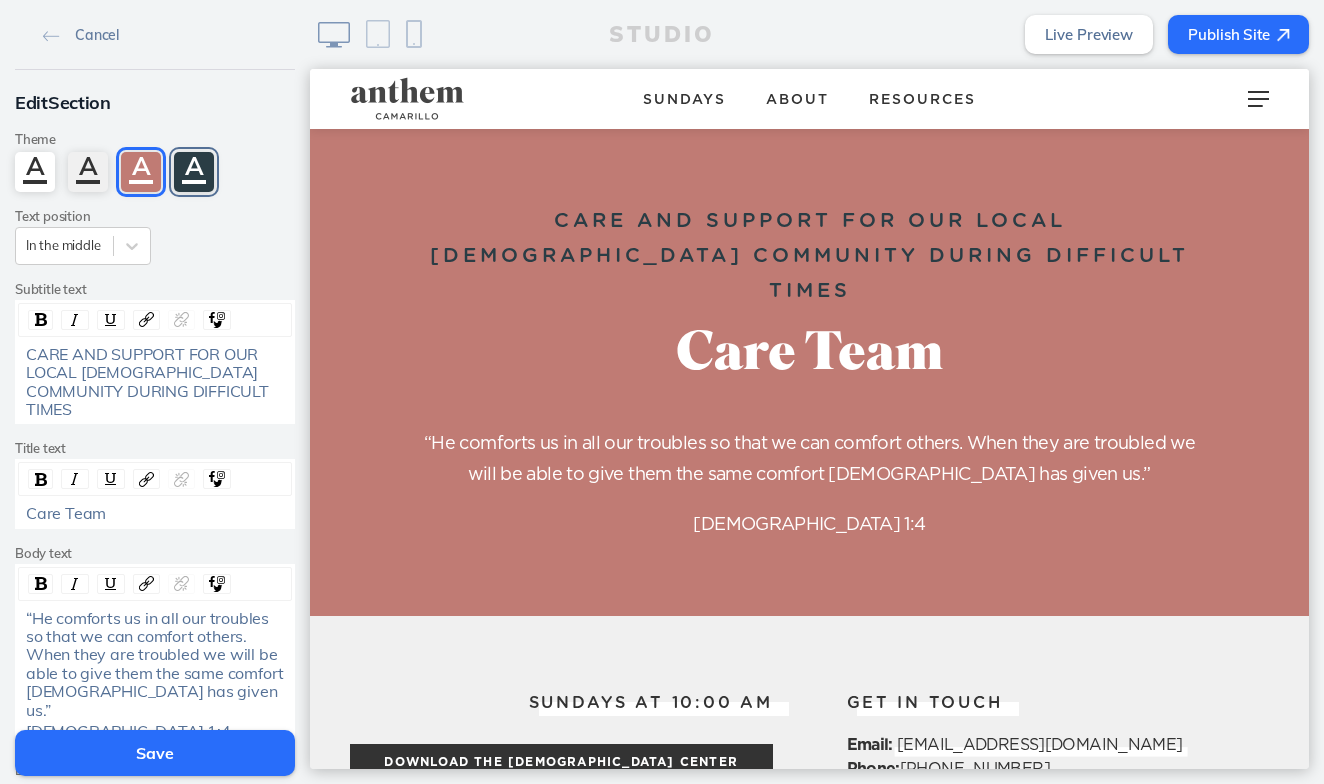 click on "A" 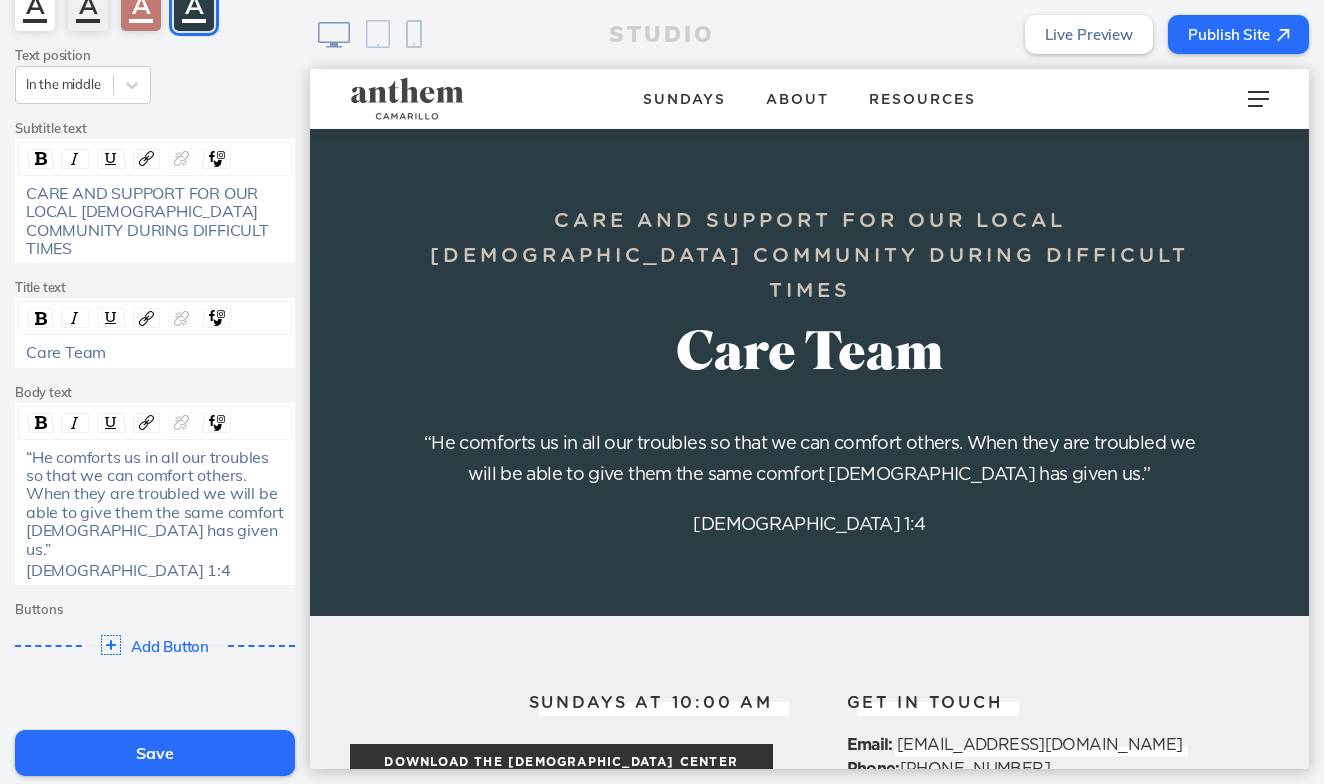 scroll, scrollTop: 190, scrollLeft: 0, axis: vertical 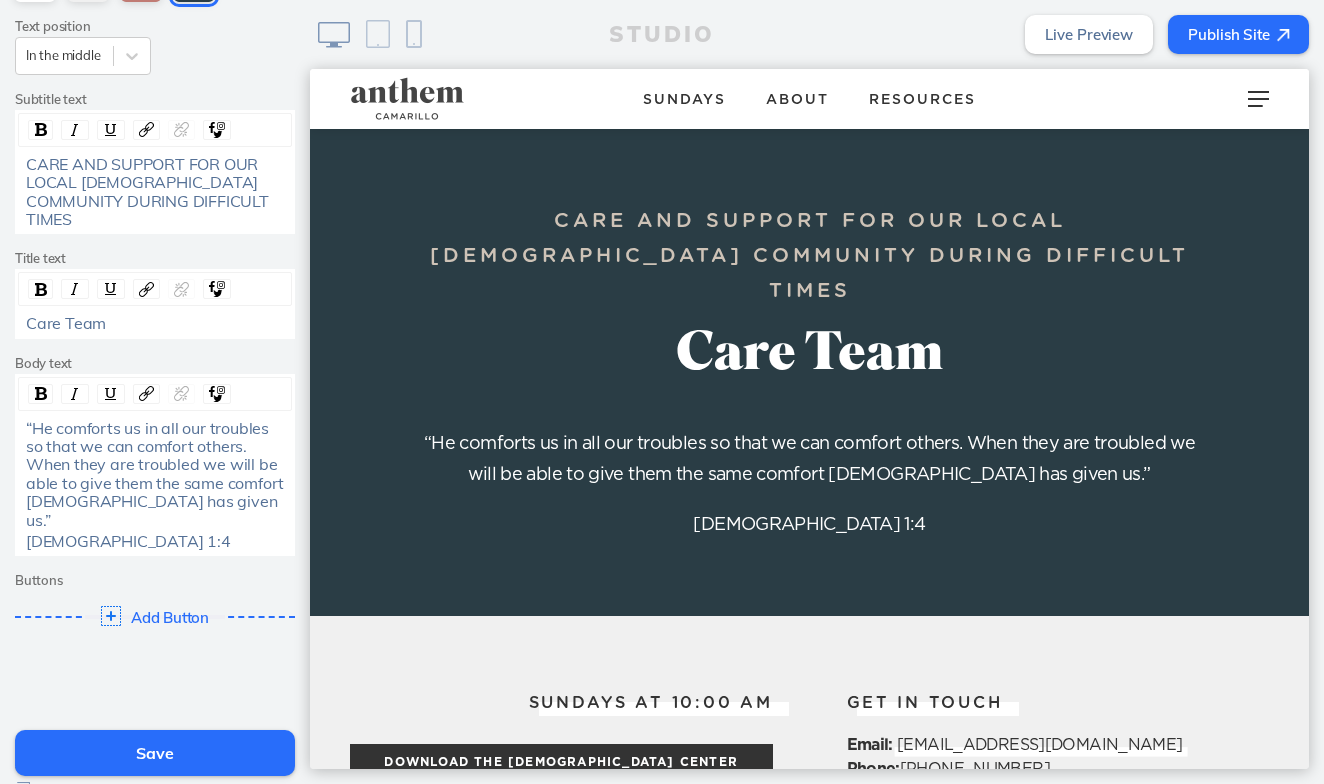click on "Save" 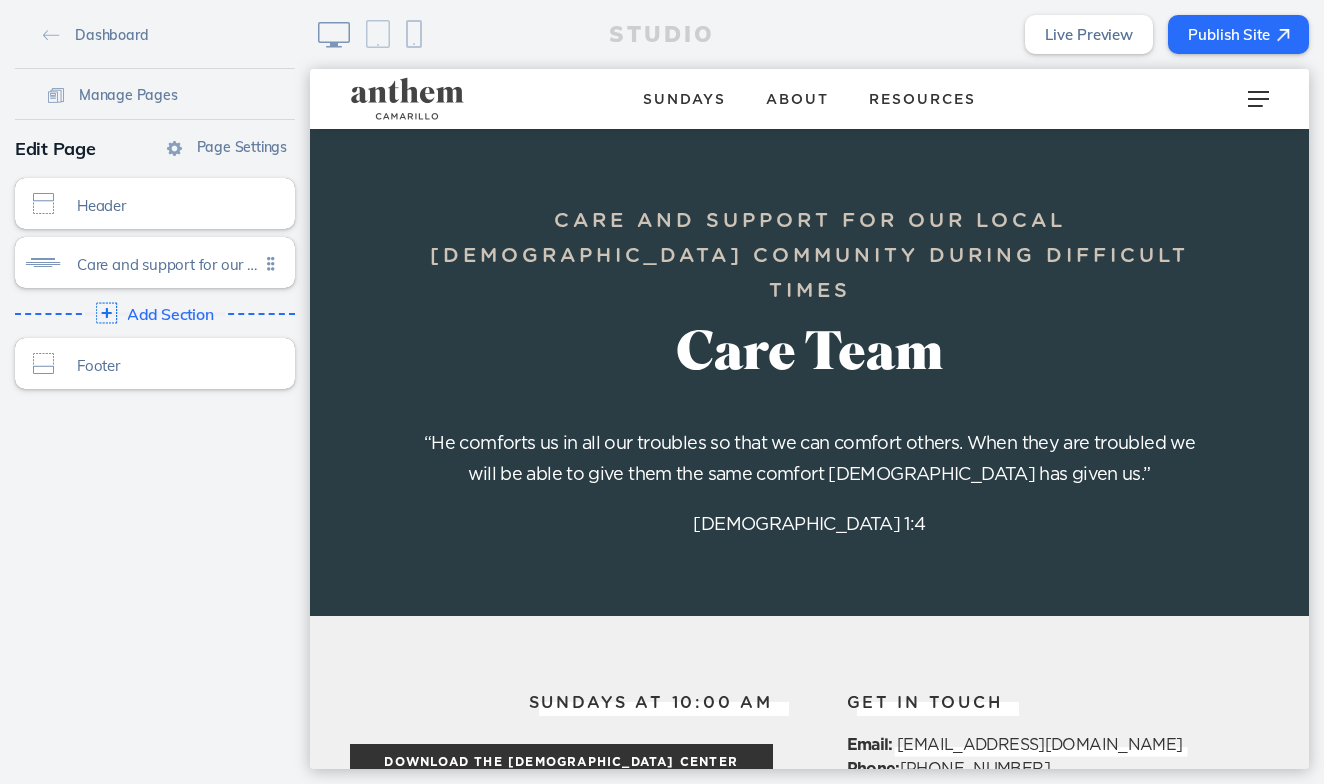 click on "Add Section" 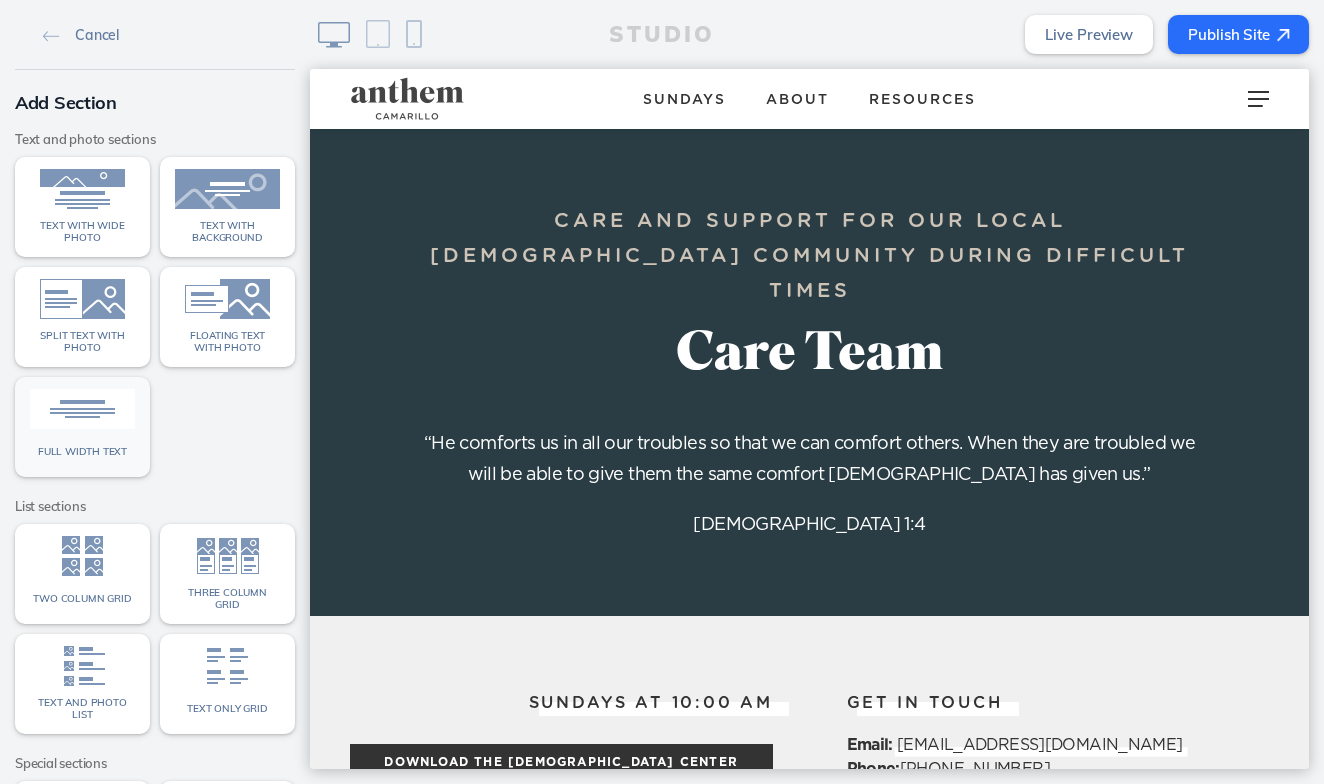 click 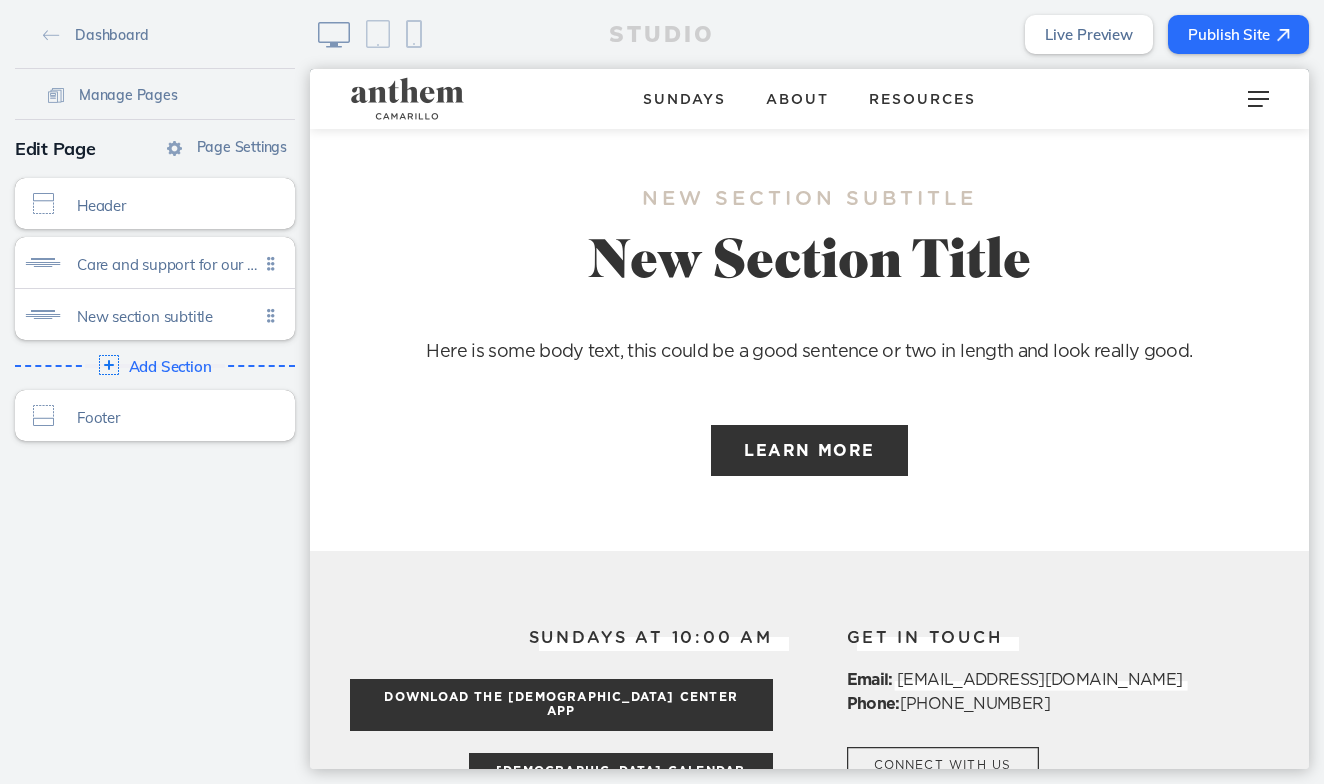 scroll, scrollTop: 510, scrollLeft: 0, axis: vertical 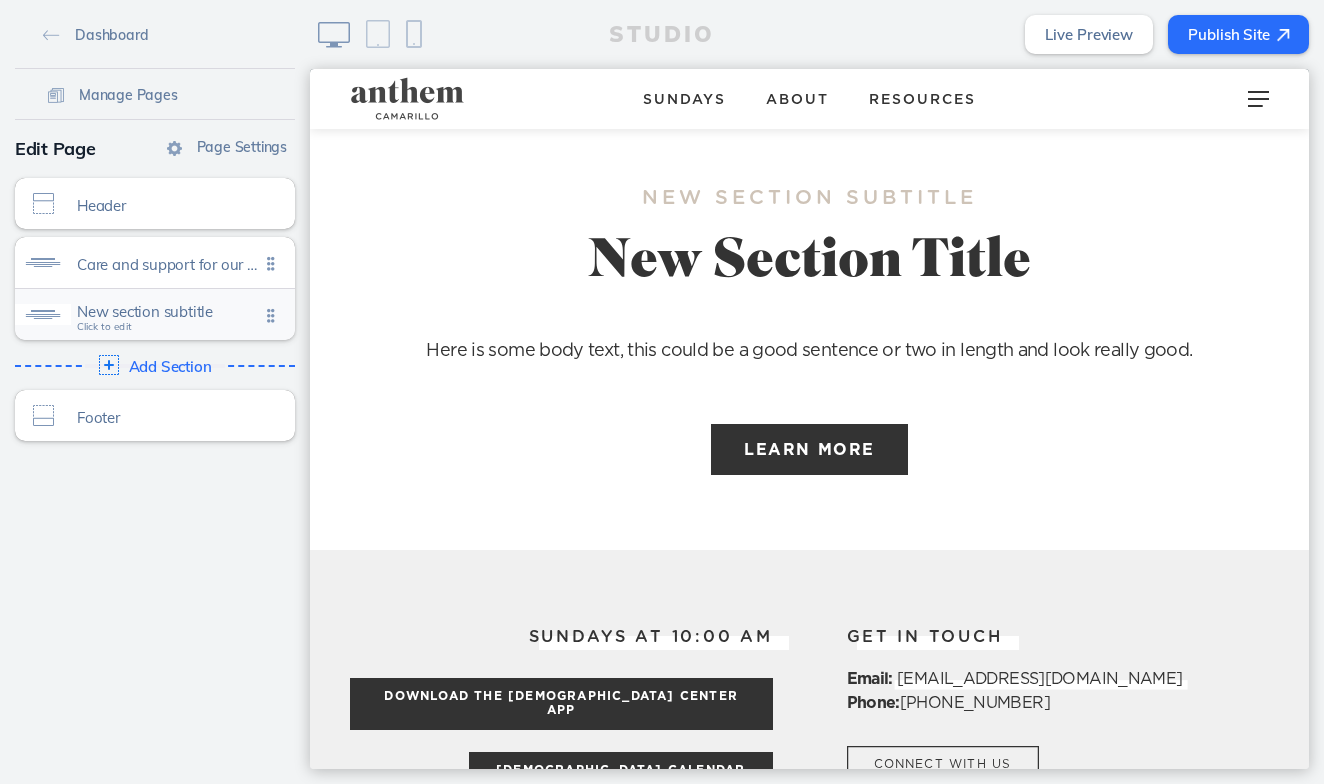 click on "New section subtitle" 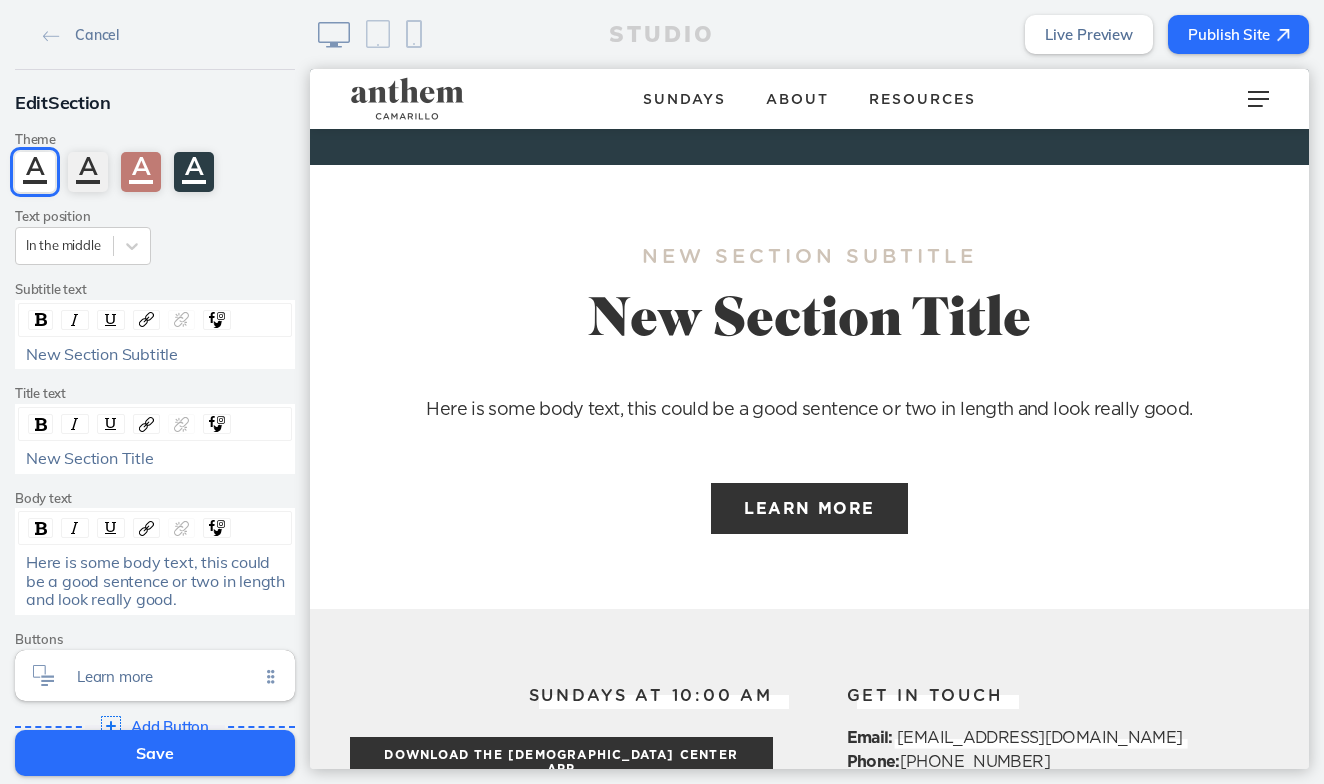 scroll, scrollTop: 450, scrollLeft: 0, axis: vertical 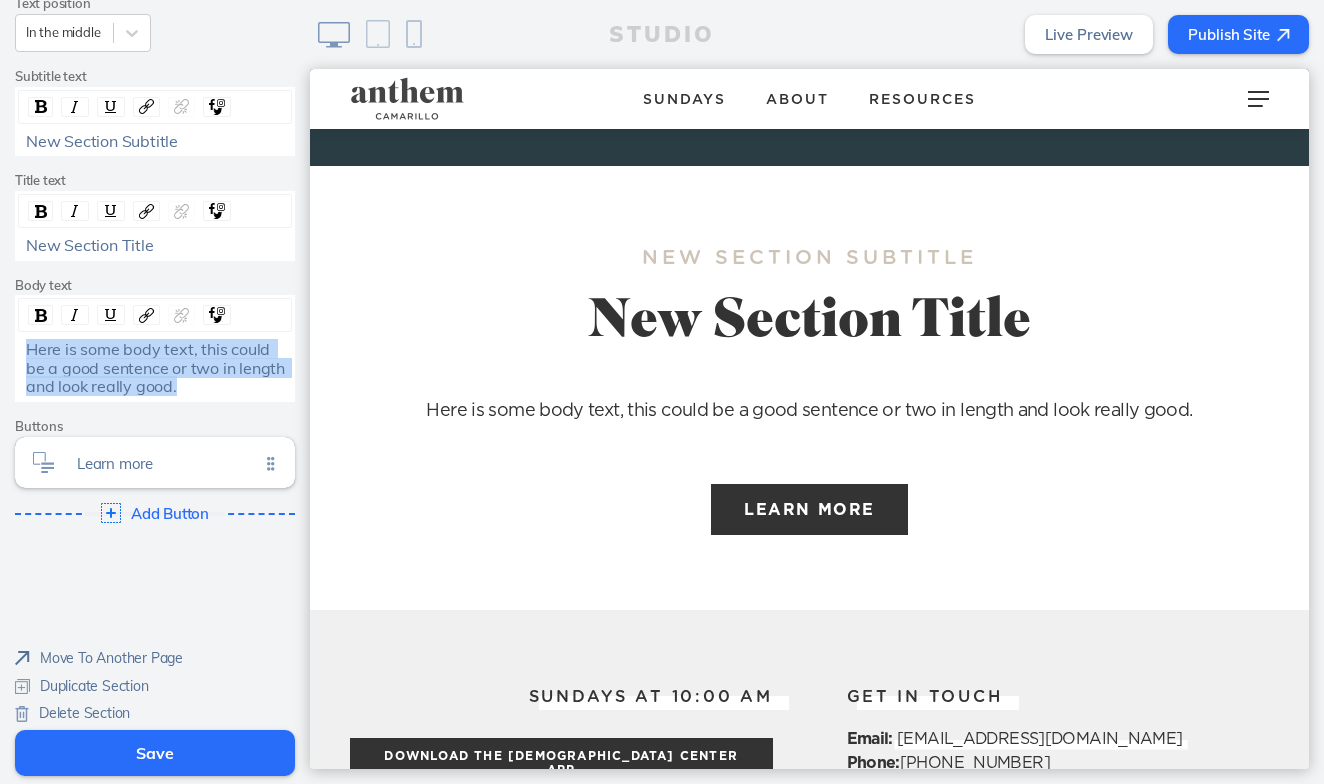 drag, startPoint x: 196, startPoint y: 378, endPoint x: 19, endPoint y: 332, distance: 182.87975 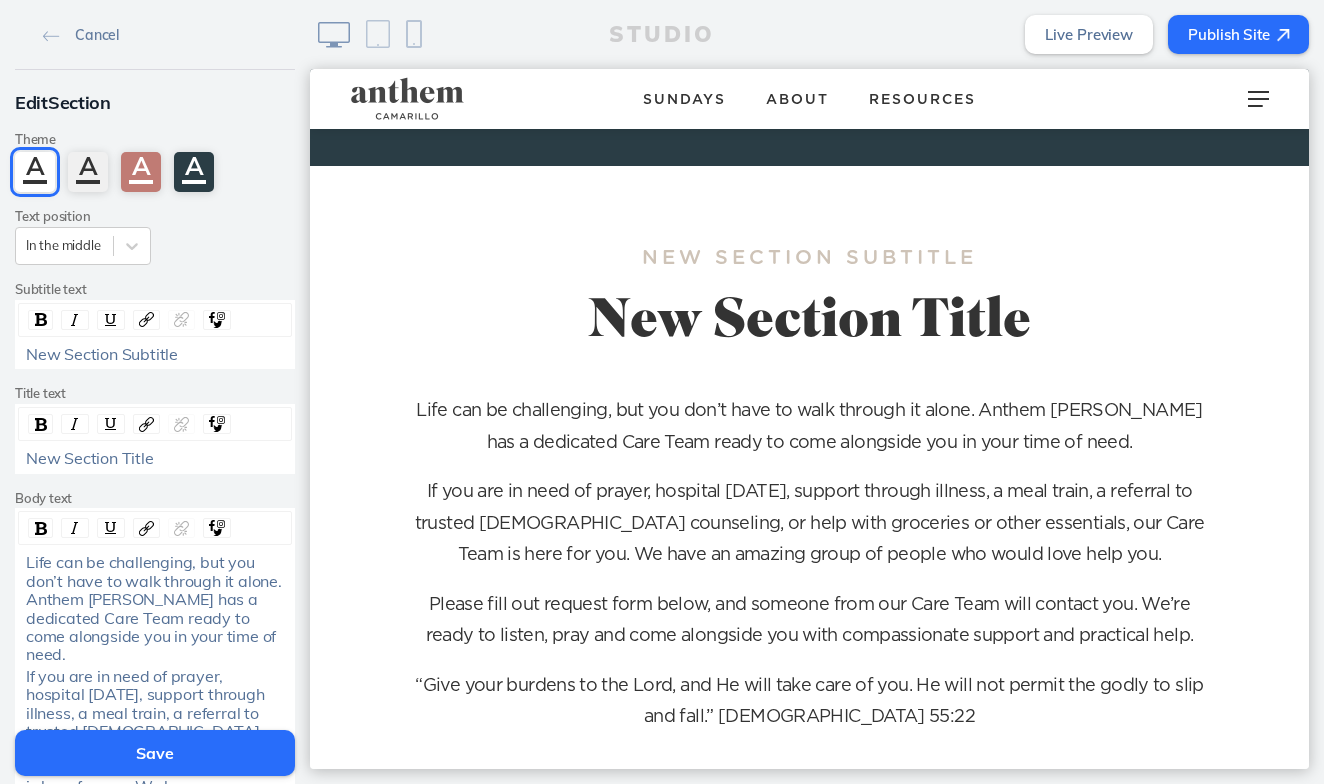scroll, scrollTop: -1, scrollLeft: 0, axis: vertical 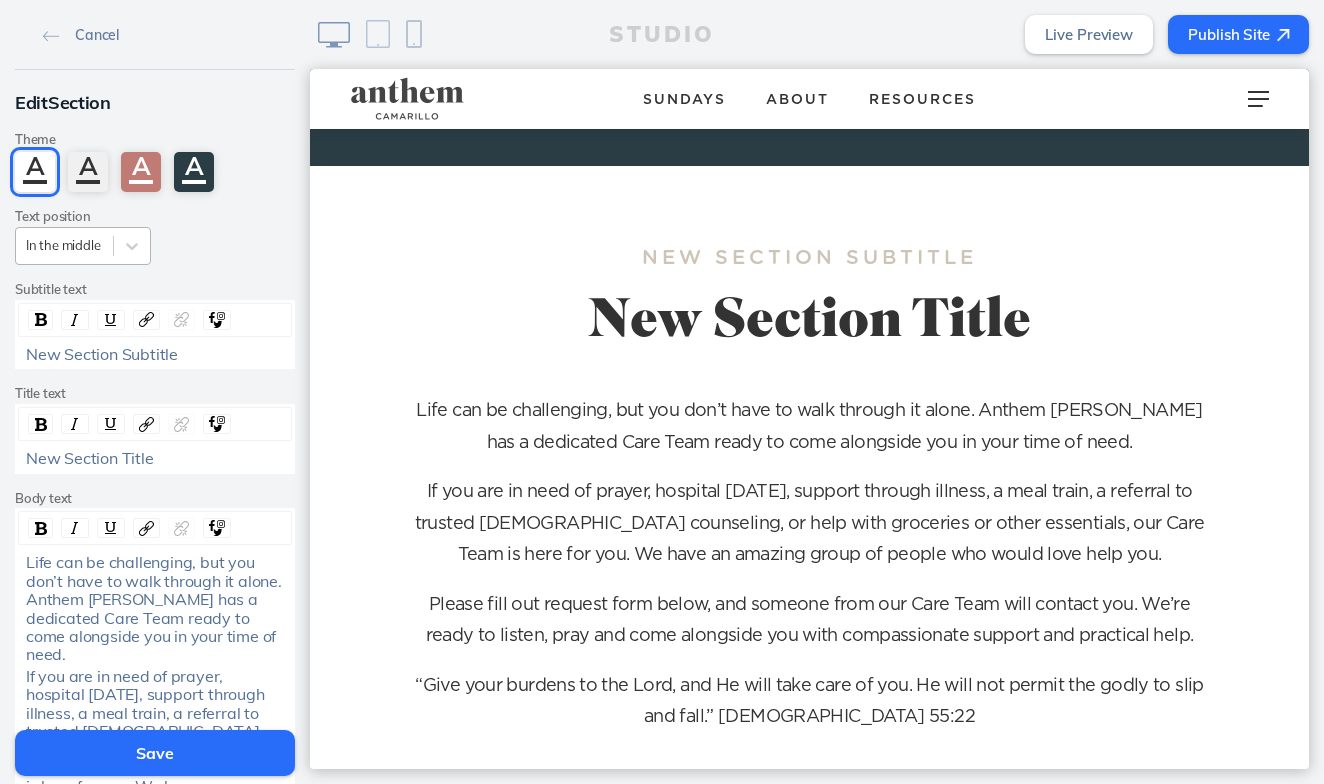 click 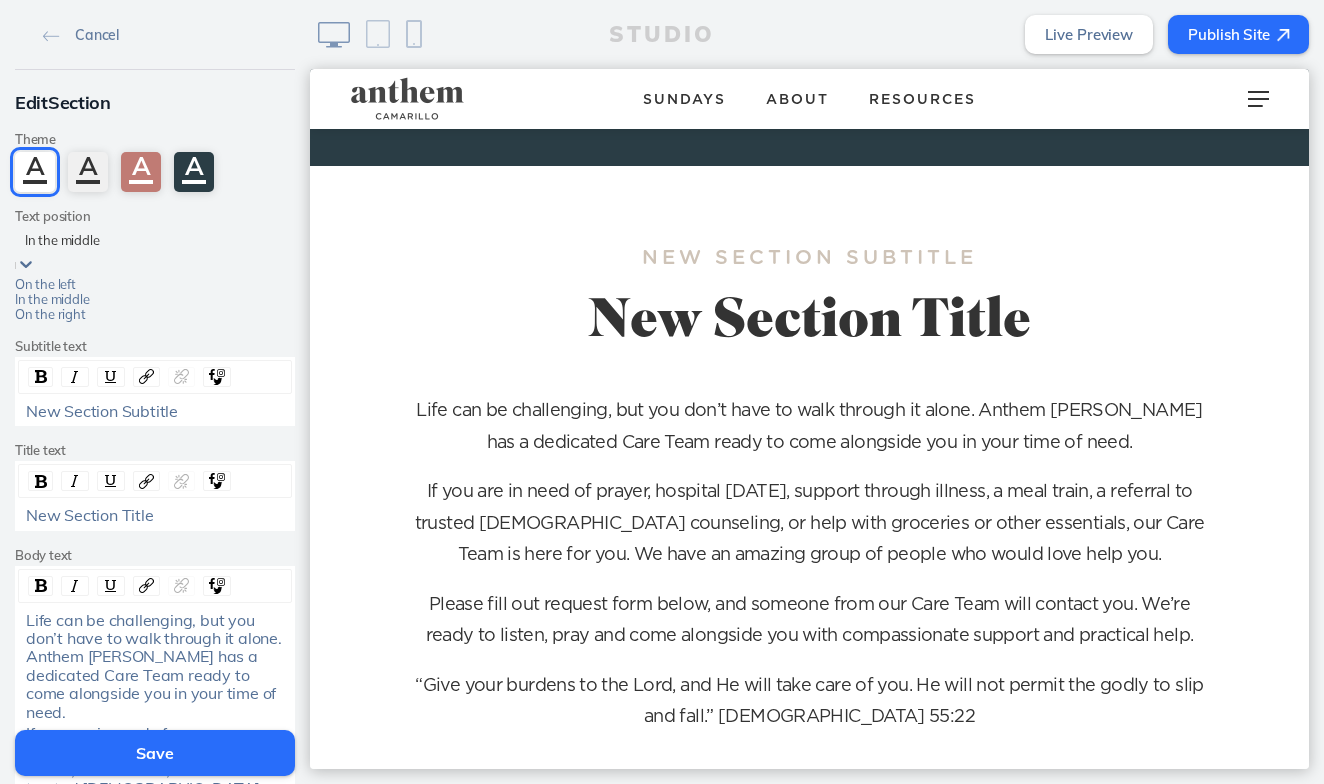 click on "On the left" 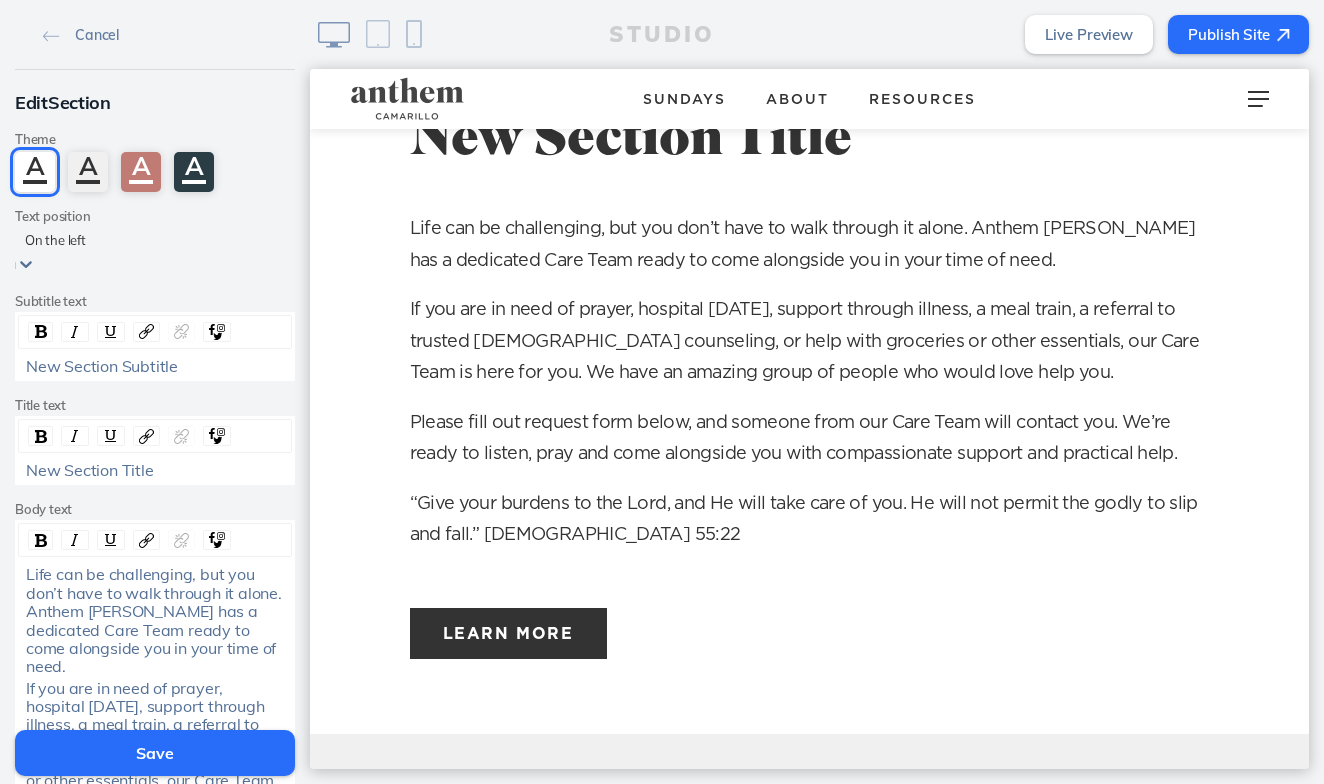 scroll, scrollTop: 633, scrollLeft: 0, axis: vertical 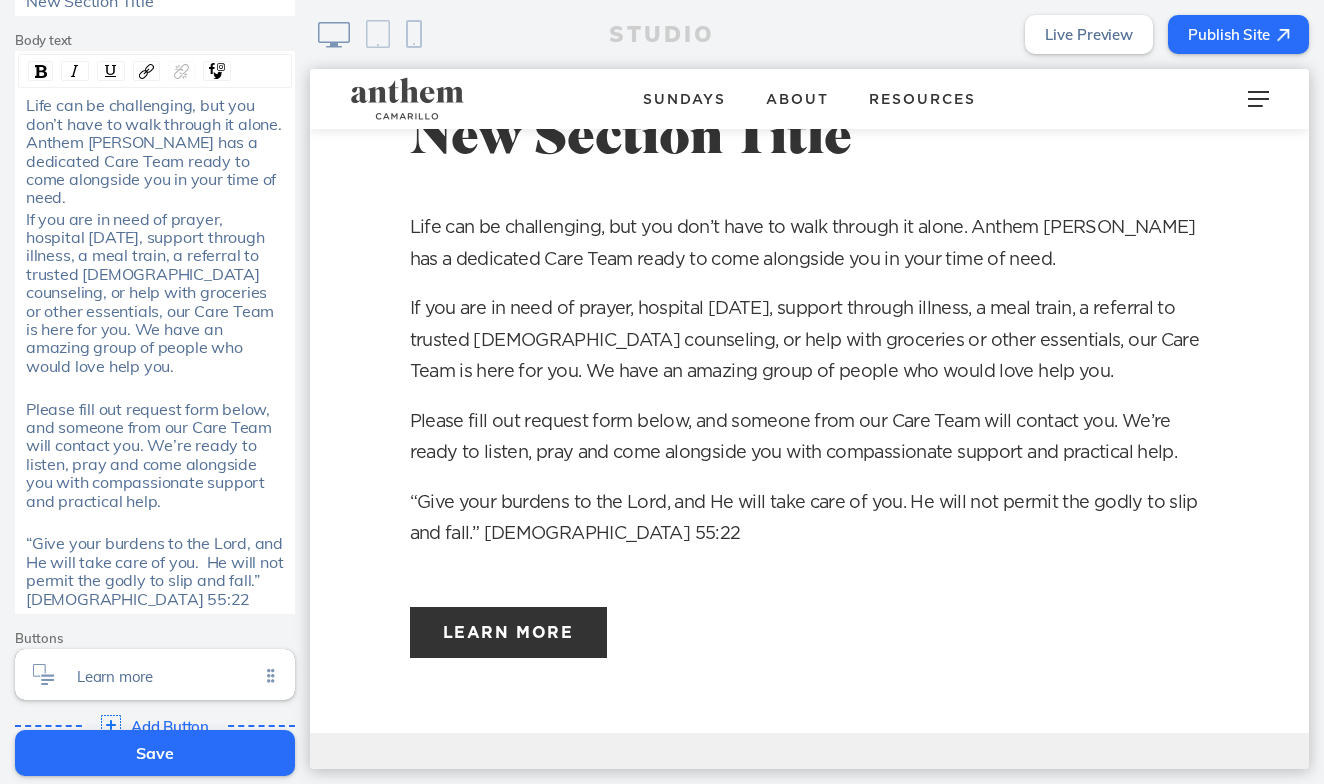 click on "Save" 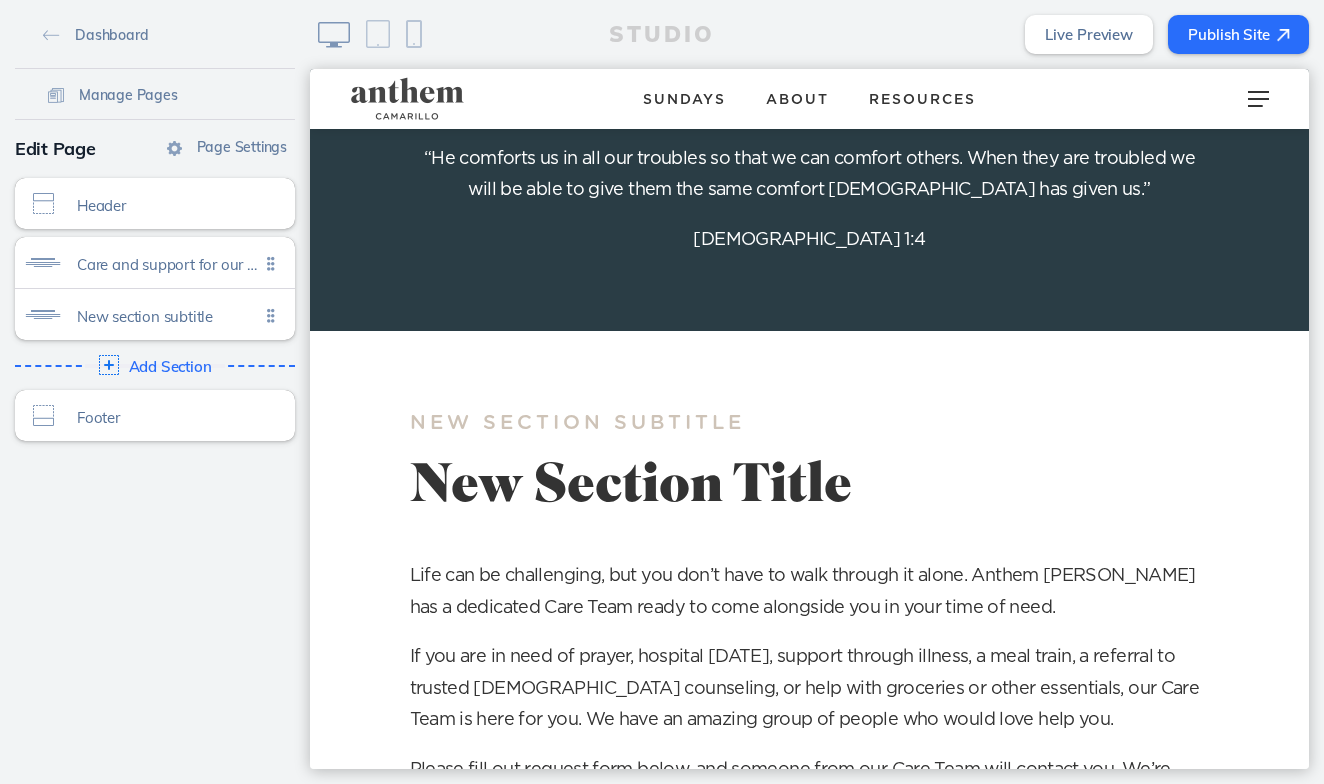 scroll, scrollTop: 278, scrollLeft: 0, axis: vertical 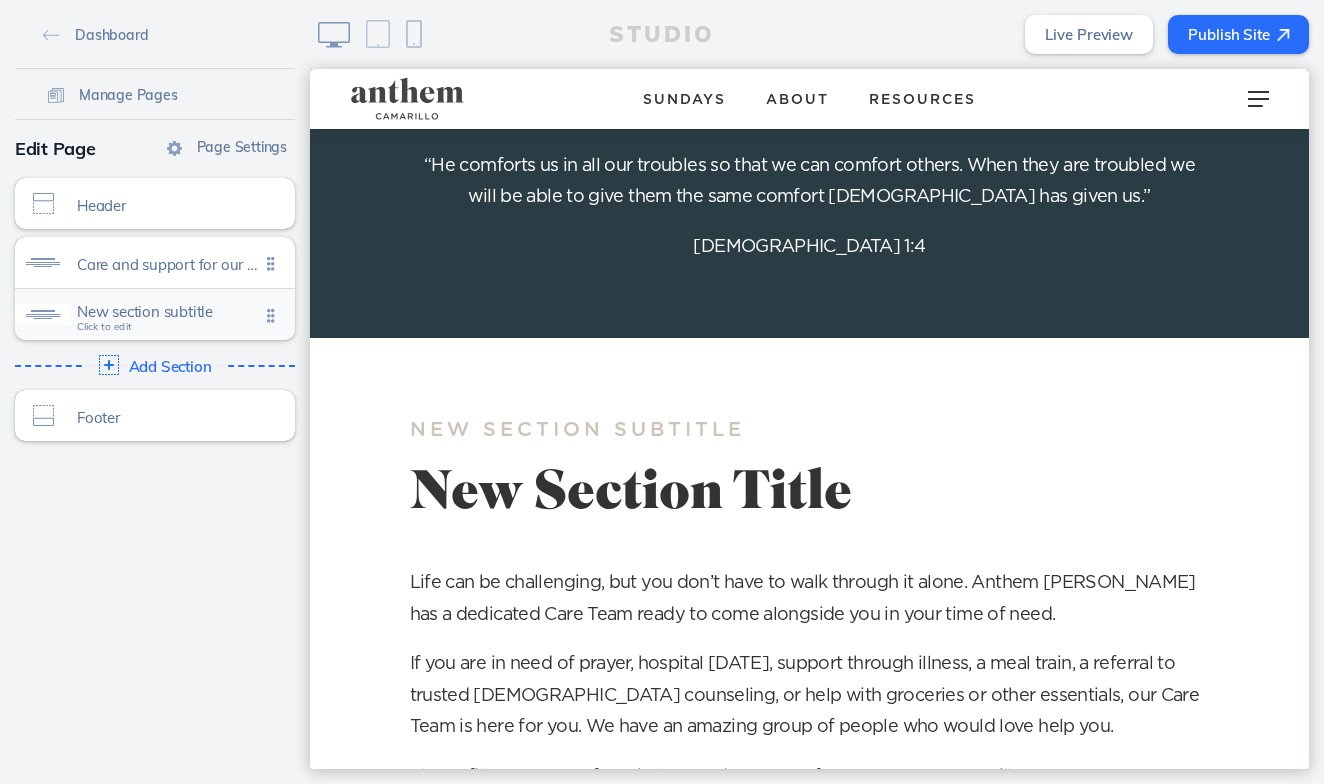 click on "New section subtitle Click to edit" 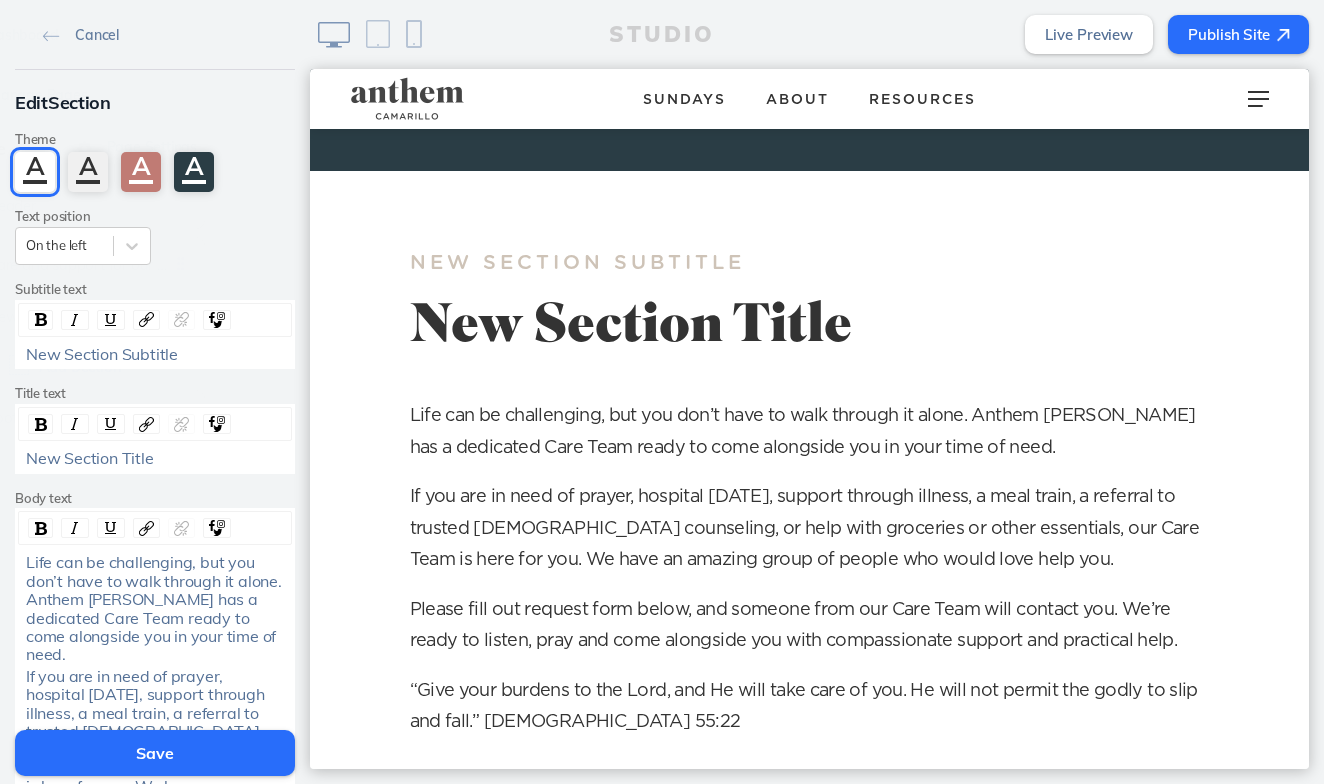 scroll, scrollTop: 450, scrollLeft: 0, axis: vertical 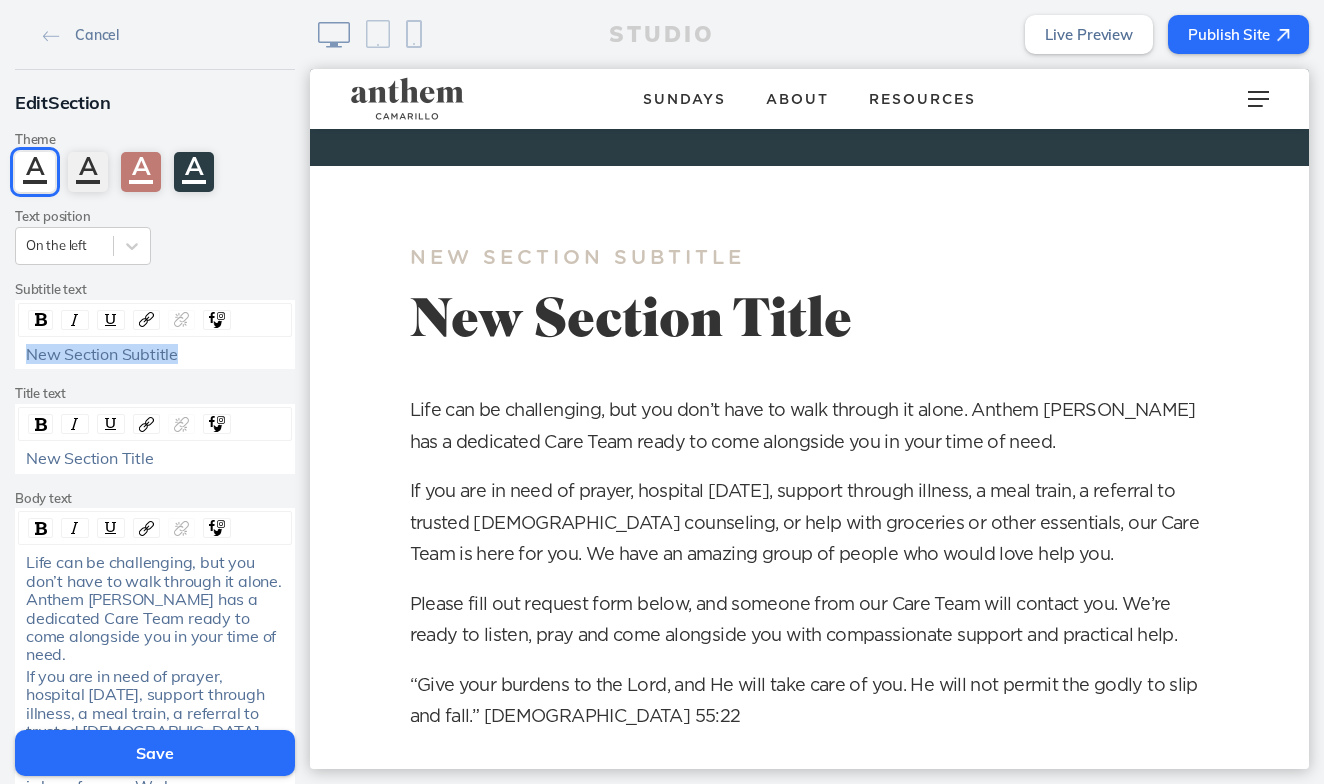 drag, startPoint x: 193, startPoint y: 351, endPoint x: -8, endPoint y: 346, distance: 201.06218 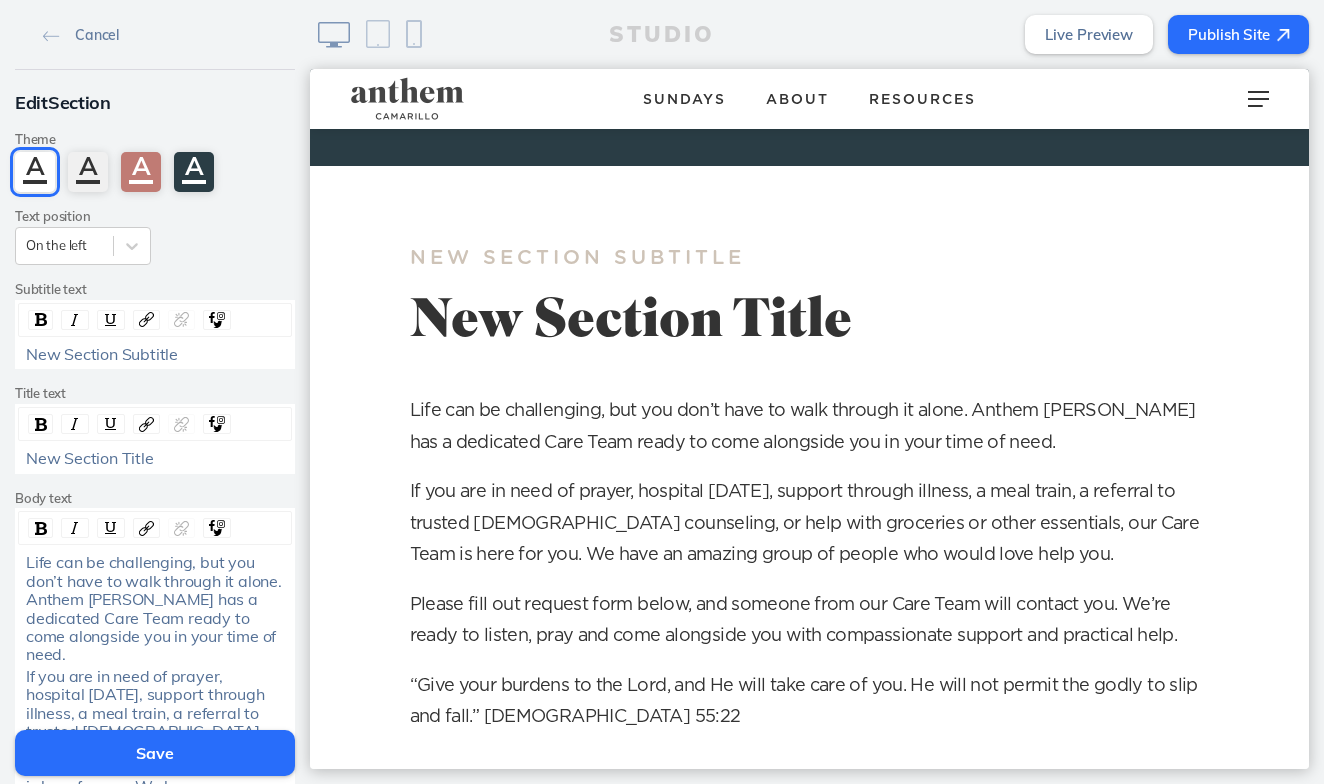 click on "New Section Subtitle" 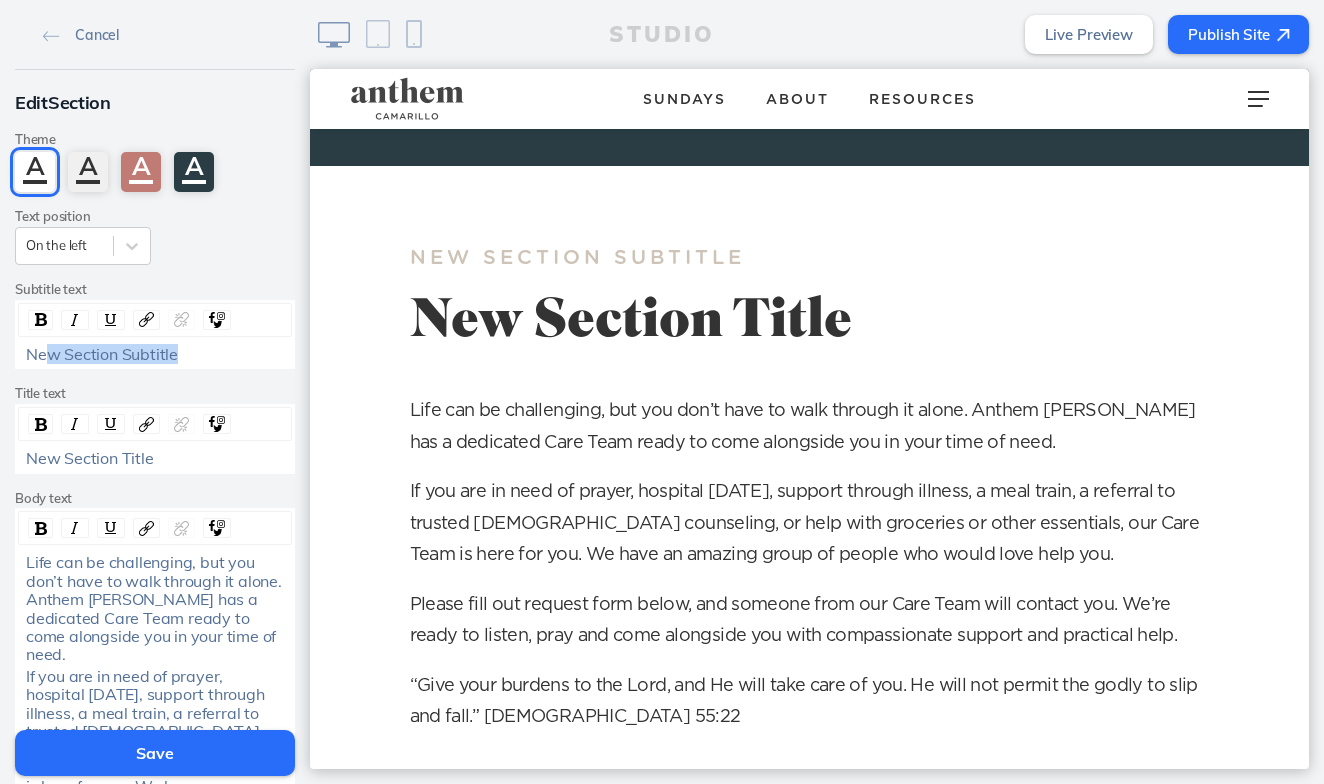drag, startPoint x: 182, startPoint y: 355, endPoint x: 49, endPoint y: 349, distance: 133.13527 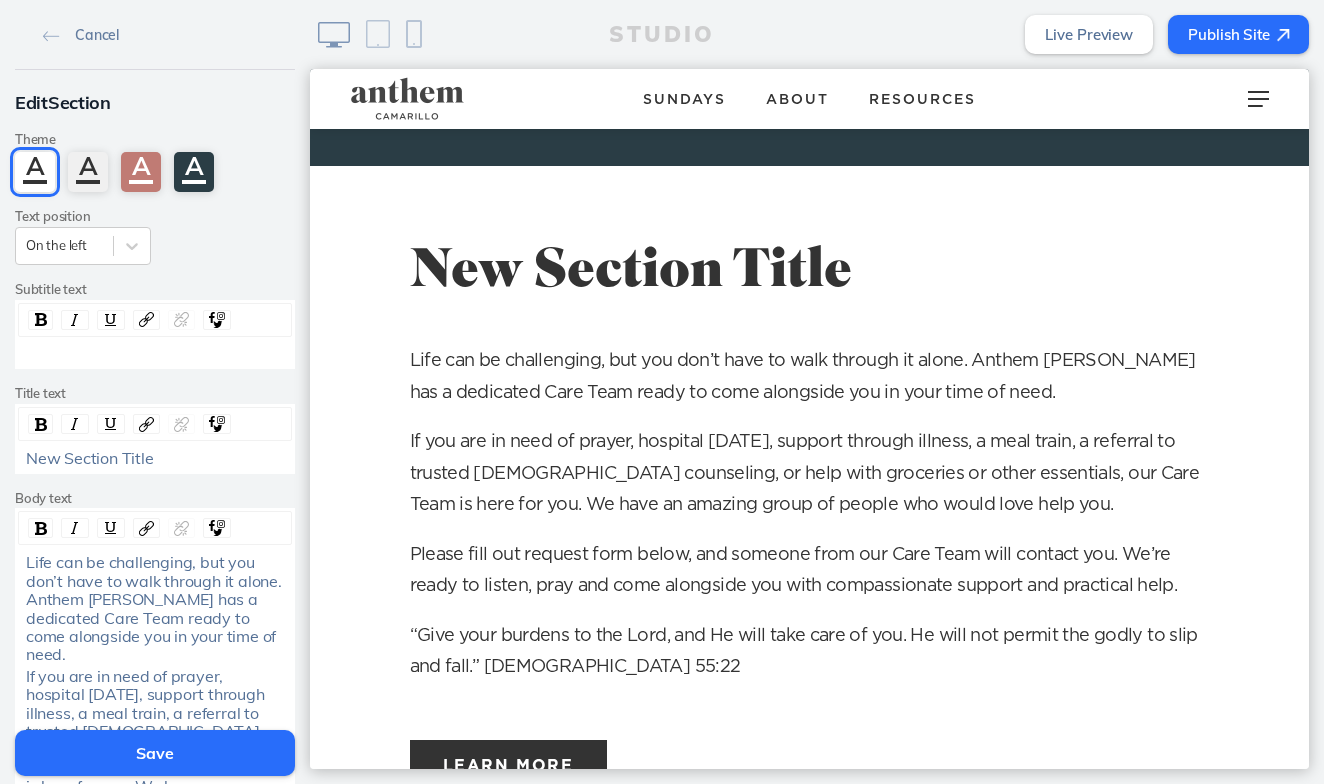 click on "New Section Title" 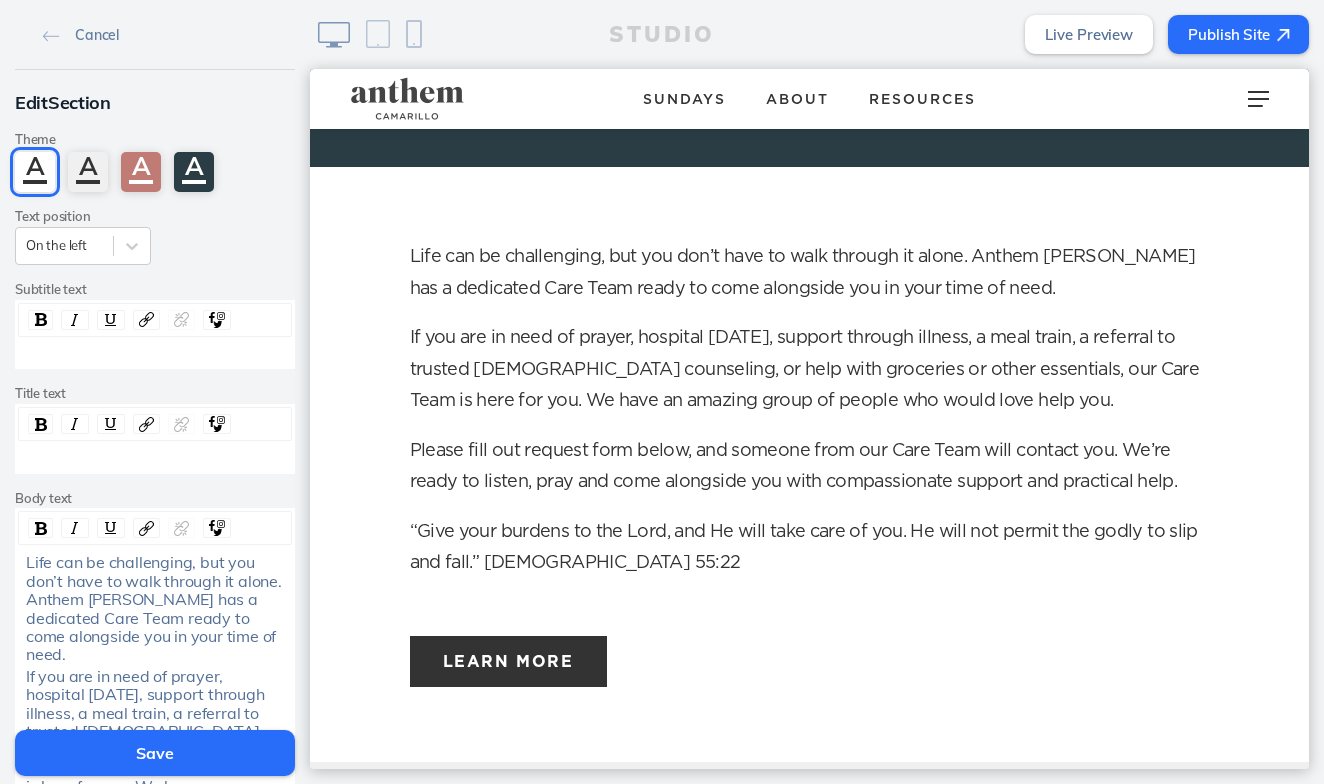 scroll, scrollTop: 452, scrollLeft: 0, axis: vertical 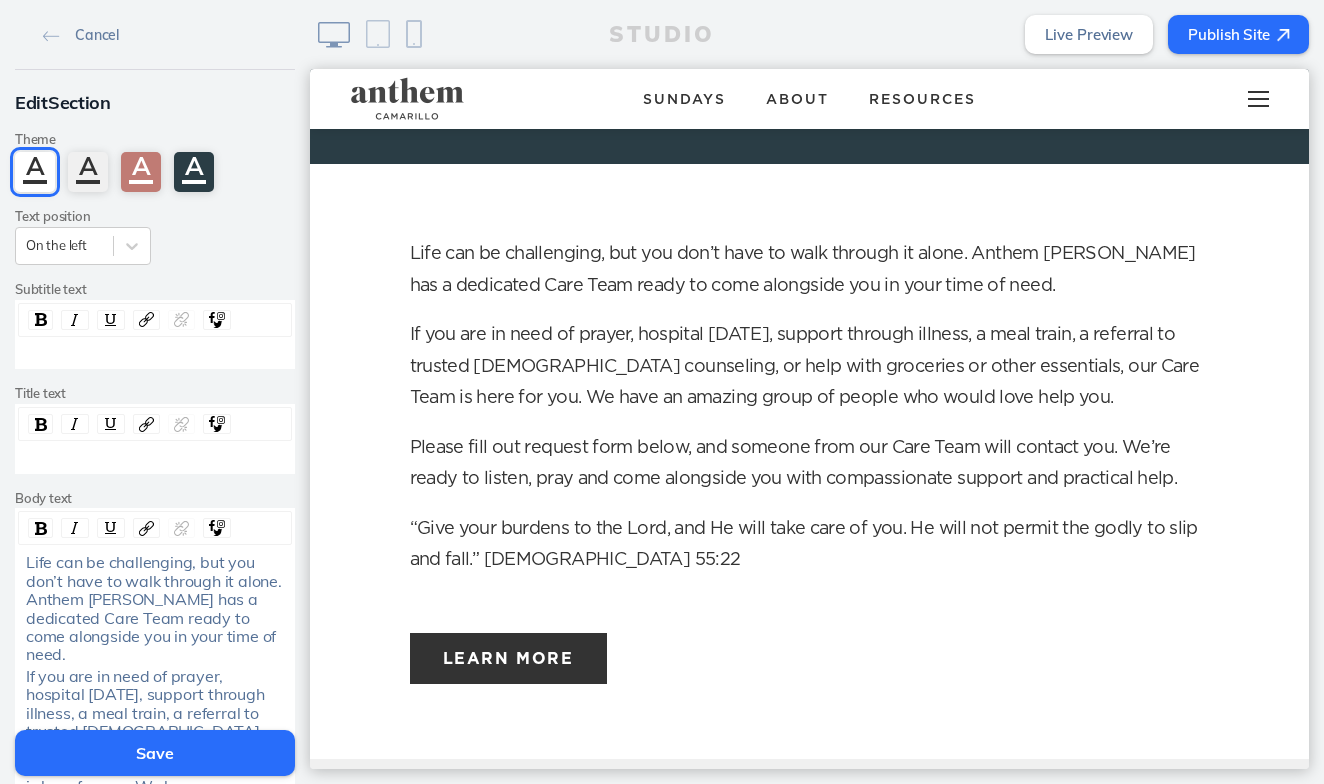 click at bounding box center [1258, 99] 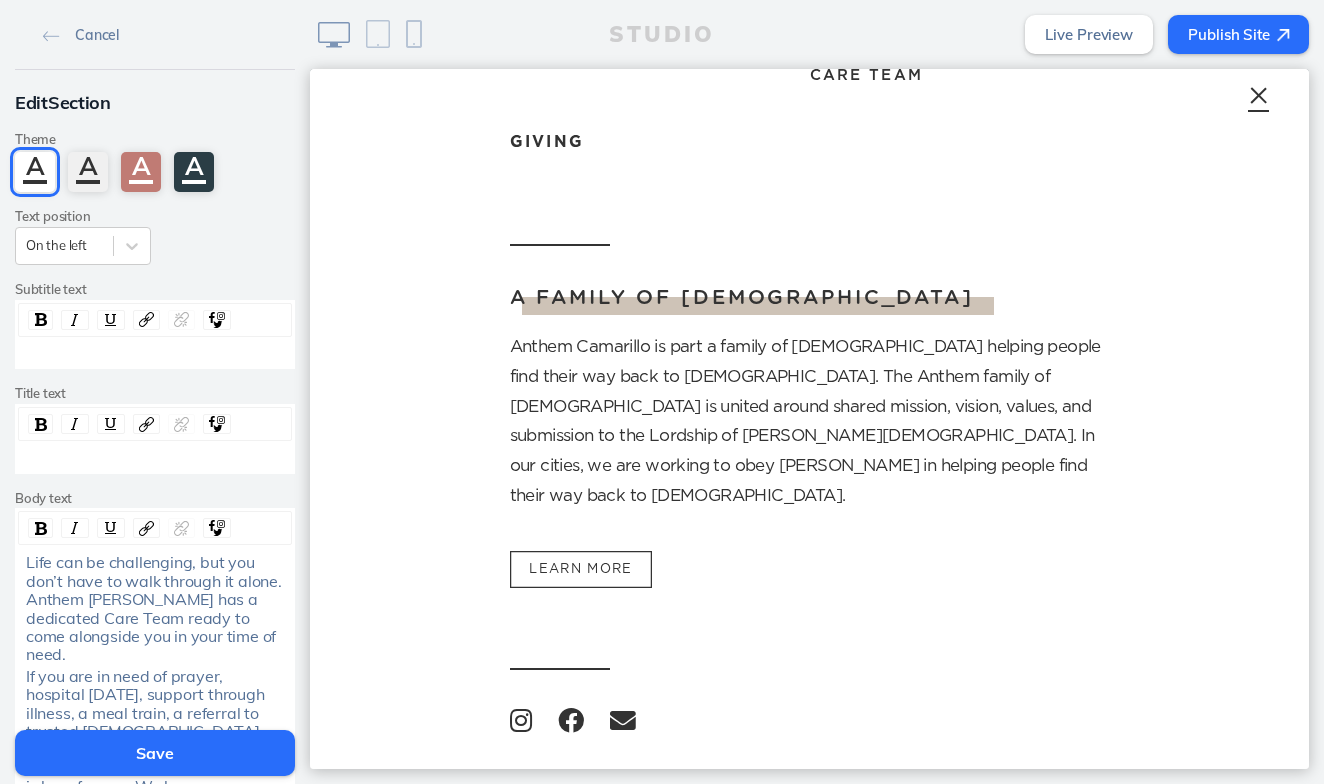scroll, scrollTop: 499, scrollLeft: 0, axis: vertical 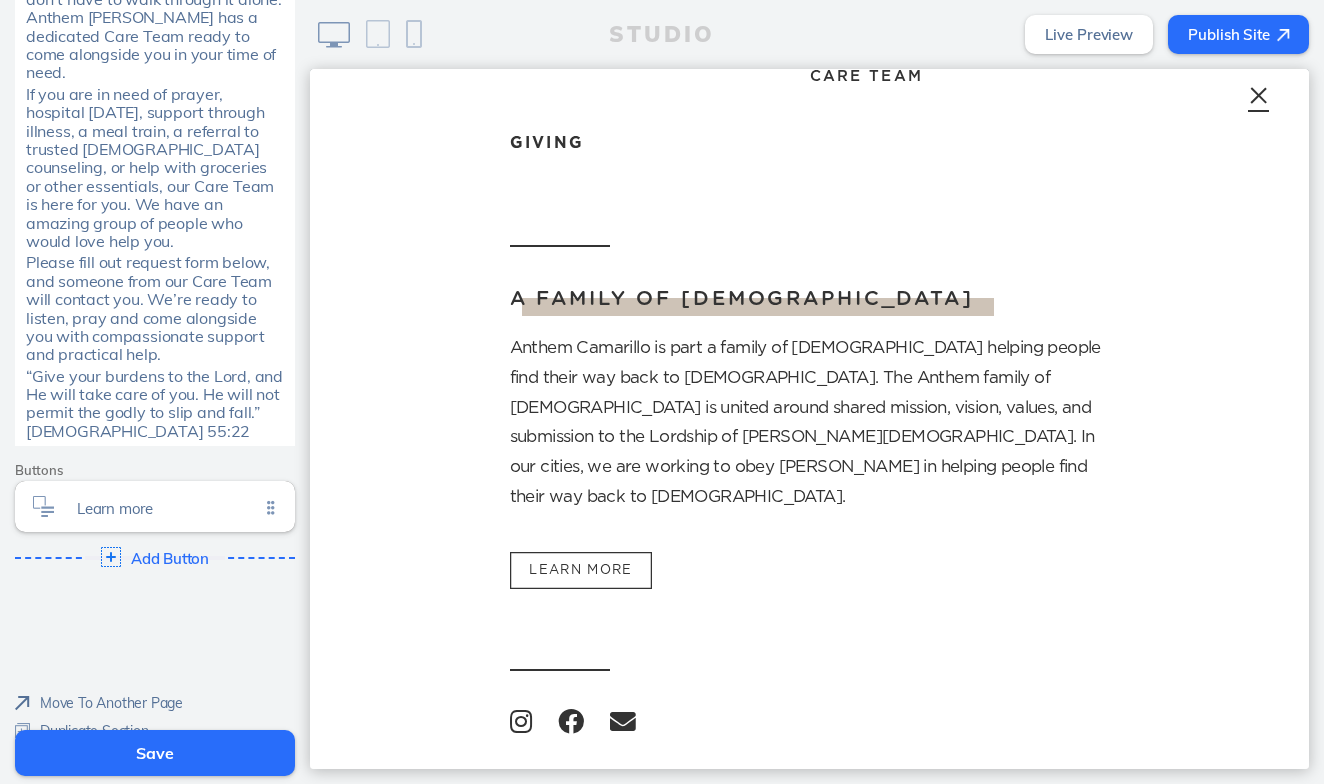 click at bounding box center [1258, 99] 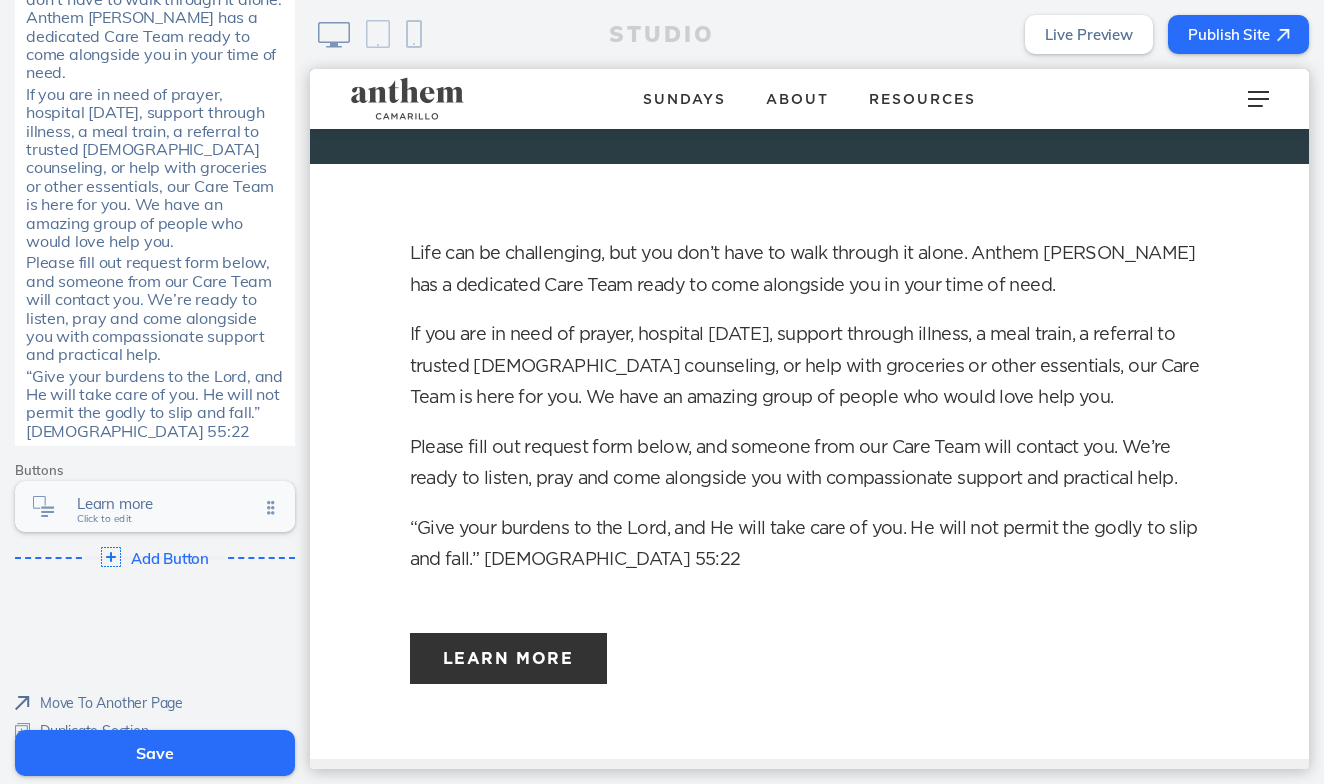 click on "Learn more" 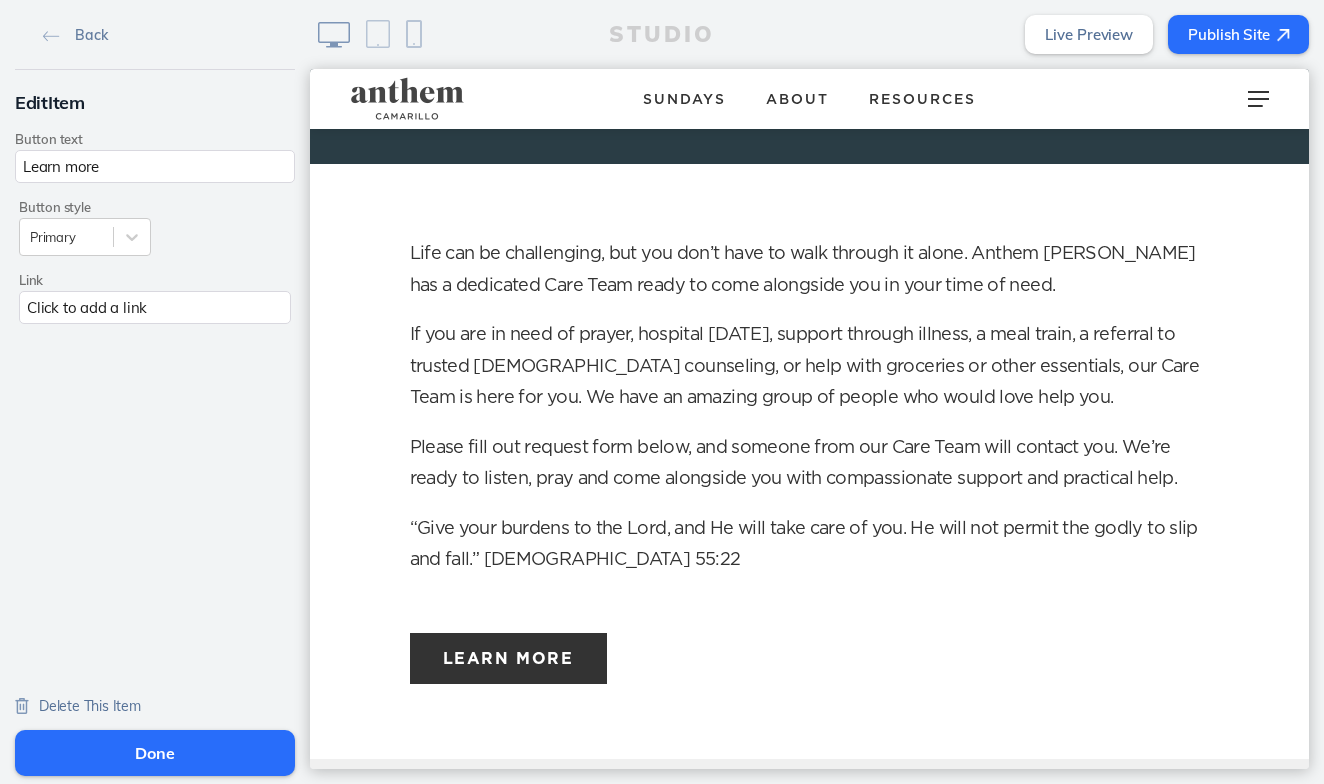 drag, startPoint x: 120, startPoint y: 172, endPoint x: -32, endPoint y: 172, distance: 152 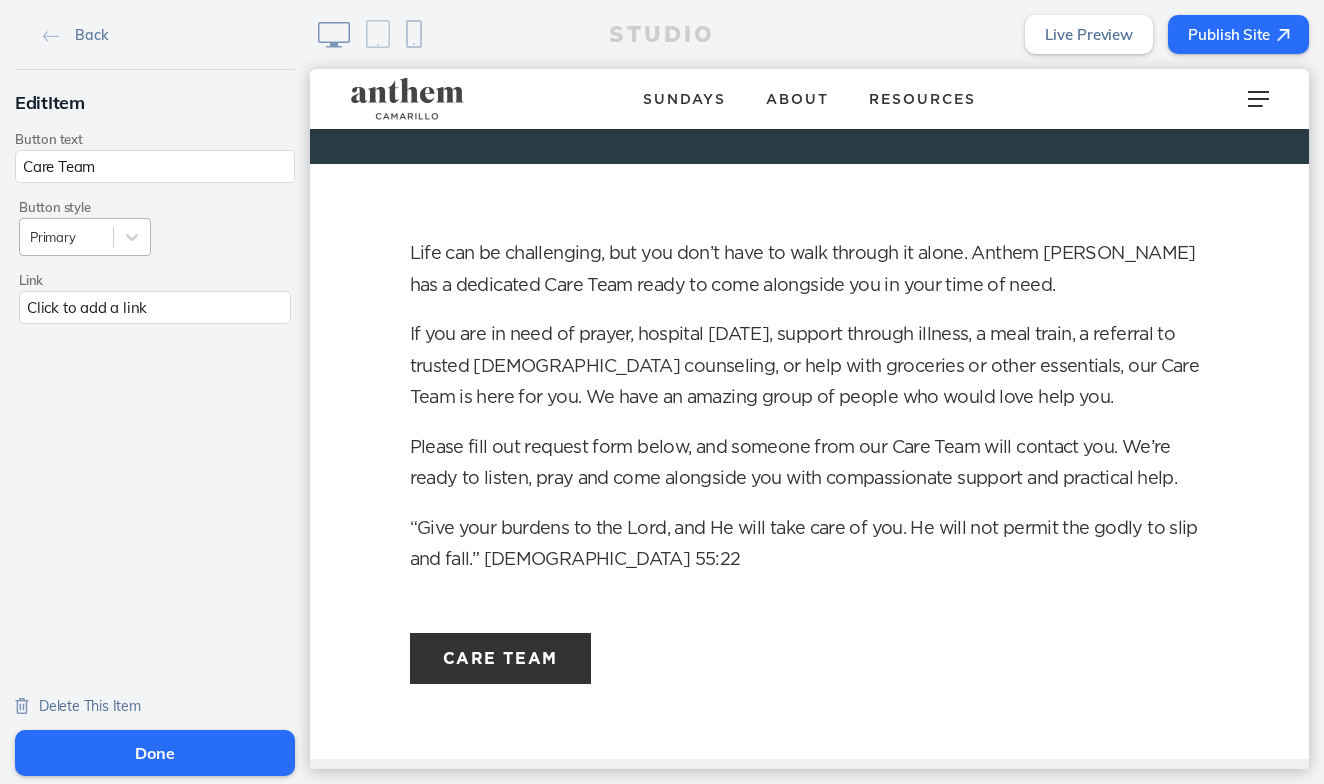 type on "Care Team" 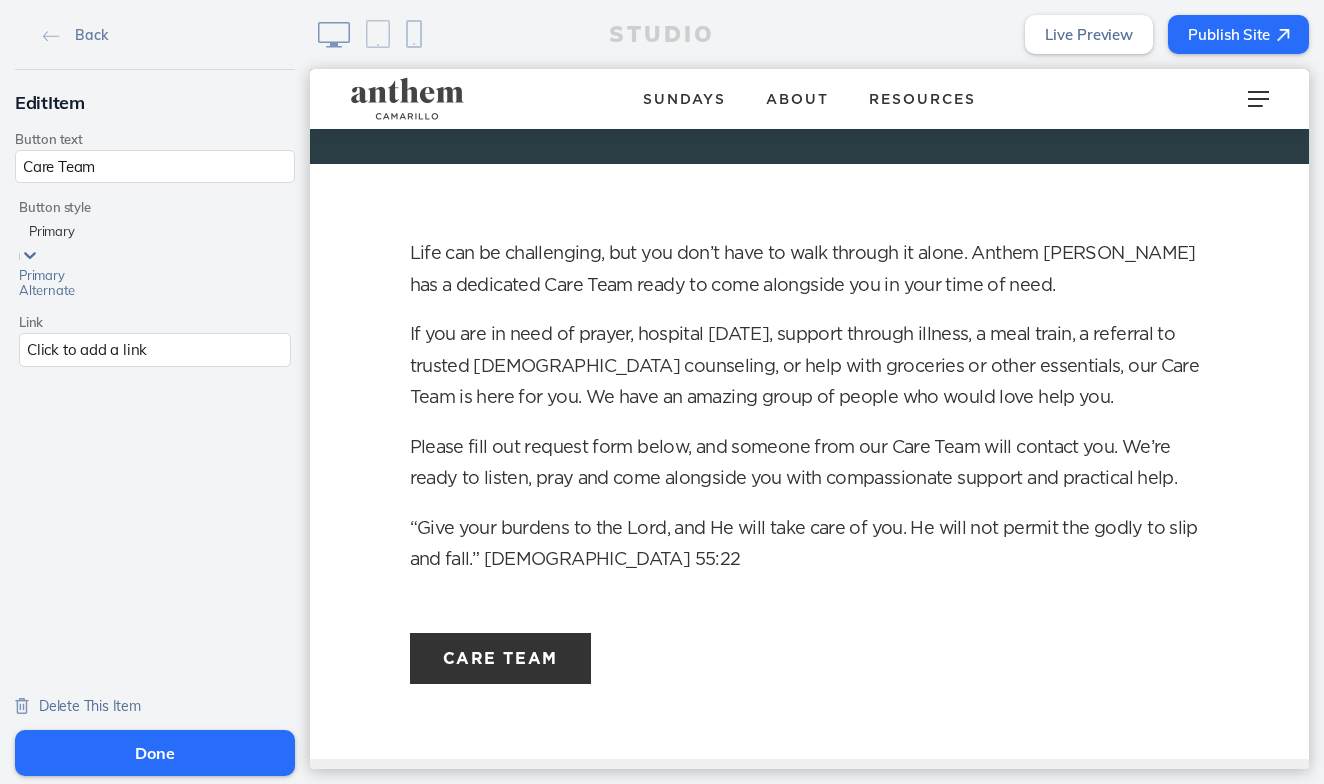 click on "Alternate" 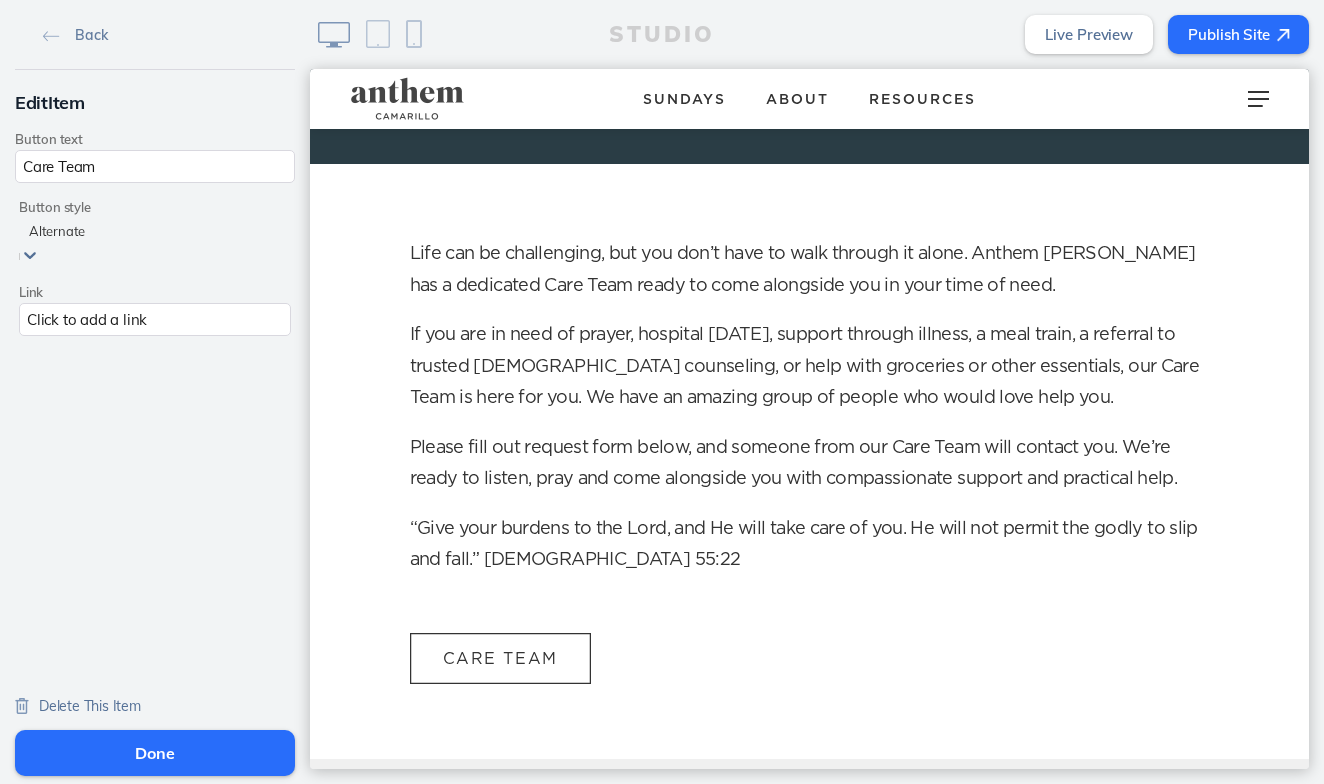 click on "Click to add a link" 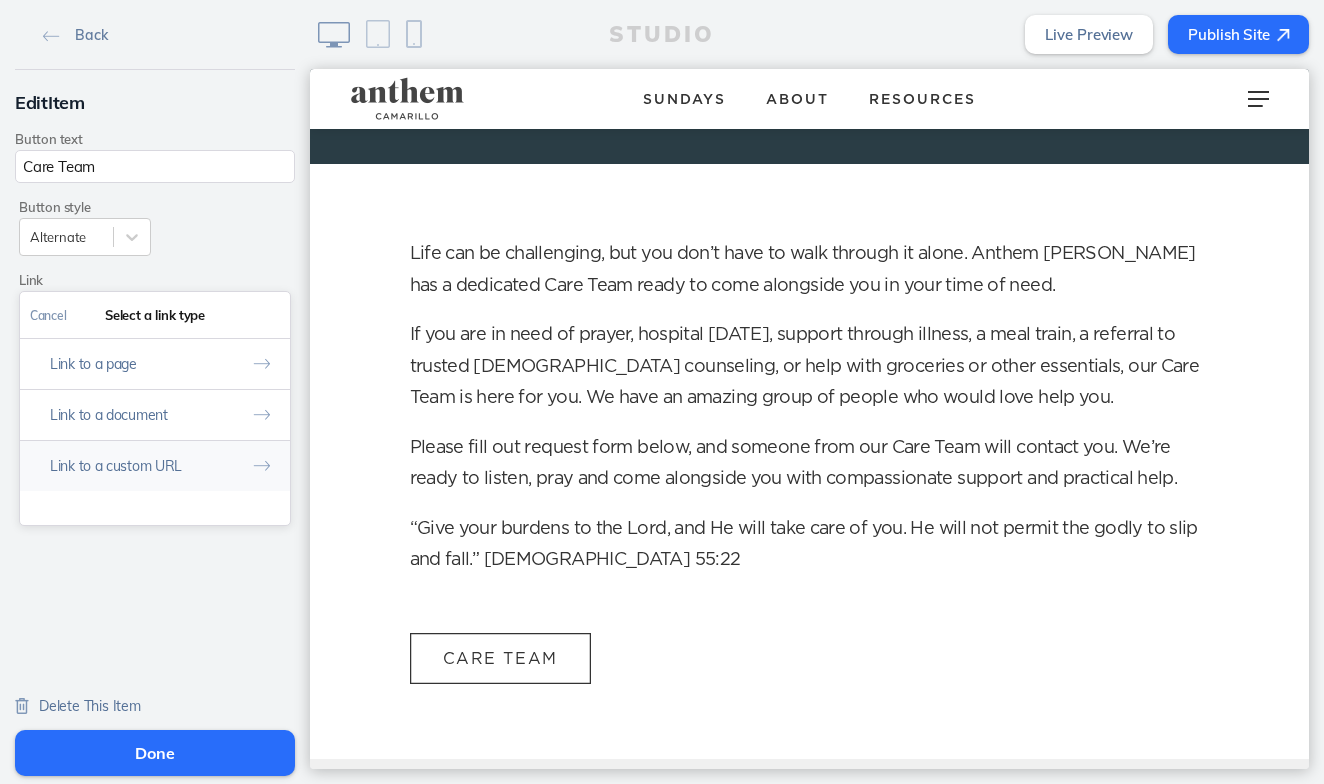click on "Link to a custom URL" 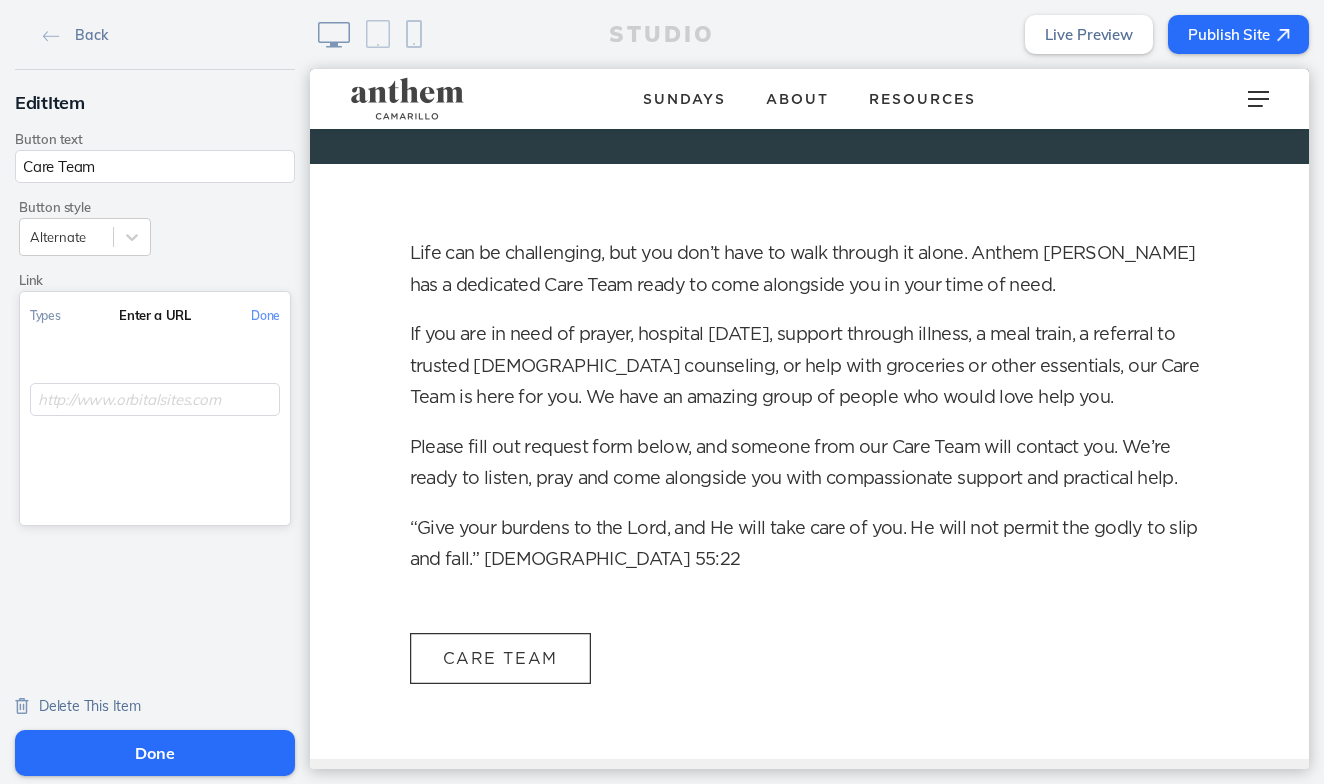 click 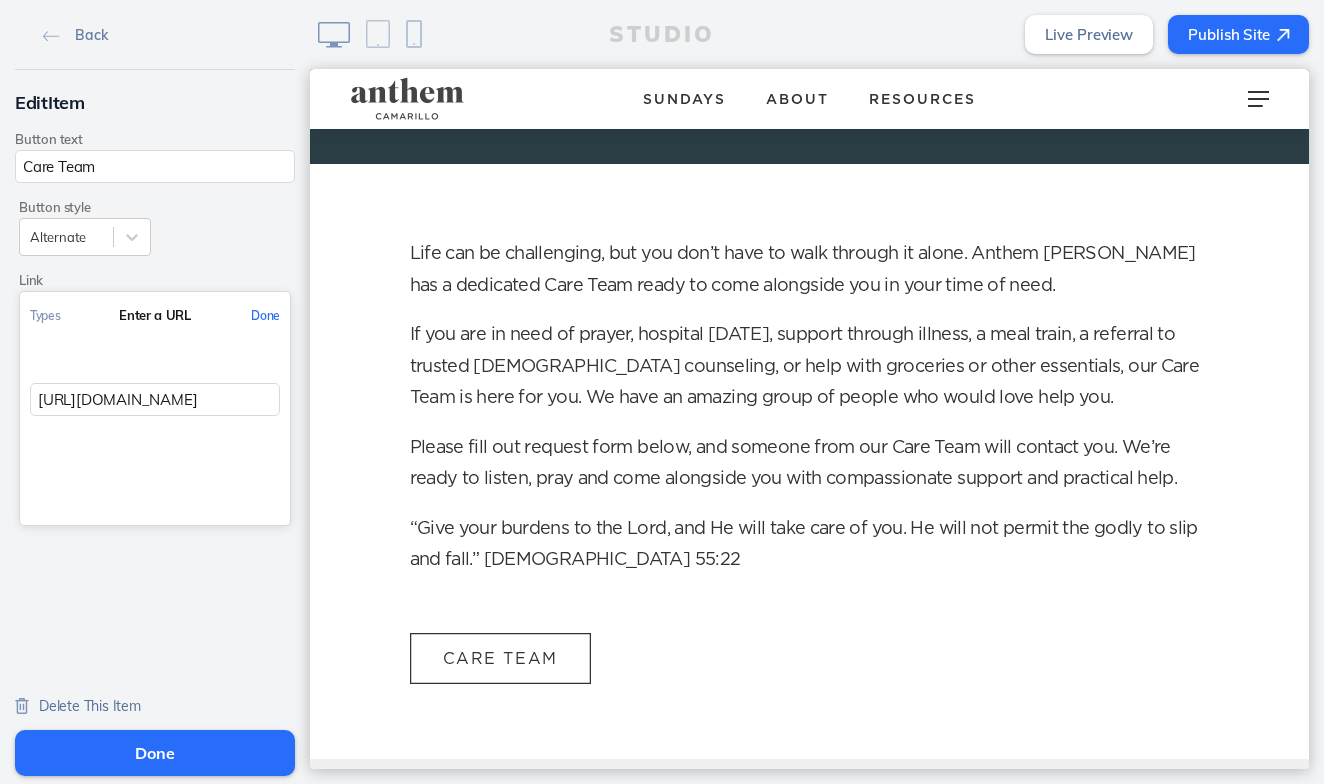type on "https://anthemcamarillo.churchcenter.com/people/forms/475280" 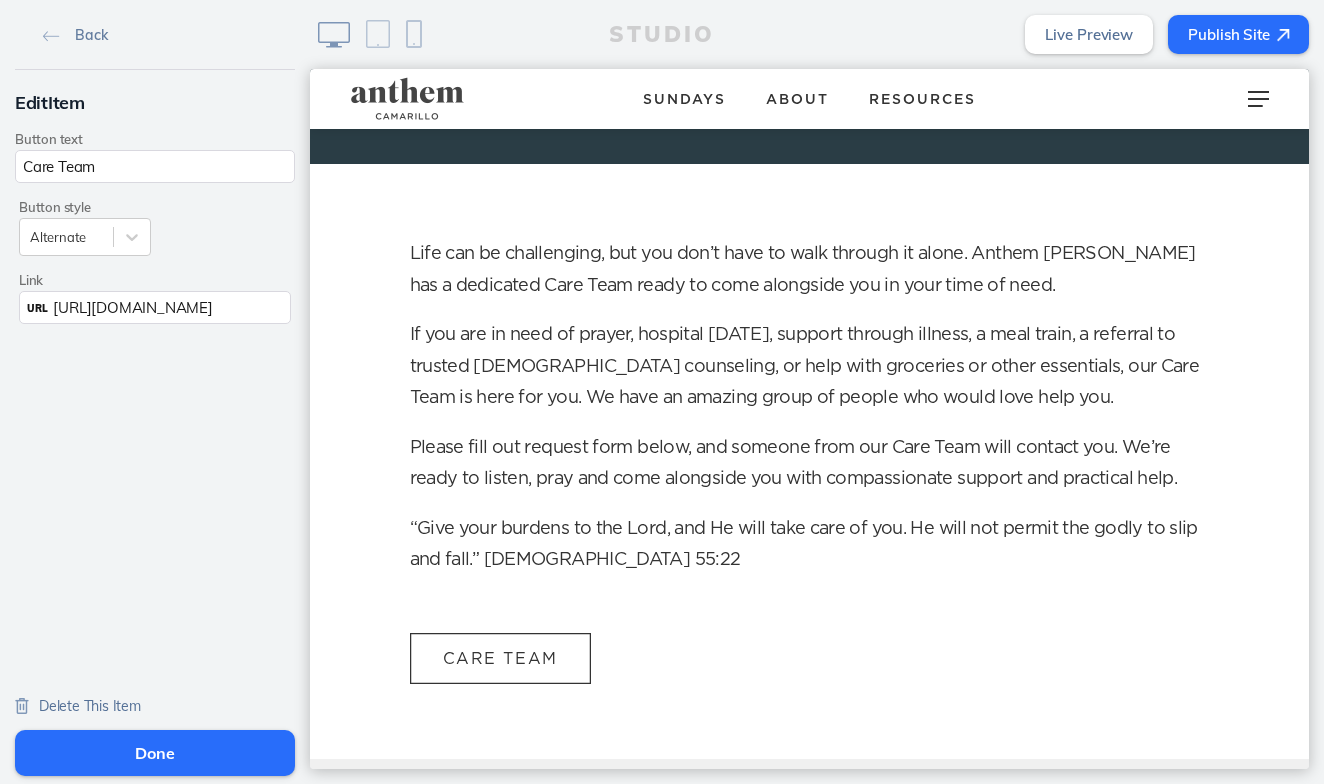 click on "Care Team" 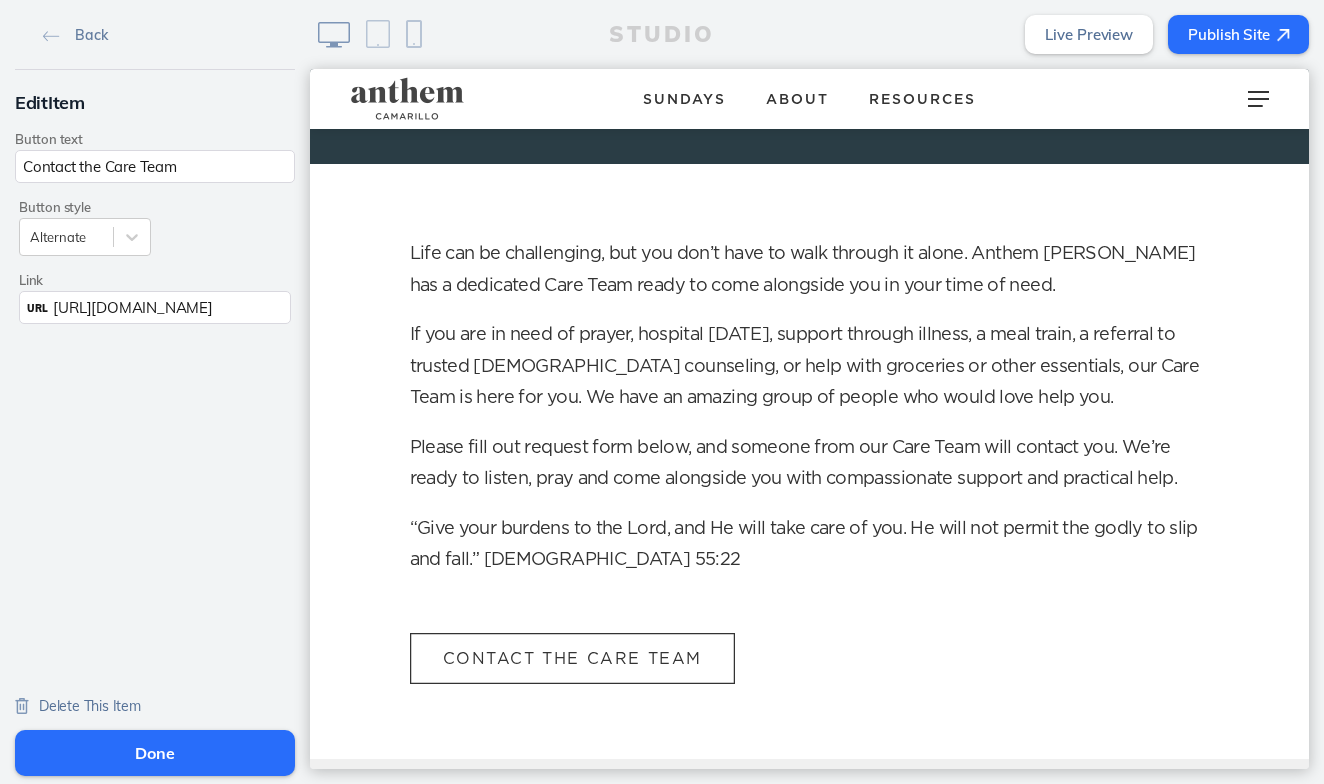 type on "Contact the Care Team" 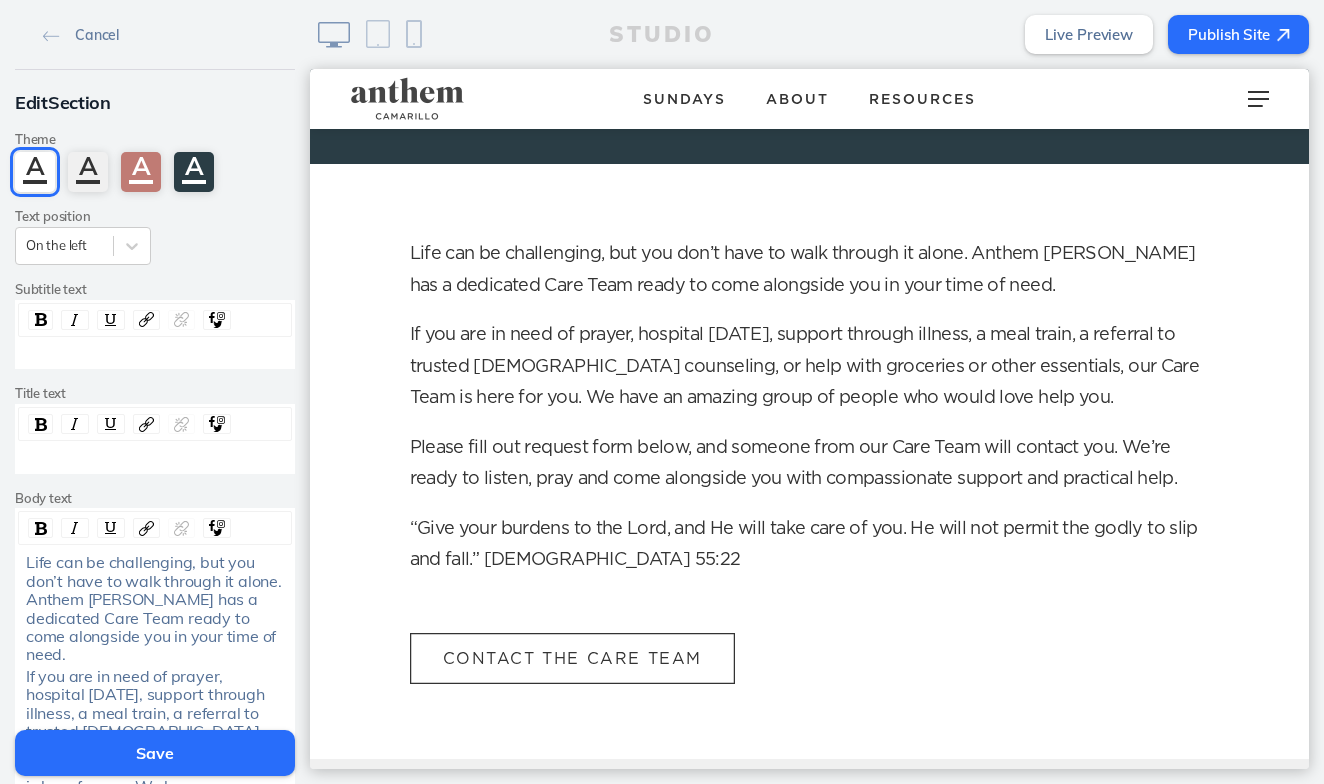 scroll, scrollTop: 0, scrollLeft: 0, axis: both 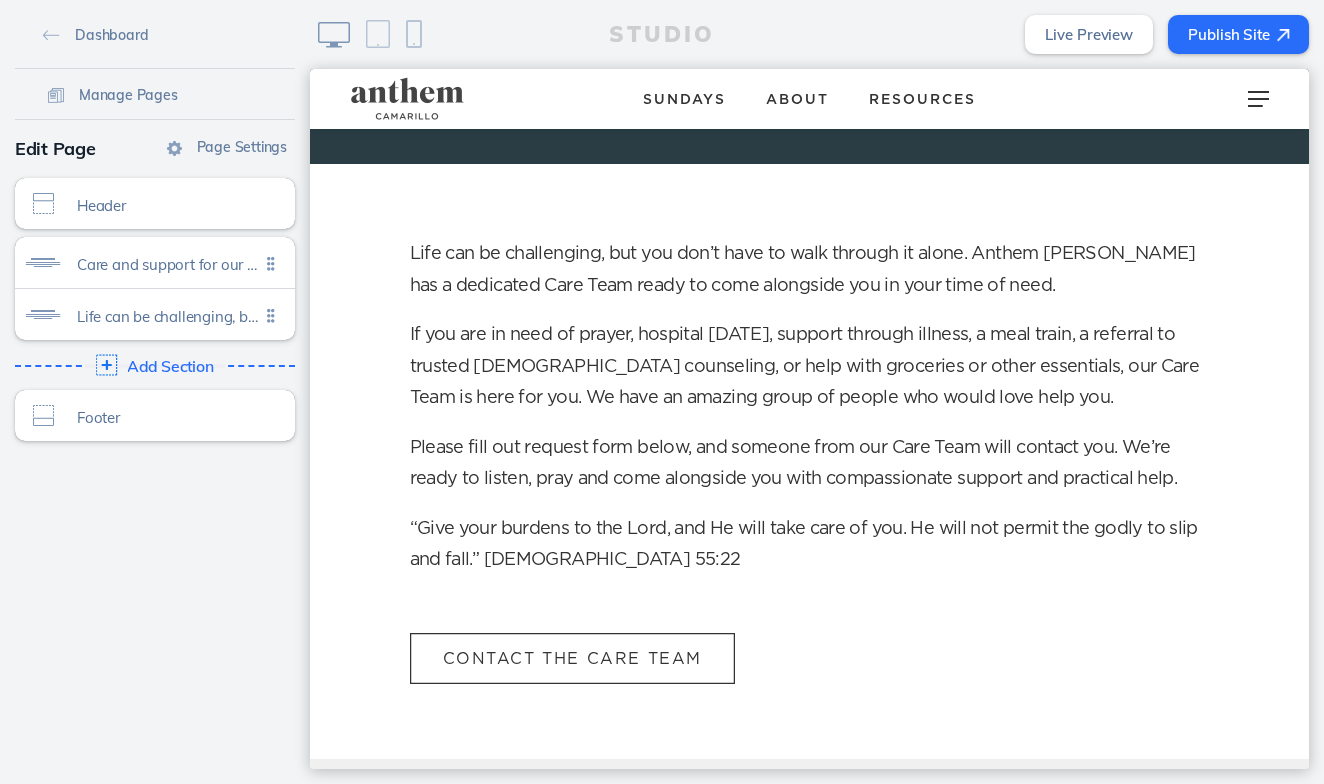 click on "Add Section Click to edit" 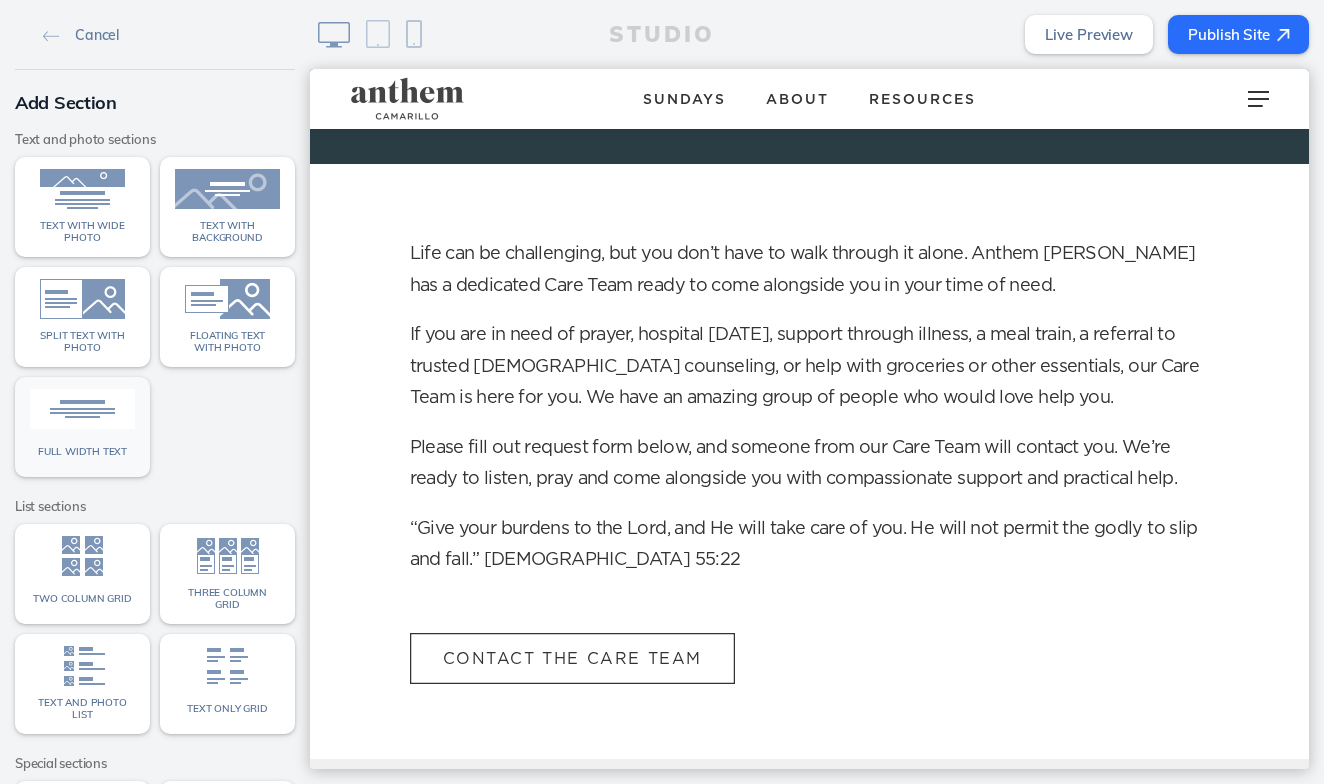 click 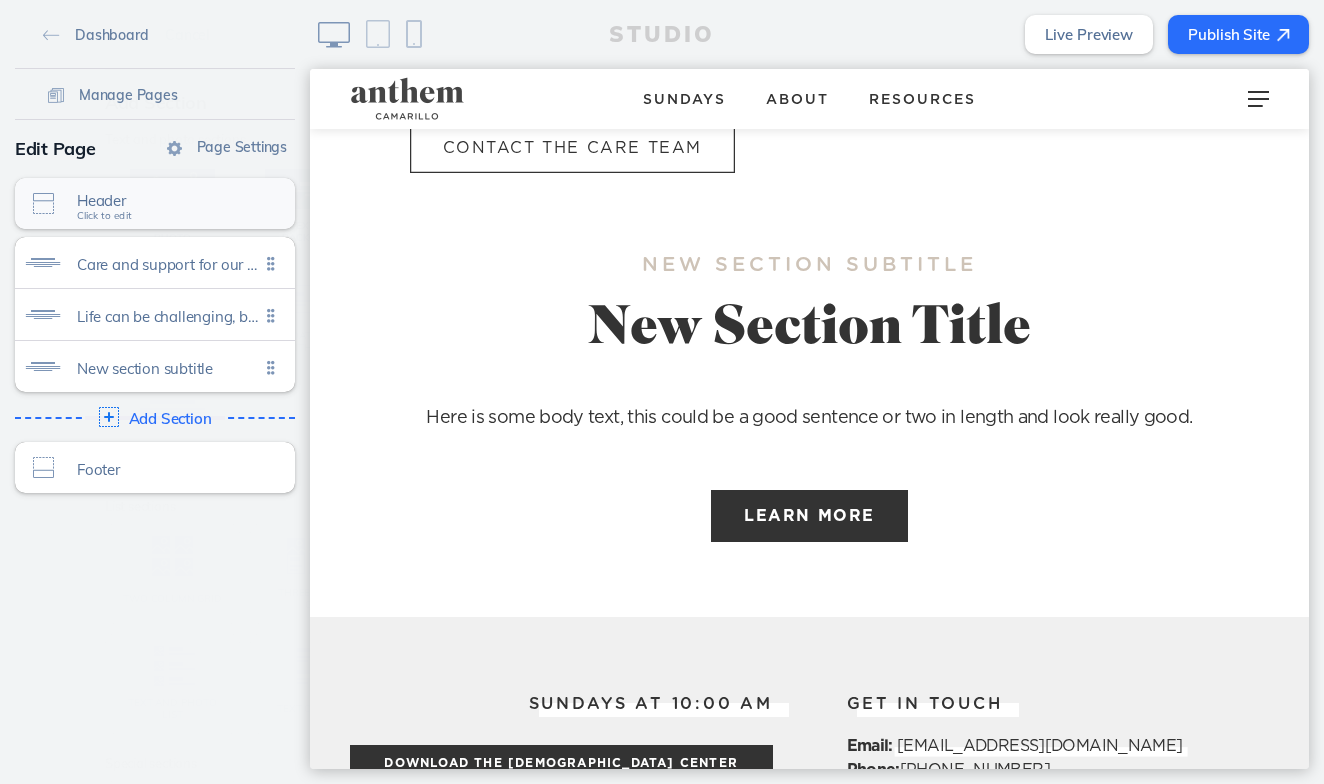 scroll, scrollTop: 965, scrollLeft: 0, axis: vertical 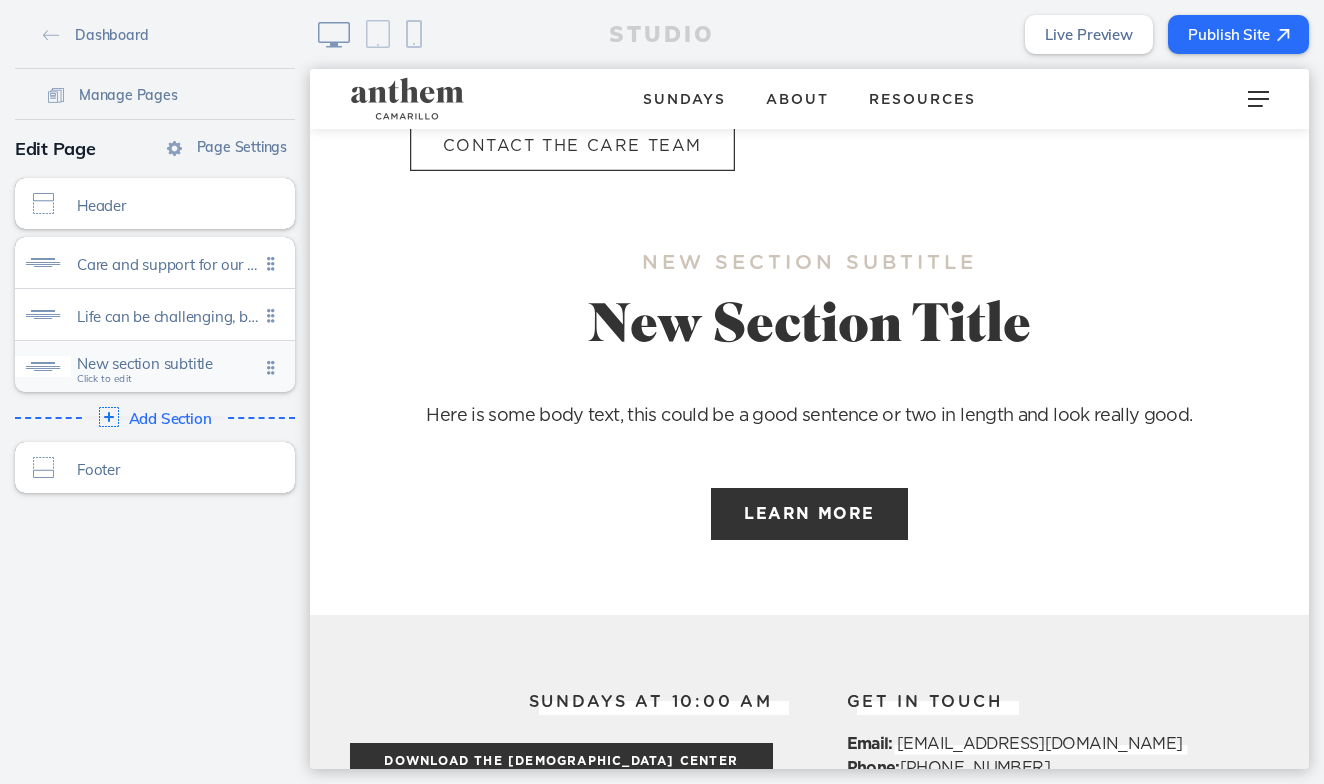 click on "New section subtitle" 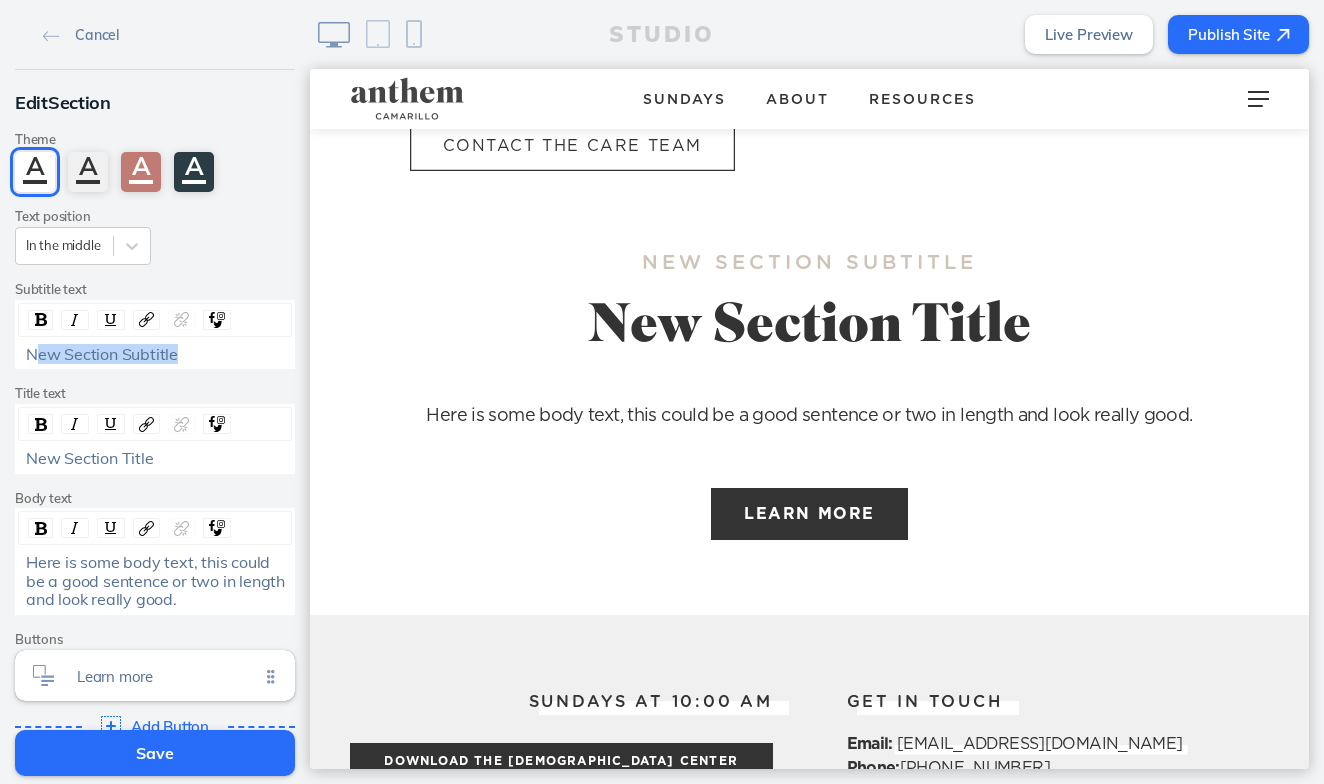 drag, startPoint x: 182, startPoint y: 351, endPoint x: 35, endPoint y: 351, distance: 147 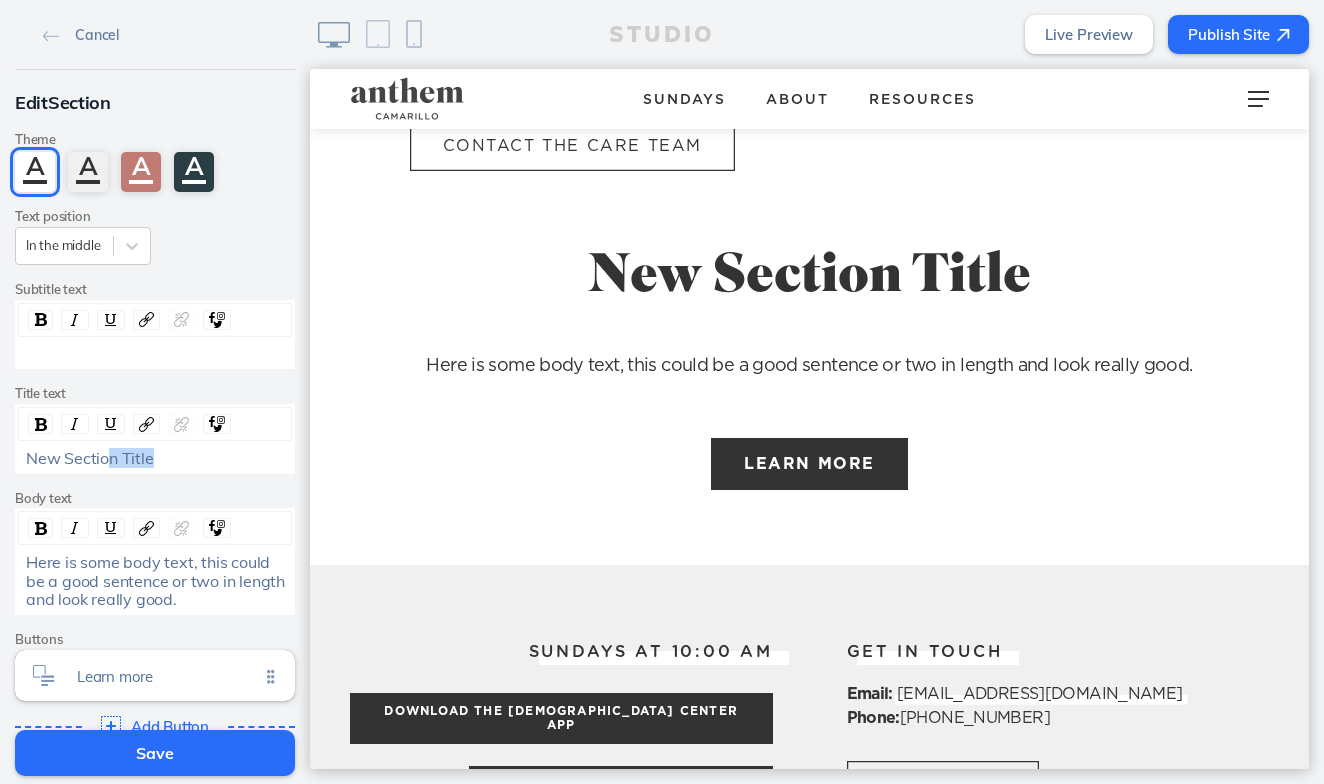 drag, startPoint x: 156, startPoint y: 451, endPoint x: 99, endPoint y: 451, distance: 57 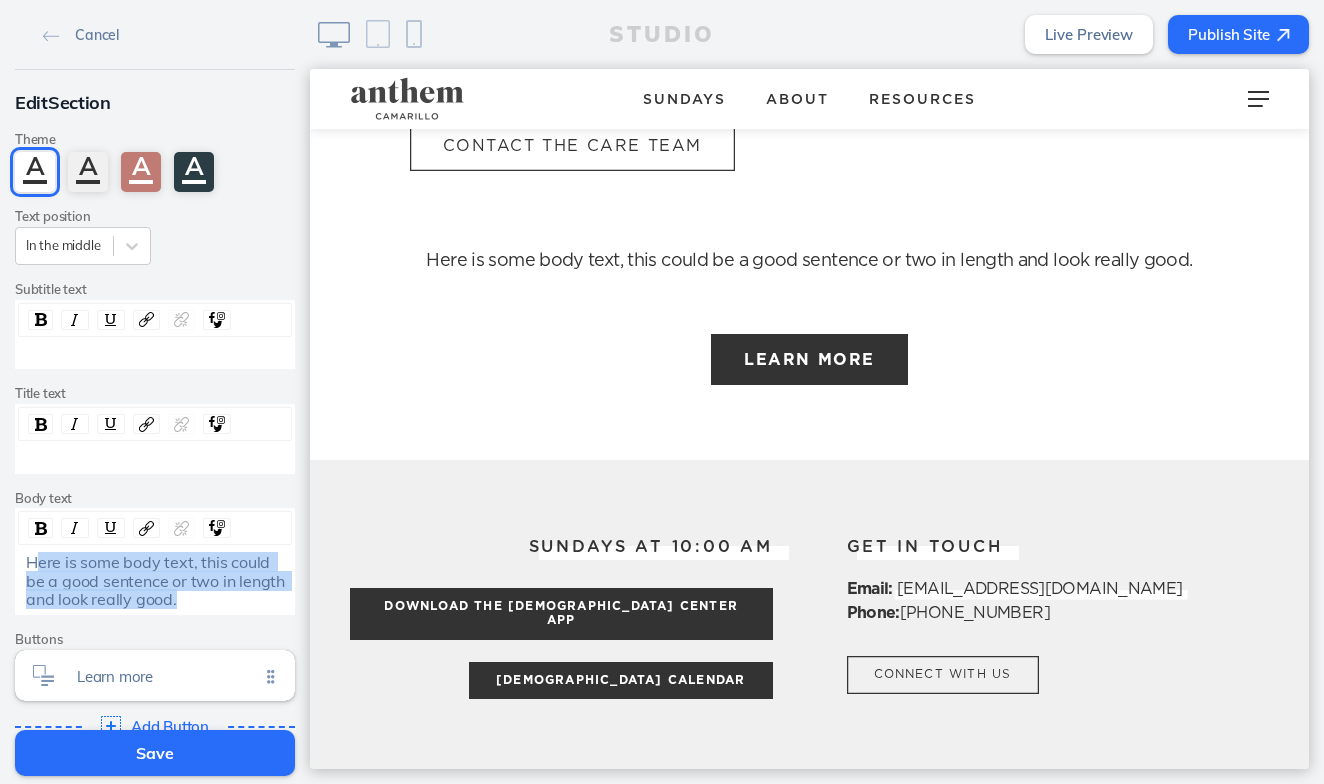 drag, startPoint x: 183, startPoint y: 593, endPoint x: 37, endPoint y: 550, distance: 152.20053 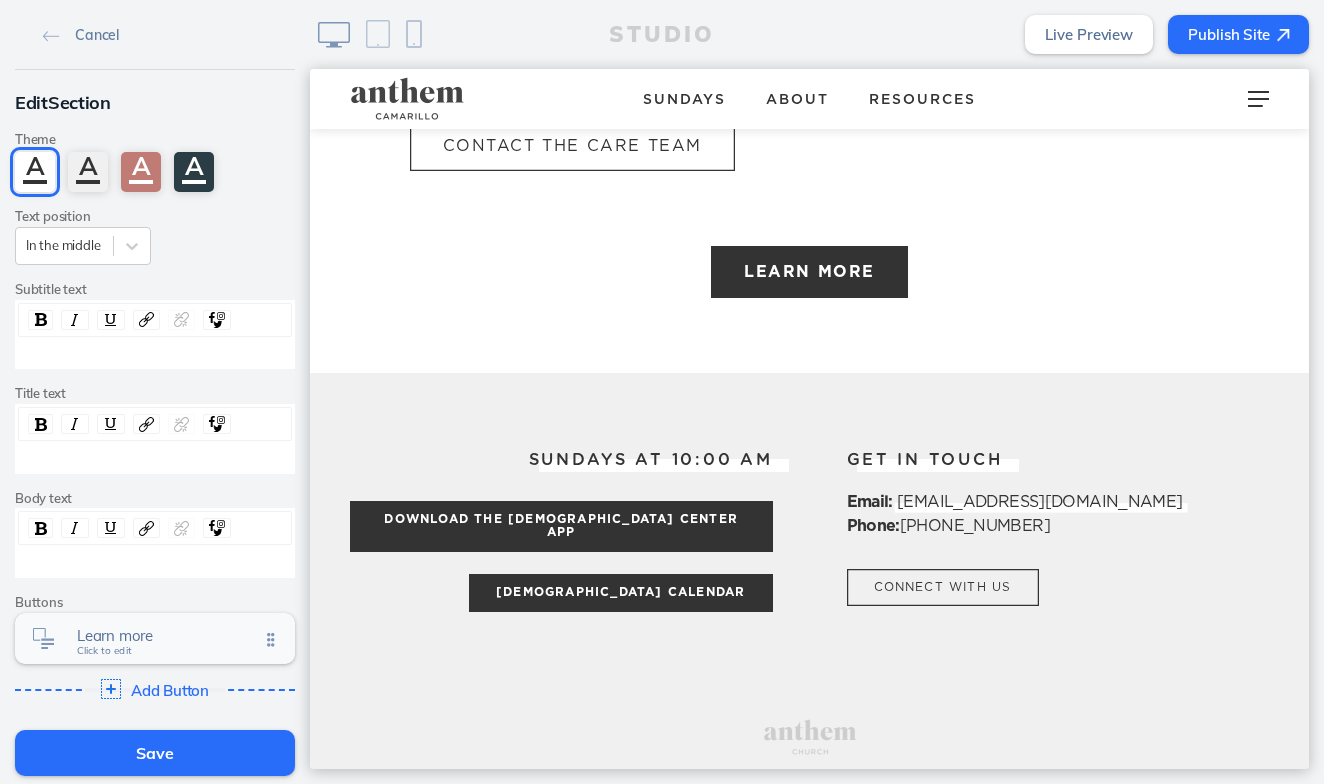 click on "Learn more" 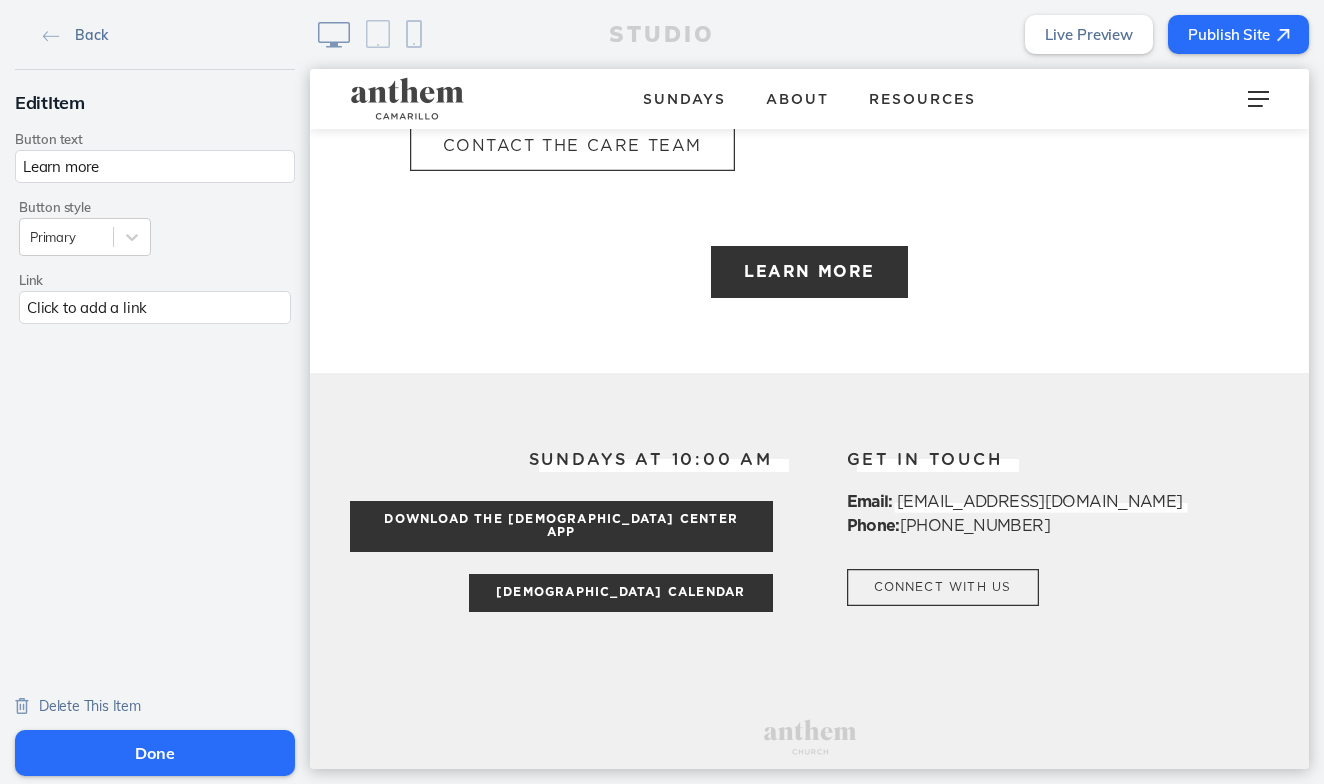 click on "Back" 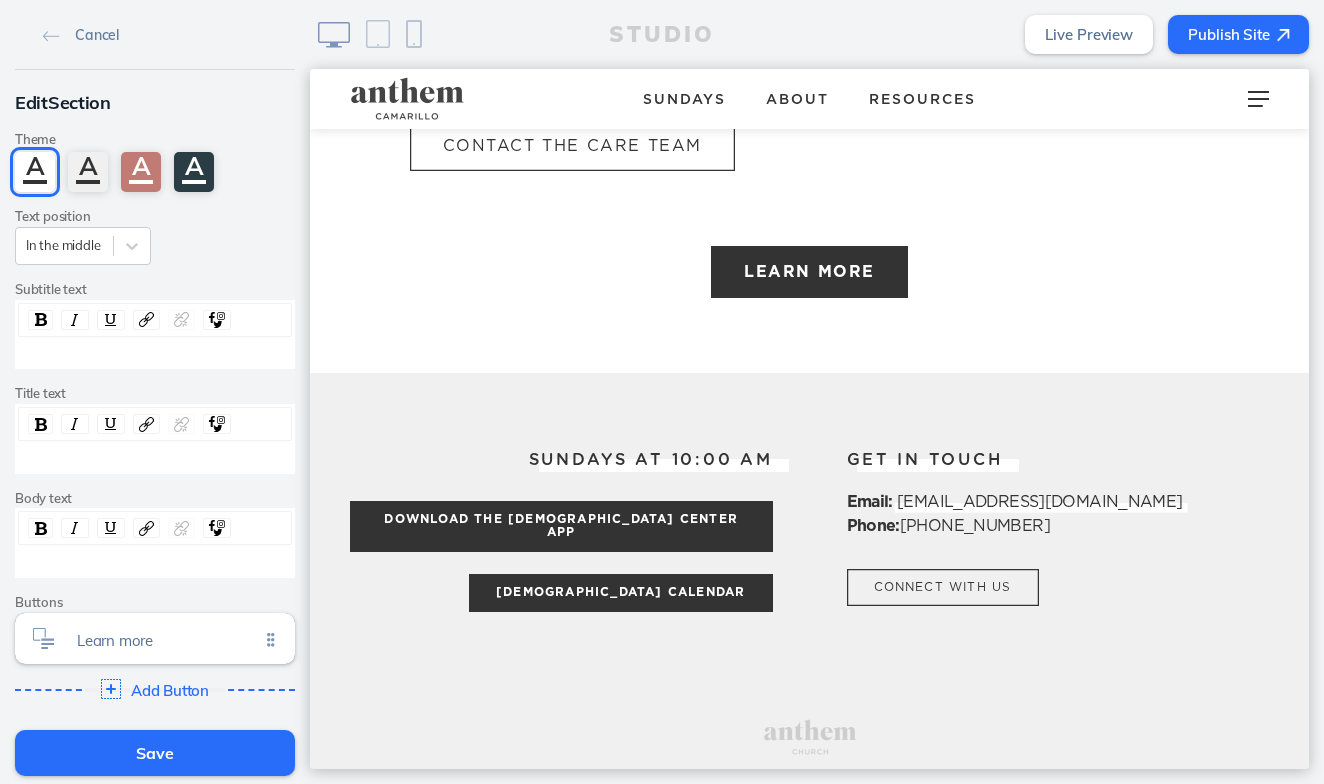 click 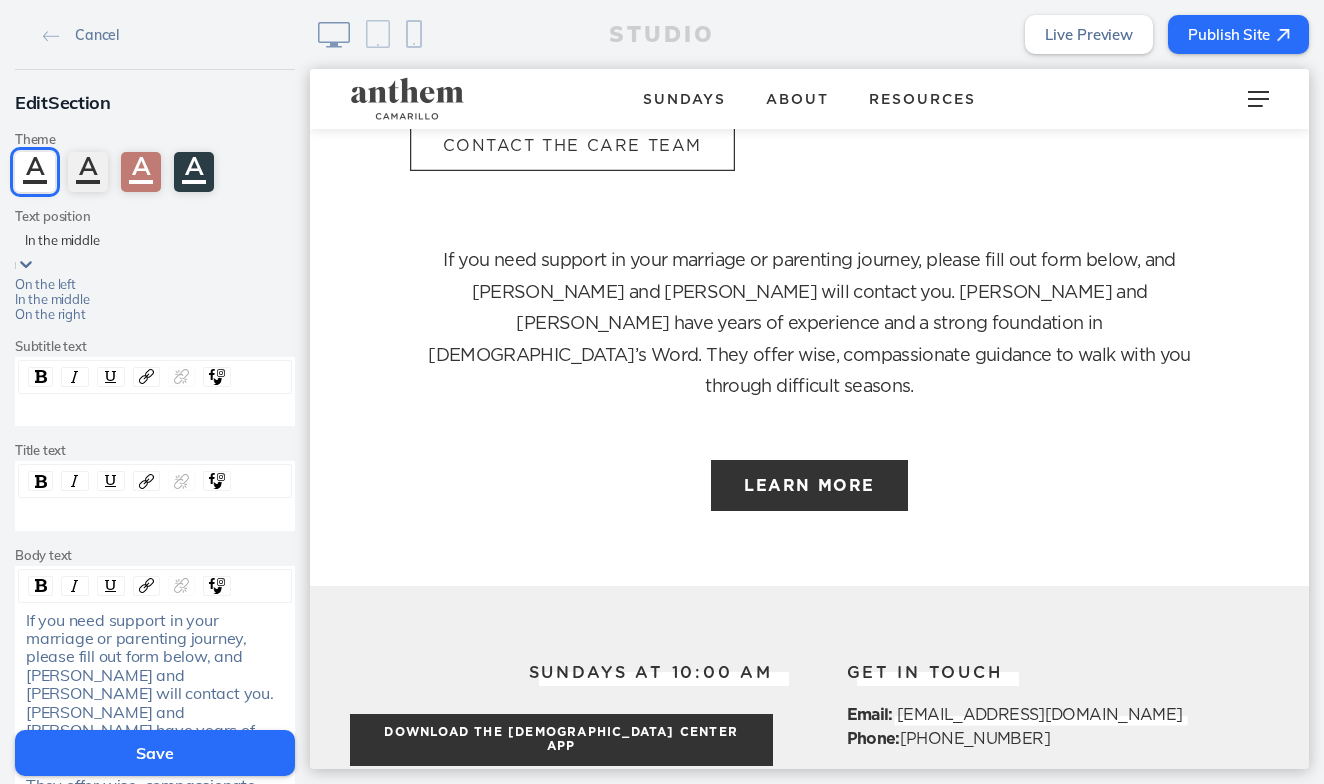 click on "In the middle" 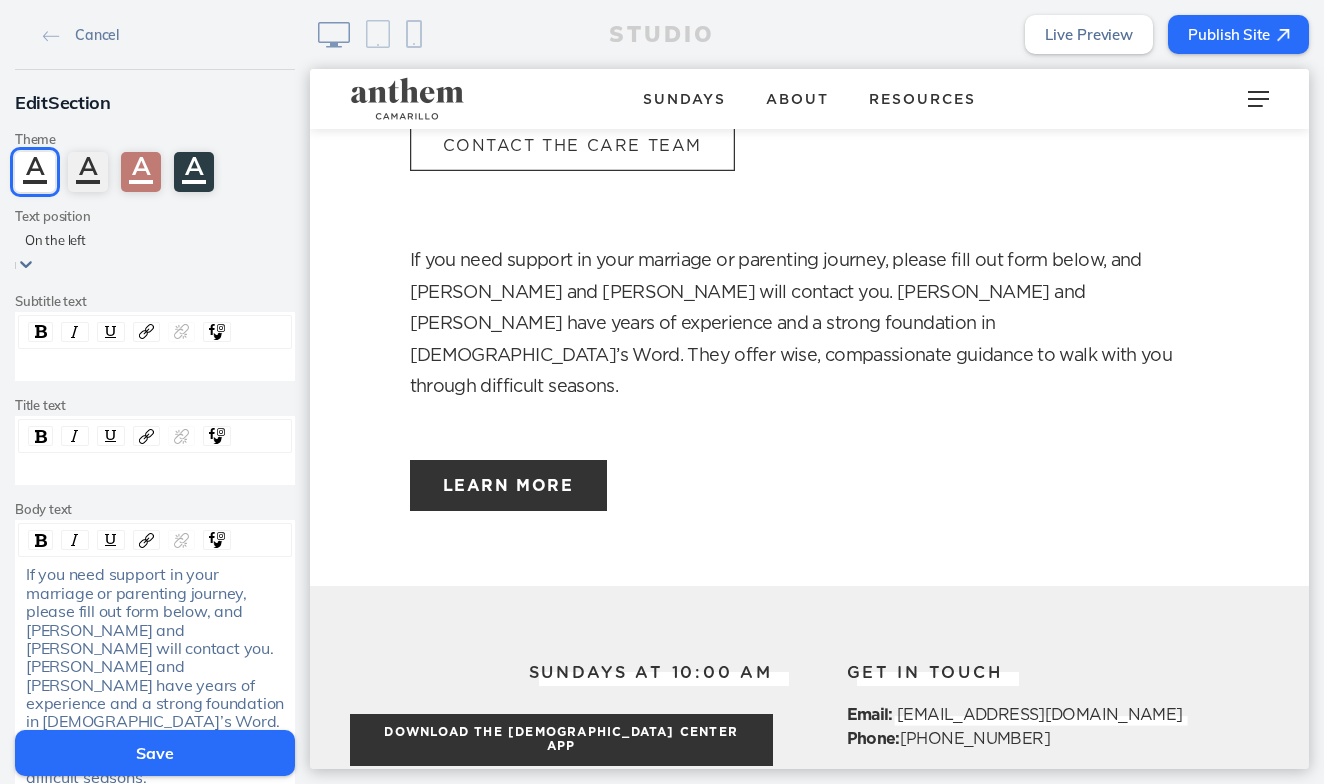 click on "If you need support in your marriage or parenting journey, please fill out form below, and Jim and Christy Bailey will contact you.  Jim and Christy have years of experience and a strong foundation in God’s Word.  They offer wise, compassionate guidance to walk with you through difficult seasons." at bounding box center [810, 325] 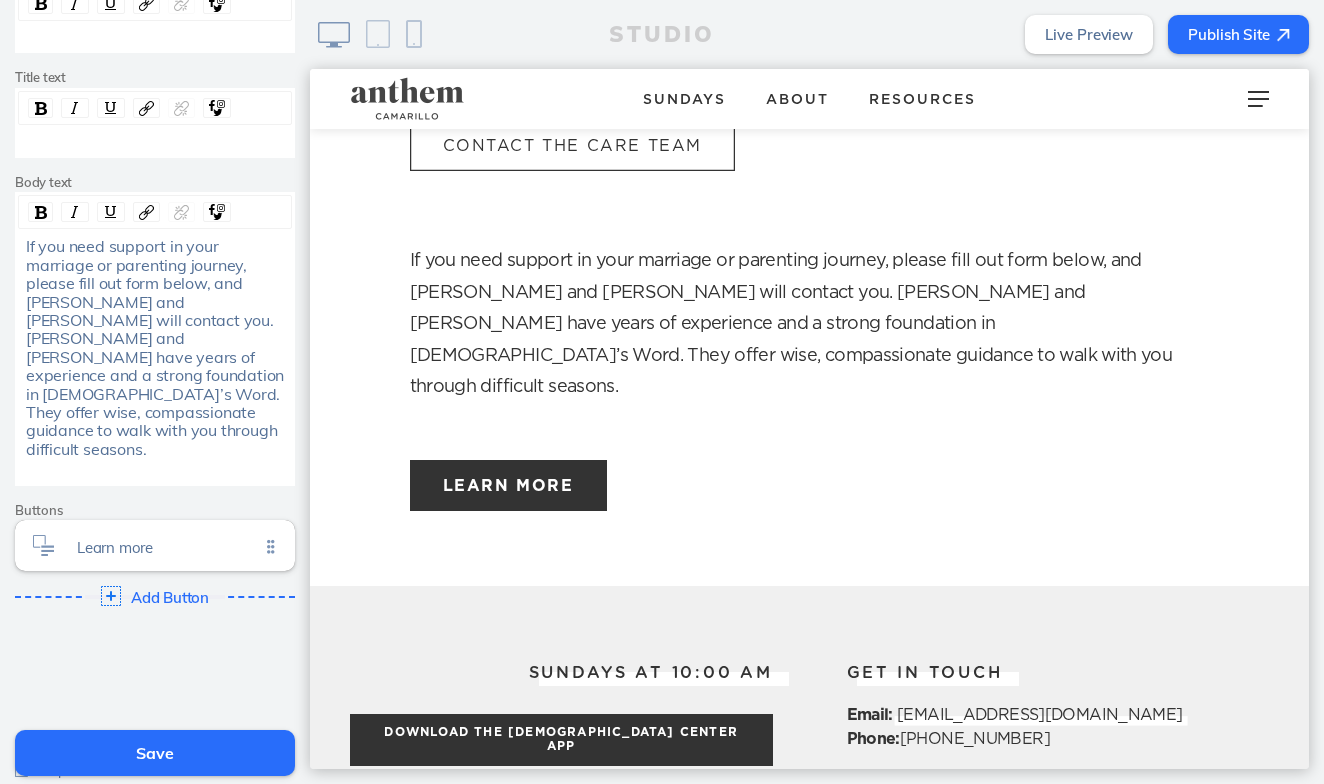 scroll, scrollTop: 323, scrollLeft: 0, axis: vertical 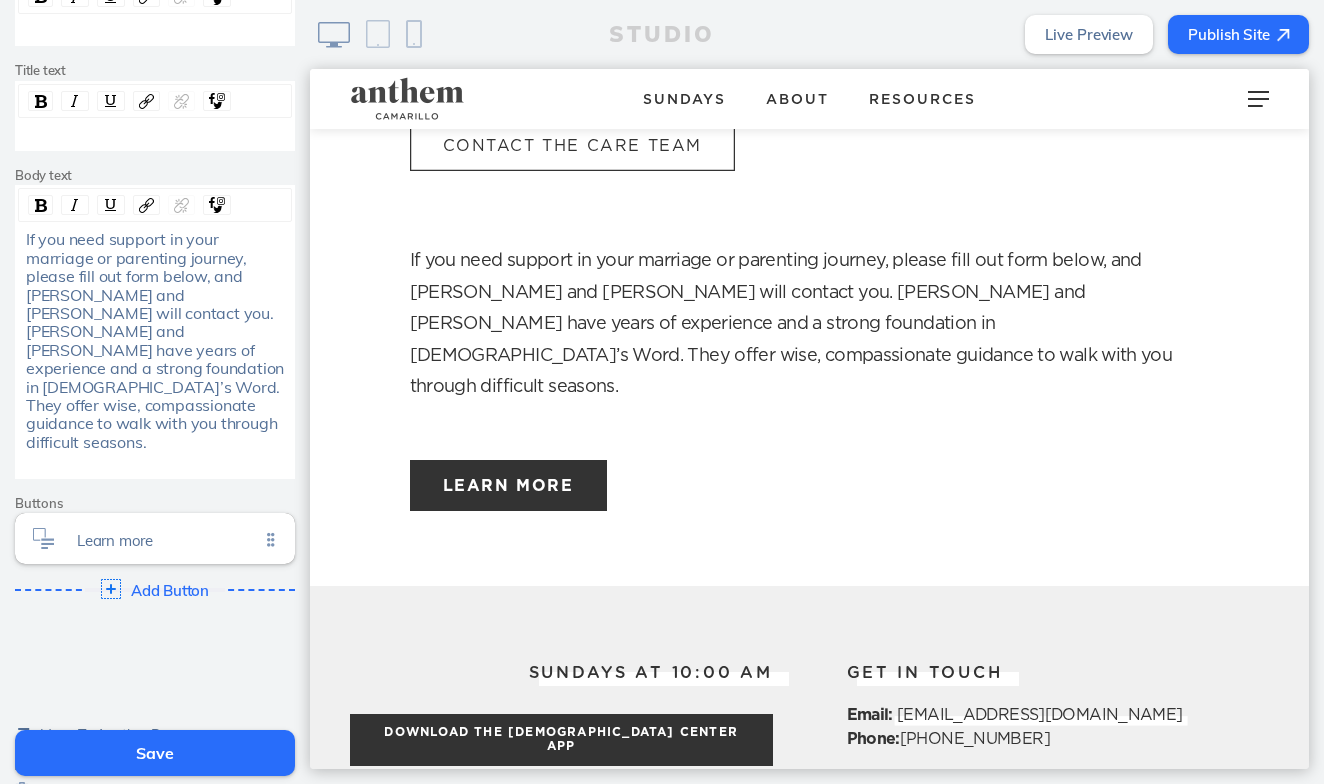 click on "If you need support in your marriage or parenting journey, please fill out form below, and Jim and Christy Bailey will contact you.  Jim and Christy have years of experience and a strong foundation in God’s Word.  They offer wise, compassionate guidance to walk with you through difficult seasons." 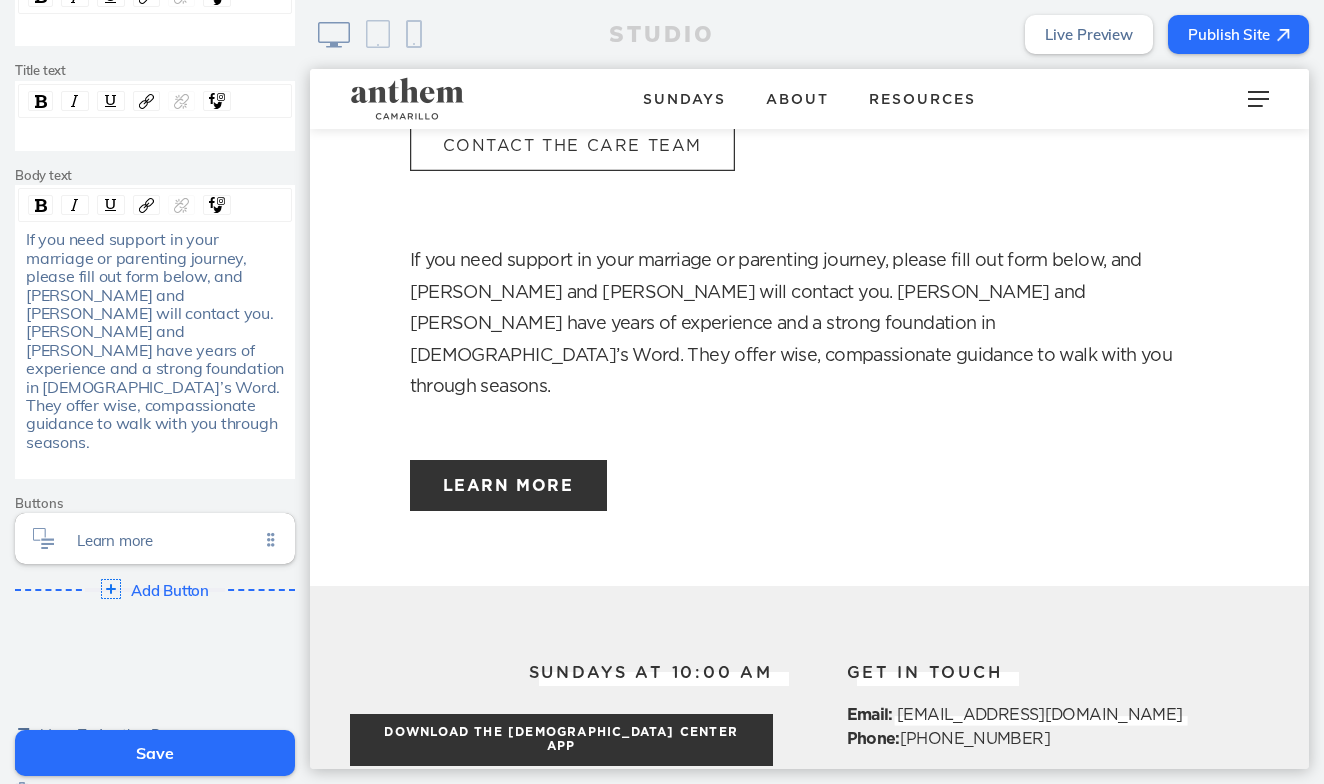 type 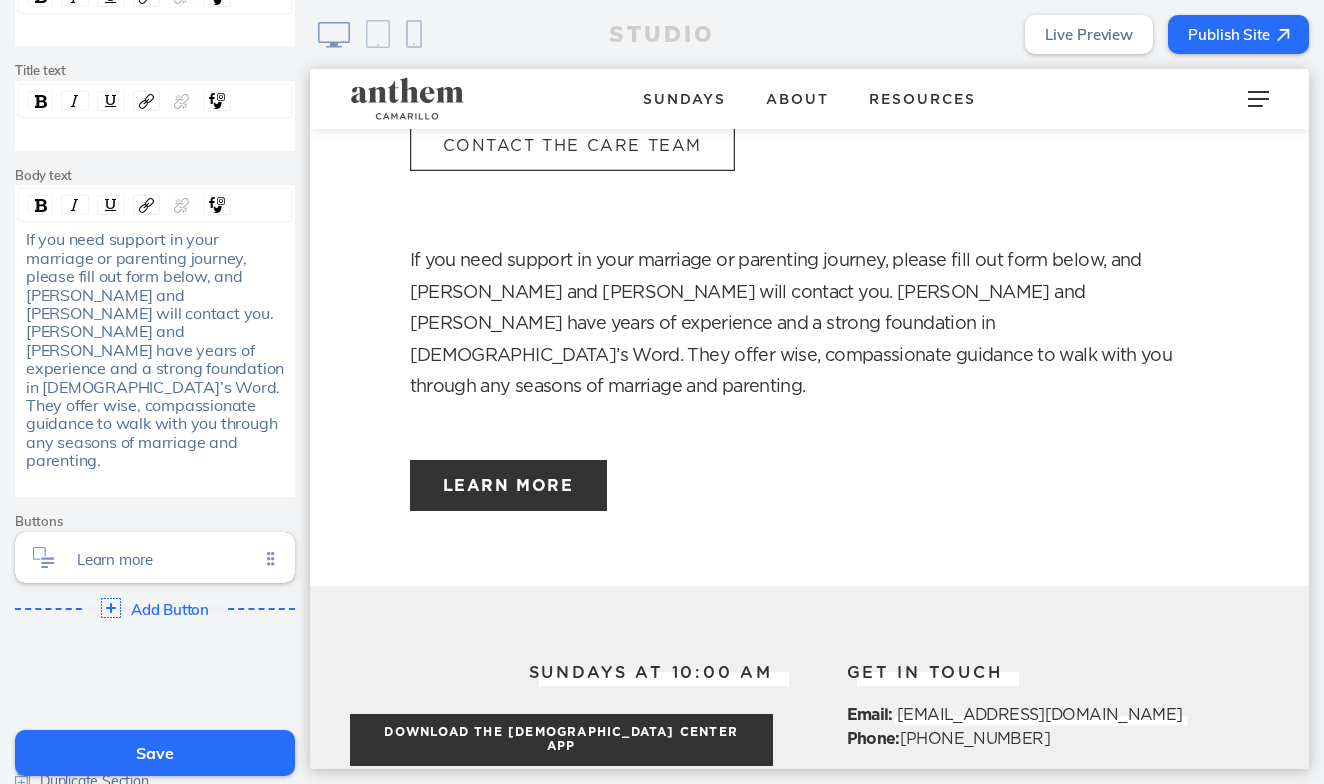 click on "If you need support in your marriage or parenting journey, please fill out form below, and Jim and Christy Bailey will contact you.  Jim and Christy have years of experience and a strong foundation in God’s Word.  They offer wise, compassionate guidance to walk with you through any seasons of marriage and parenting." 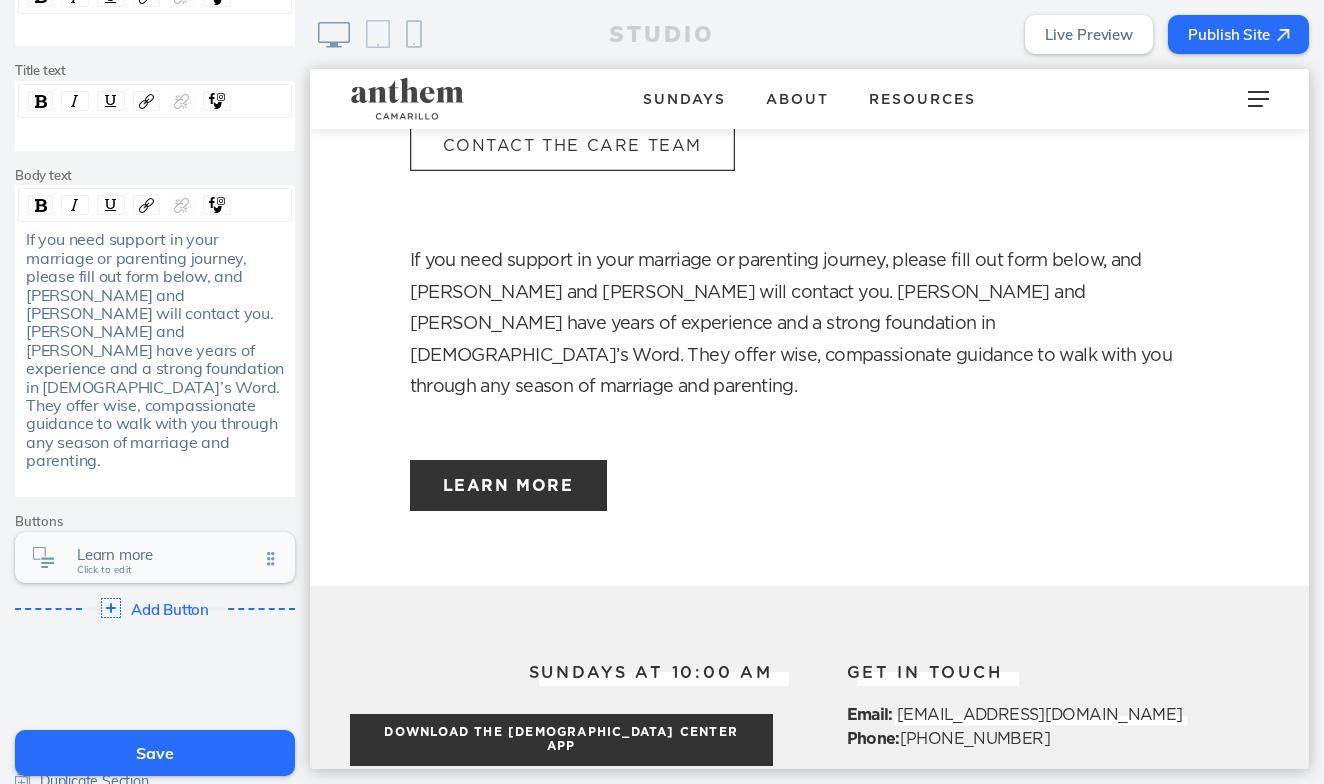 click 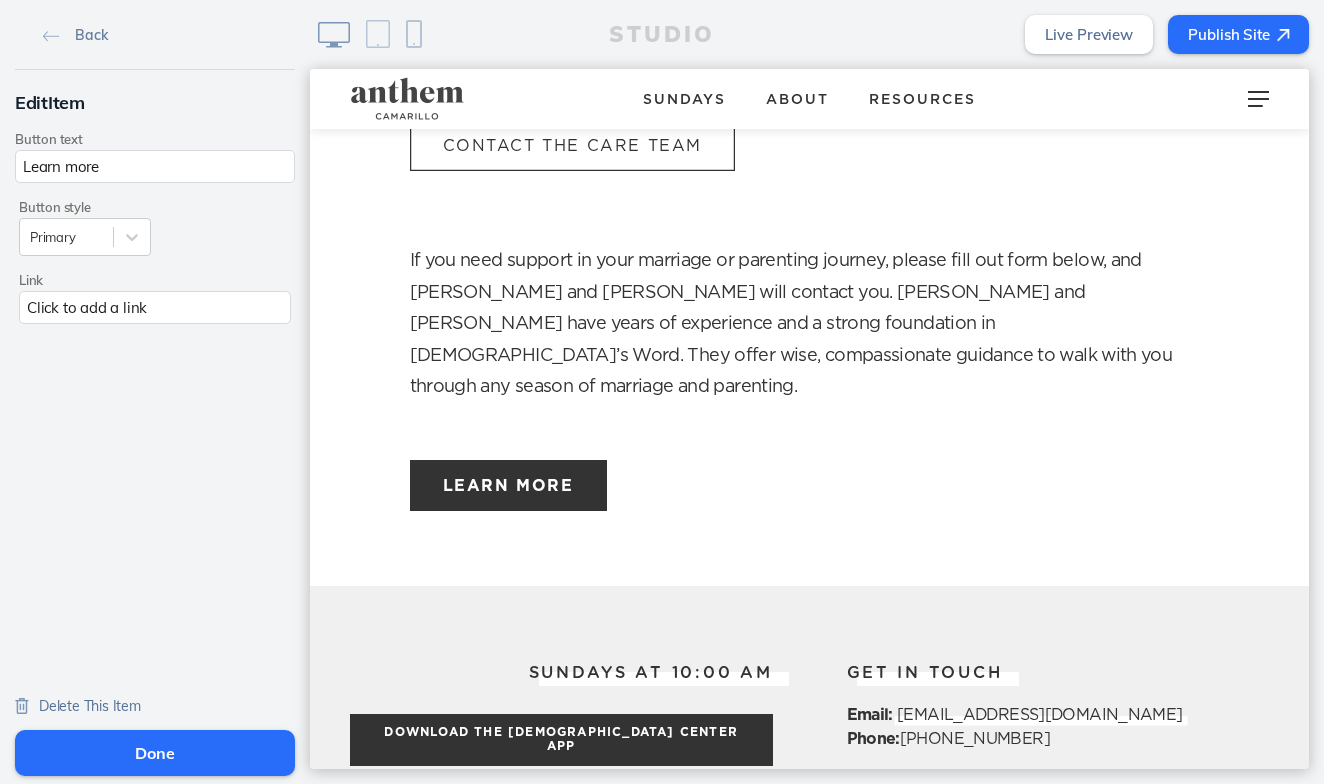 click on "Click to add a link" 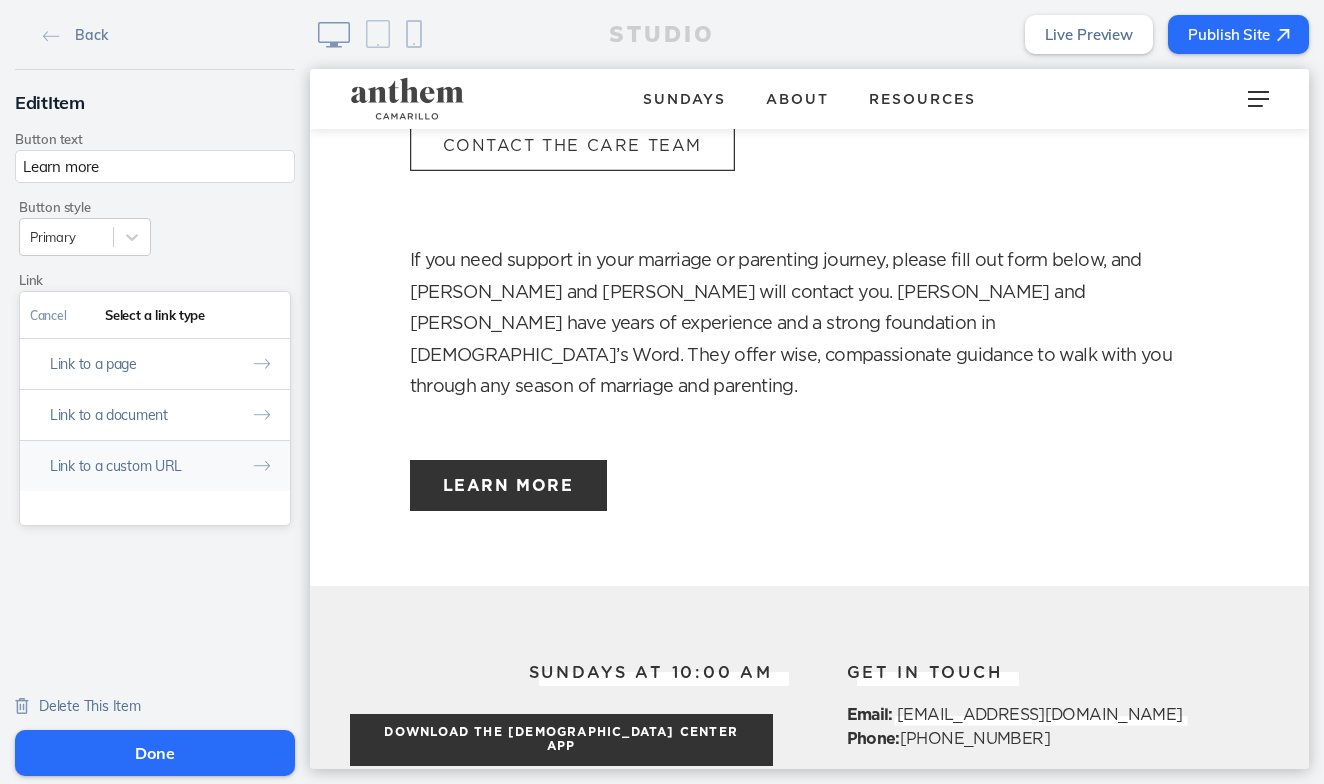 click on "Link to a custom URL" 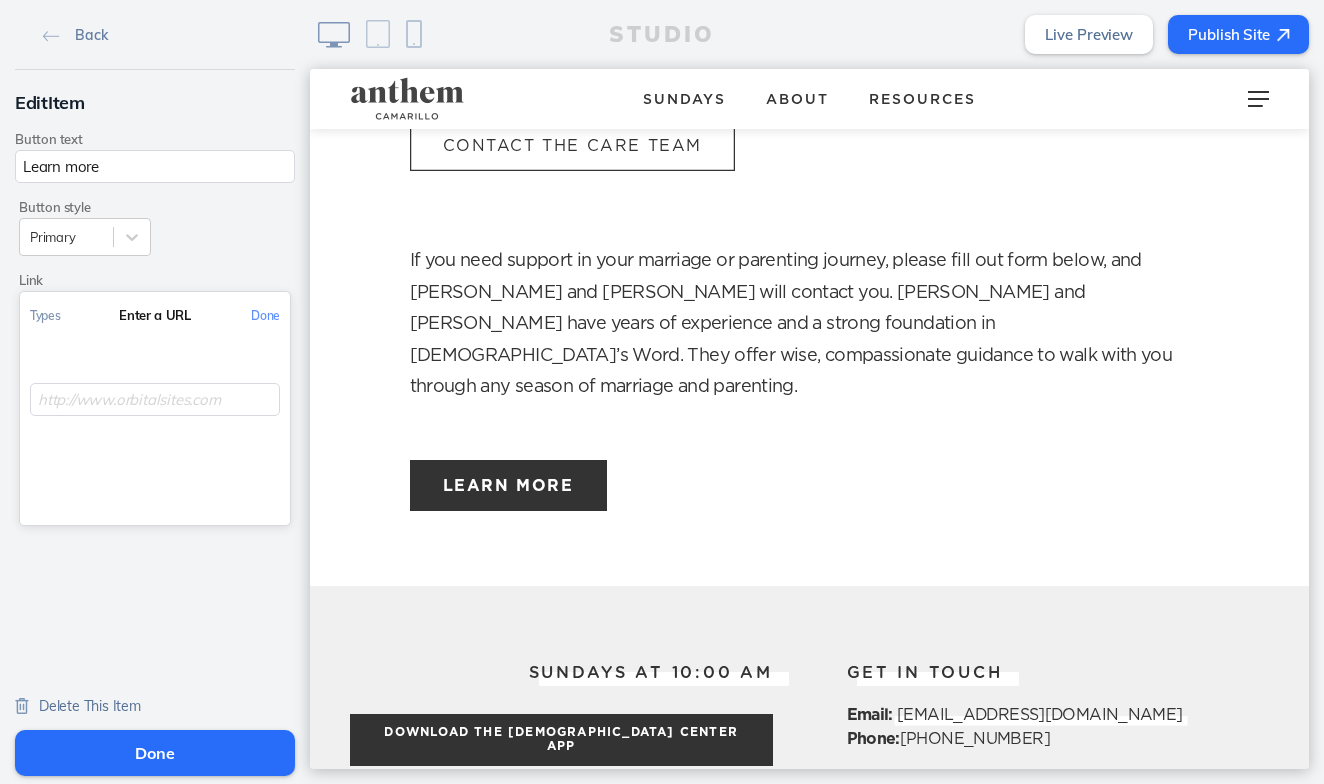 click 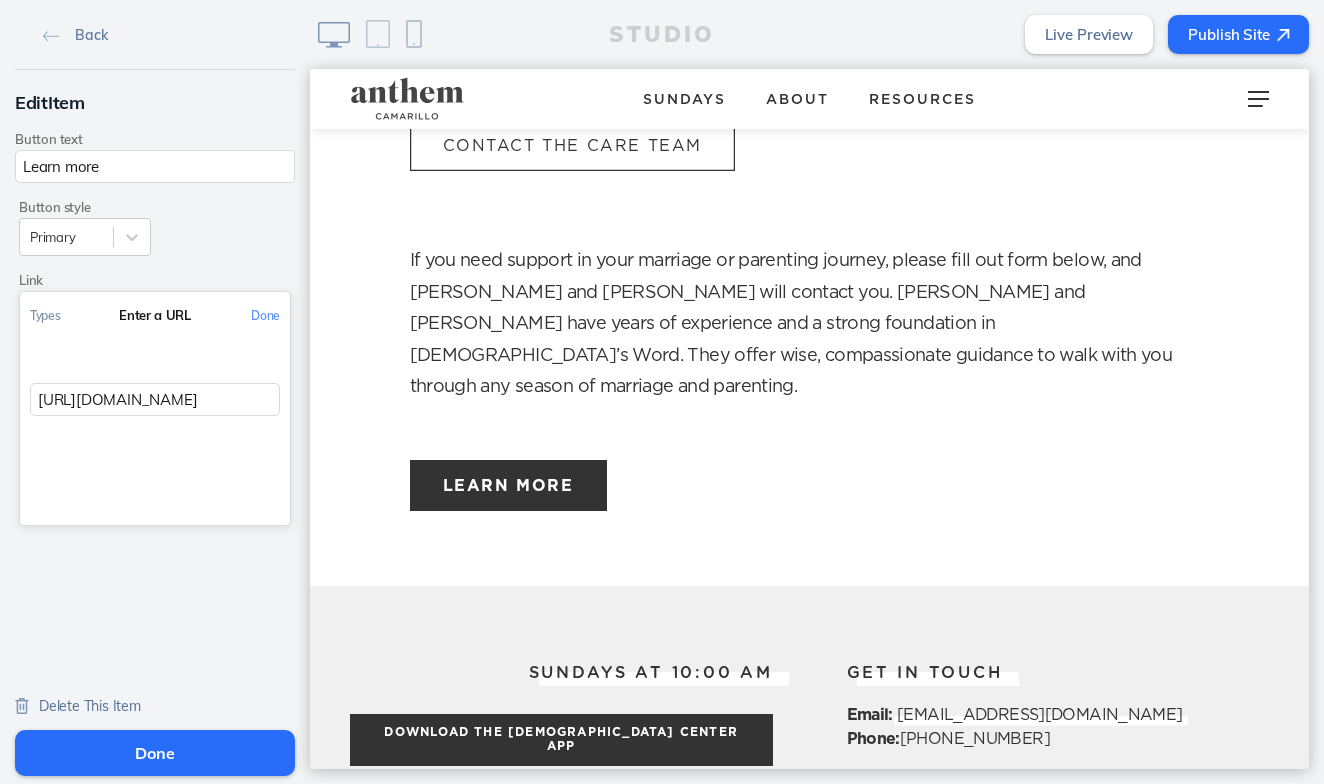 type on "https://anthemcamarillo.churchcenter.com/people/forms/1011760" 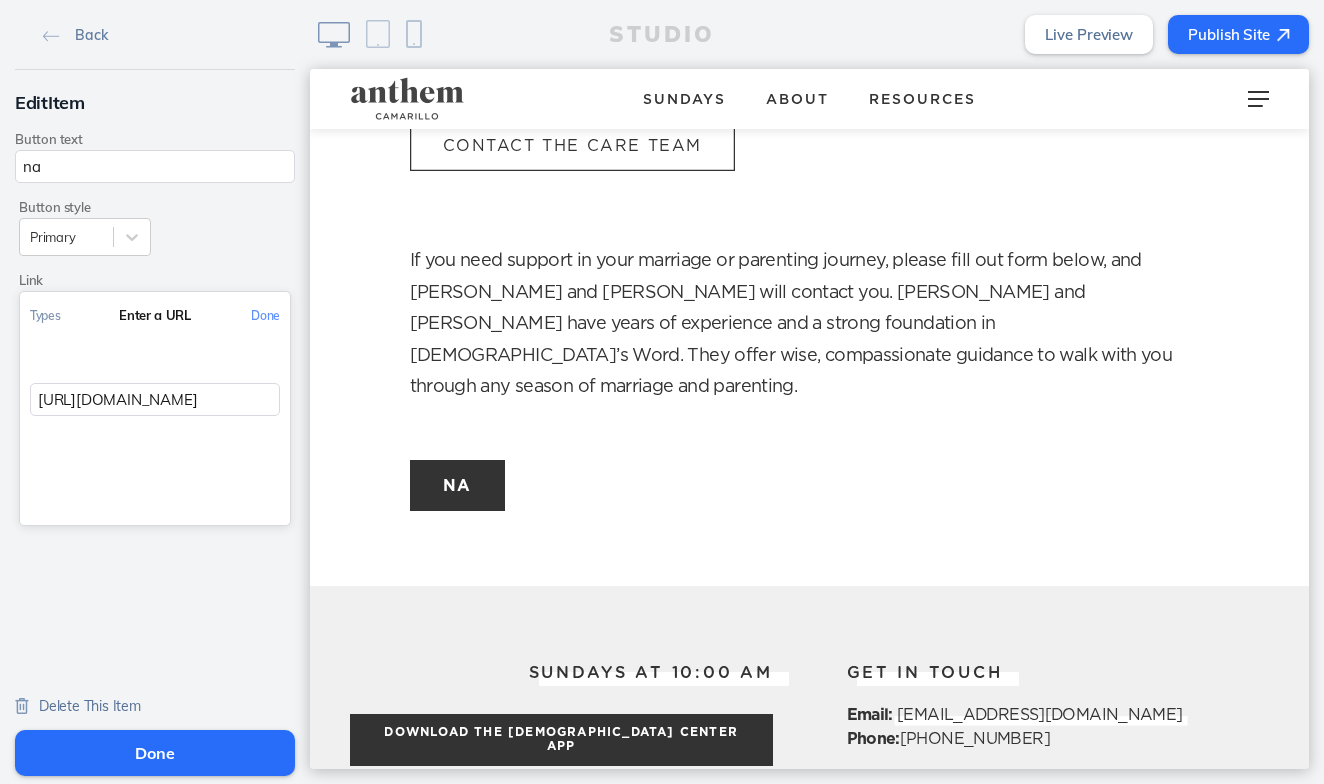 type on "n" 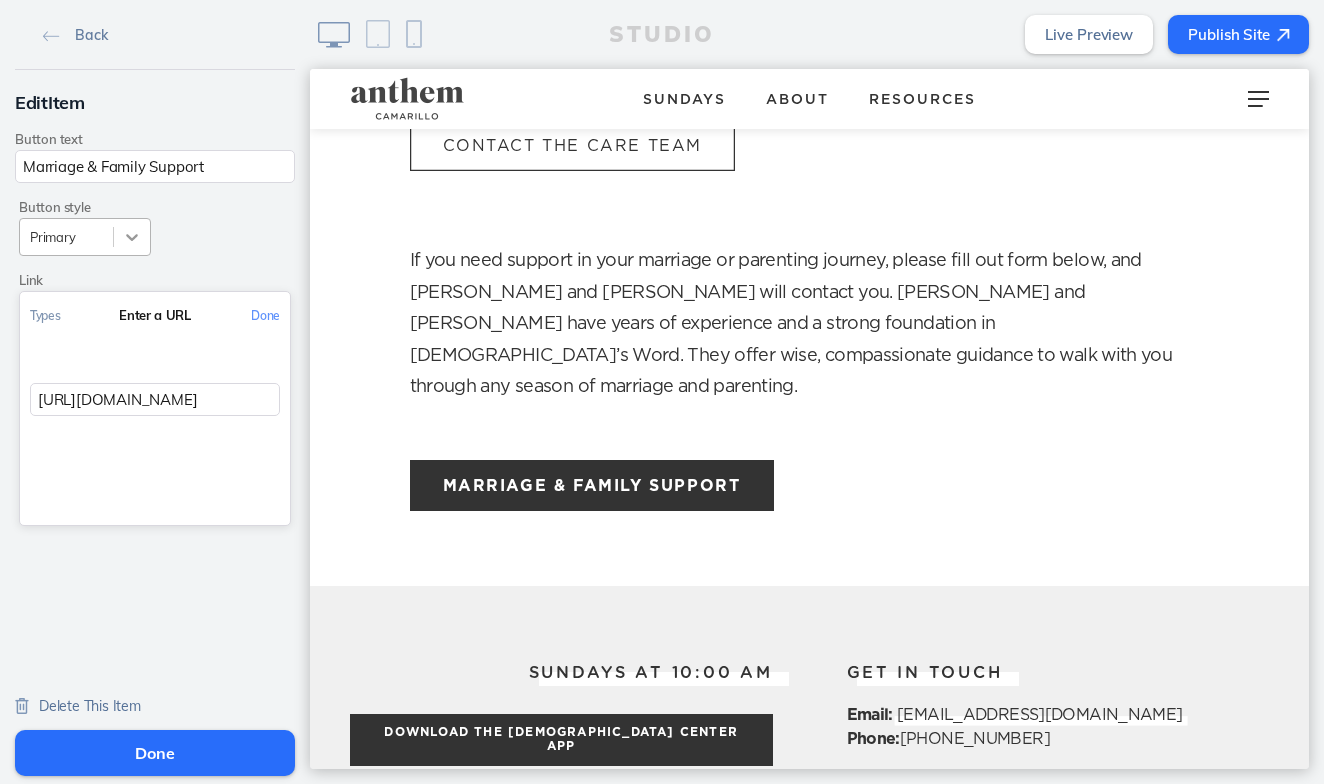 type on "Marriage & Family Support" 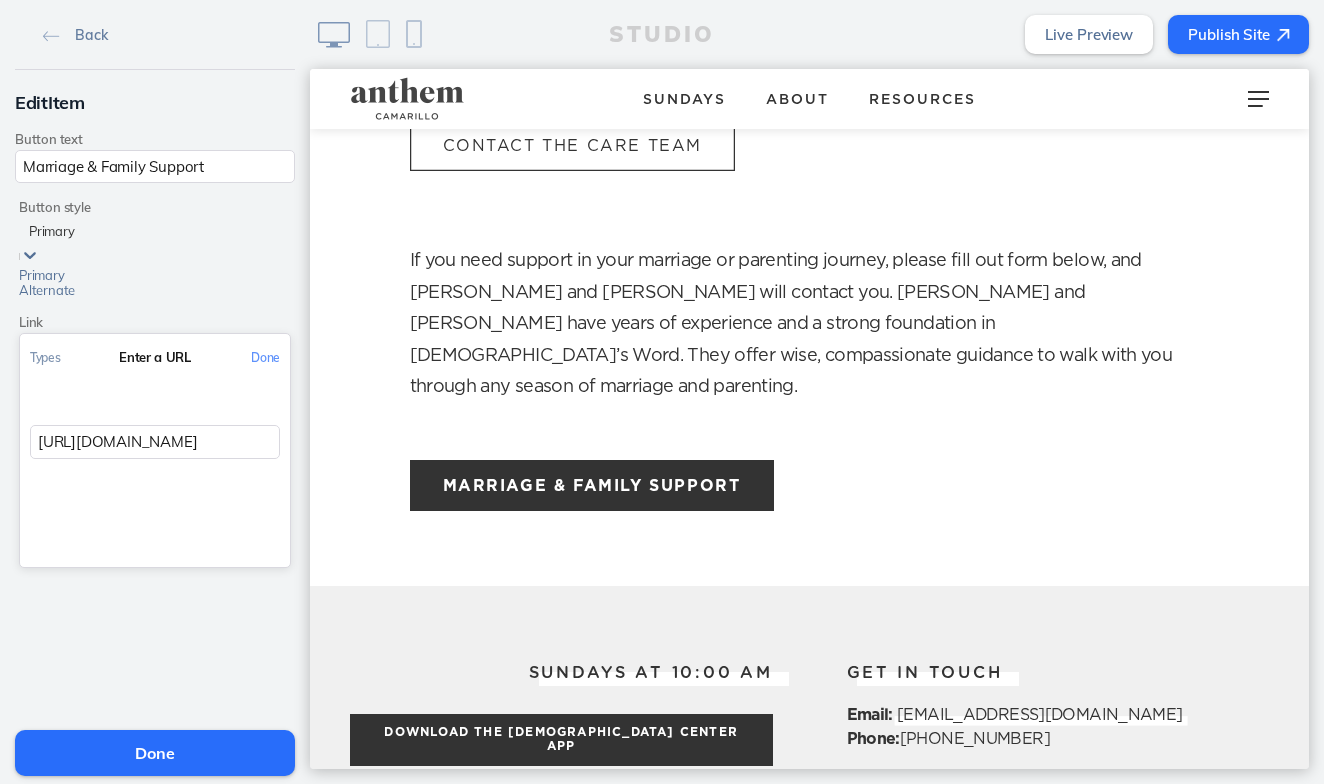 click 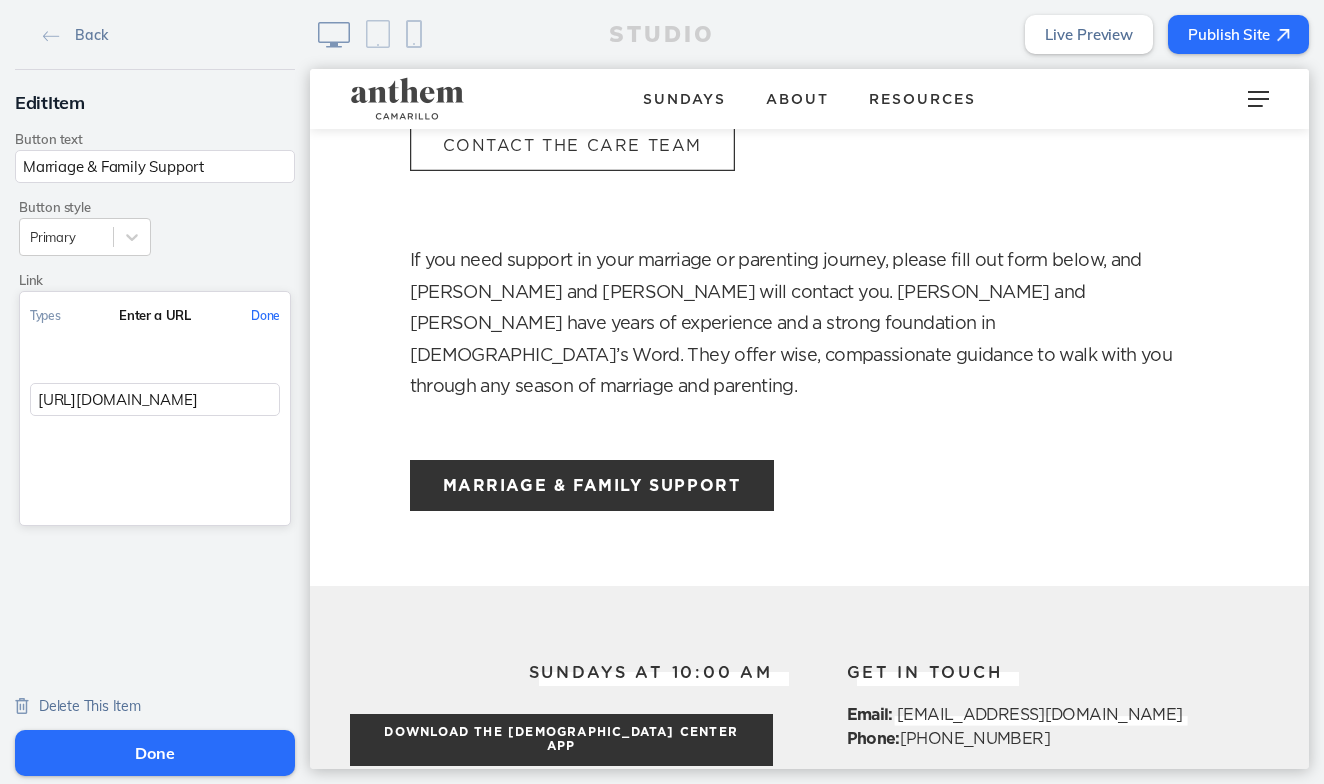 click on "Done" 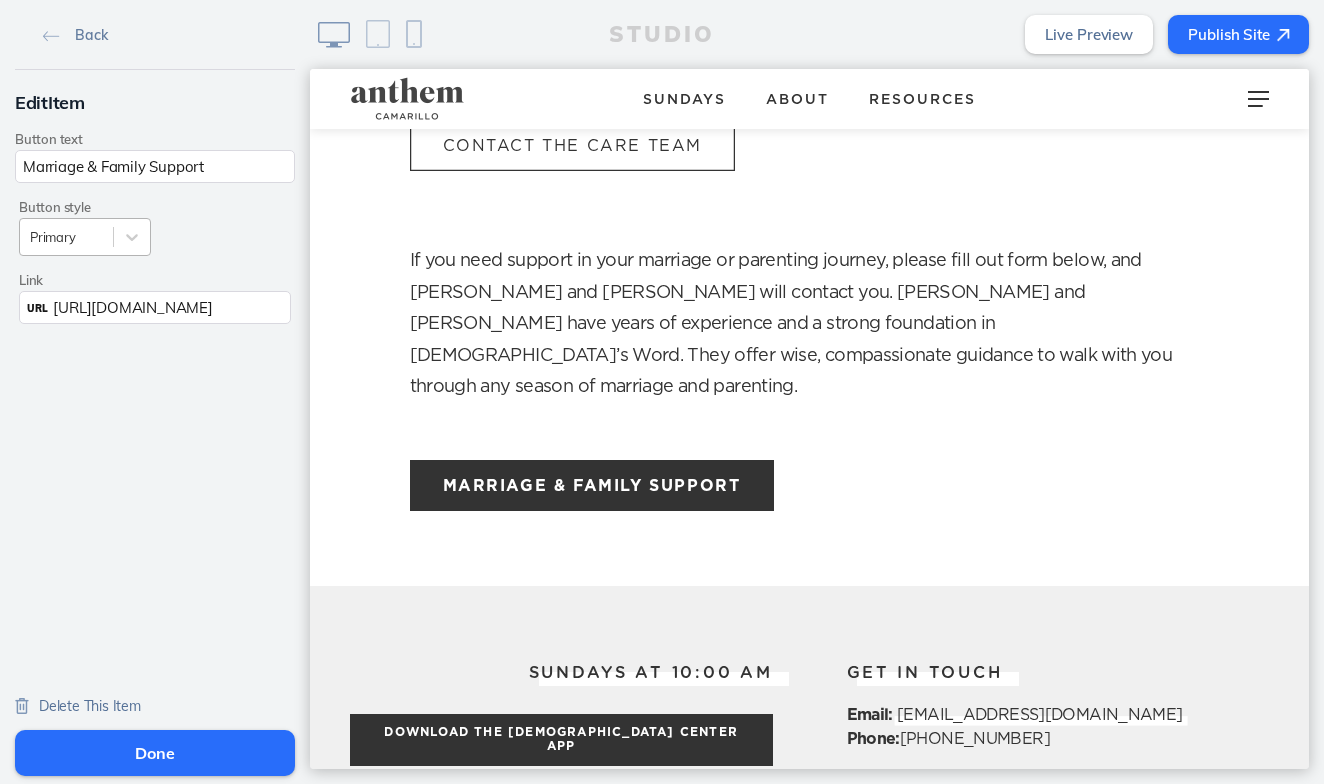 click on "Primary" 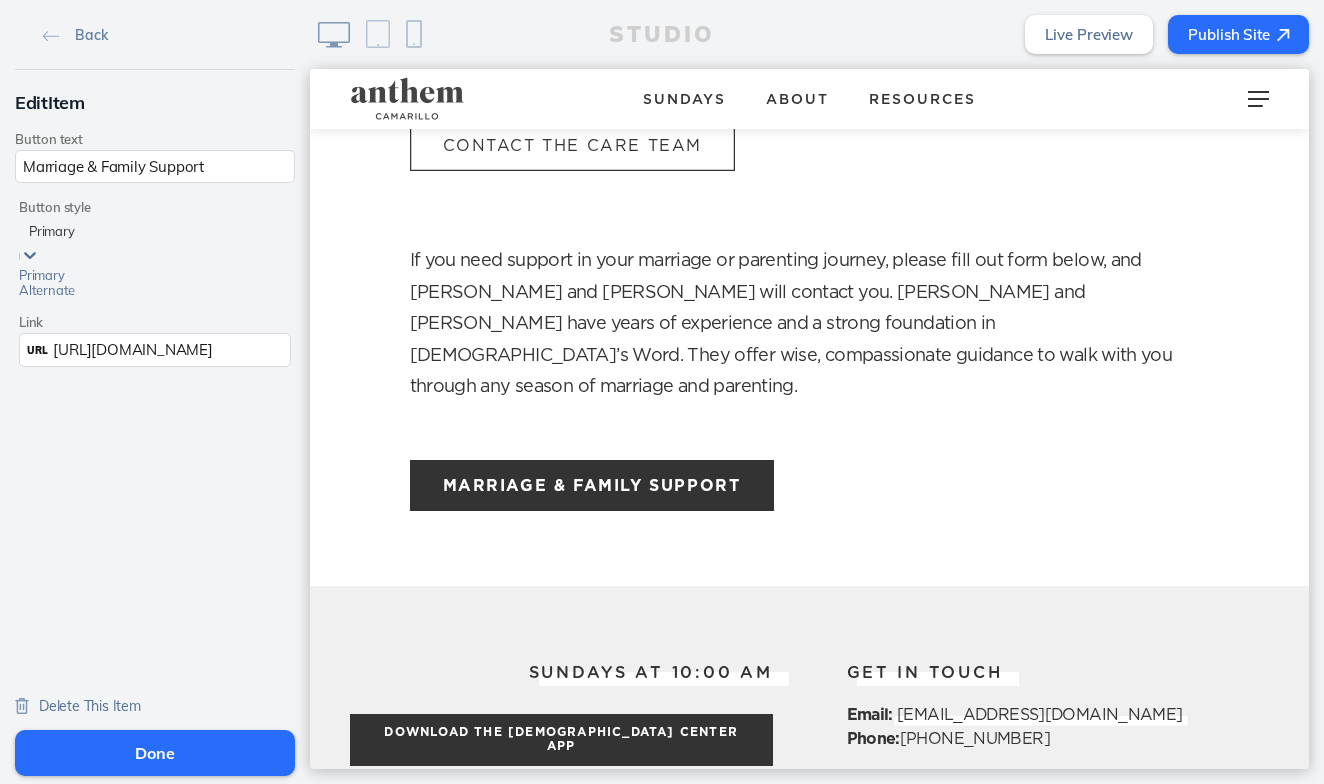 click on "Alternate" 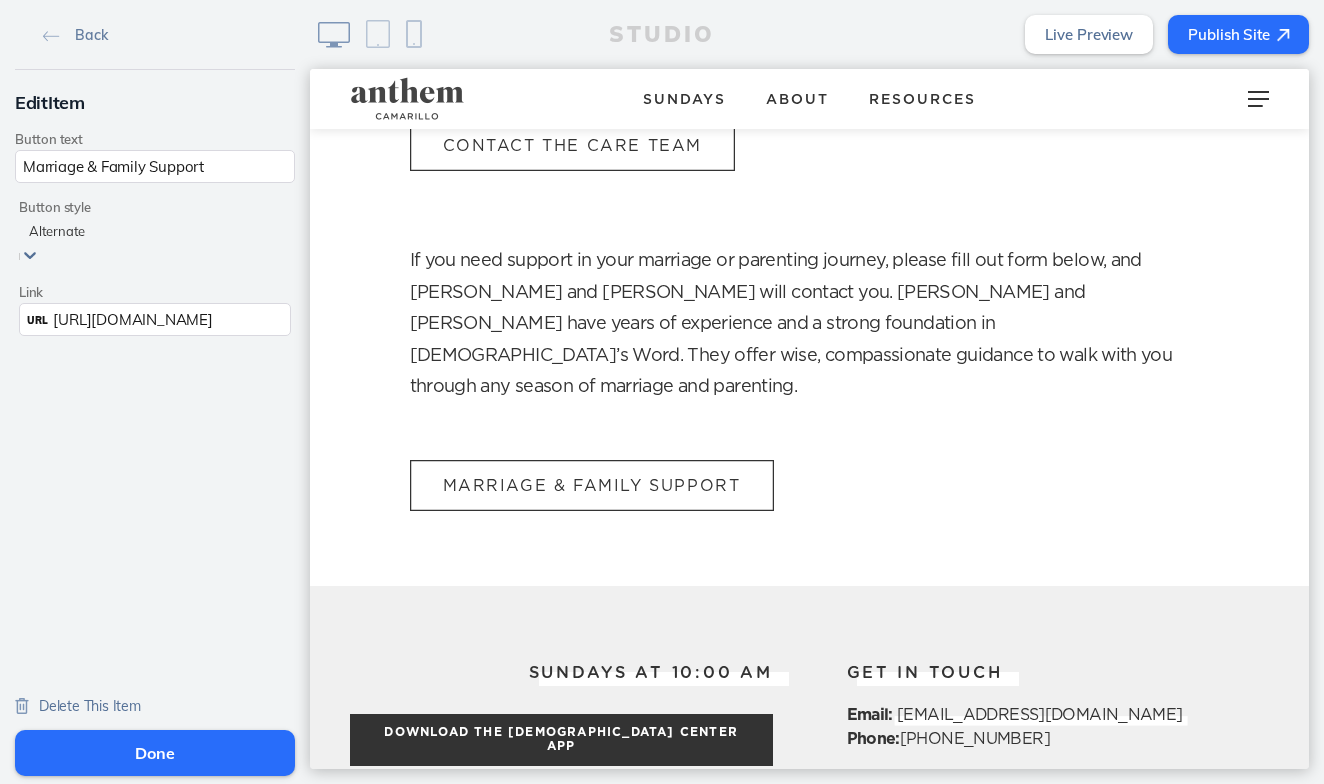 click on "Done" 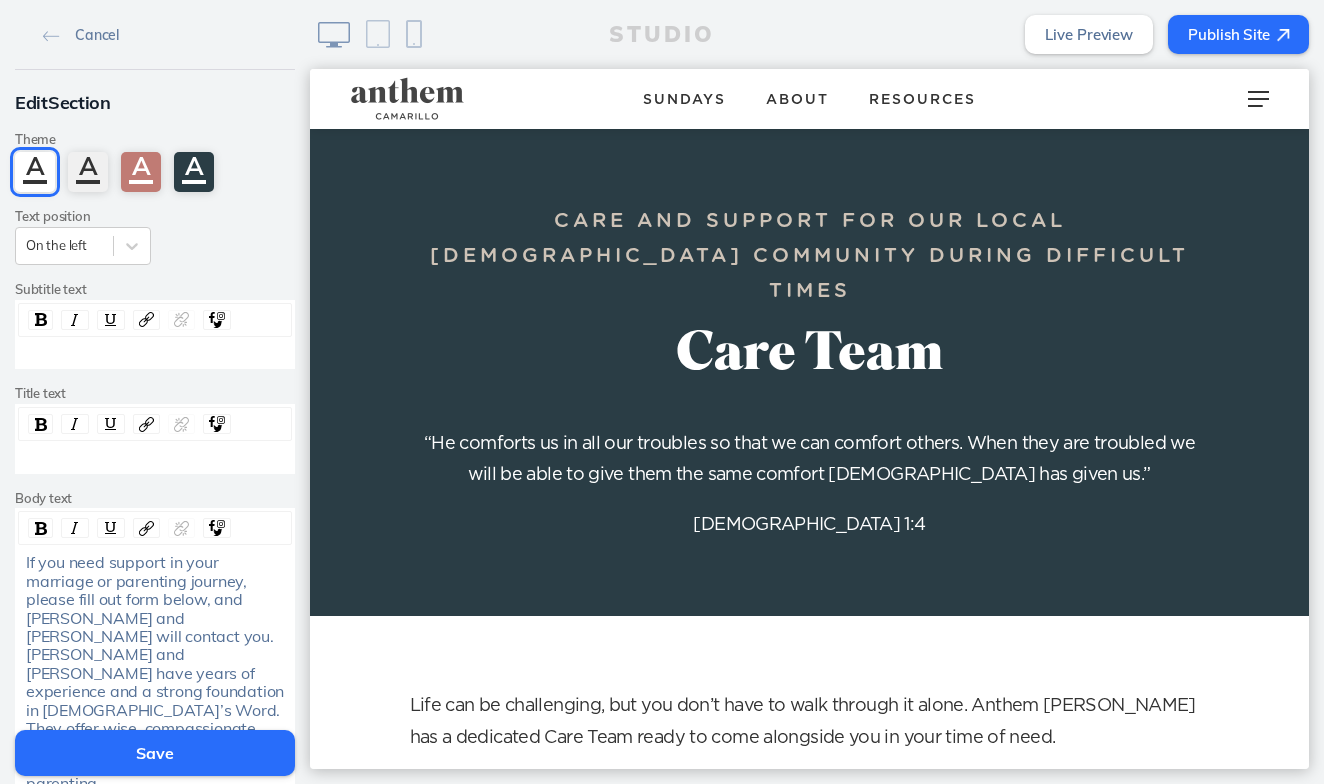 scroll, scrollTop: 0, scrollLeft: 0, axis: both 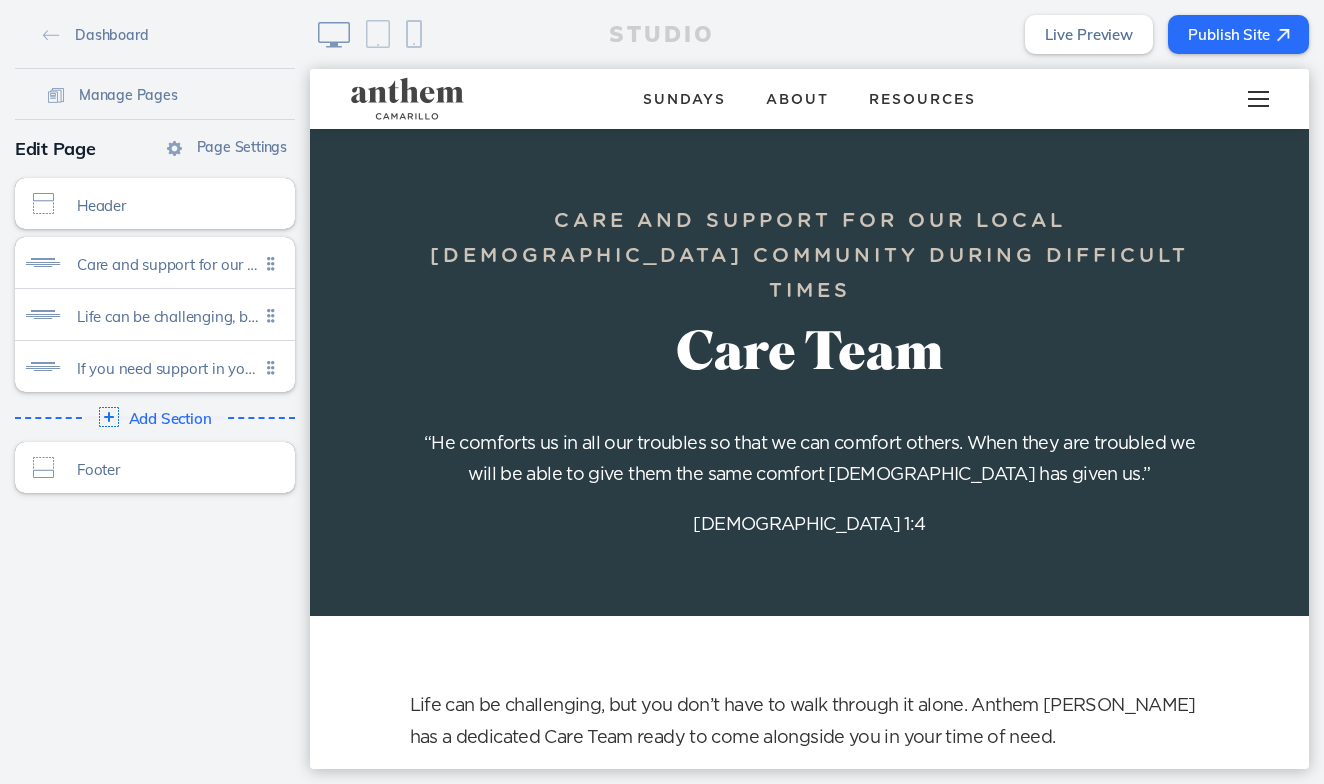 click at bounding box center (1258, 92) 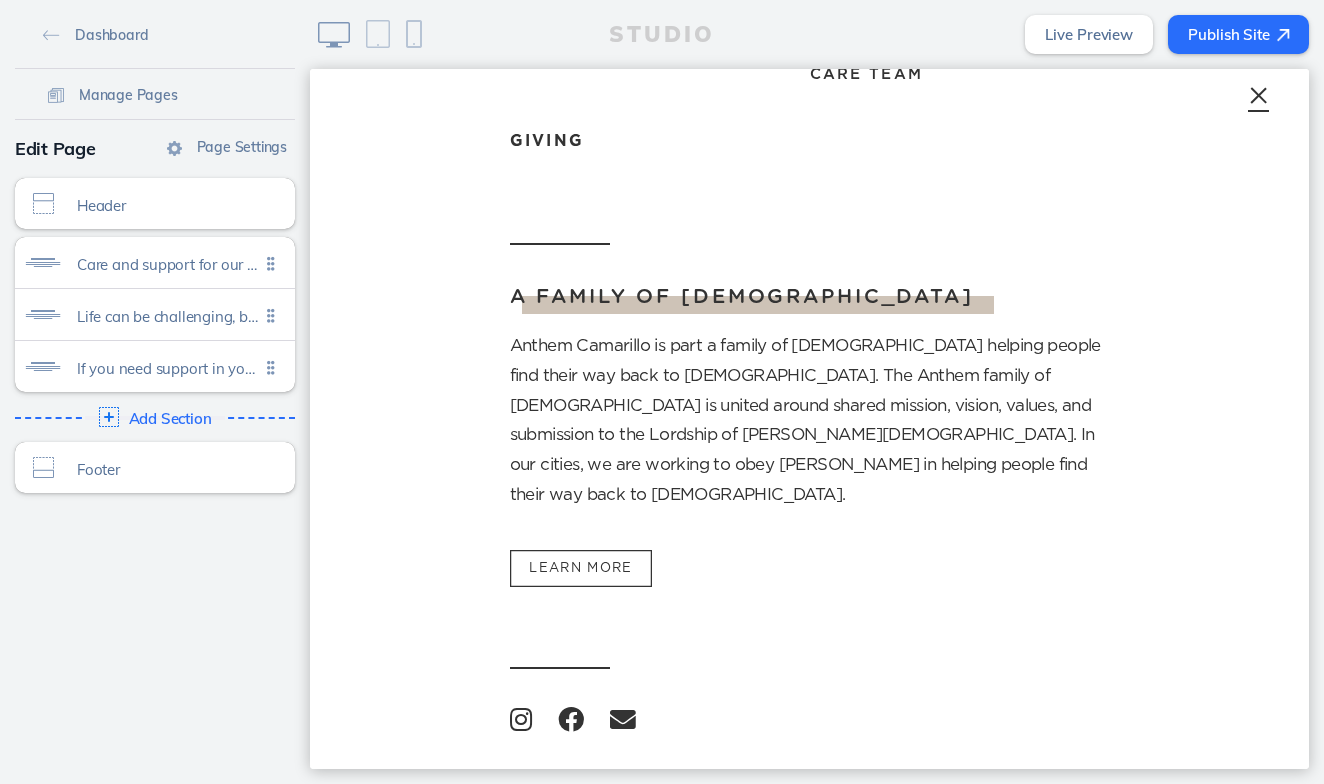 scroll, scrollTop: 499, scrollLeft: 0, axis: vertical 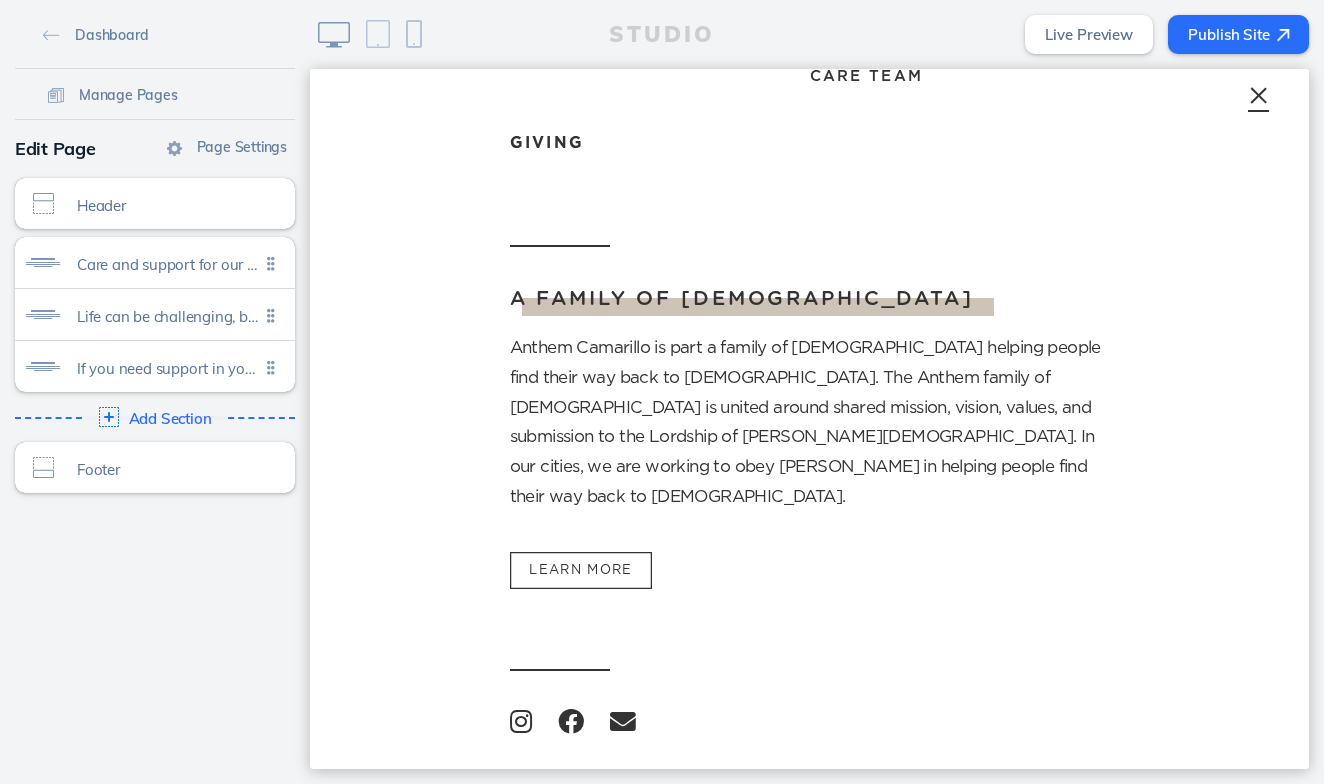 click on "Publish Site" 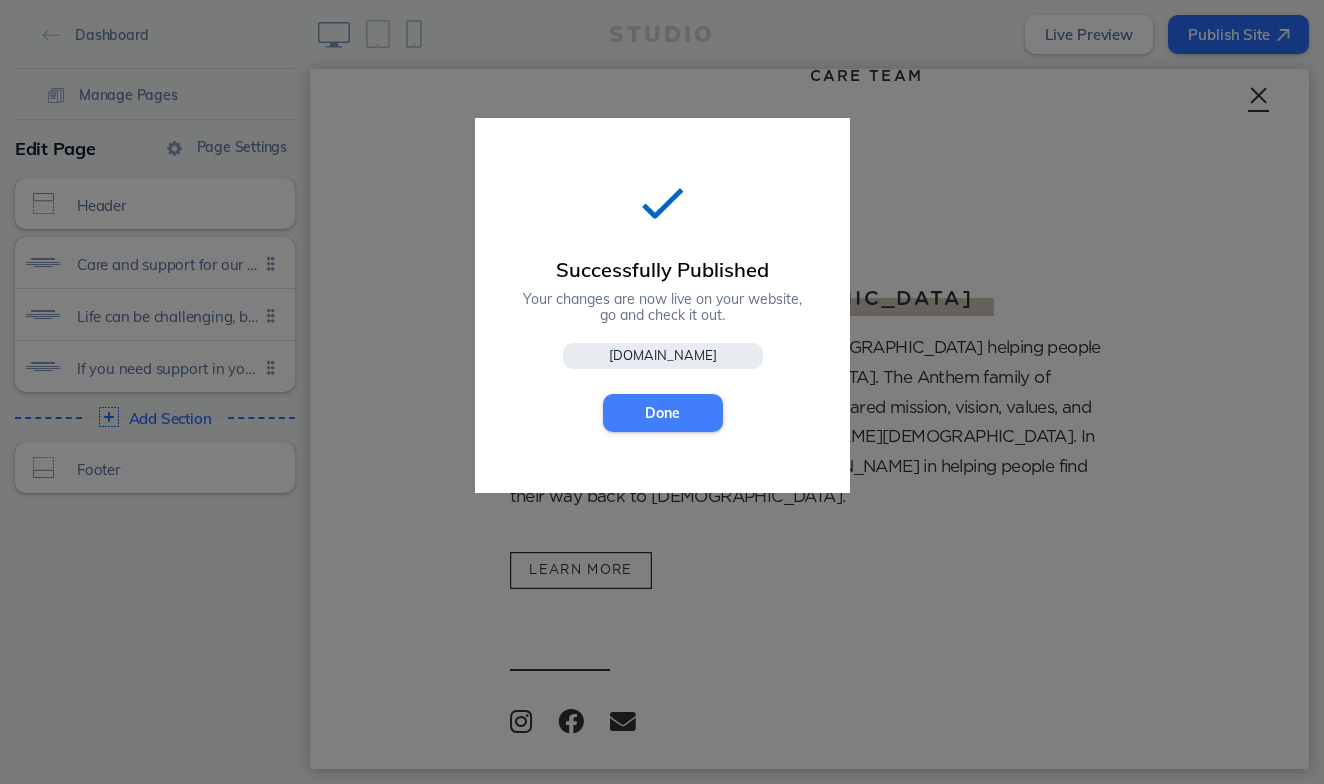 click on "Done" 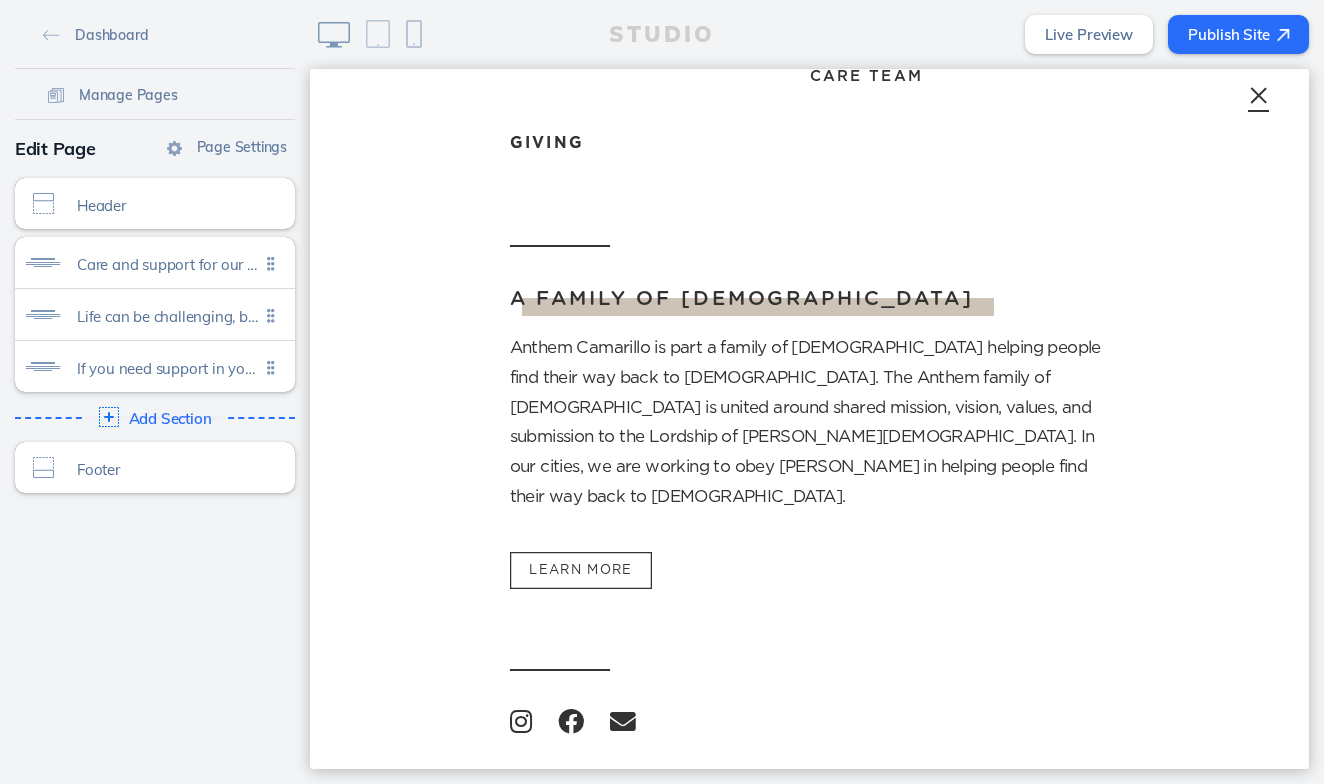 click on "Publish Site" 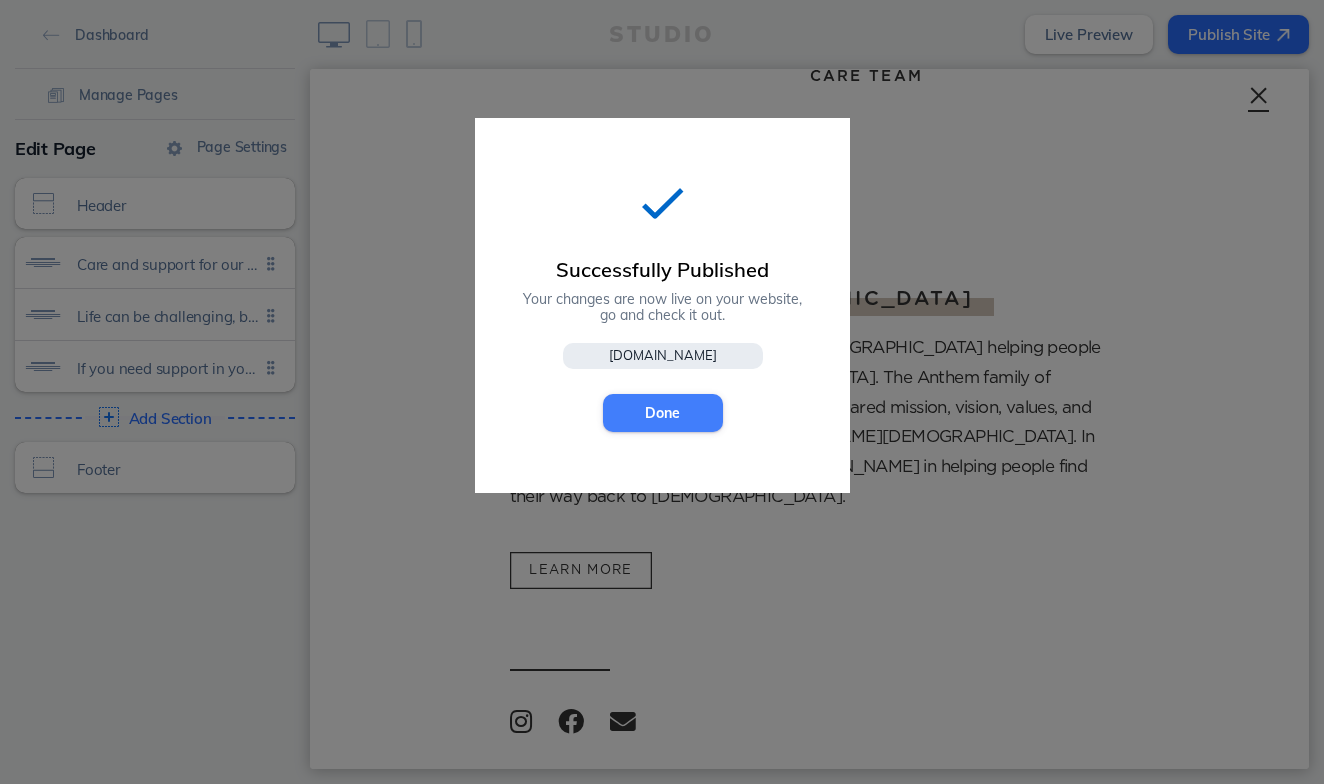 click on "Done" 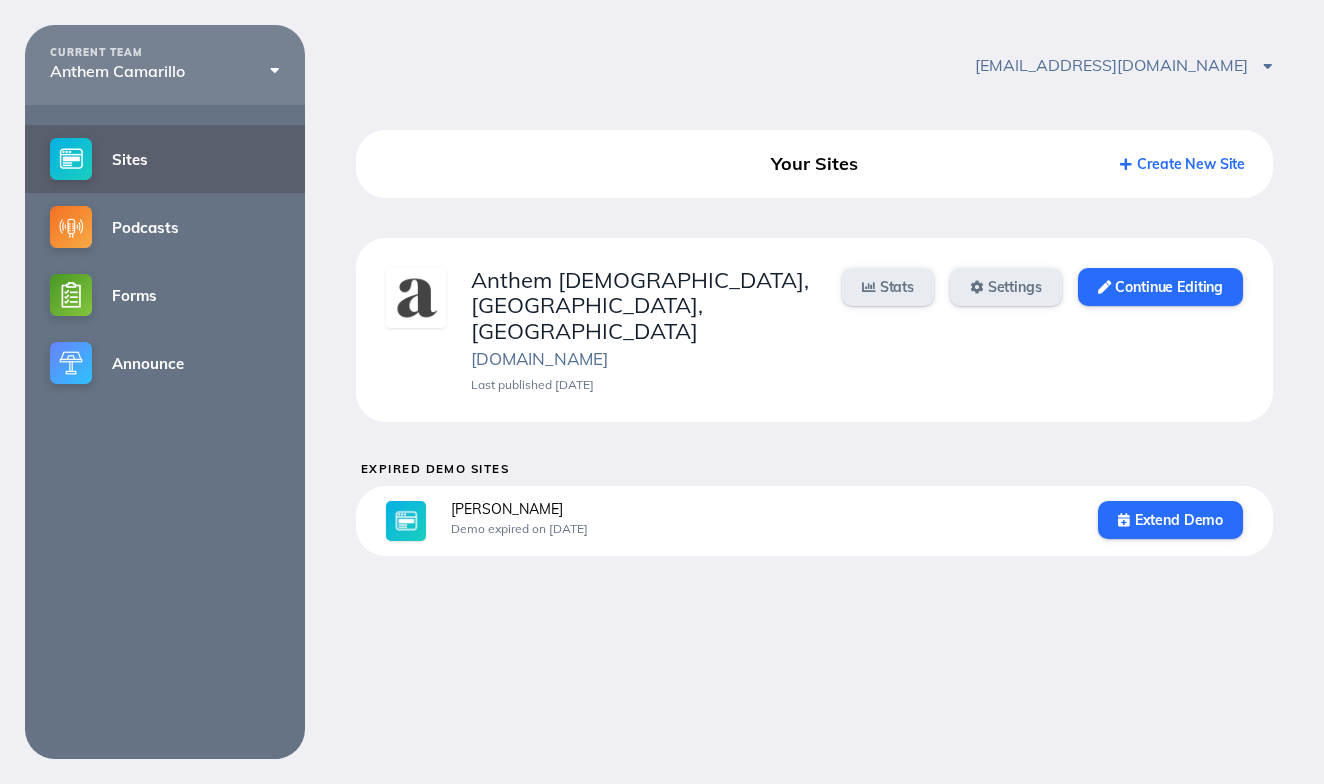 scroll, scrollTop: 0, scrollLeft: 0, axis: both 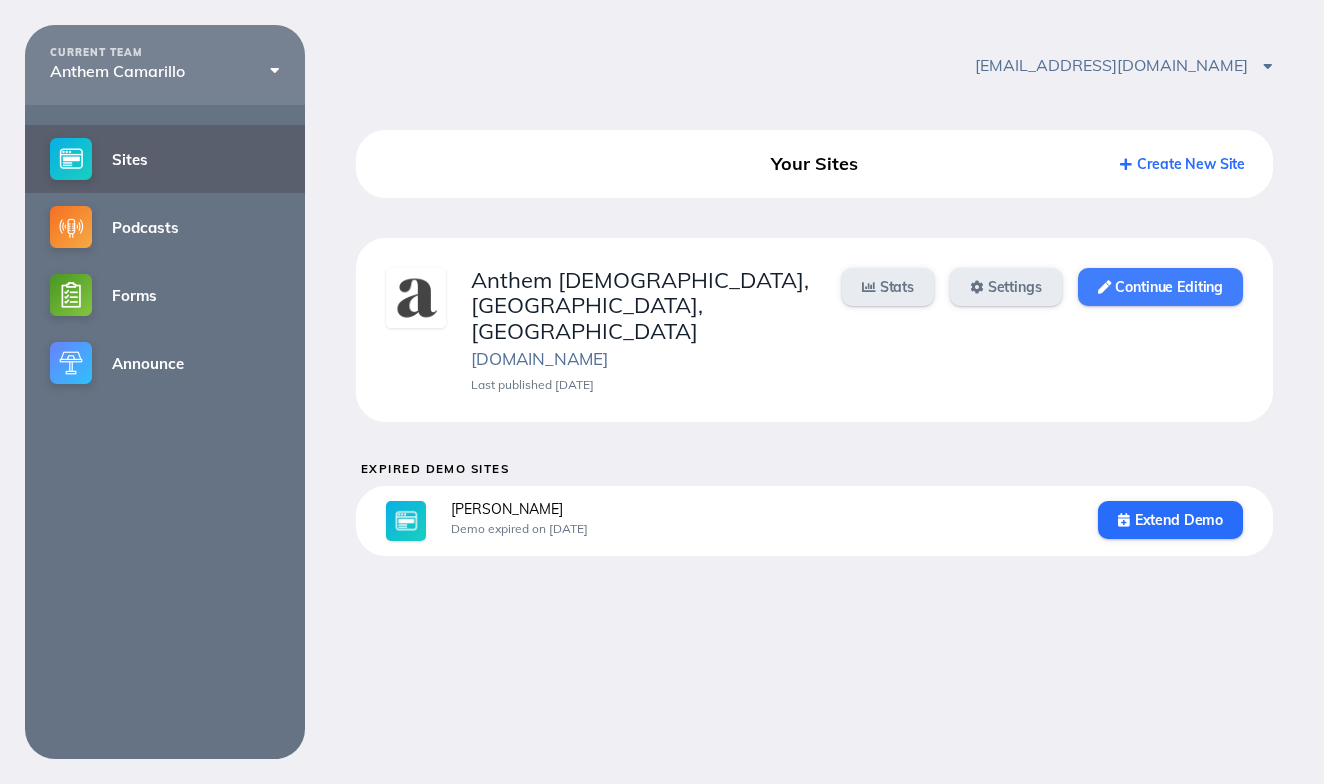 click on "Continue Editing" at bounding box center [1160, 287] 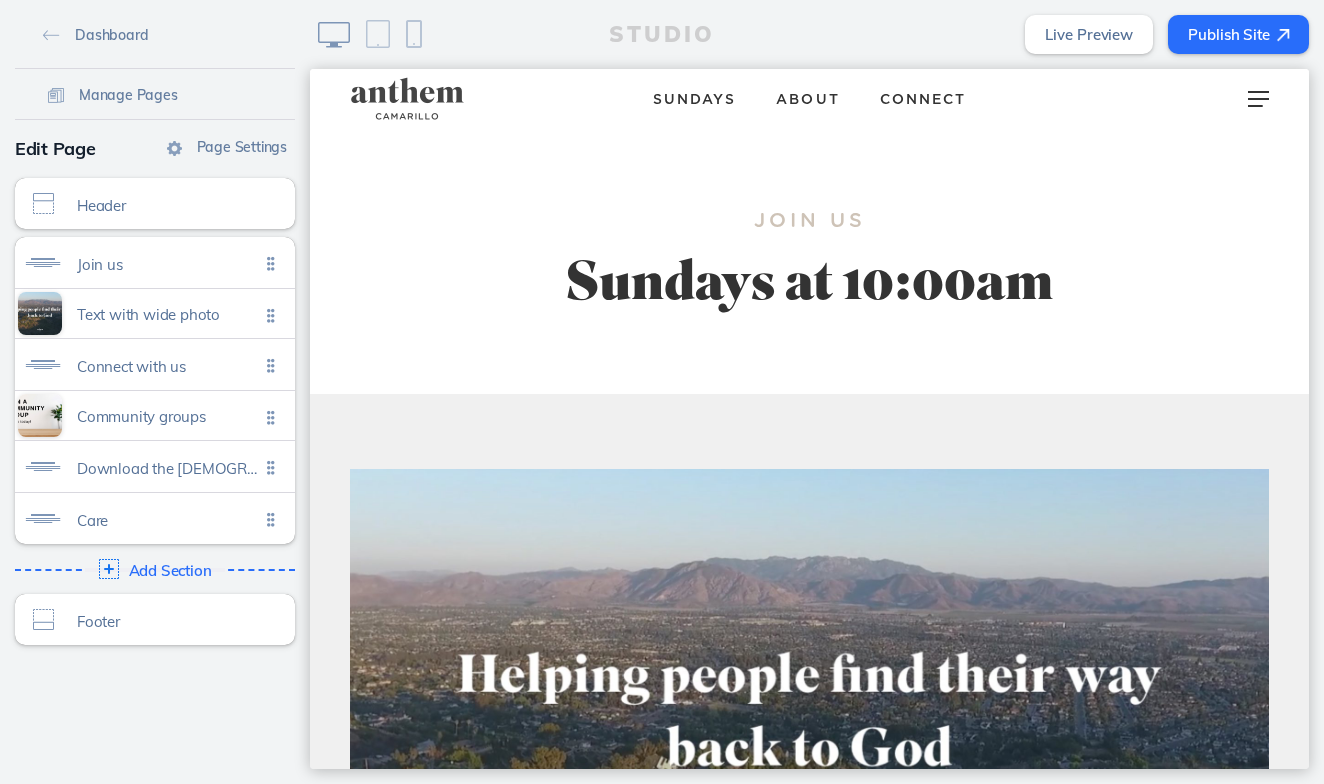 scroll, scrollTop: 0, scrollLeft: 0, axis: both 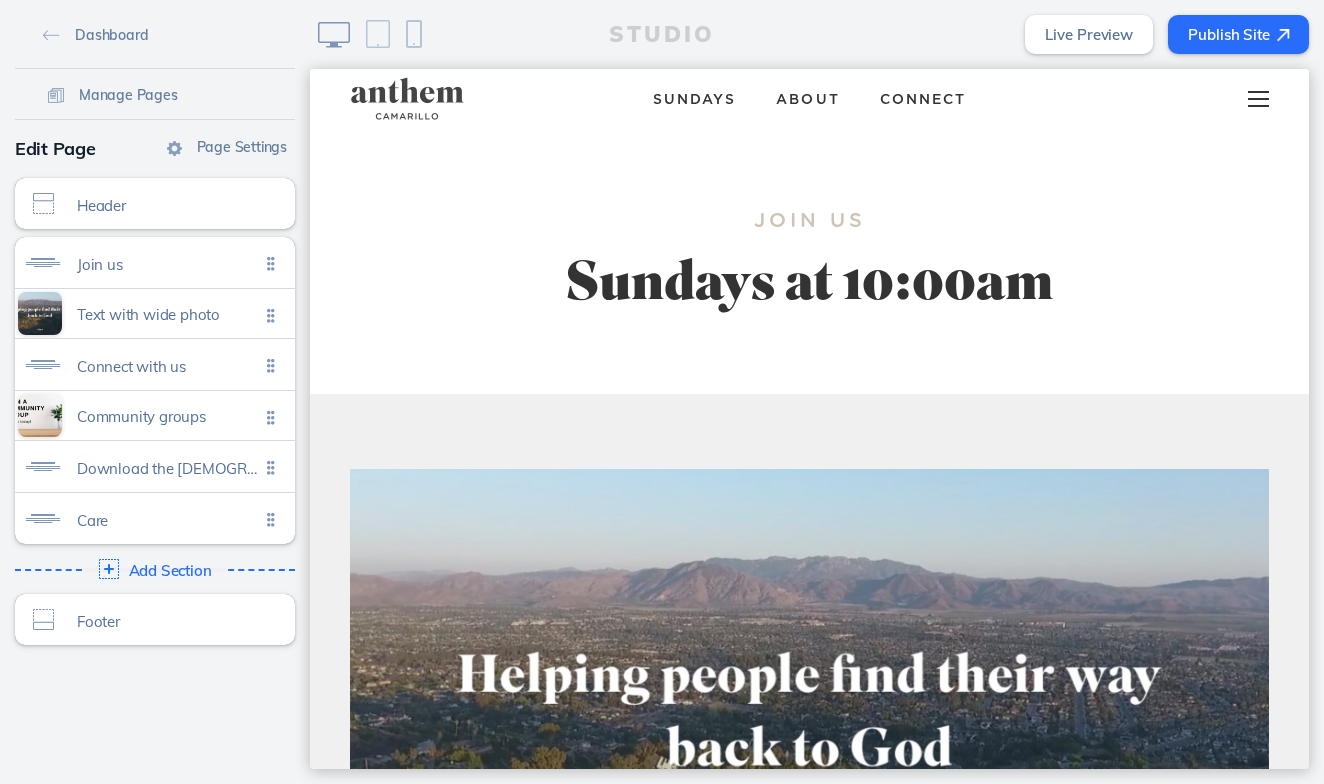 click at bounding box center [1258, 99] 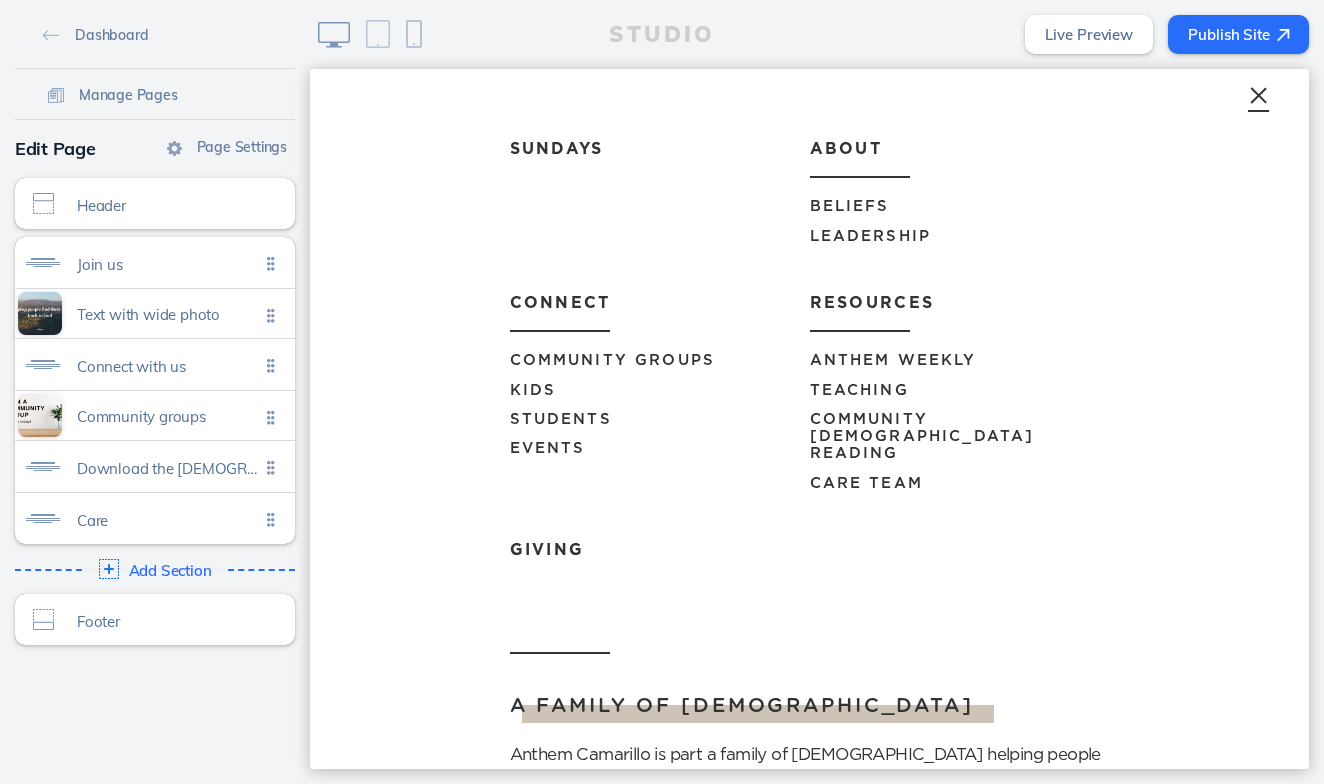 scroll, scrollTop: 75, scrollLeft: 0, axis: vertical 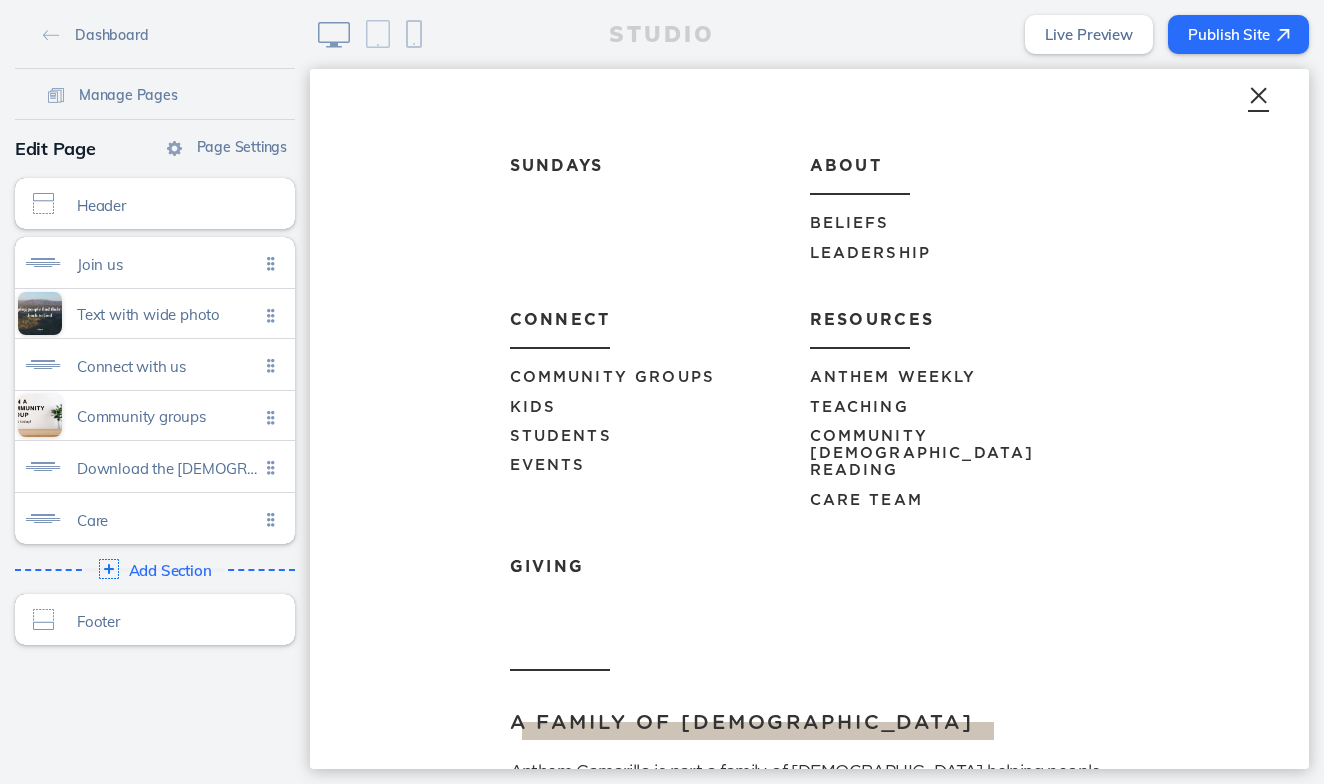 click on "Leadership" at bounding box center [871, 253] 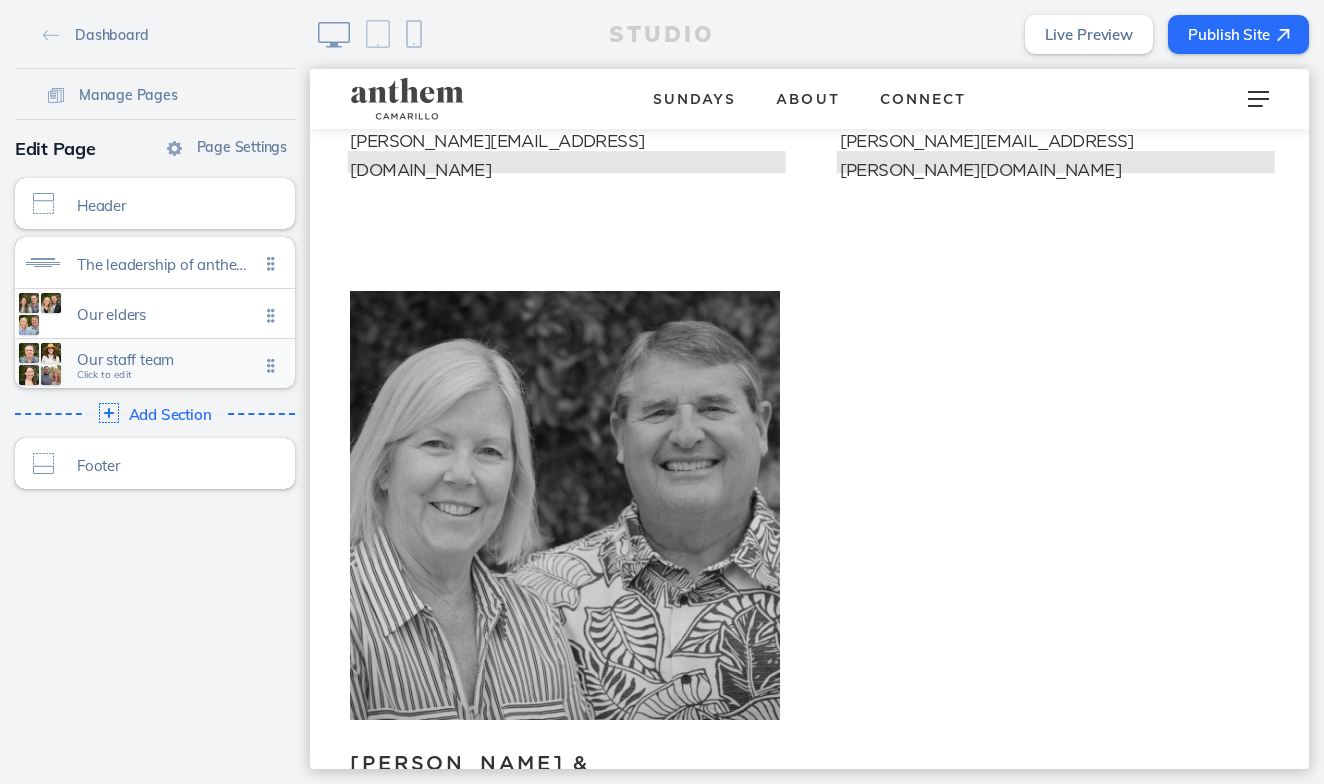 click on "Our staff team Click to edit" 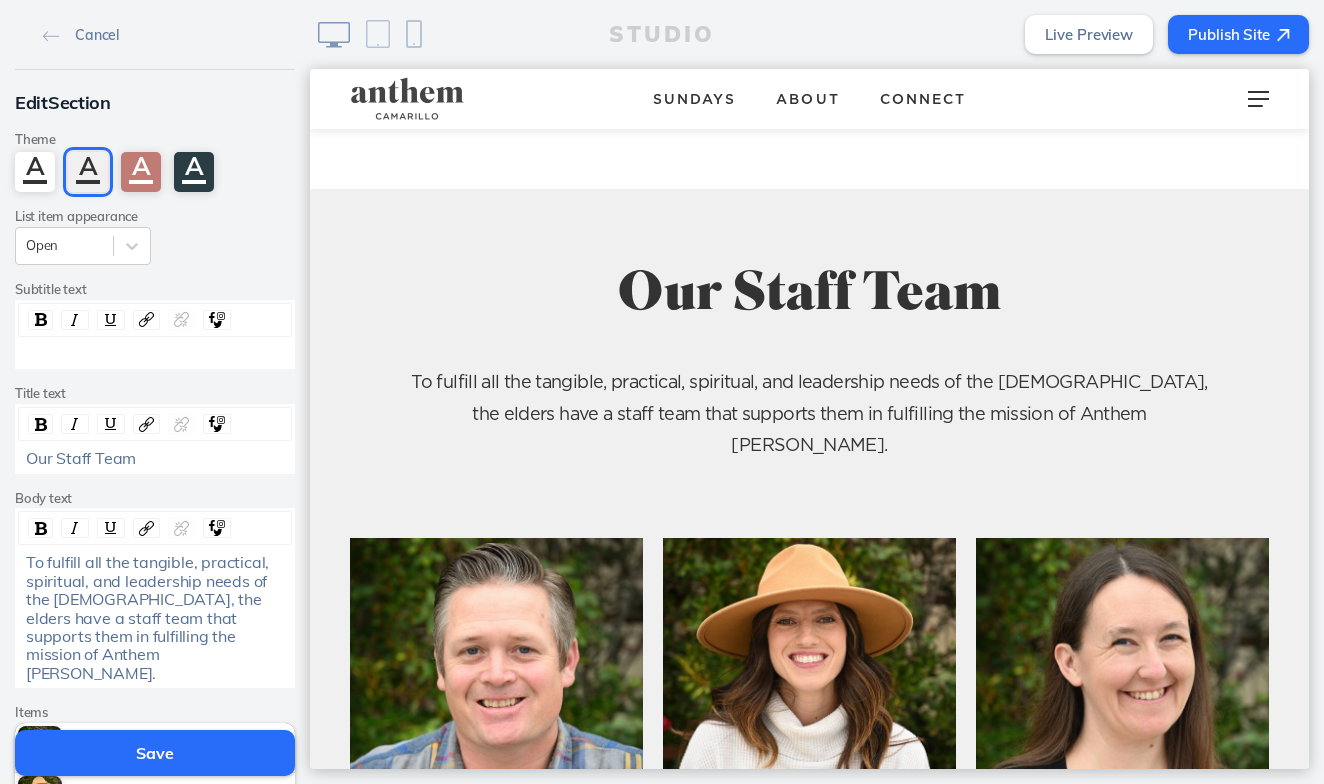 scroll, scrollTop: 2549, scrollLeft: 0, axis: vertical 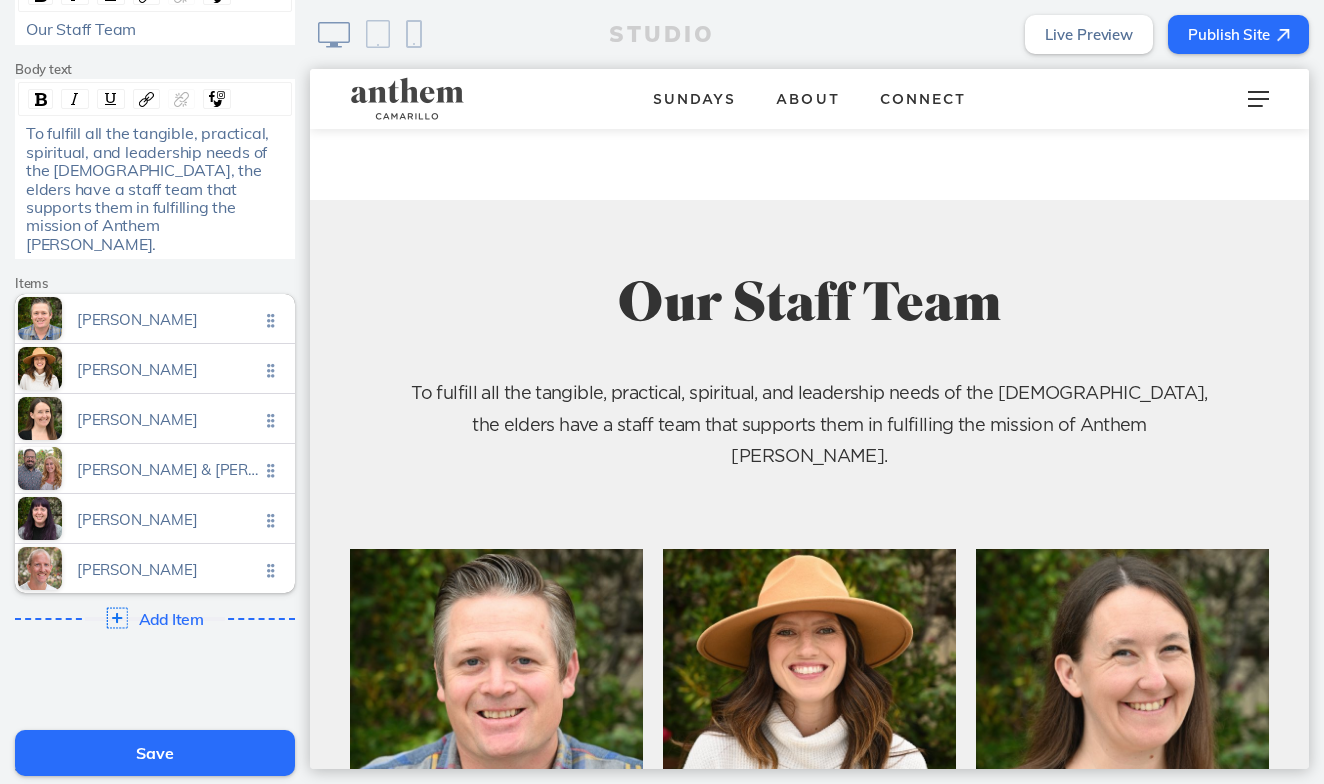 click on "Add Item Click to edit" 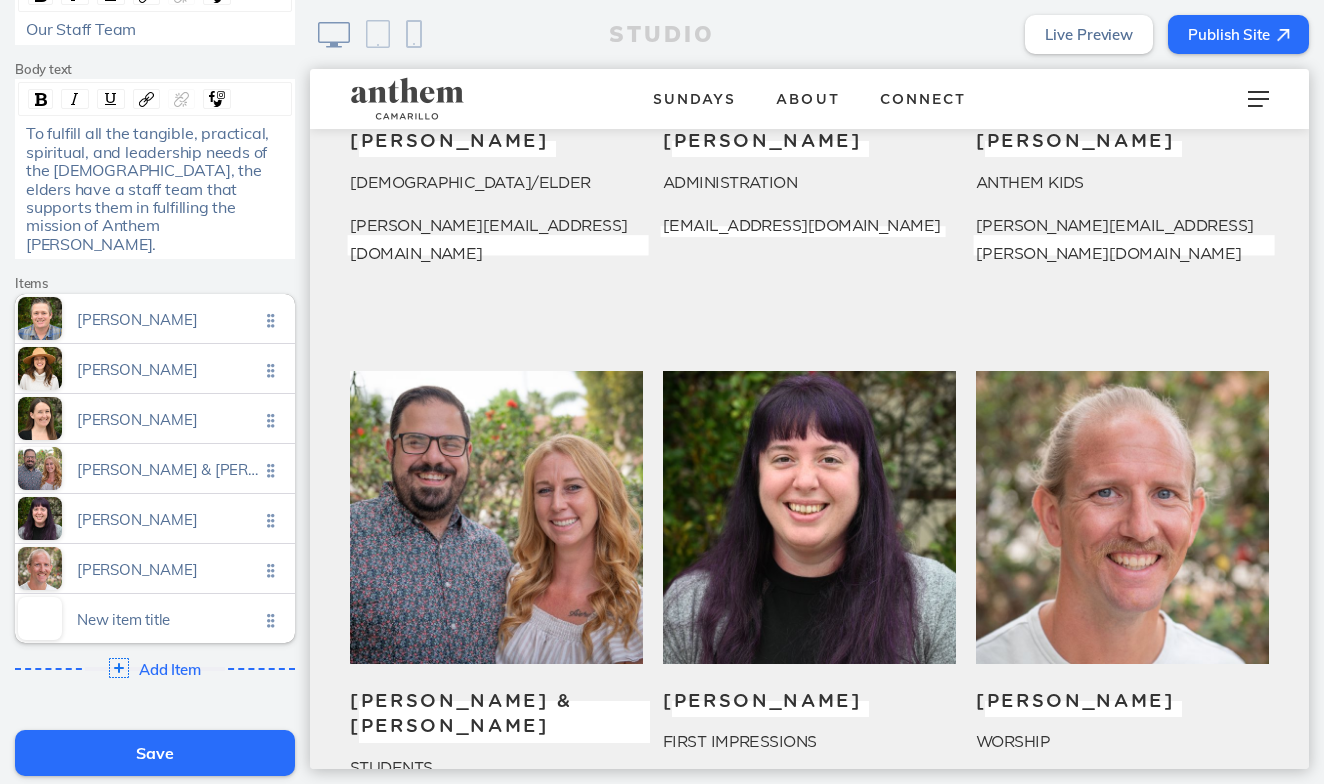 scroll, scrollTop: 3270, scrollLeft: 0, axis: vertical 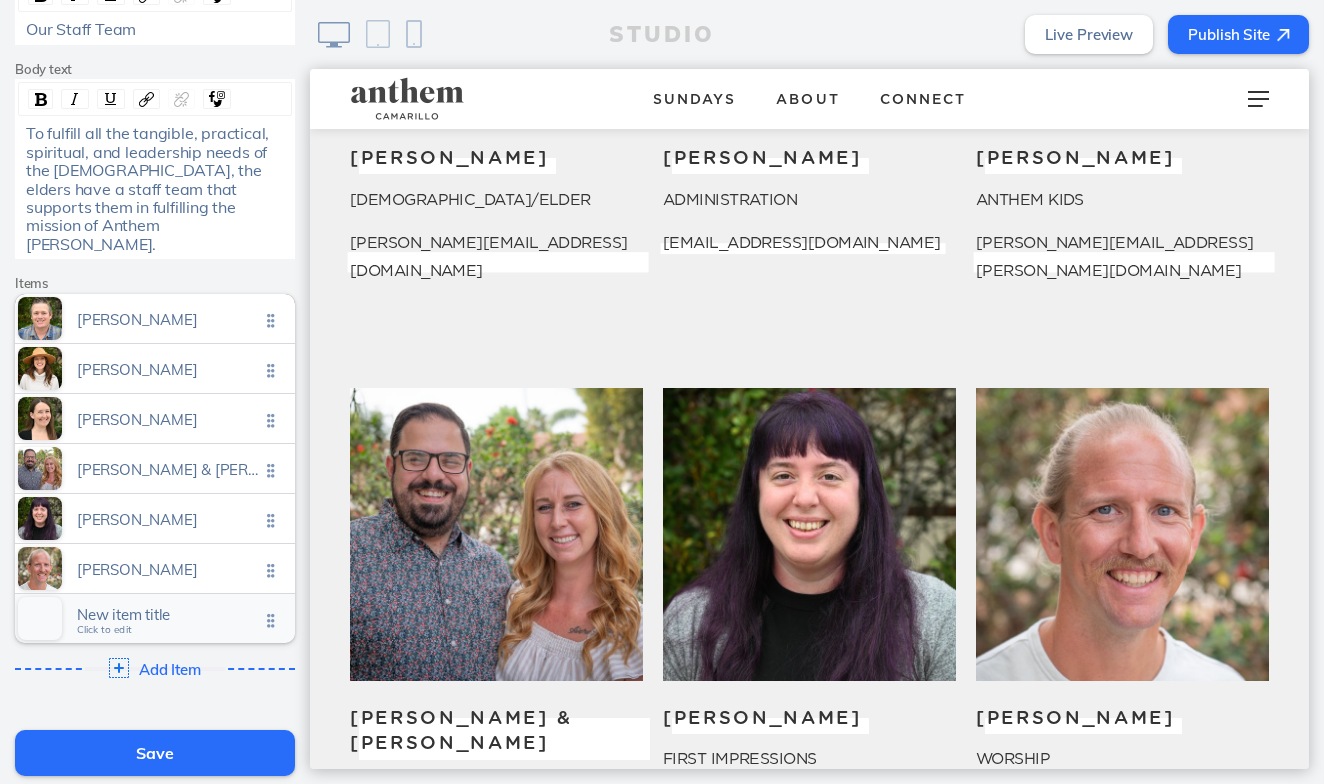 click on "New item title" 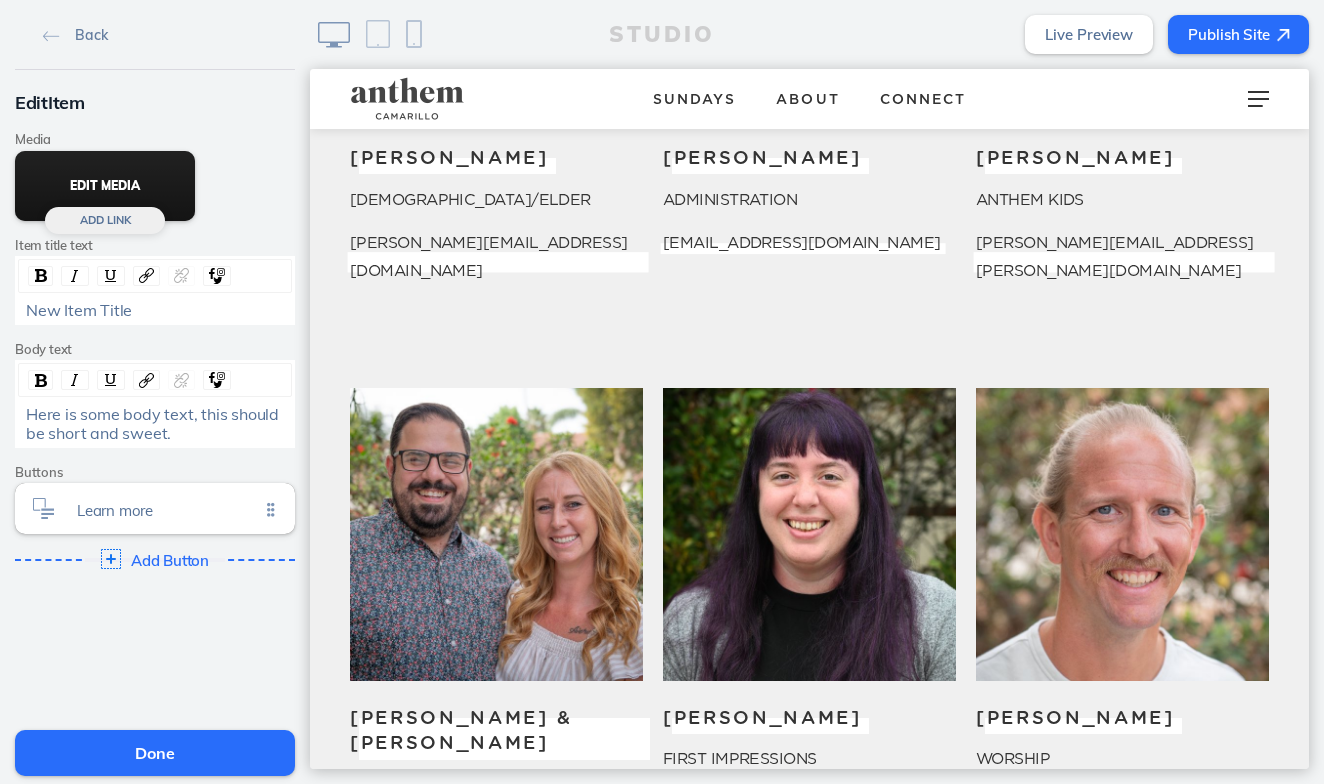 click on "Edit Media" 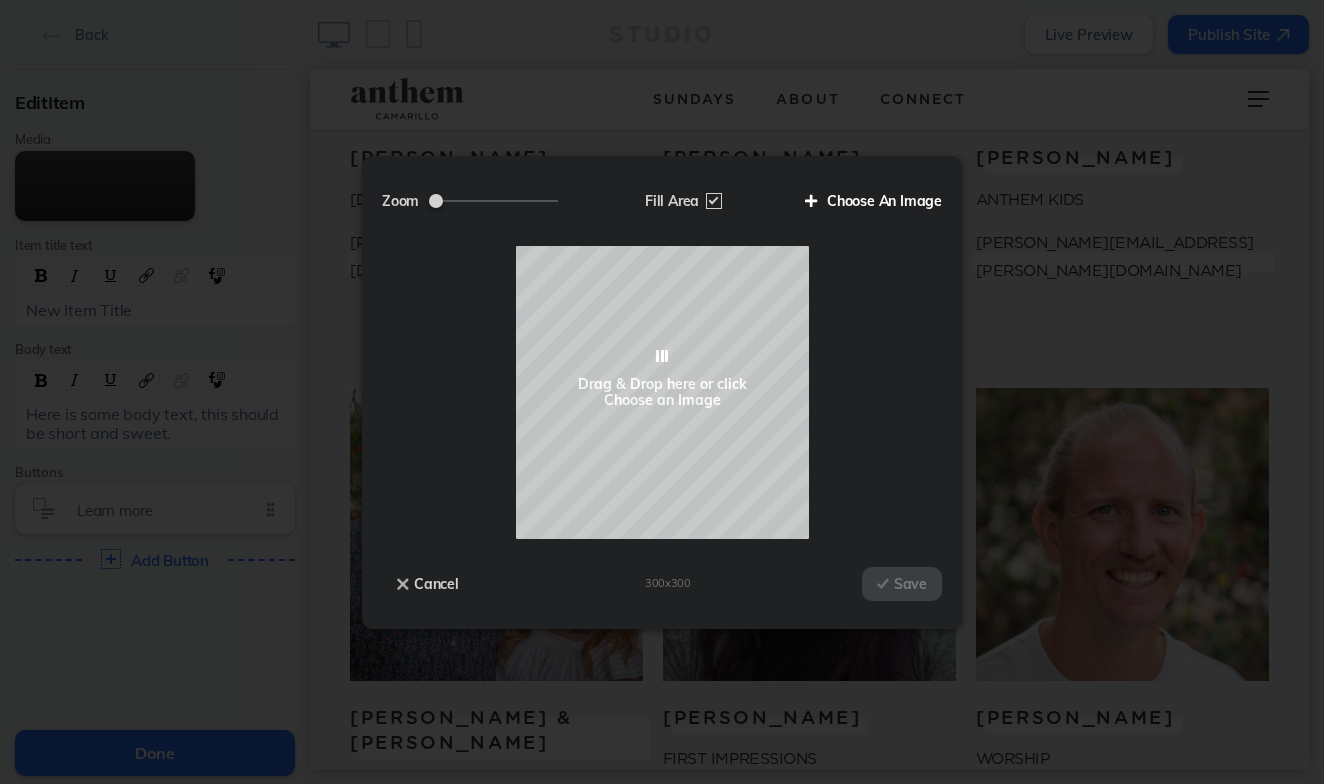 click on "Choose An Image" 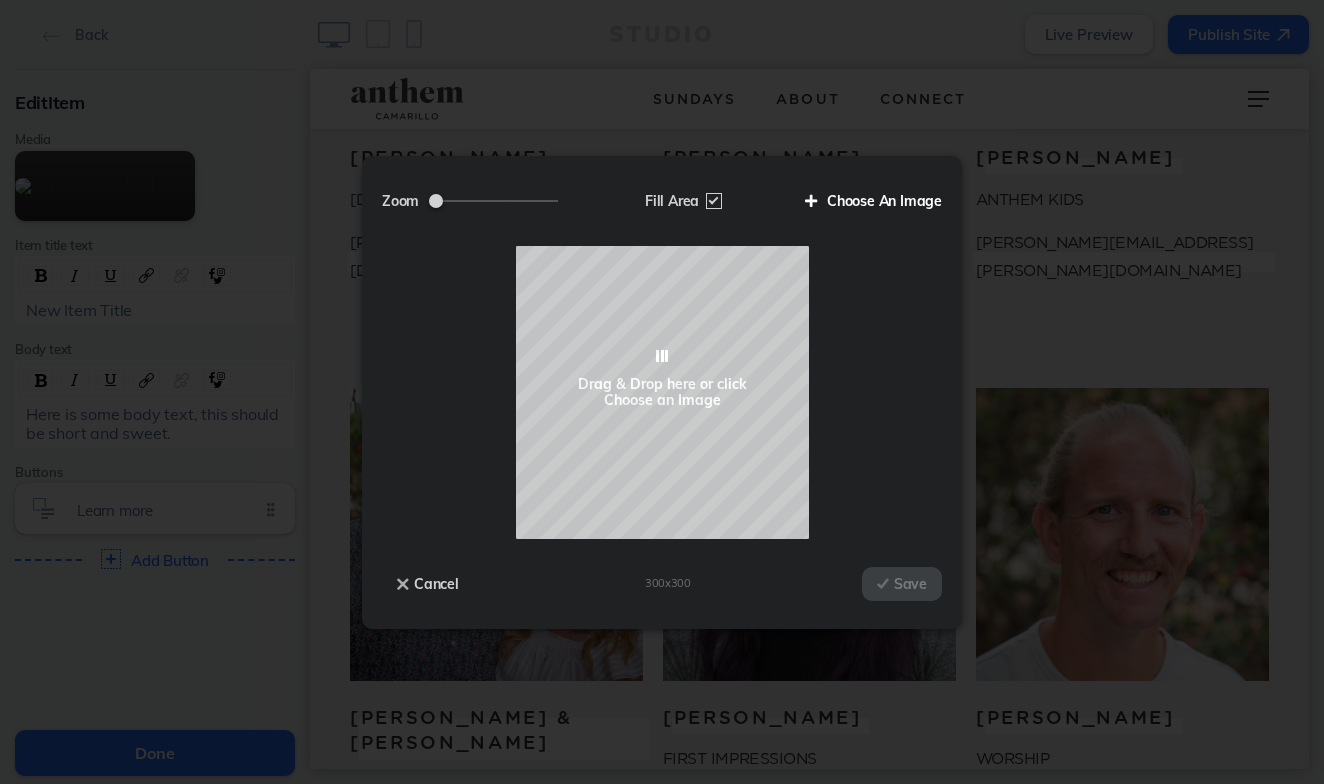click on "Choose An Image" 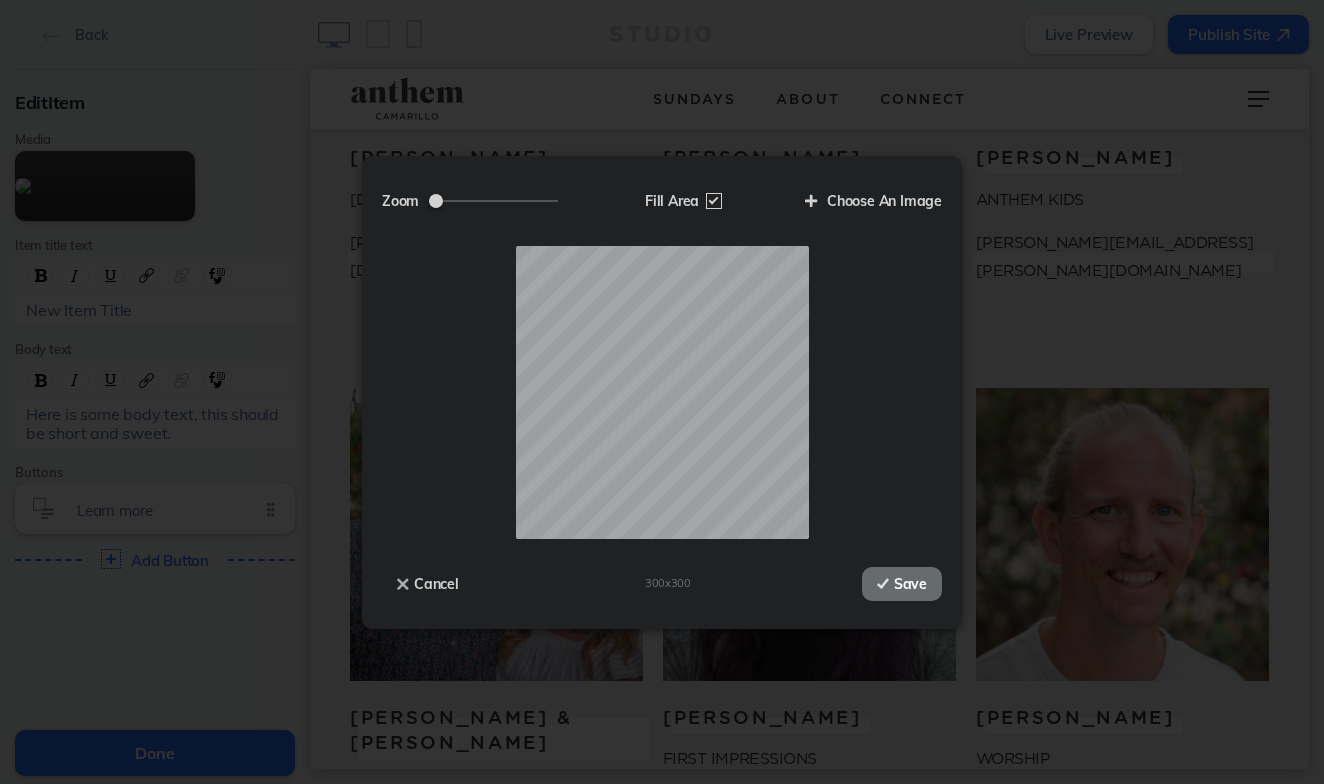 click on "Save" 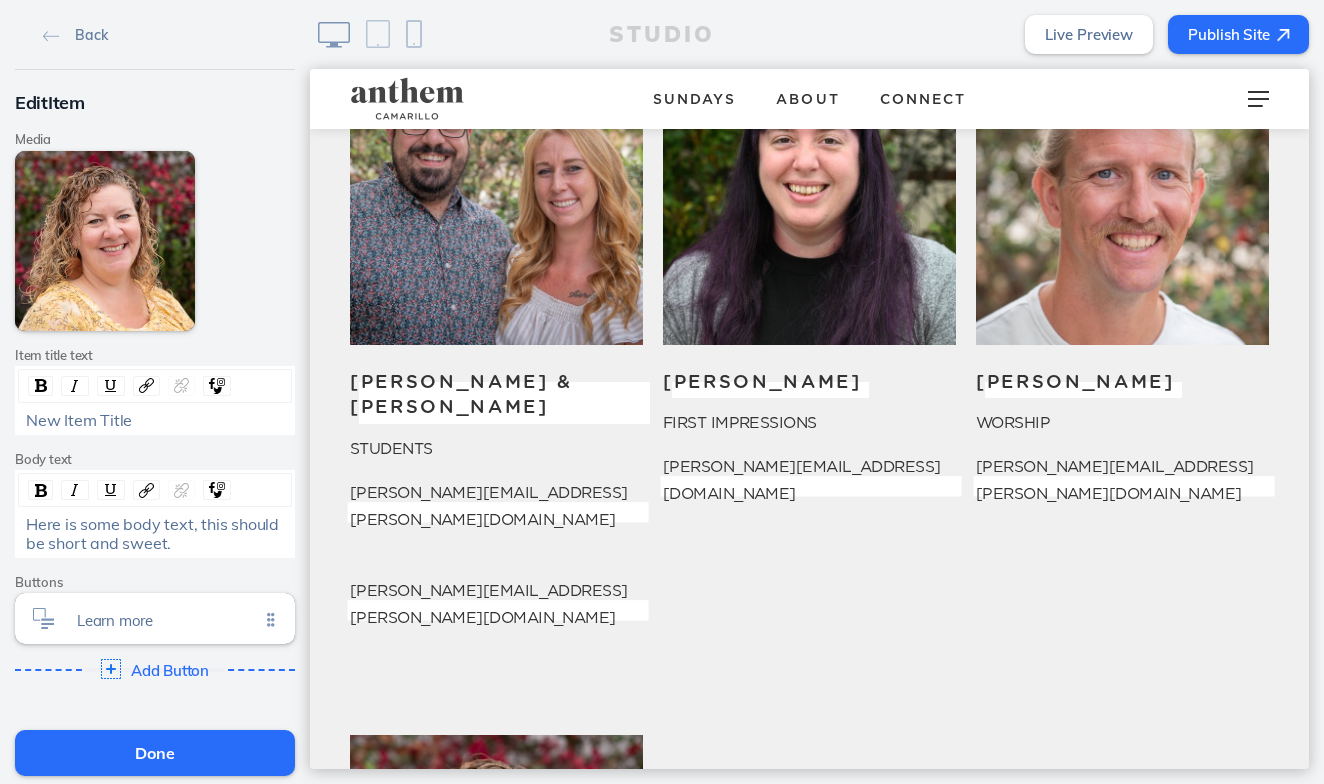 scroll, scrollTop: 3615, scrollLeft: 0, axis: vertical 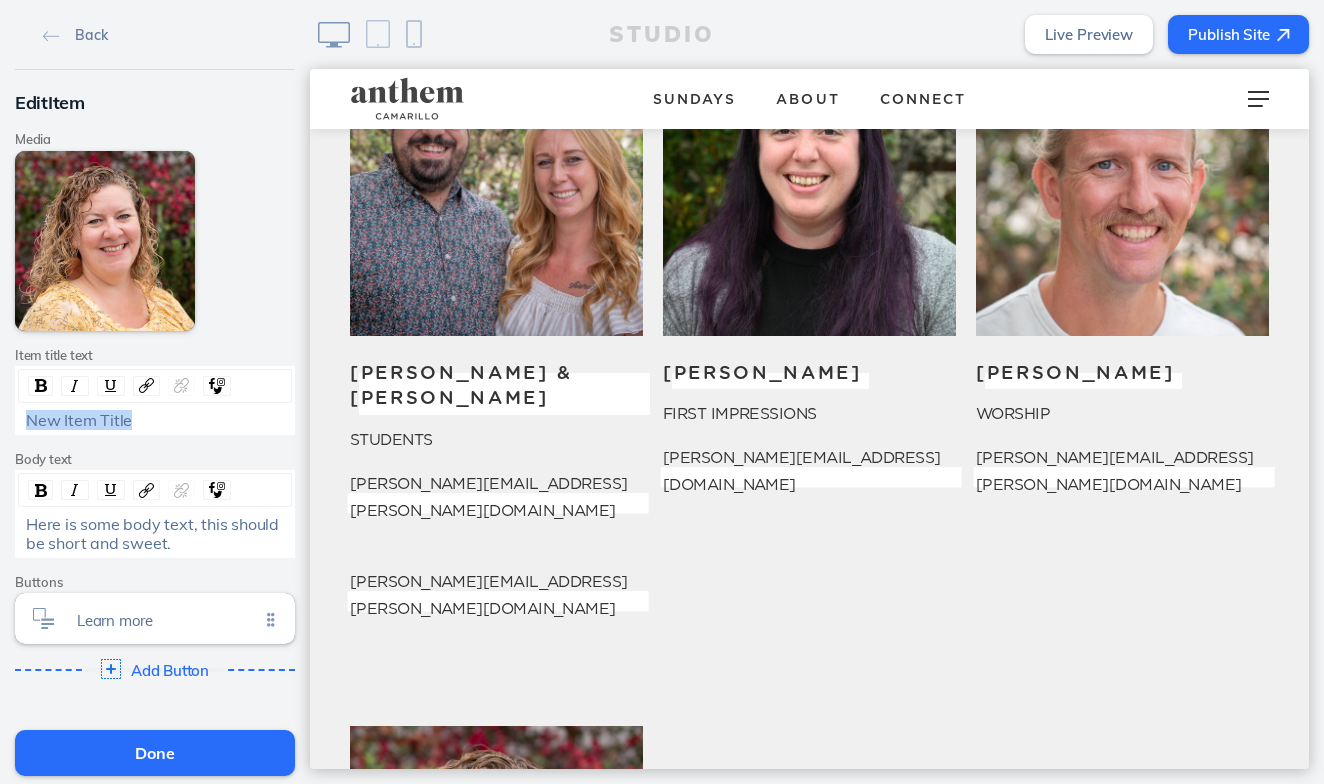 drag, startPoint x: 139, startPoint y: 423, endPoint x: -6, endPoint y: 415, distance: 145.22052 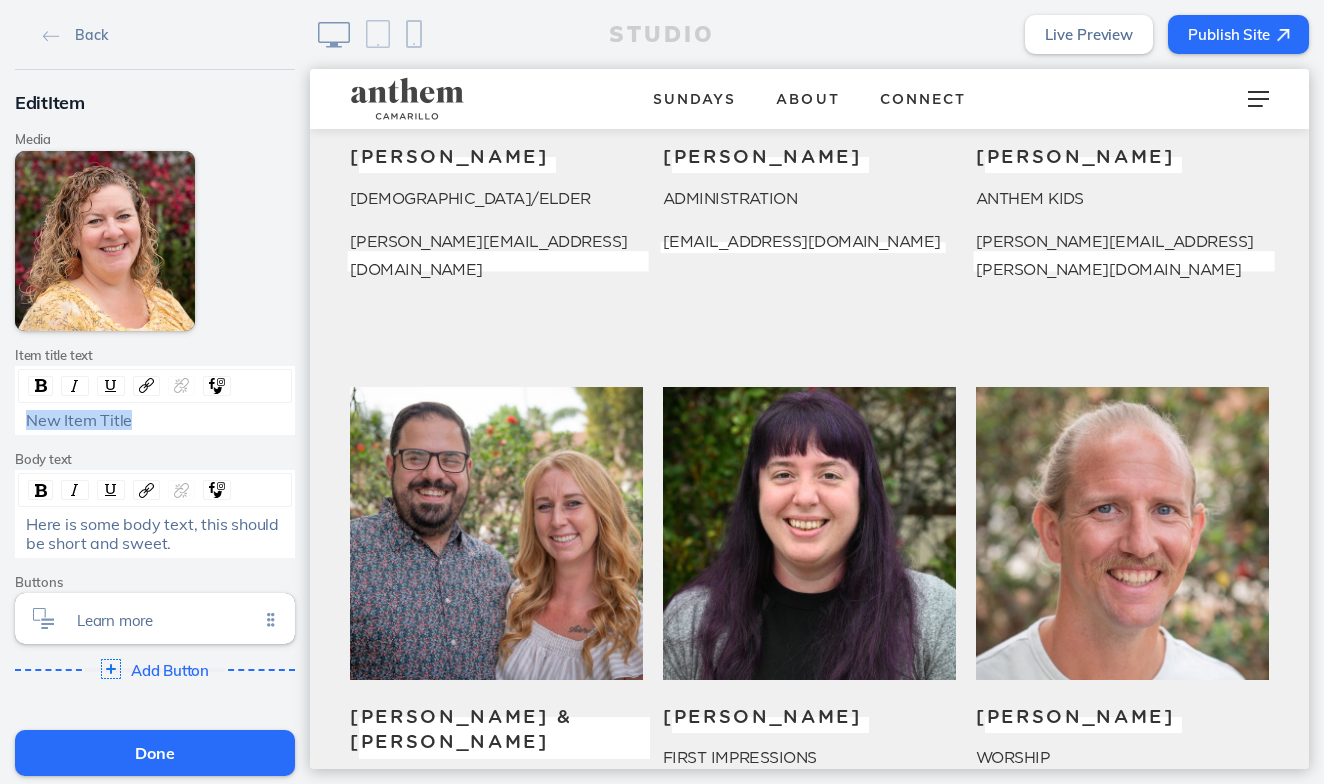 scroll, scrollTop: 3325, scrollLeft: 0, axis: vertical 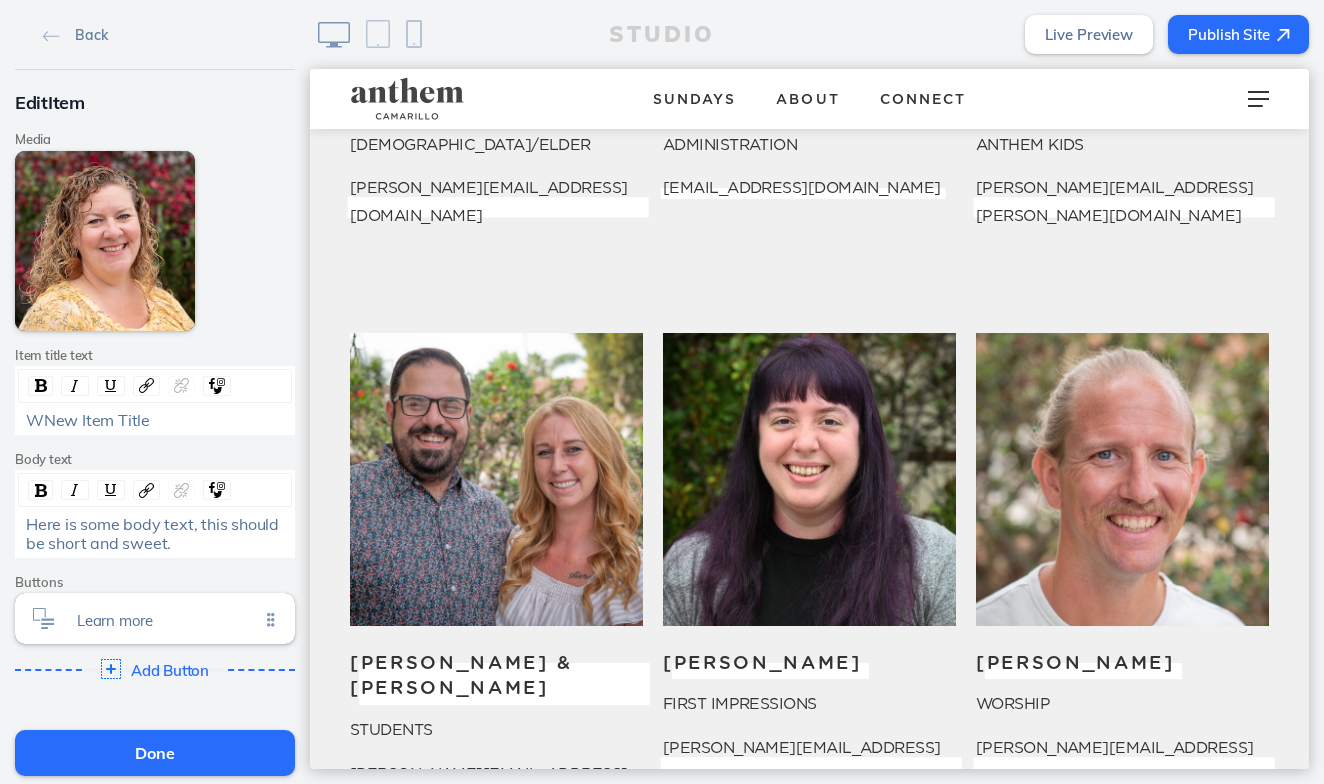 type 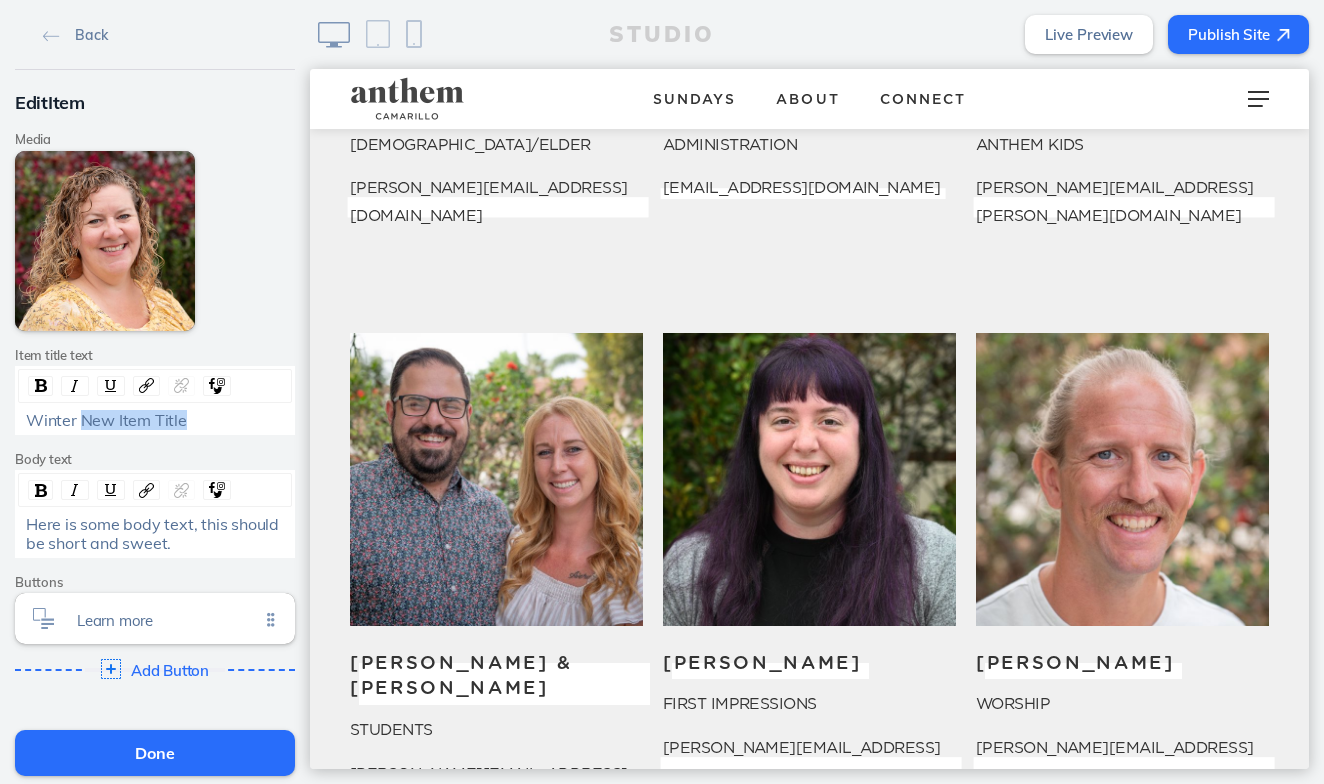 drag, startPoint x: 229, startPoint y: 419, endPoint x: 82, endPoint y: 414, distance: 147.085 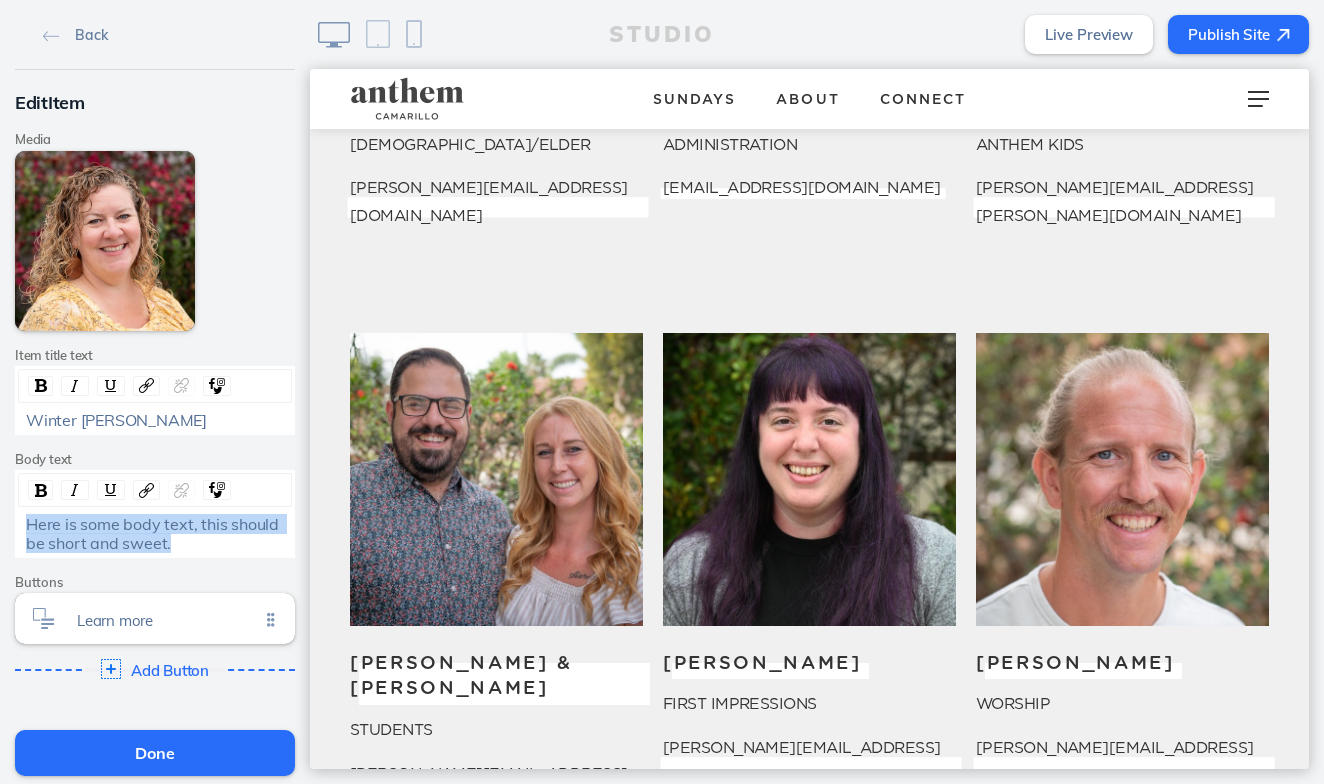 drag, startPoint x: 194, startPoint y: 538, endPoint x: 5, endPoint y: 510, distance: 191.06282 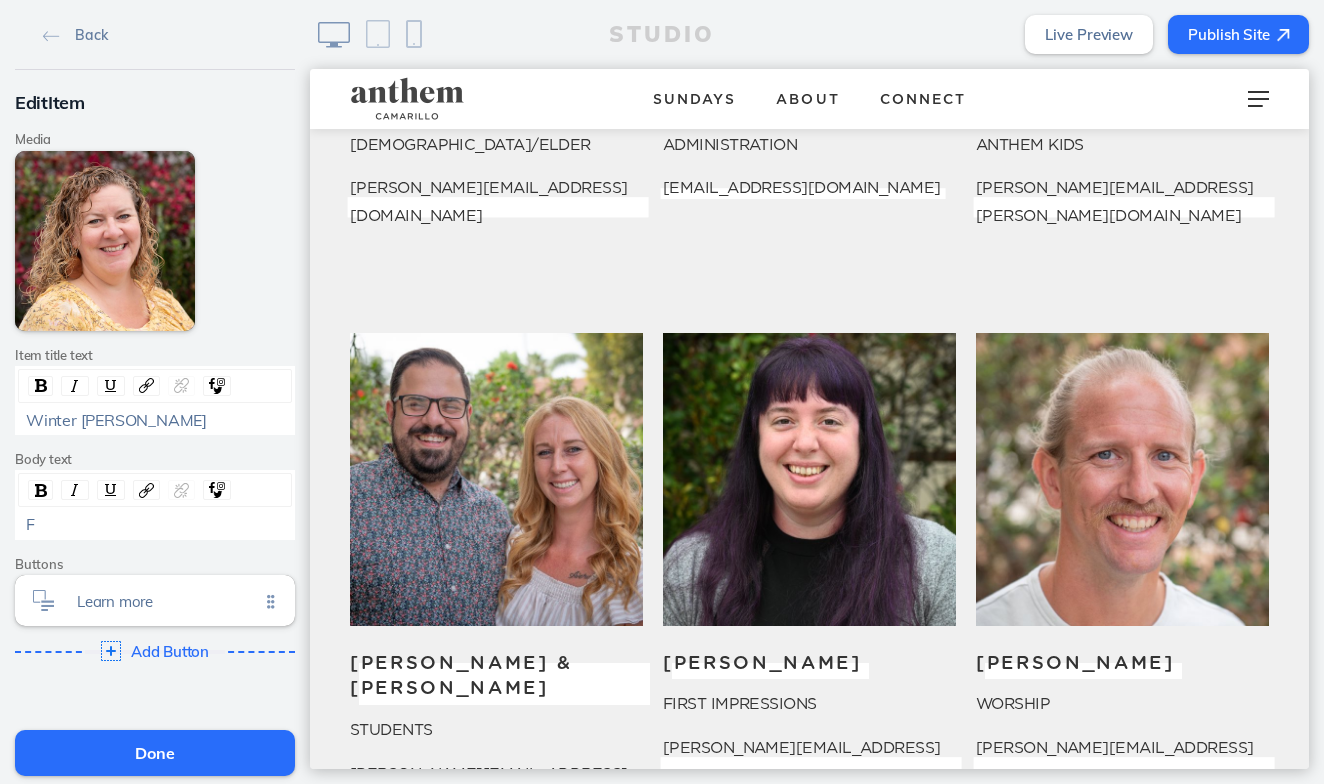 type 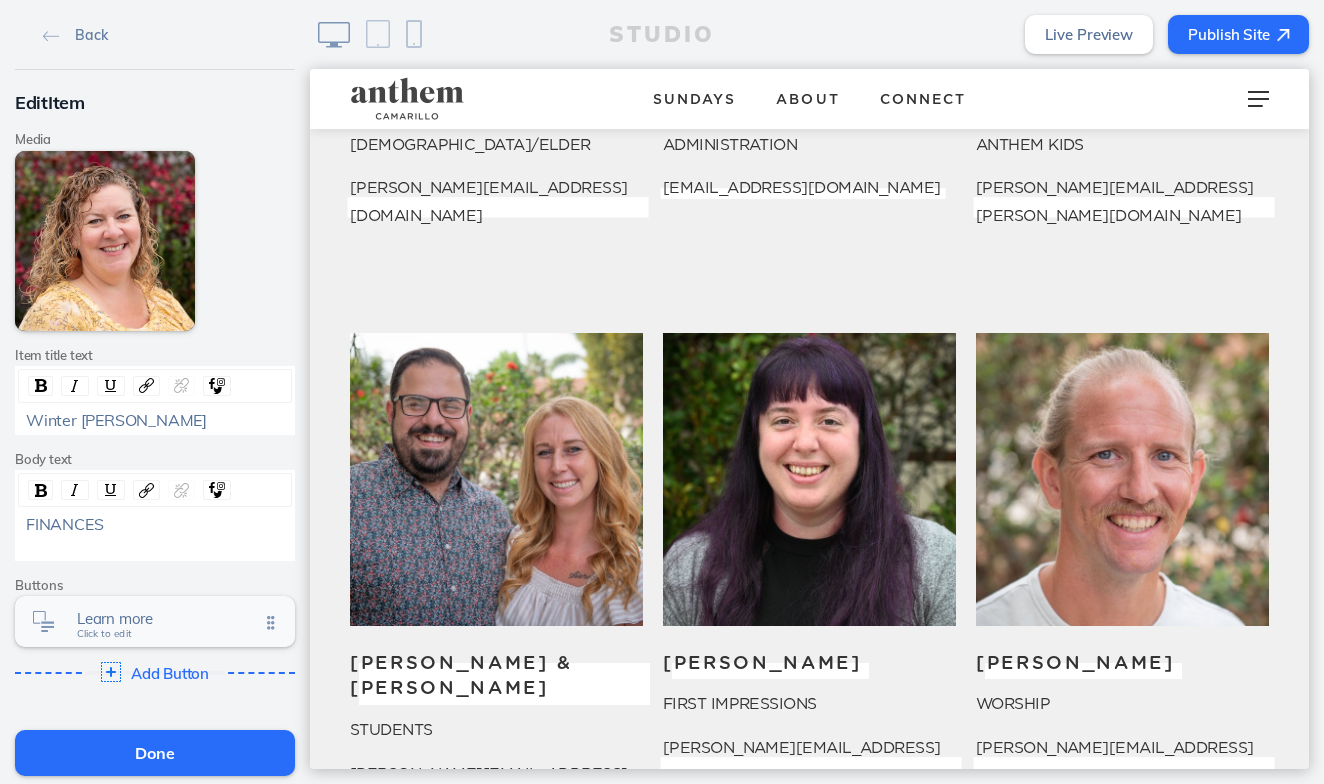 click on "Learn more" 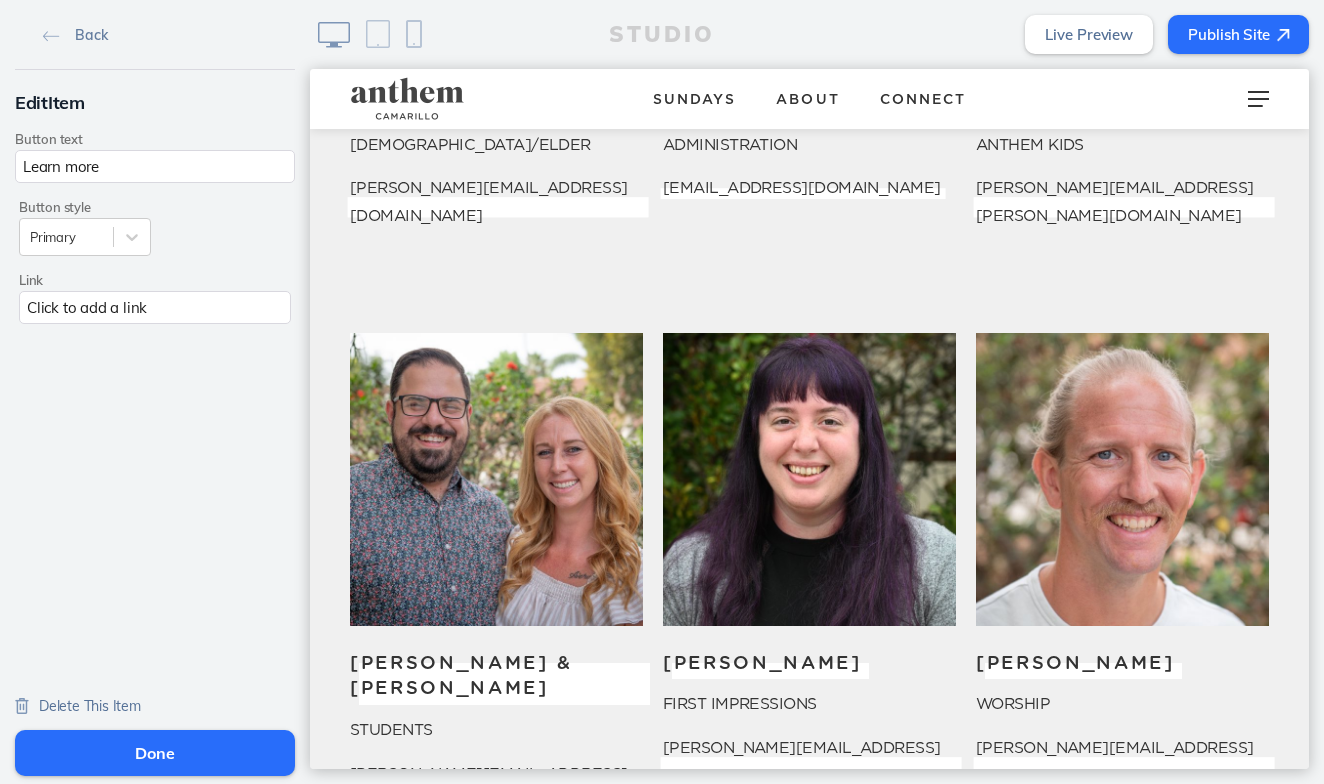 scroll, scrollTop: 0, scrollLeft: 0, axis: both 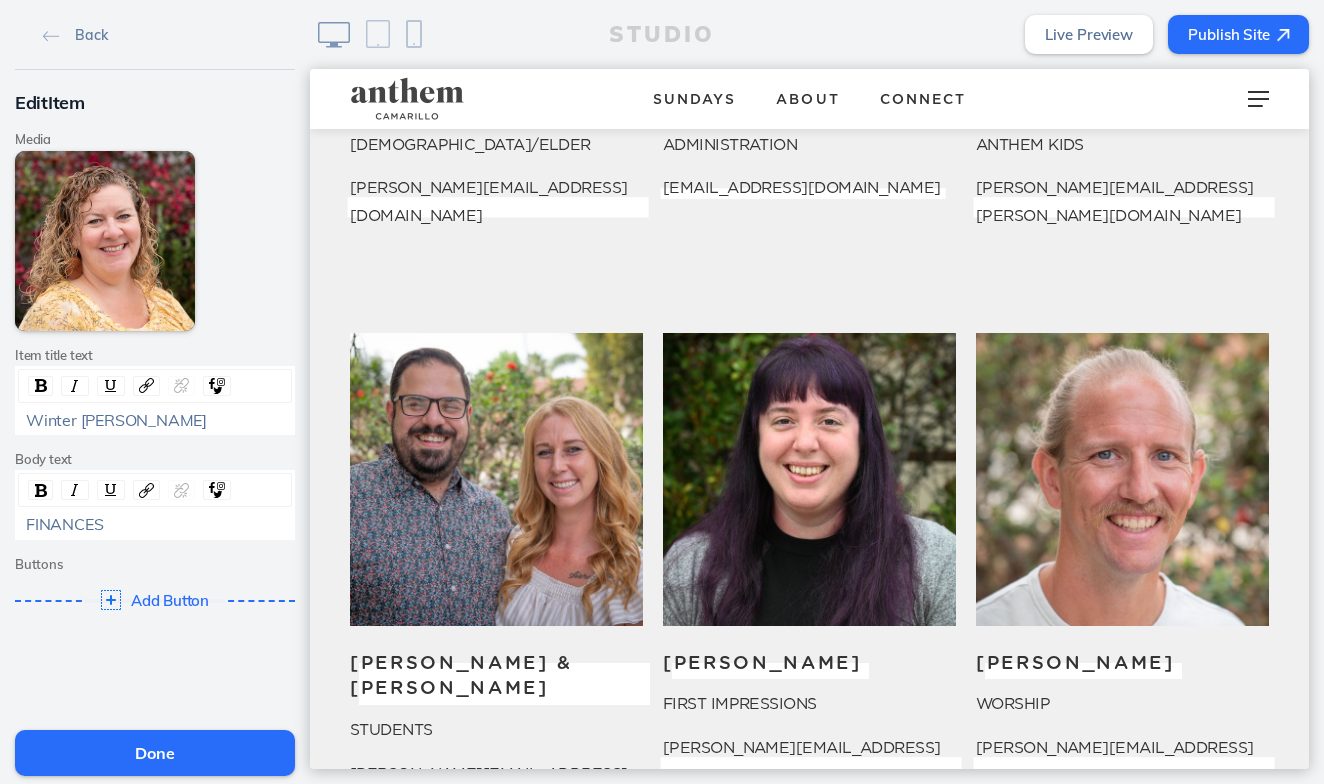click on "FINANCES" 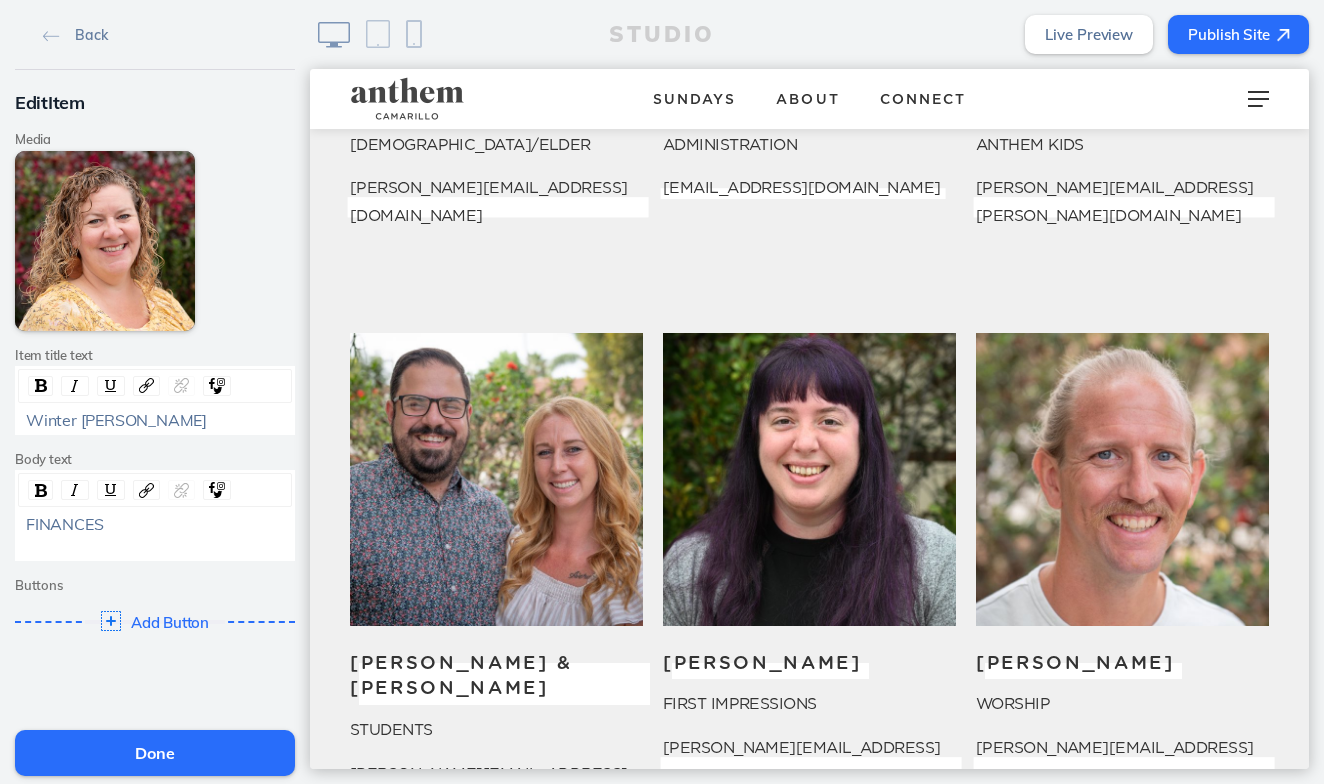 type 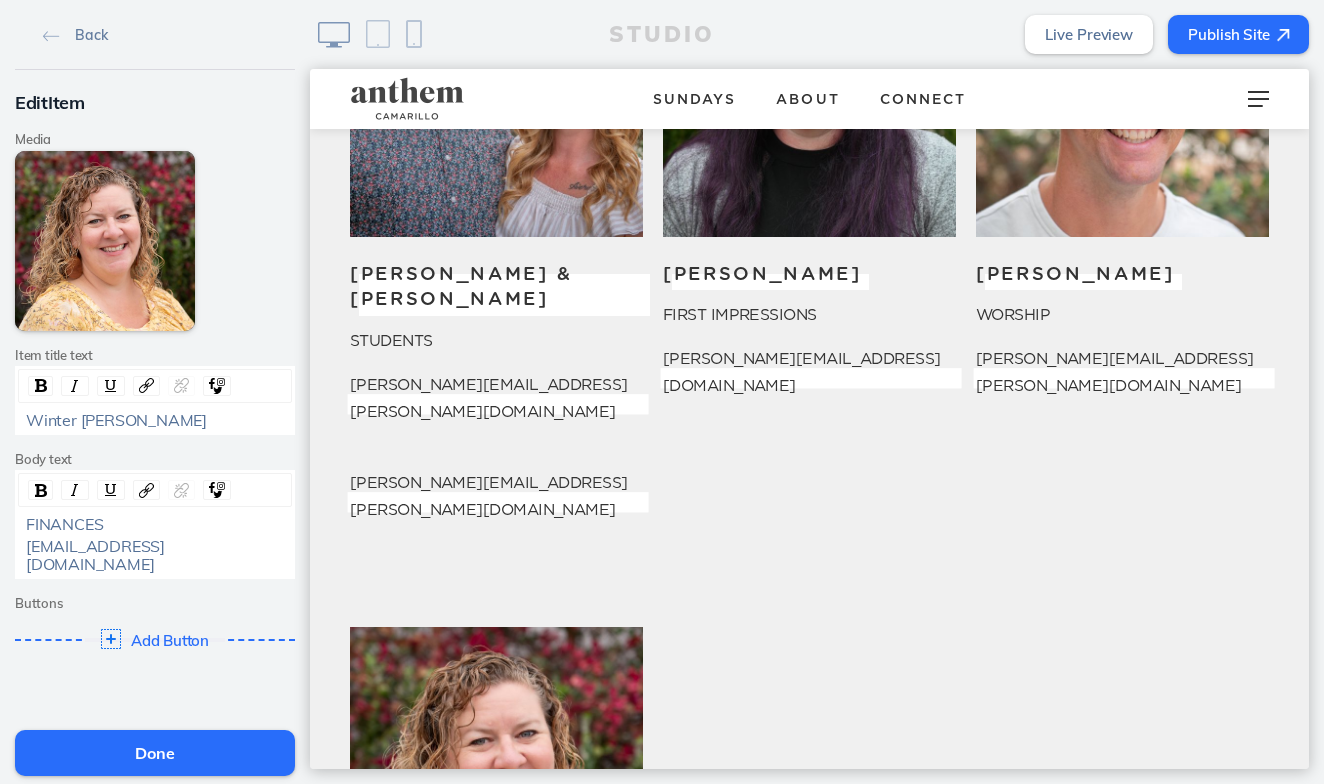 scroll, scrollTop: 3717, scrollLeft: 0, axis: vertical 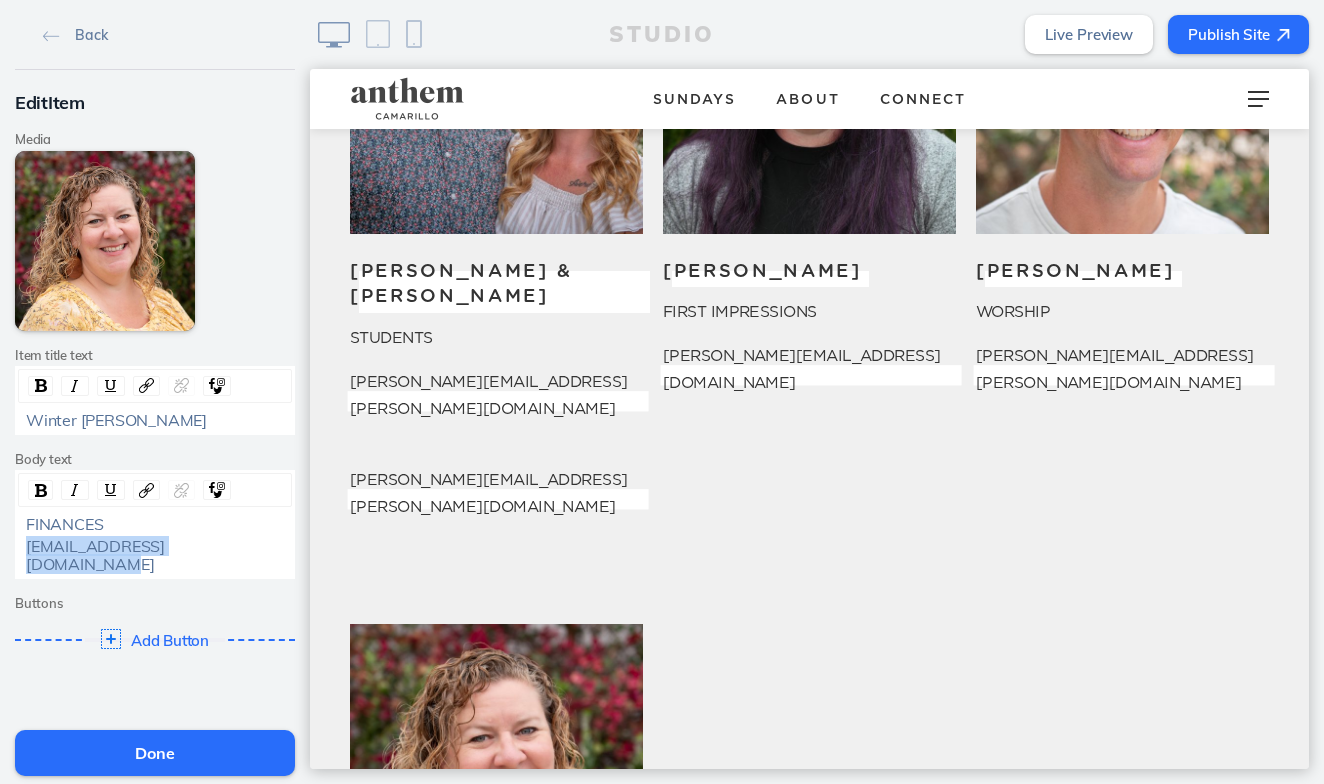drag, startPoint x: 255, startPoint y: 539, endPoint x: 22, endPoint y: 541, distance: 233.00859 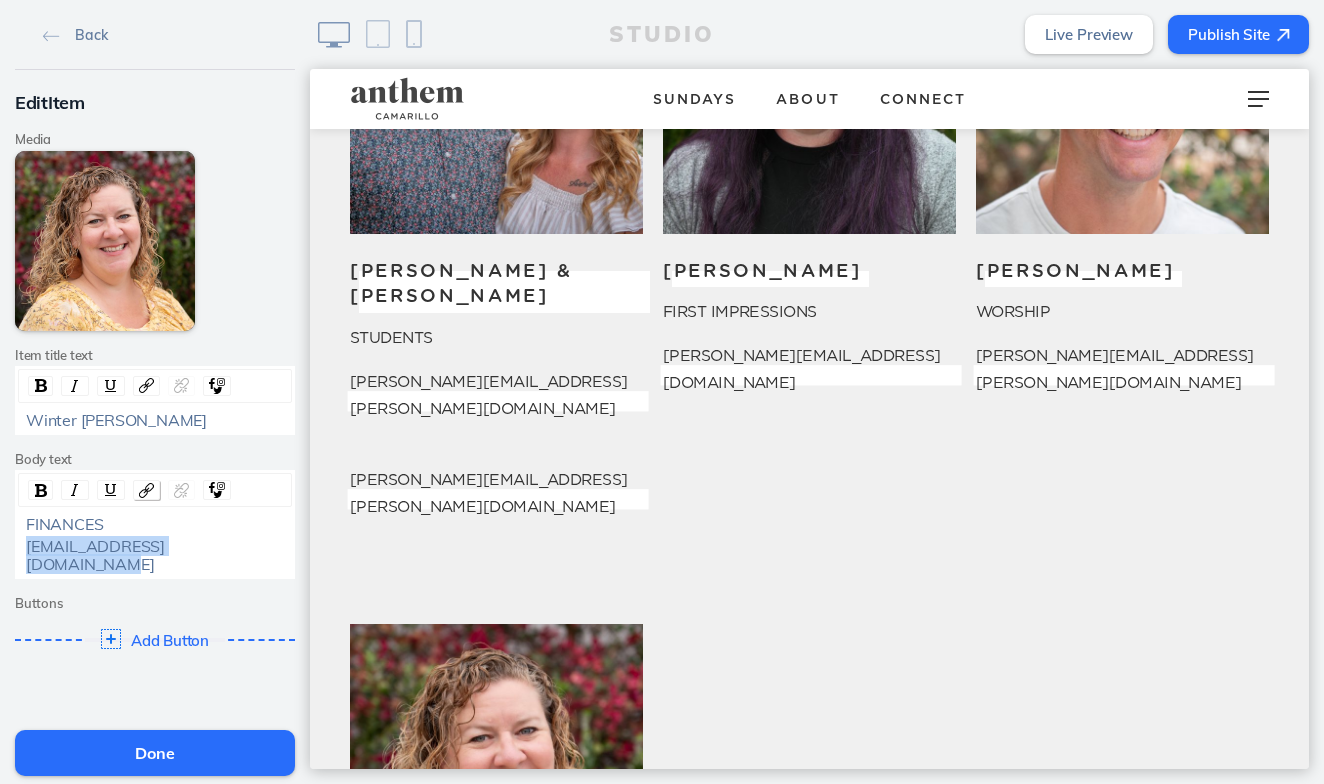 click 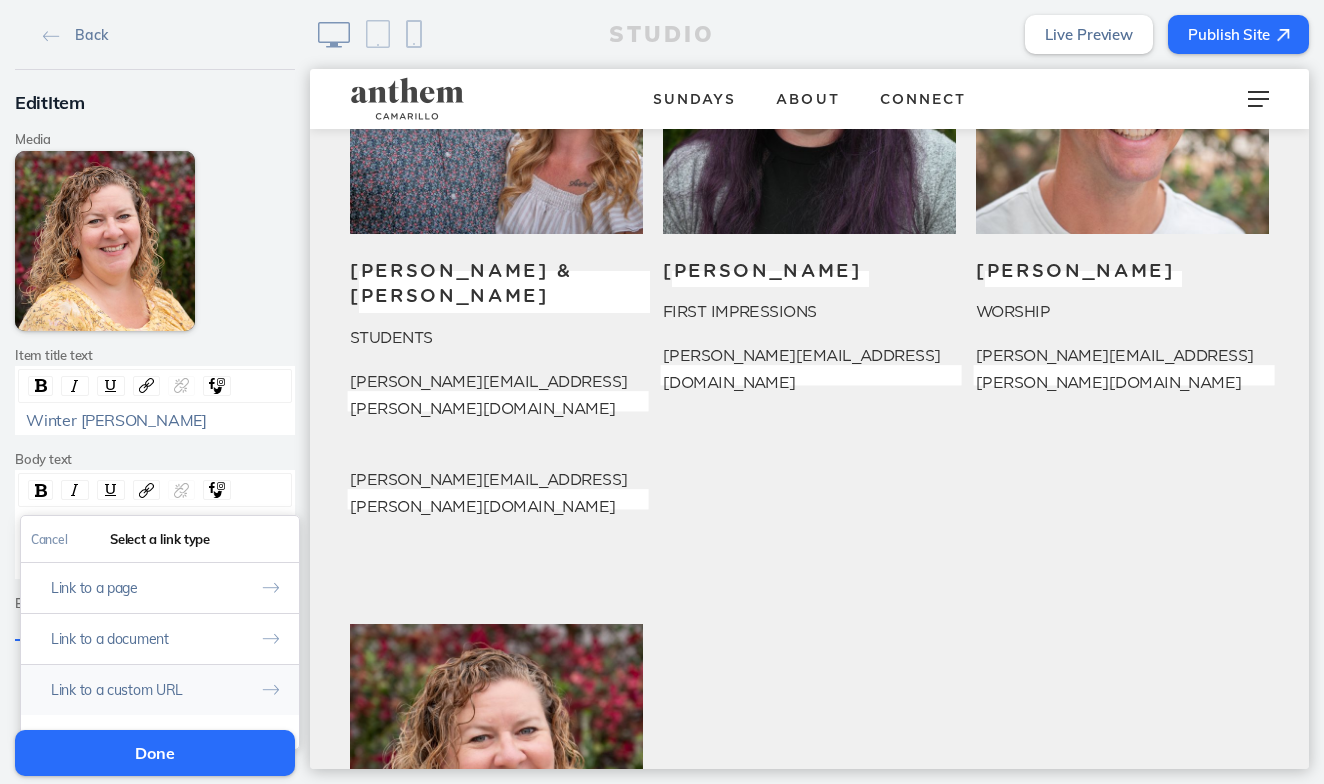 click on "Link to a custom URL" 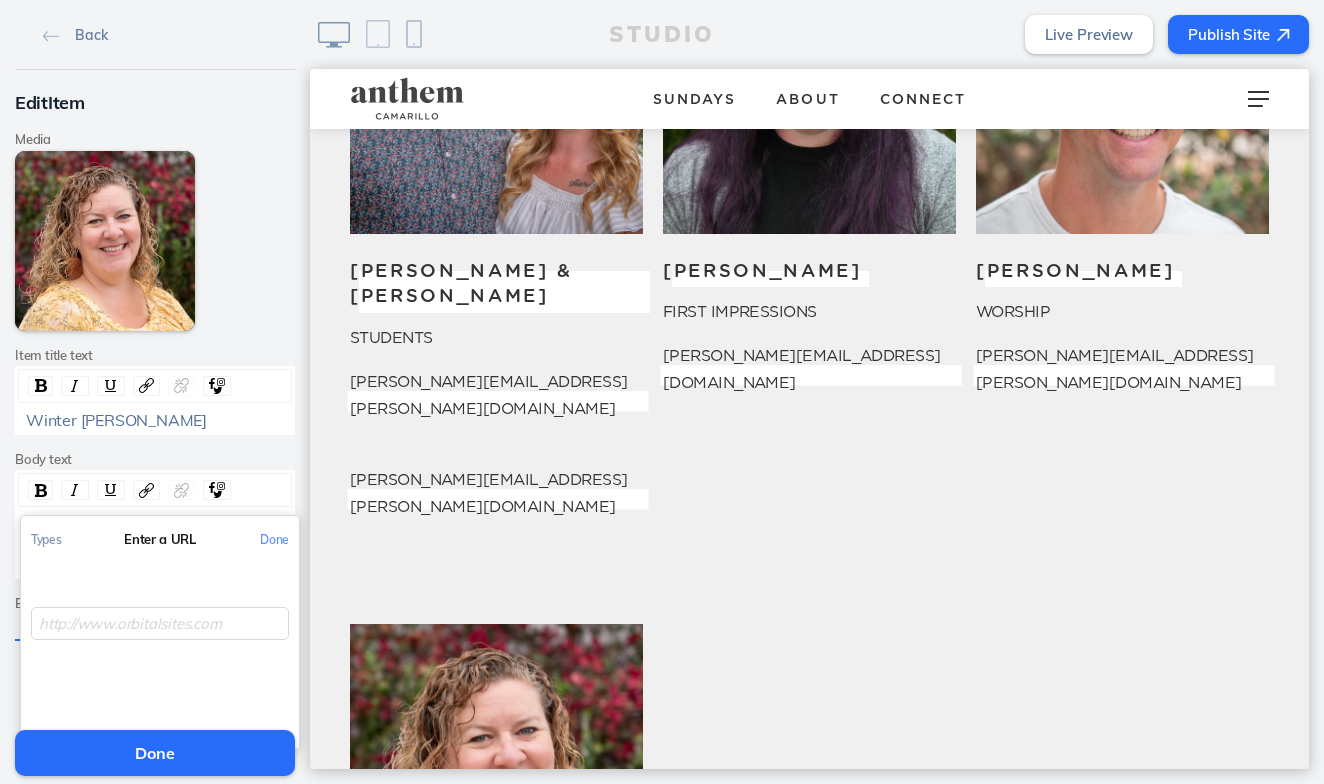 click 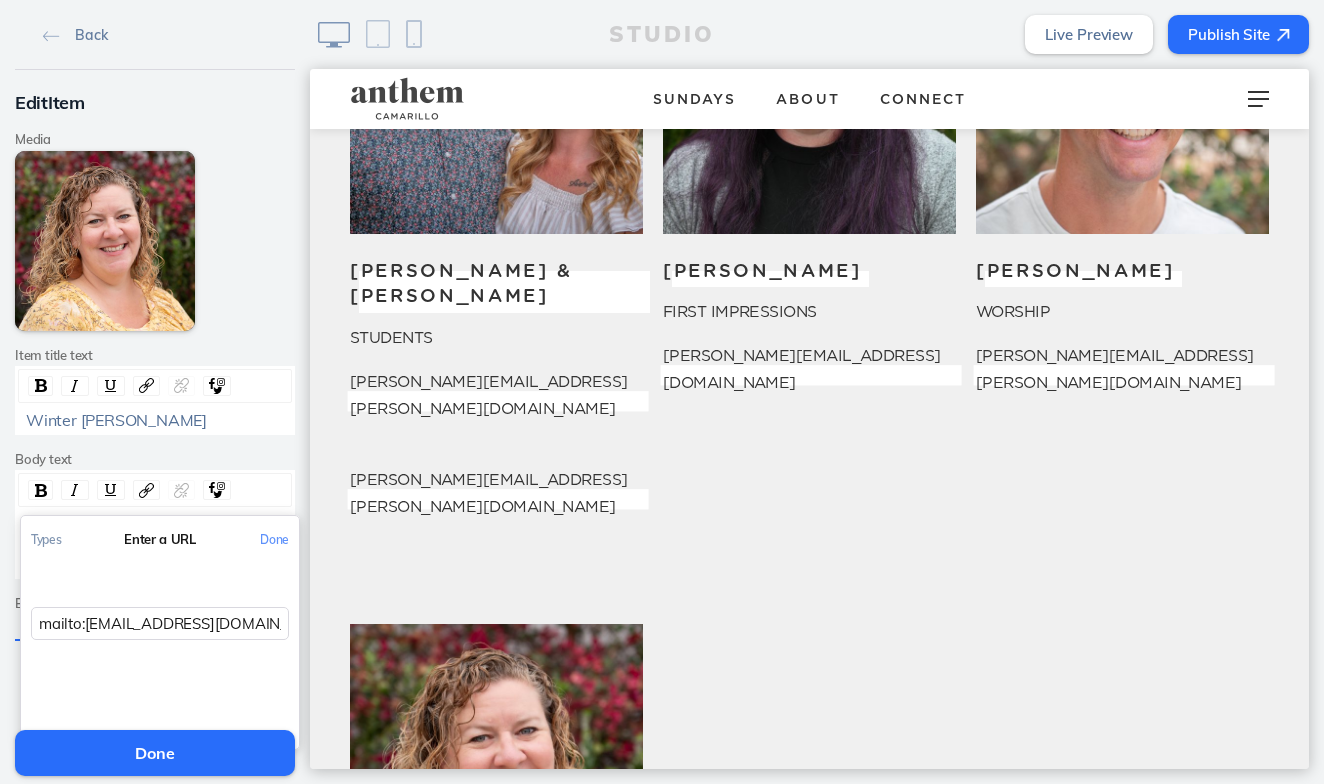 type on "mailto:[EMAIL_ADDRESS][DOMAIN_NAME]" 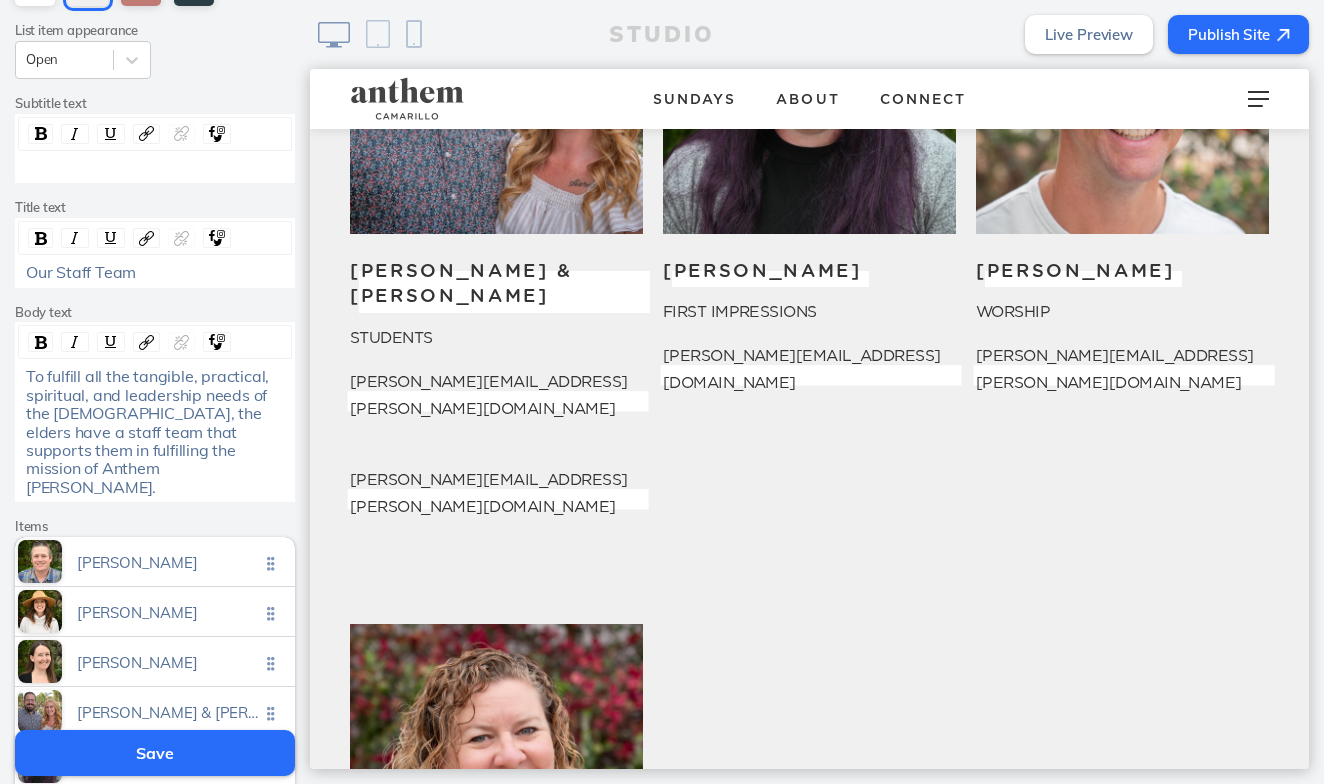 scroll, scrollTop: 238, scrollLeft: 0, axis: vertical 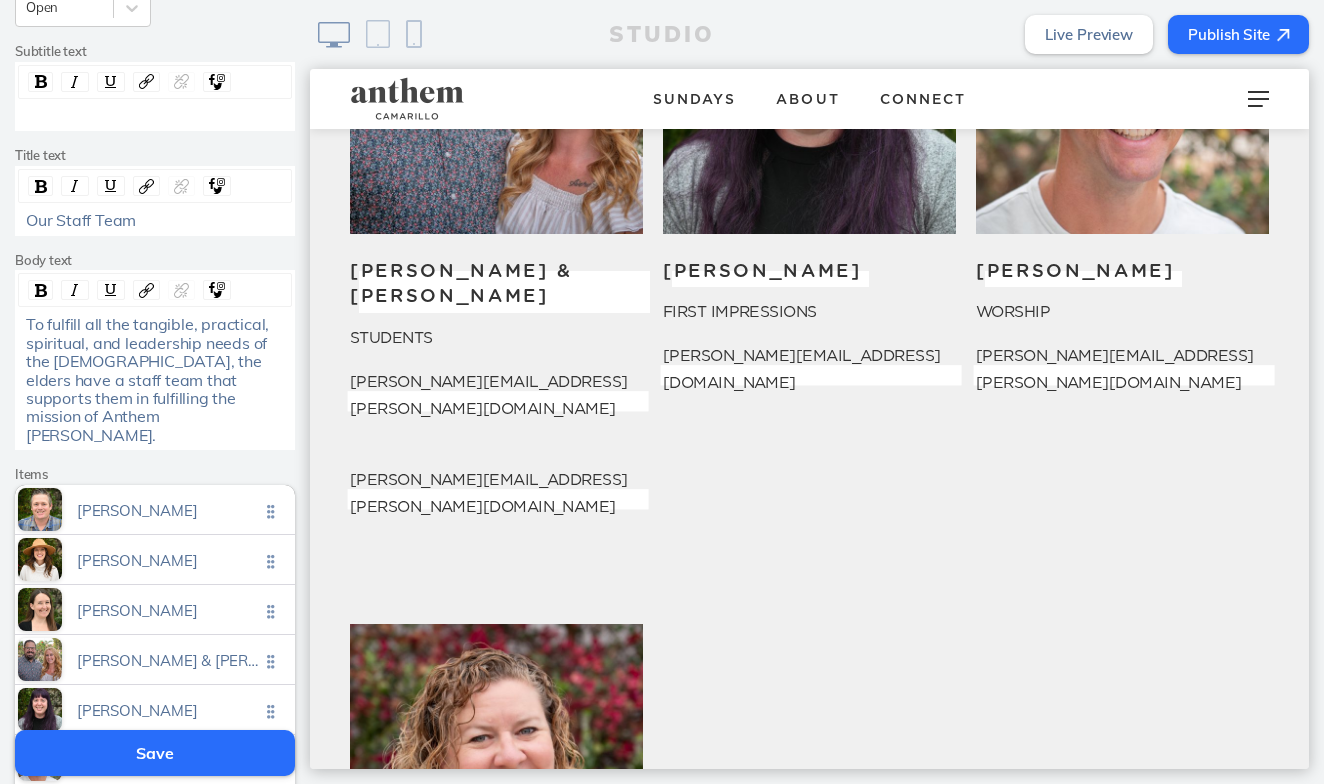 click on "Save" 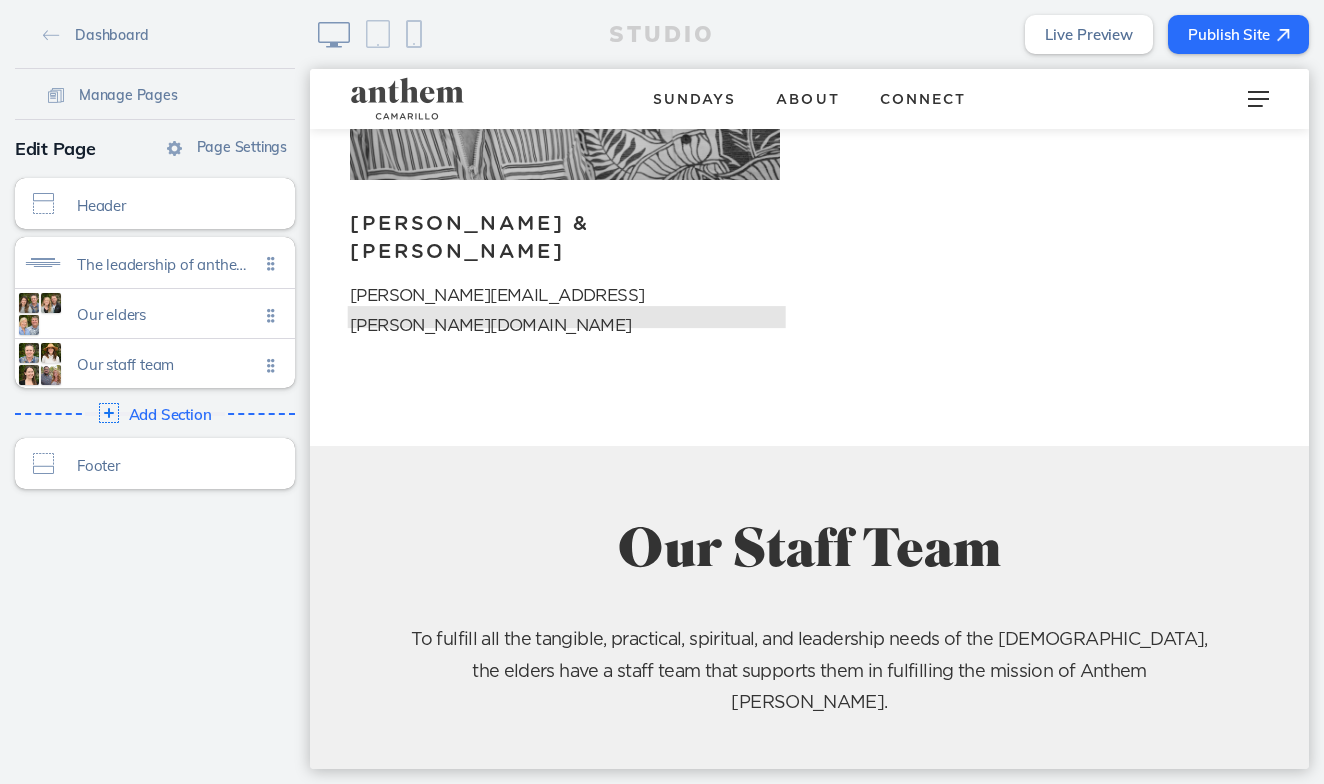 scroll, scrollTop: 2223, scrollLeft: 0, axis: vertical 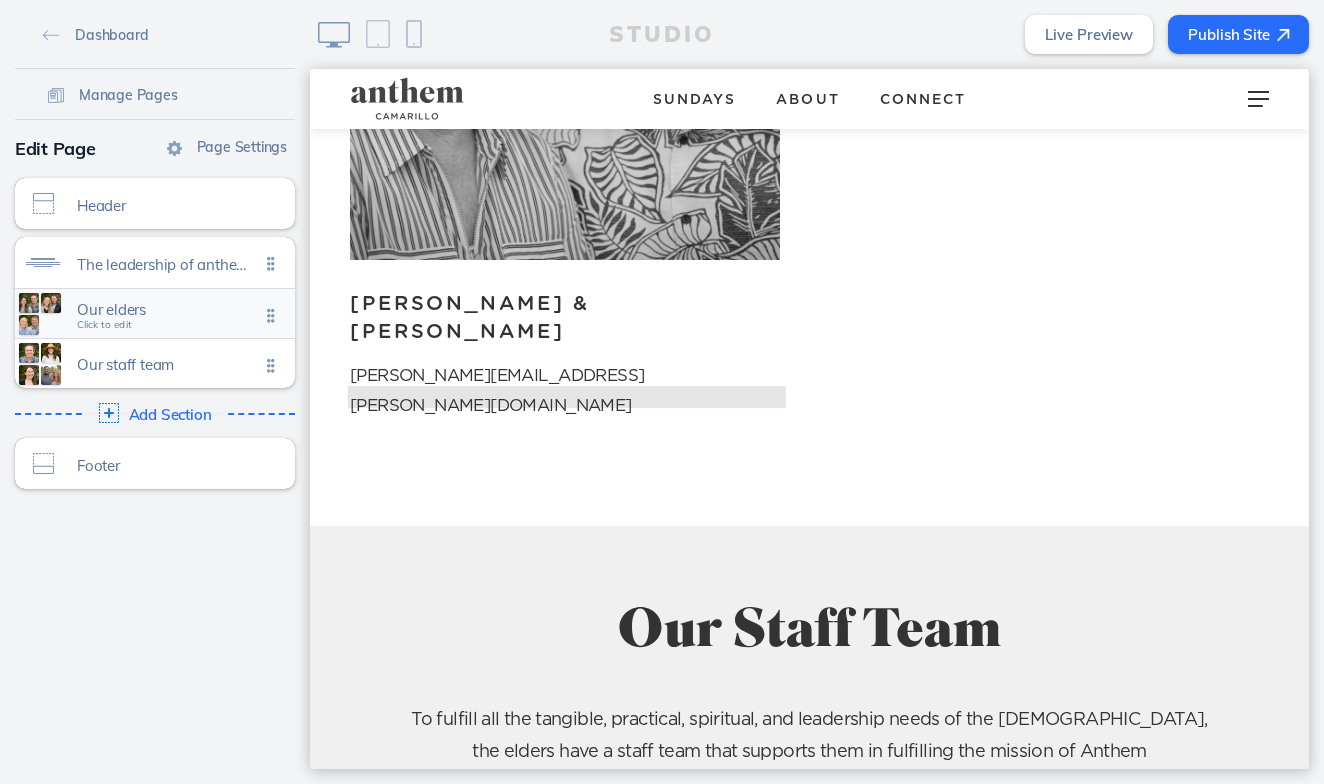 click on "Our elders Click to edit" 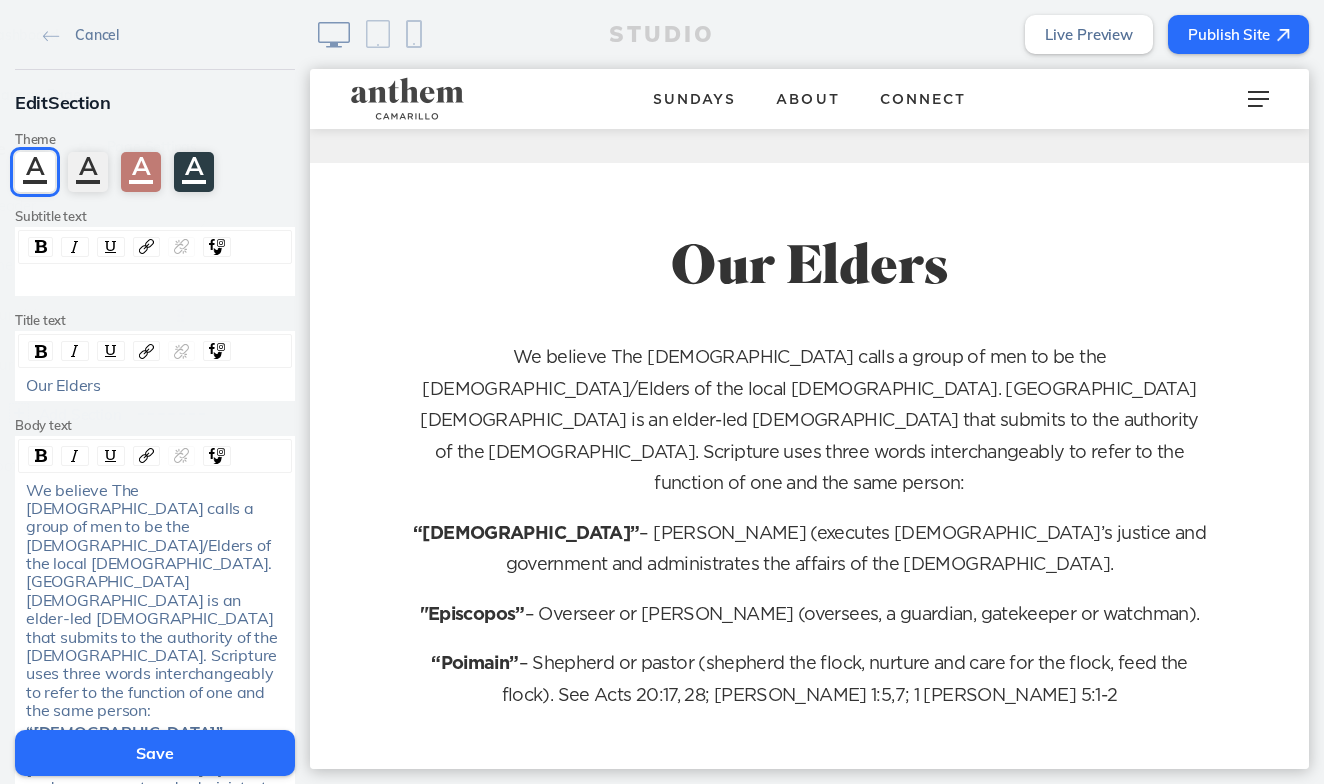 scroll, scrollTop: 539, scrollLeft: 0, axis: vertical 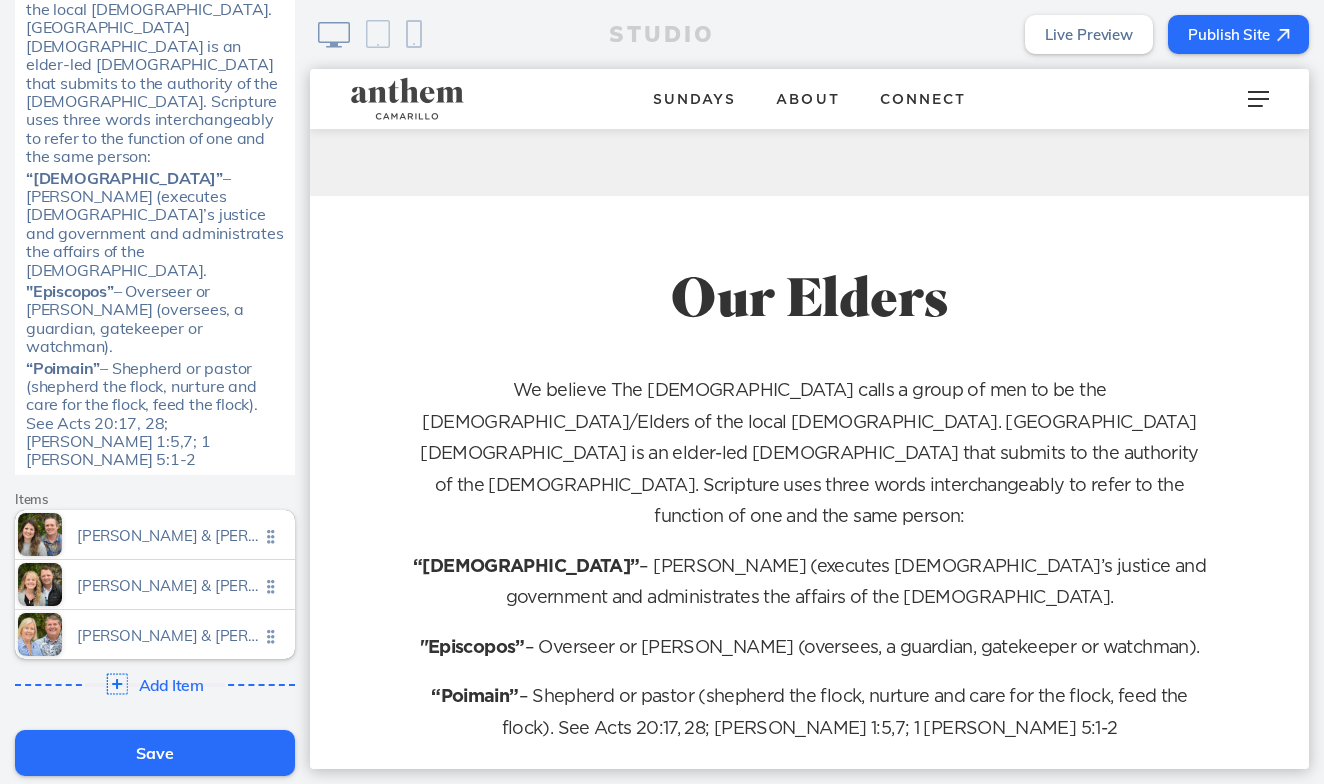 click on "Add Item" 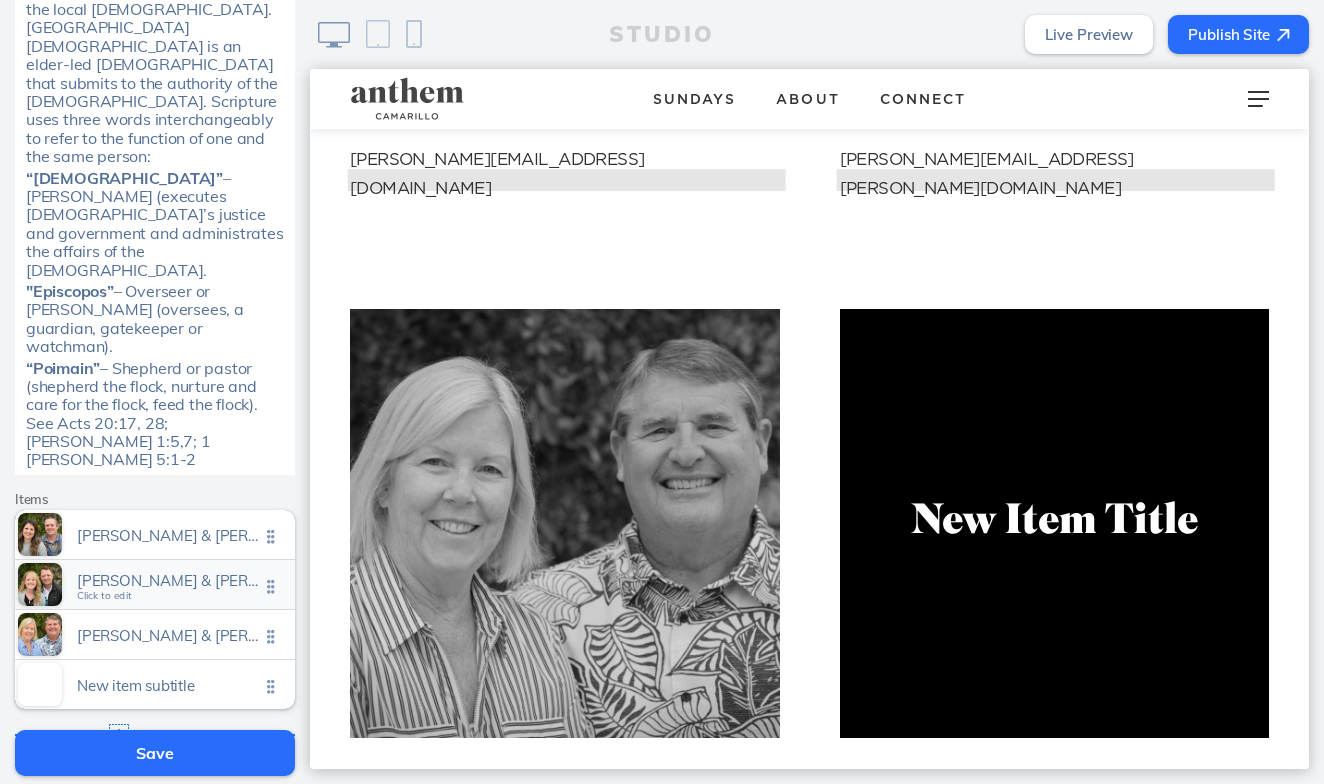 scroll, scrollTop: 1757, scrollLeft: 0, axis: vertical 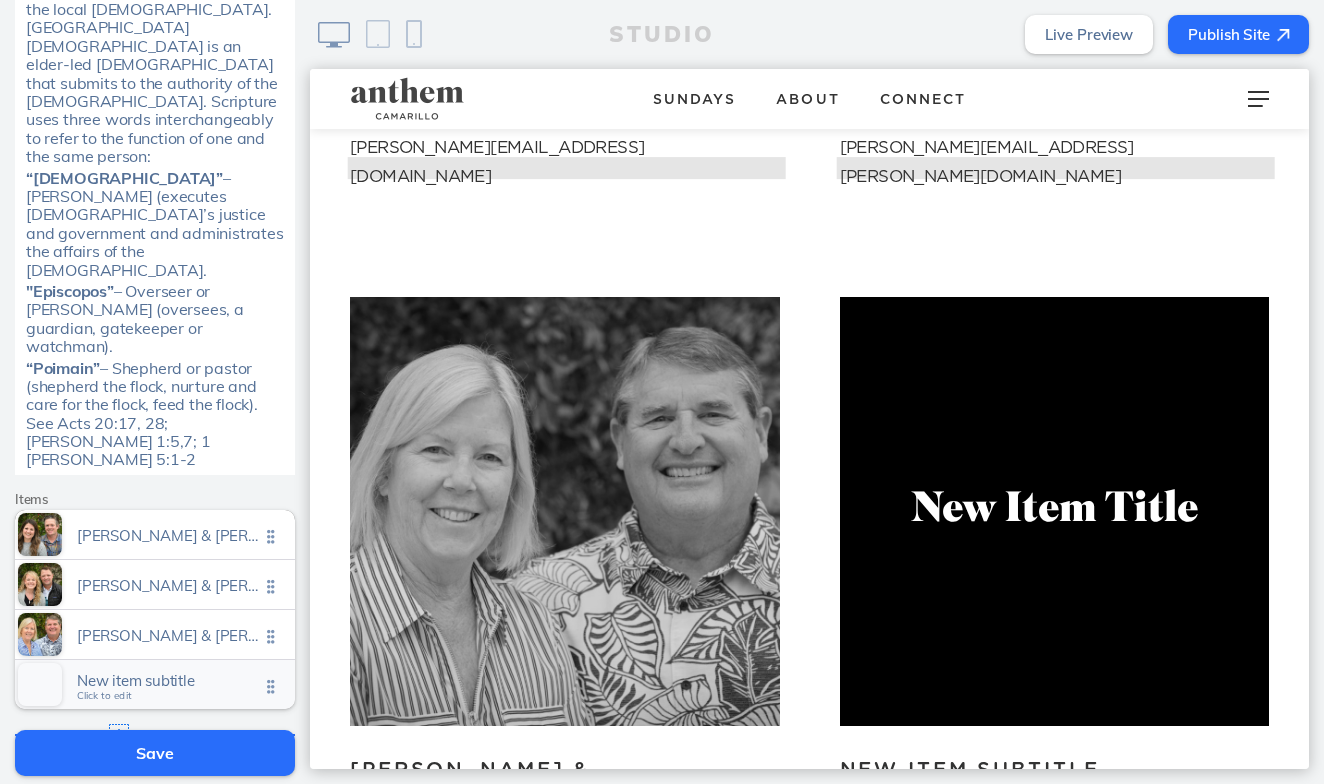 click on "New item subtitle" 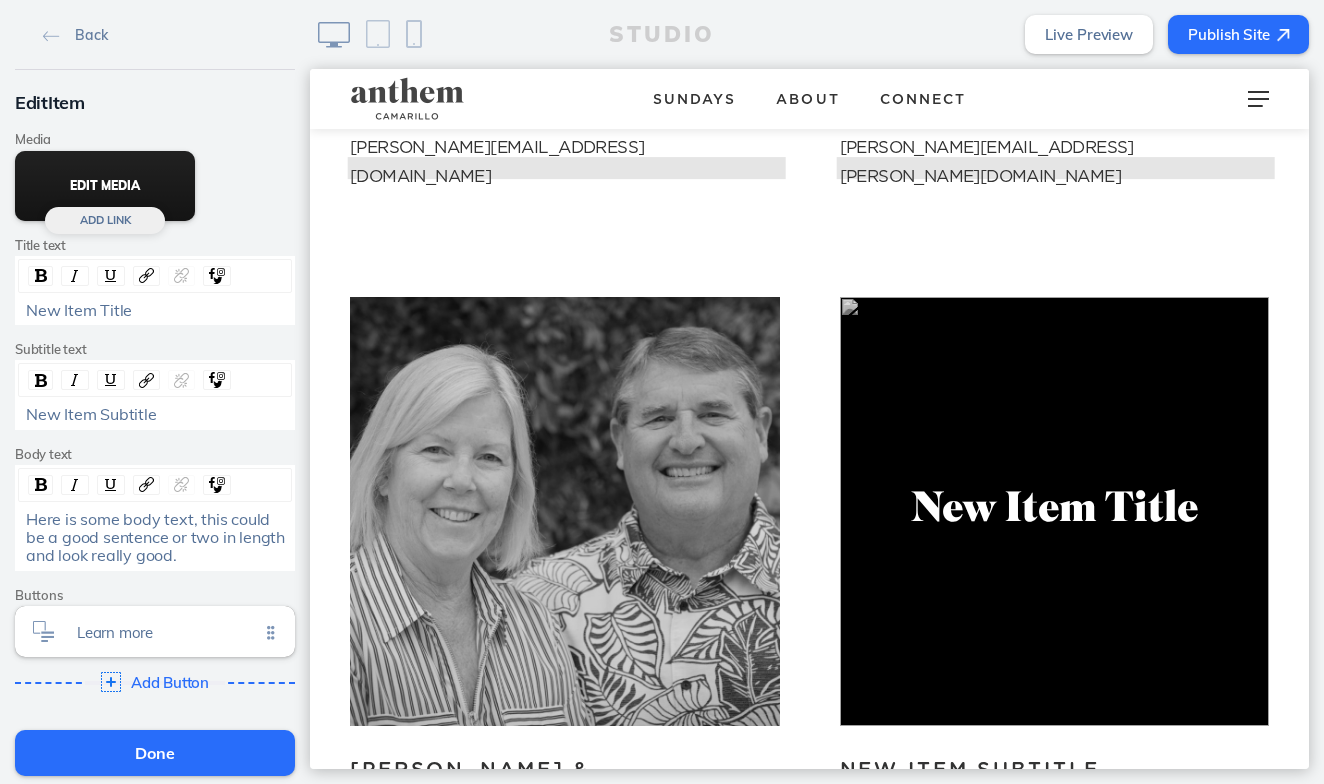click on "Edit Media" 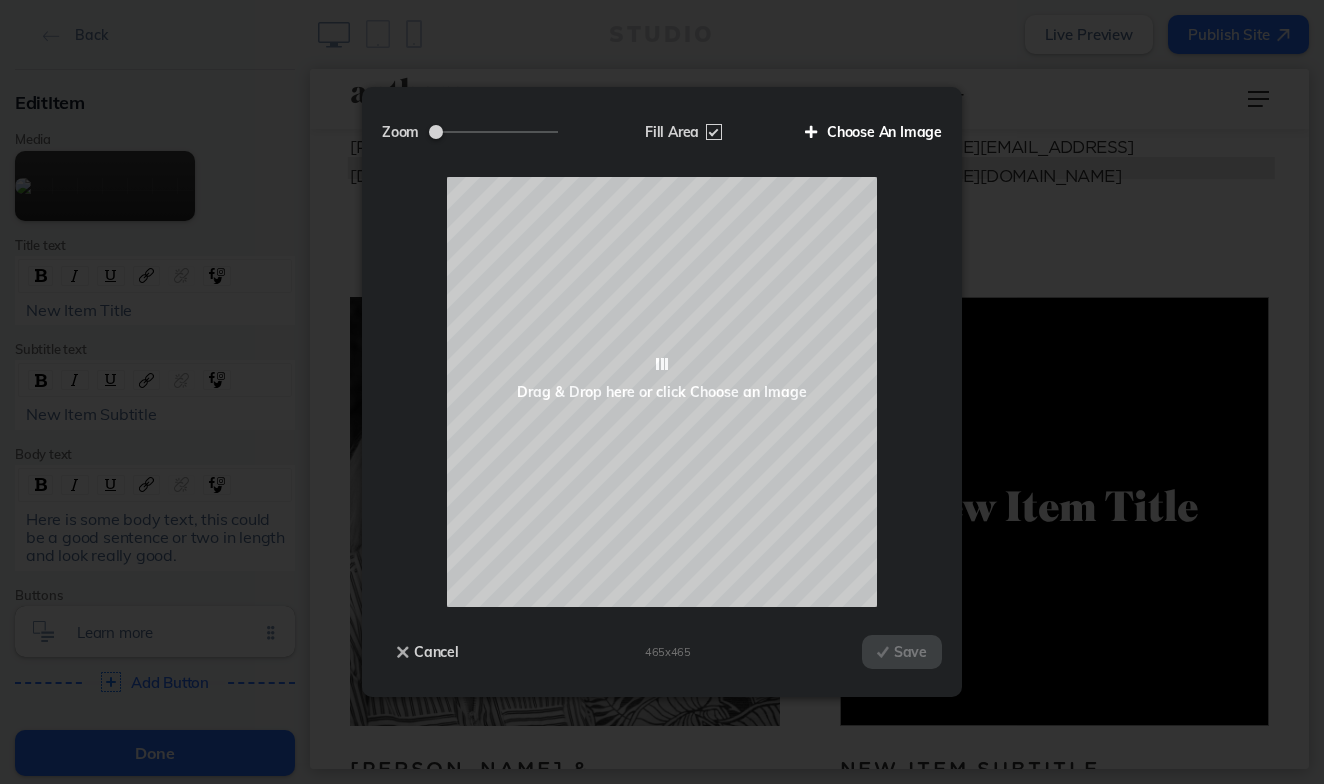 click on "Choose An Image" 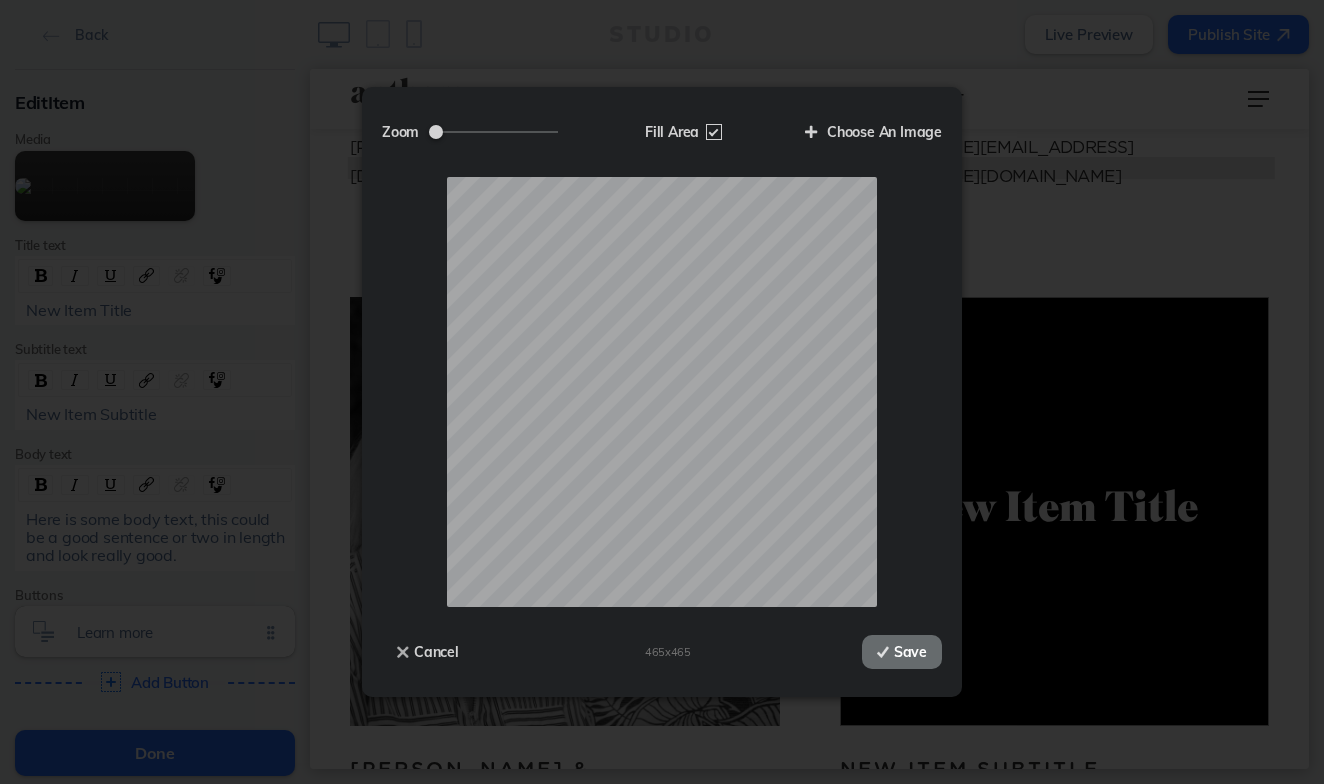 click on "Save" 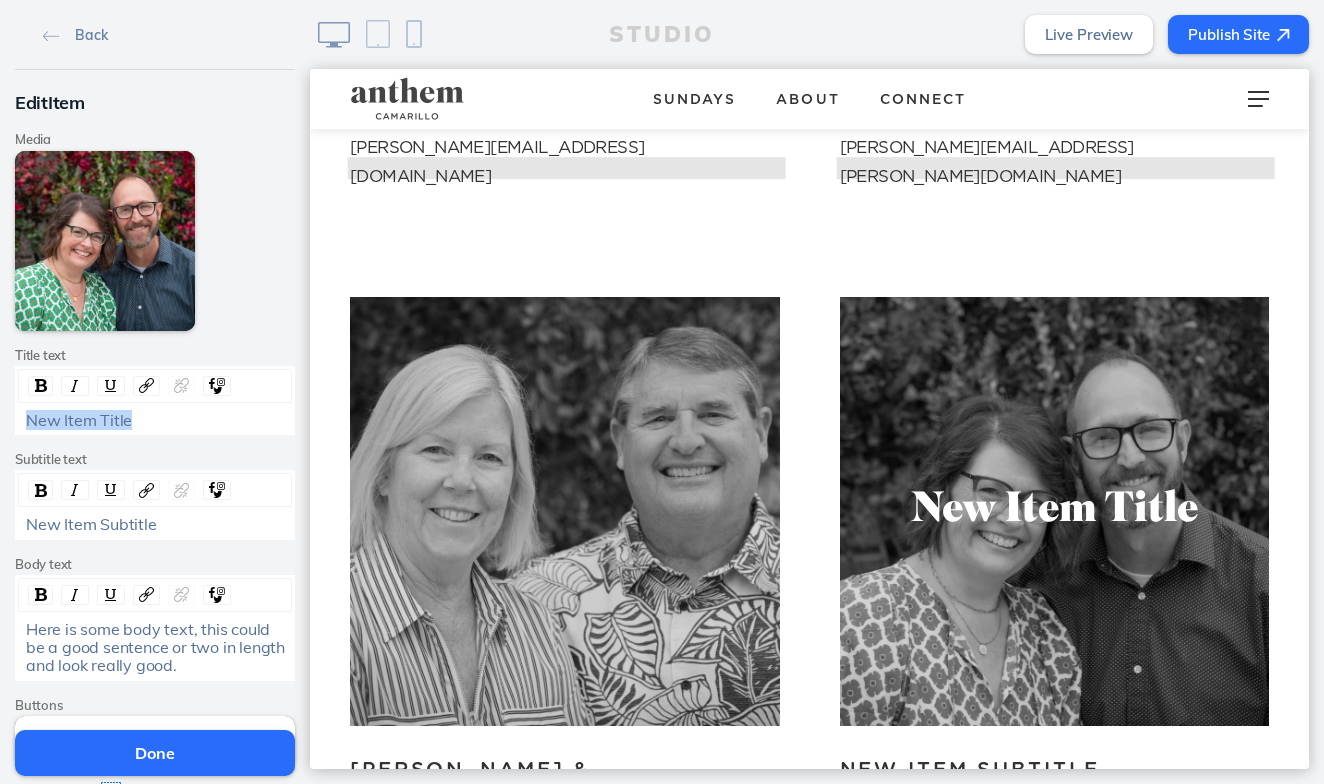 drag, startPoint x: 164, startPoint y: 428, endPoint x: -1, endPoint y: 421, distance: 165.14842 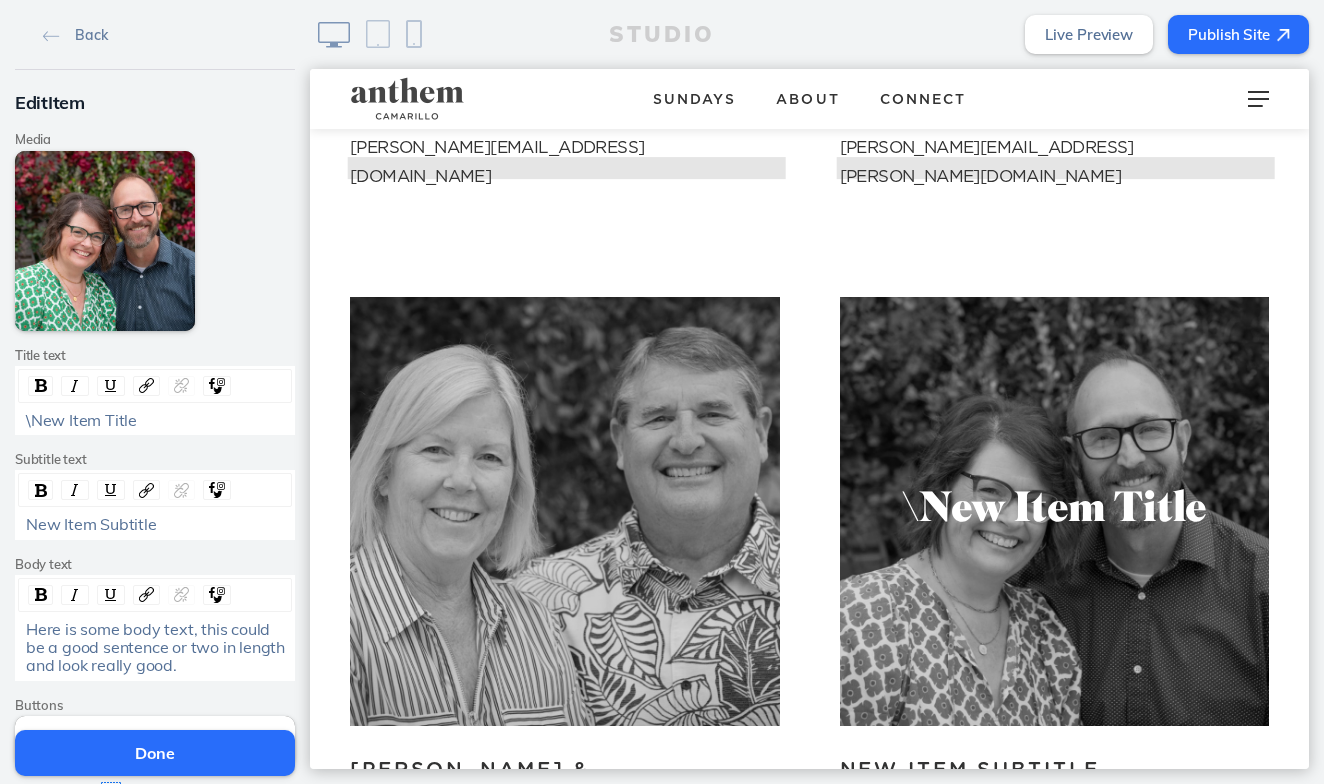 click on "\New Item Title" 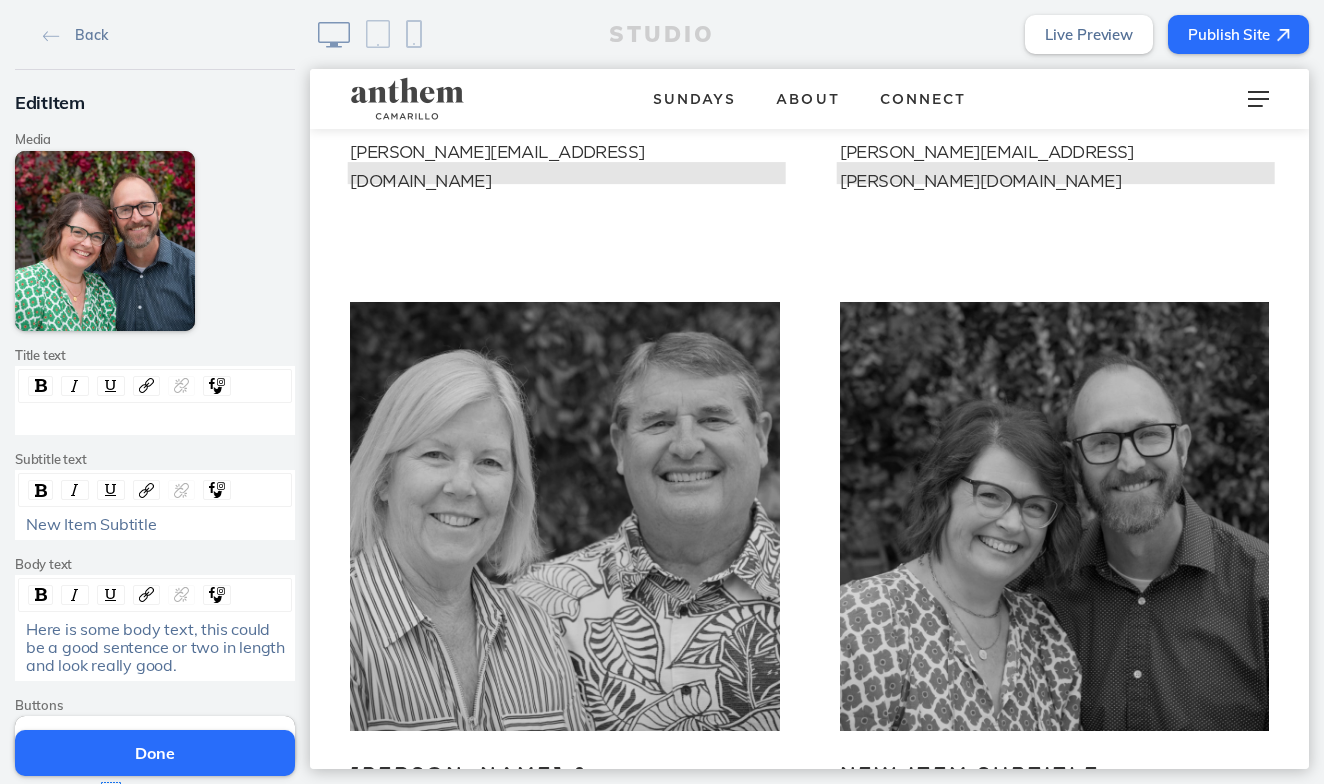 scroll, scrollTop: 1843, scrollLeft: 0, axis: vertical 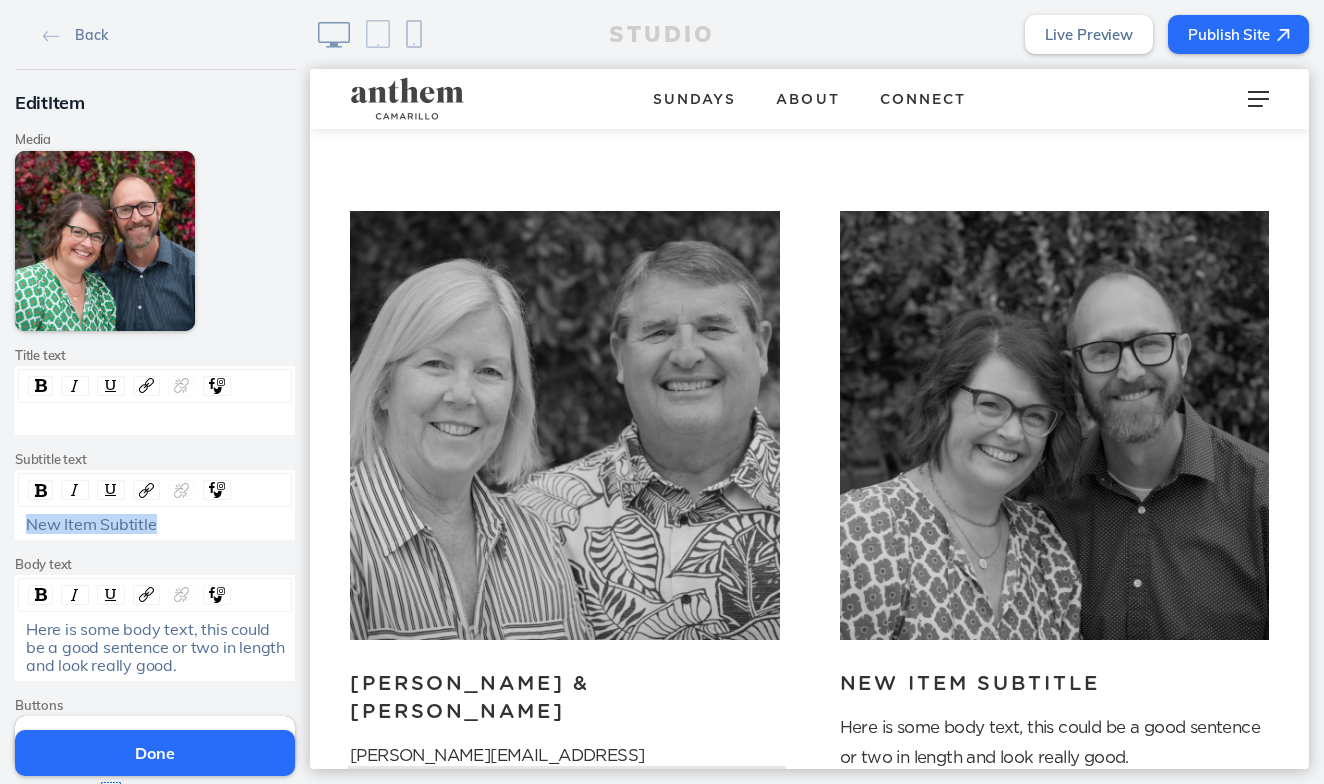 drag, startPoint x: 166, startPoint y: 522, endPoint x: 17, endPoint y: 514, distance: 149.21461 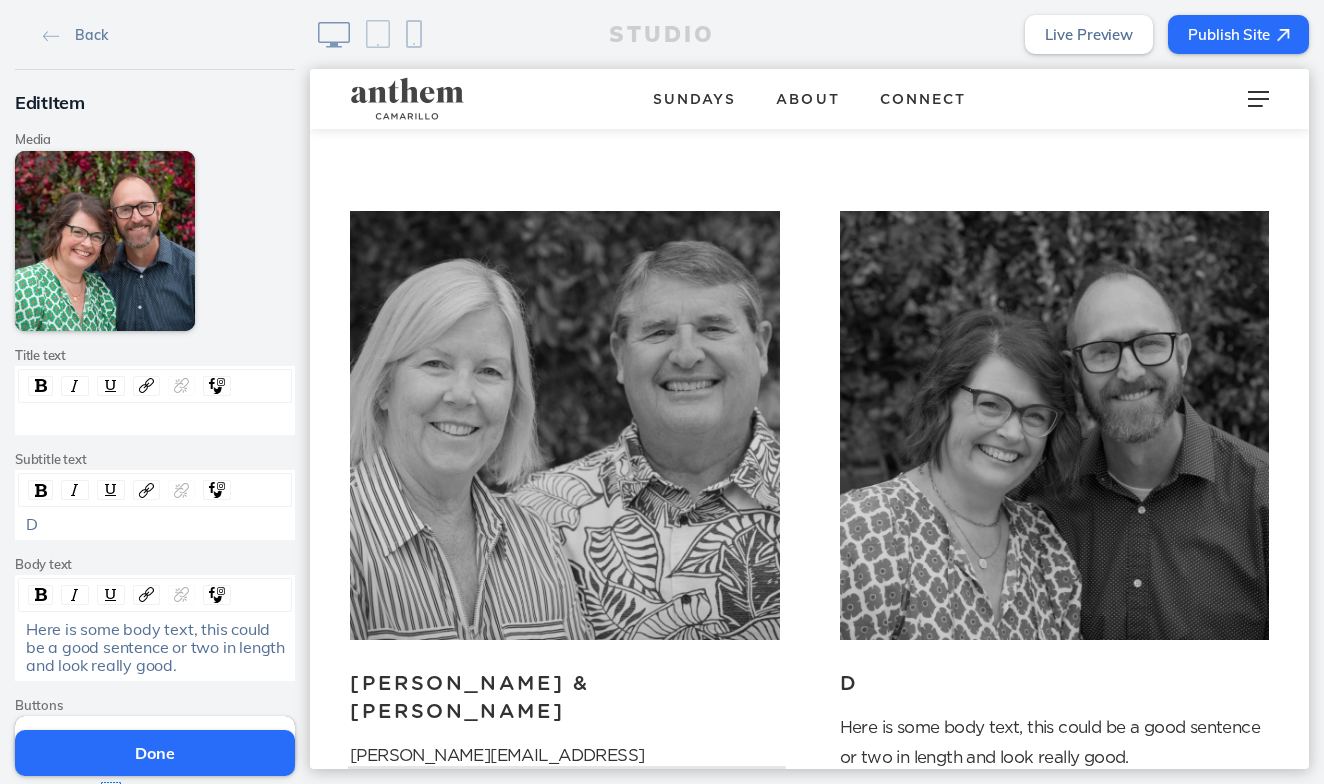 type 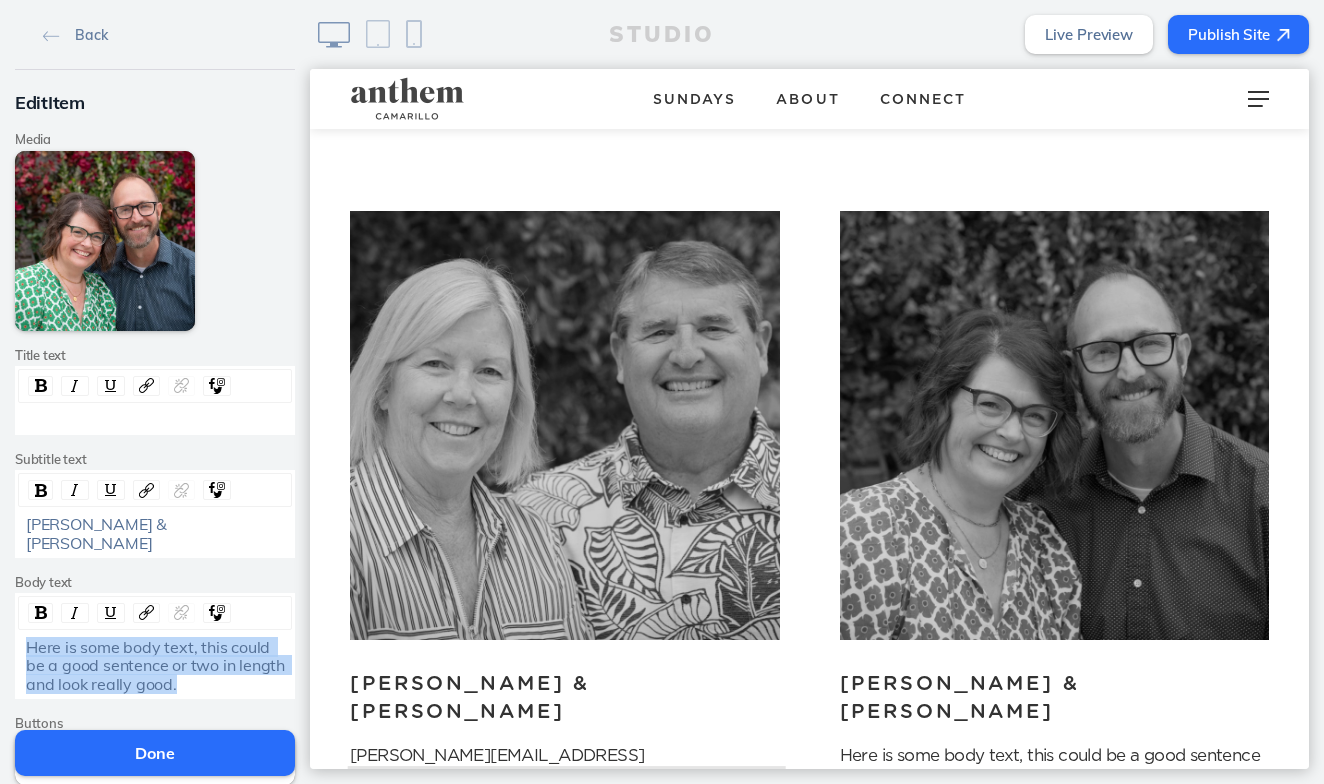 drag, startPoint x: 185, startPoint y: 665, endPoint x: 29, endPoint y: 604, distance: 167.50224 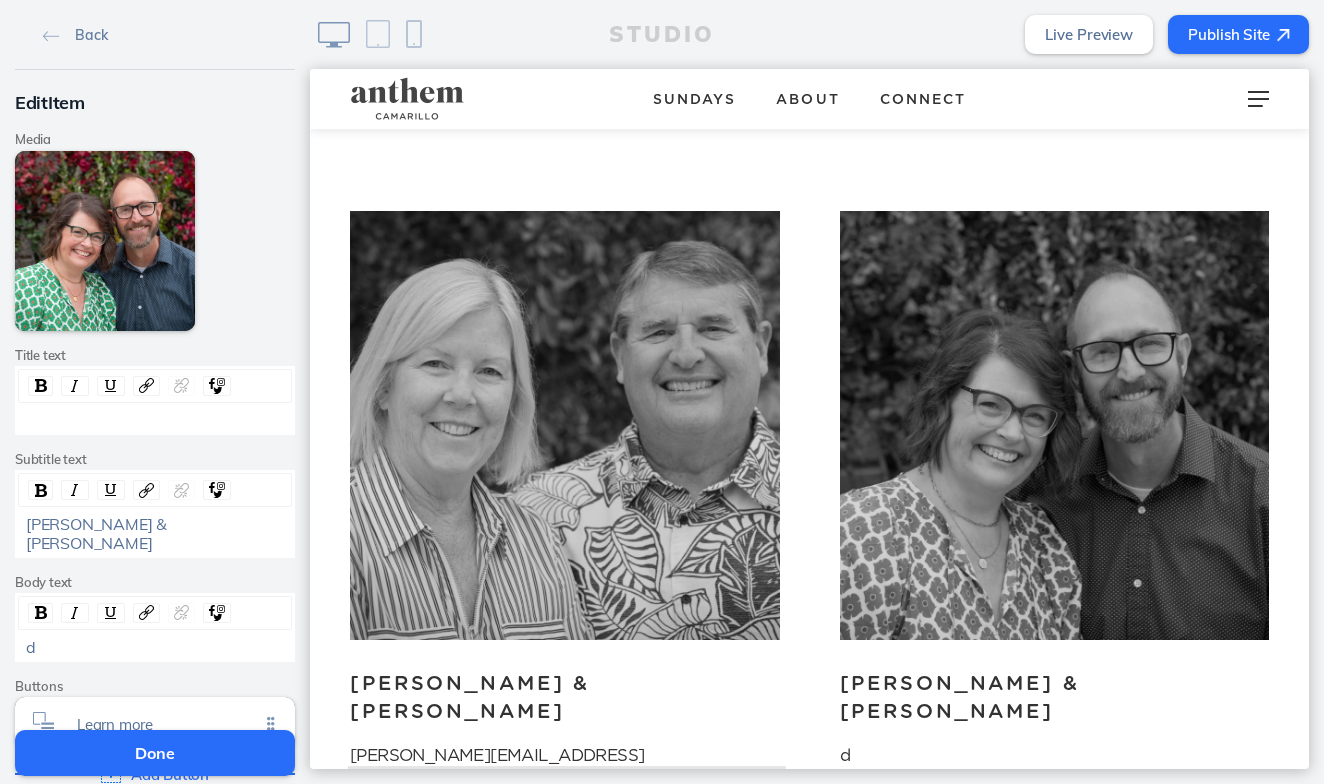 type 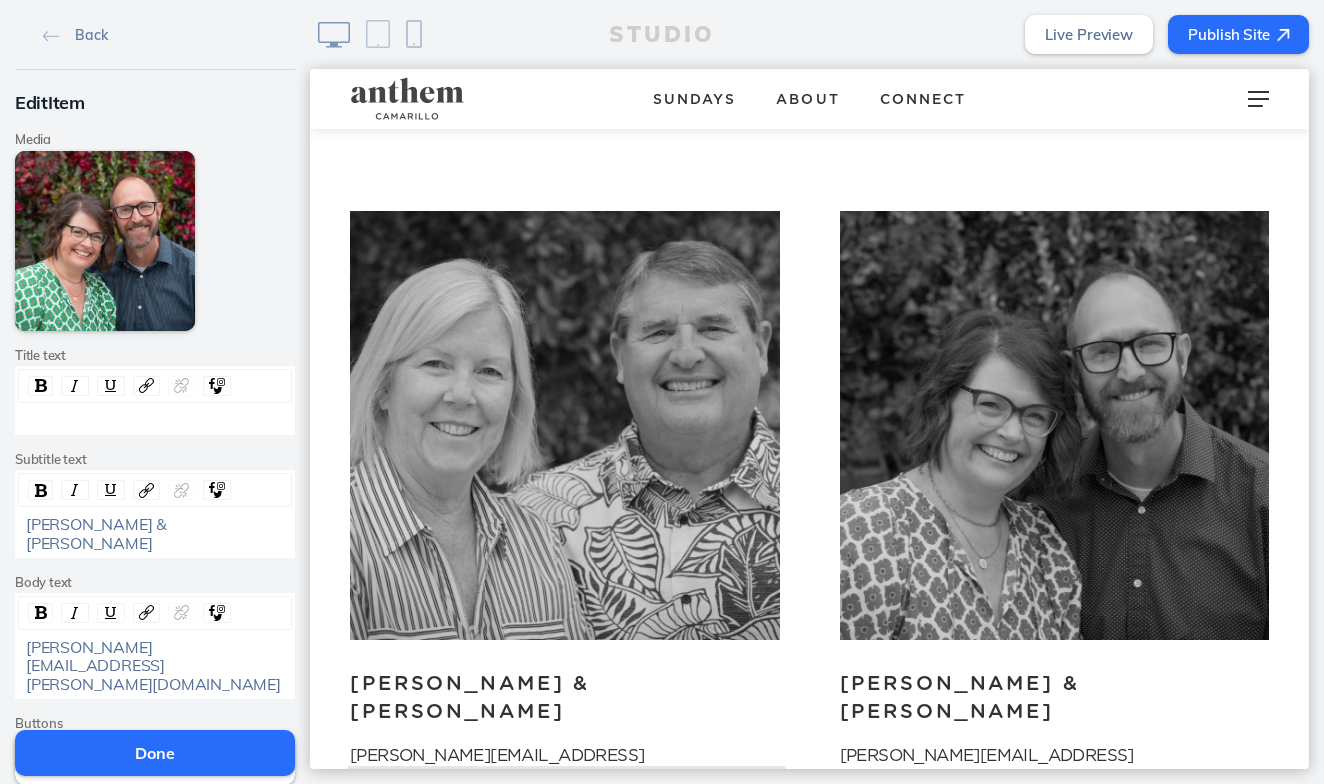 click on "[PERSON_NAME][EMAIL_ADDRESS][PERSON_NAME][DOMAIN_NAME]" 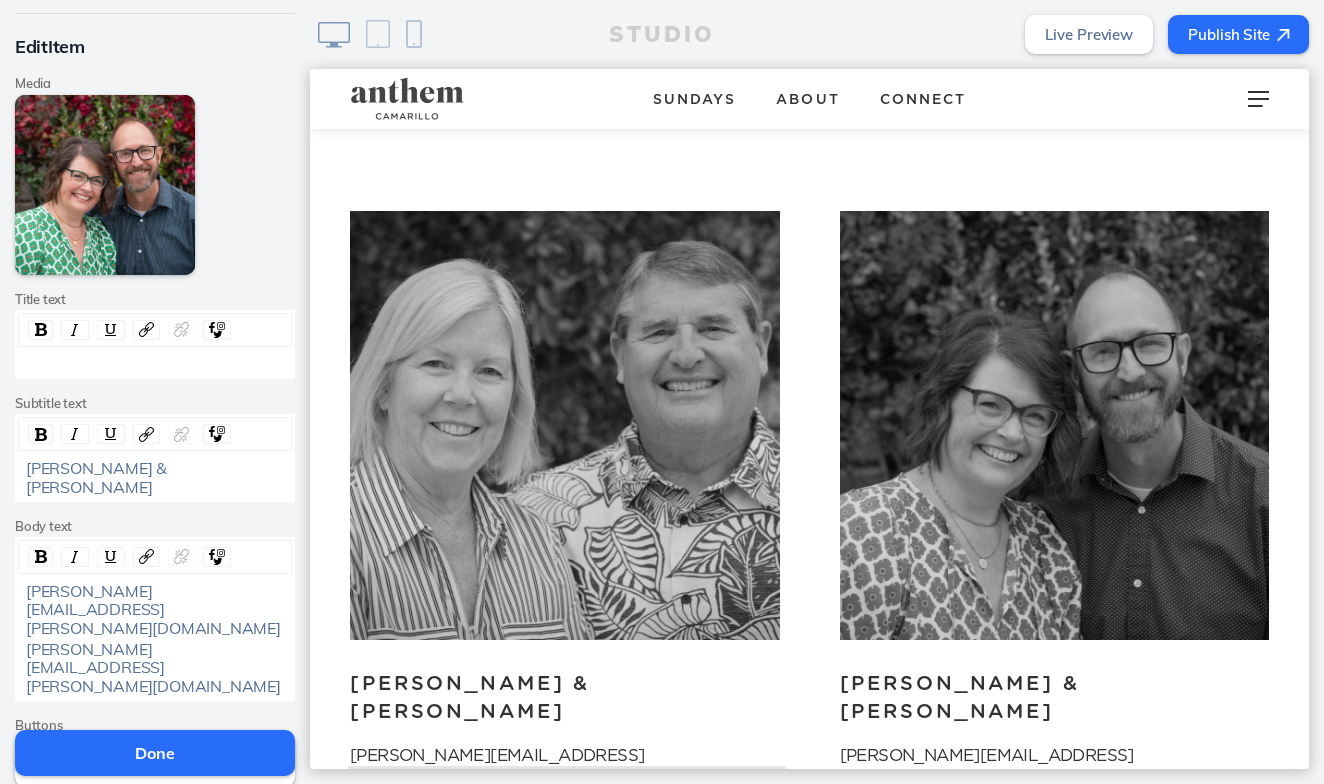 scroll, scrollTop: 100, scrollLeft: 0, axis: vertical 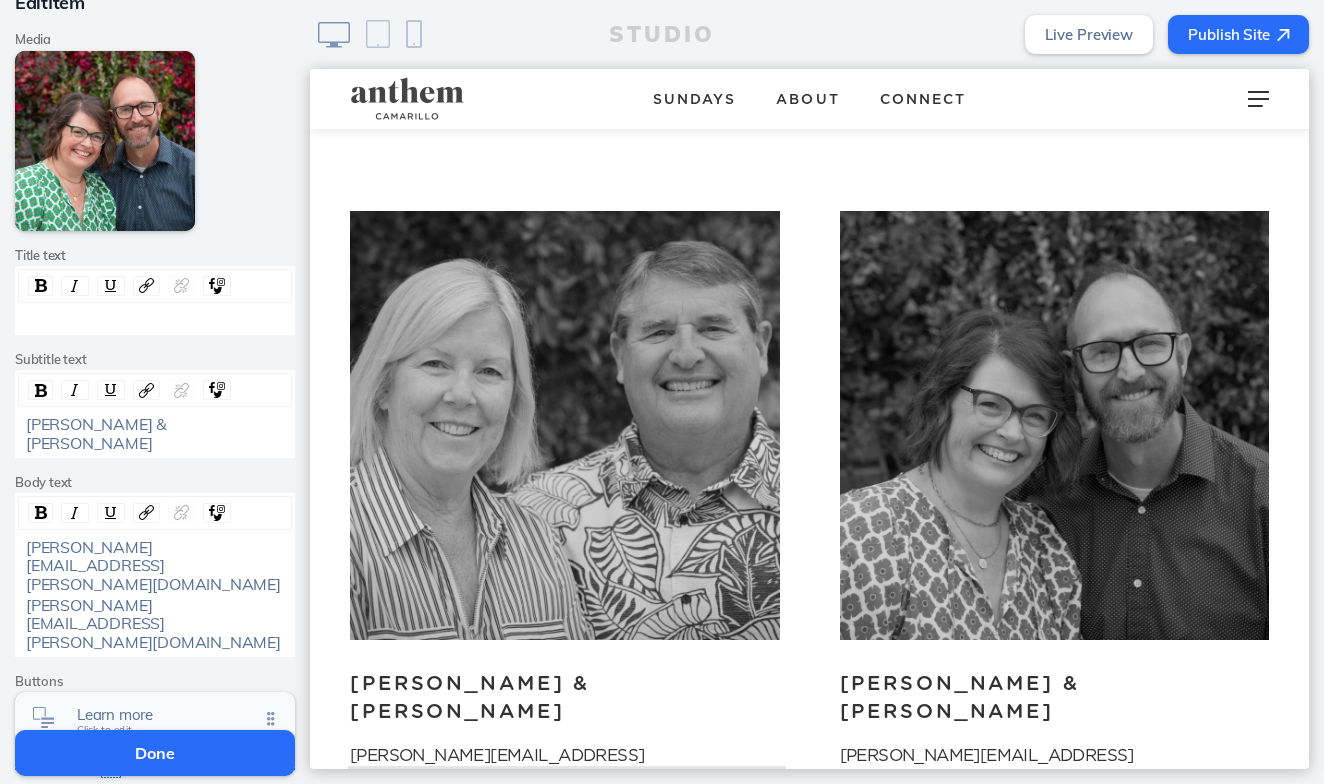 click on "Learn more Click to edit" 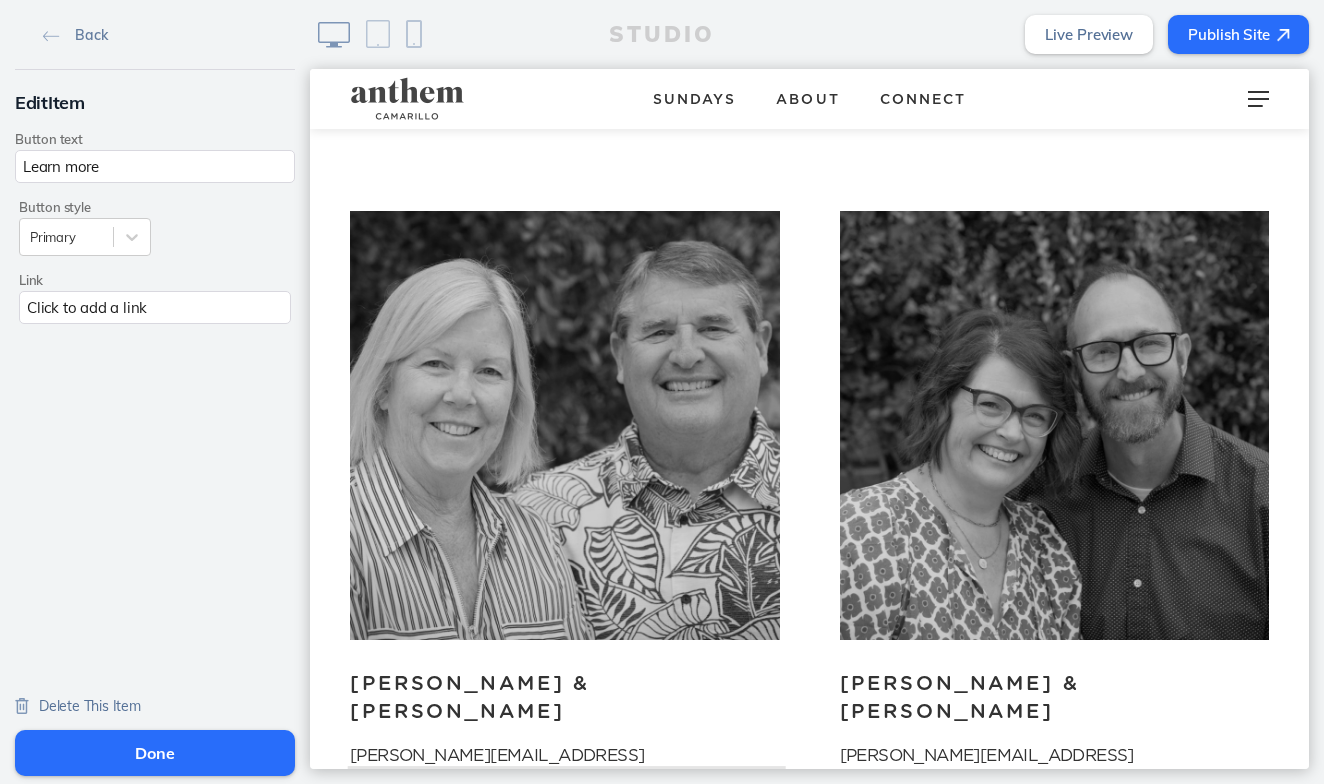click on "Delete This Item" 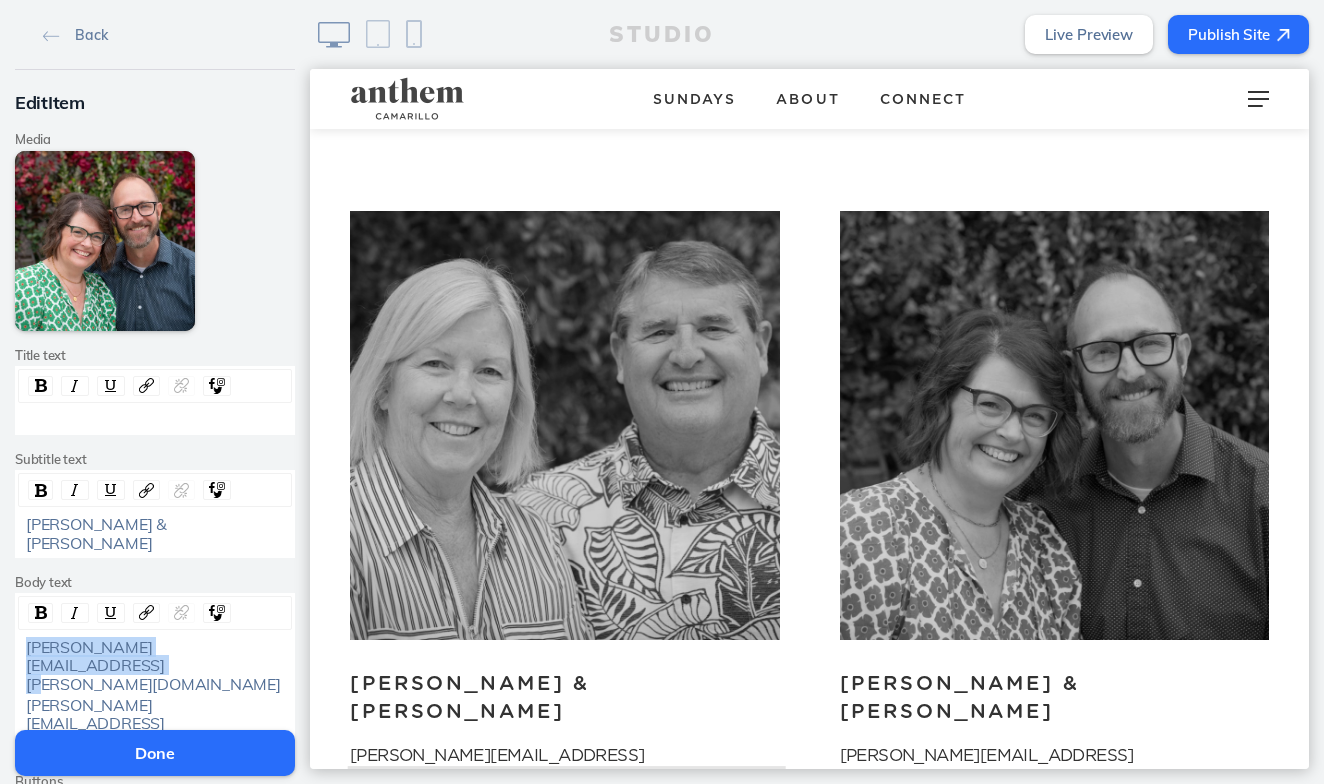 drag, startPoint x: 273, startPoint y: 627, endPoint x: 16, endPoint y: 623, distance: 257.03113 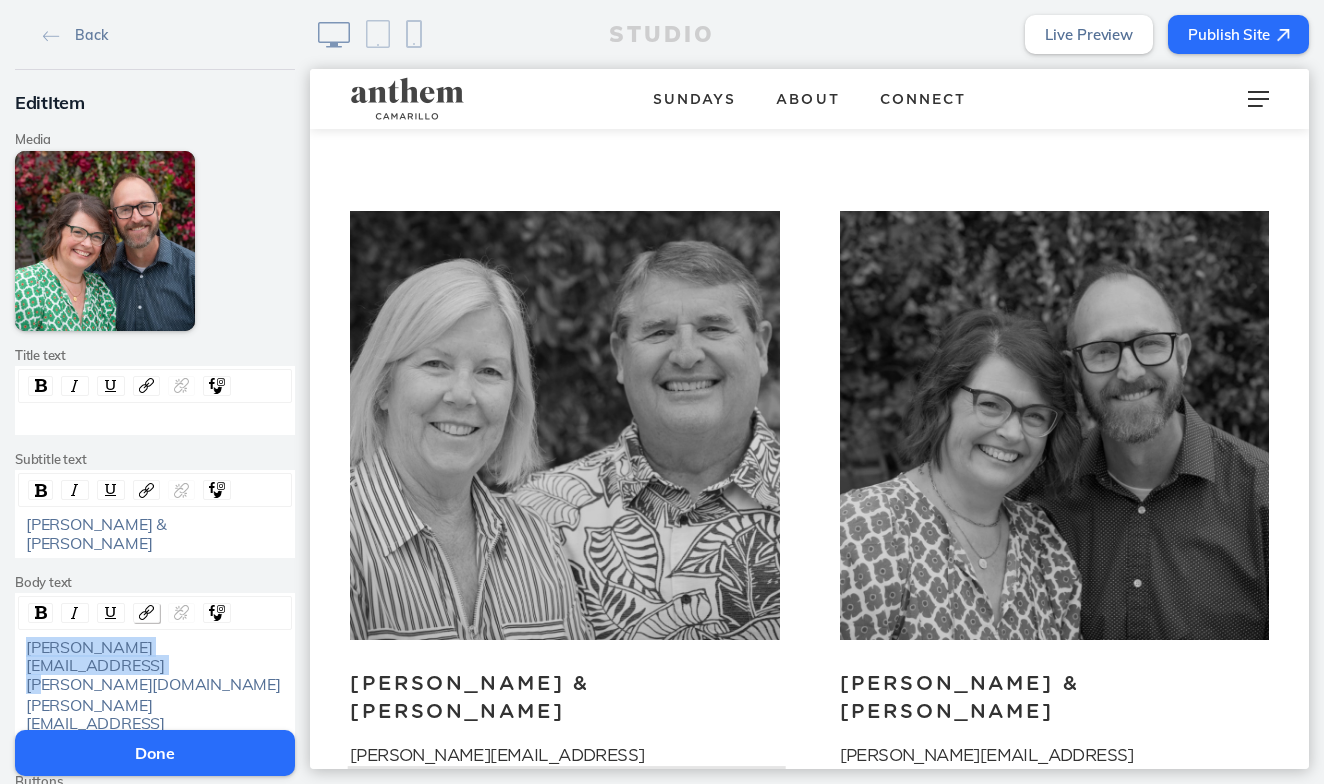 click 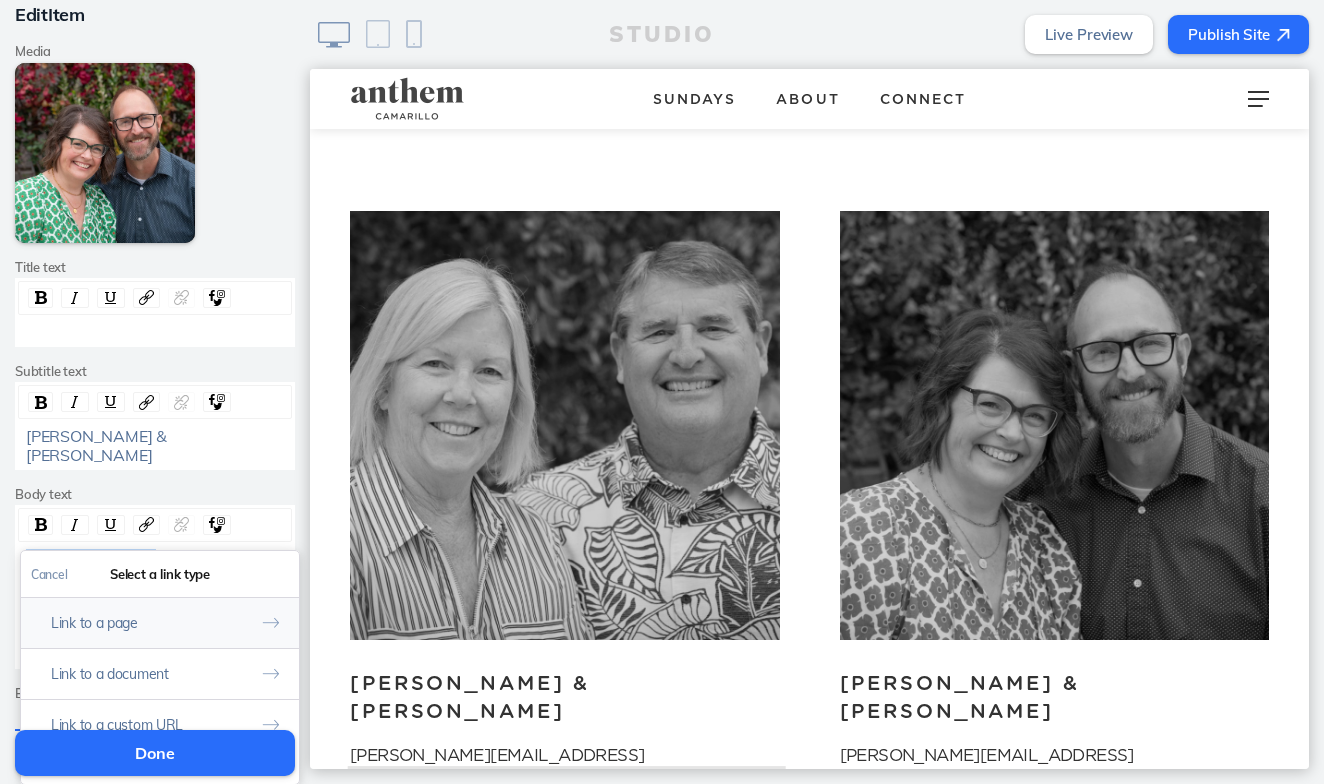 scroll, scrollTop: 155, scrollLeft: 0, axis: vertical 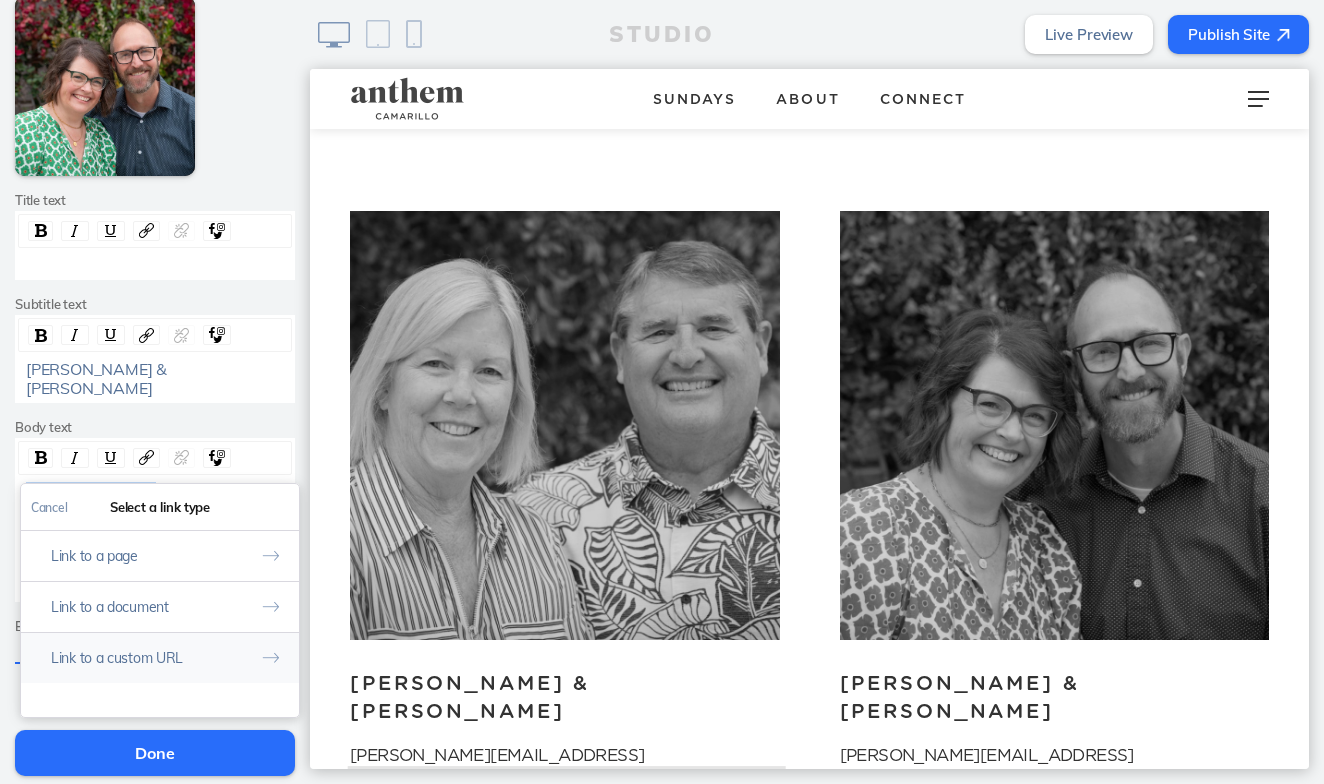 click on "Link to a custom URL" 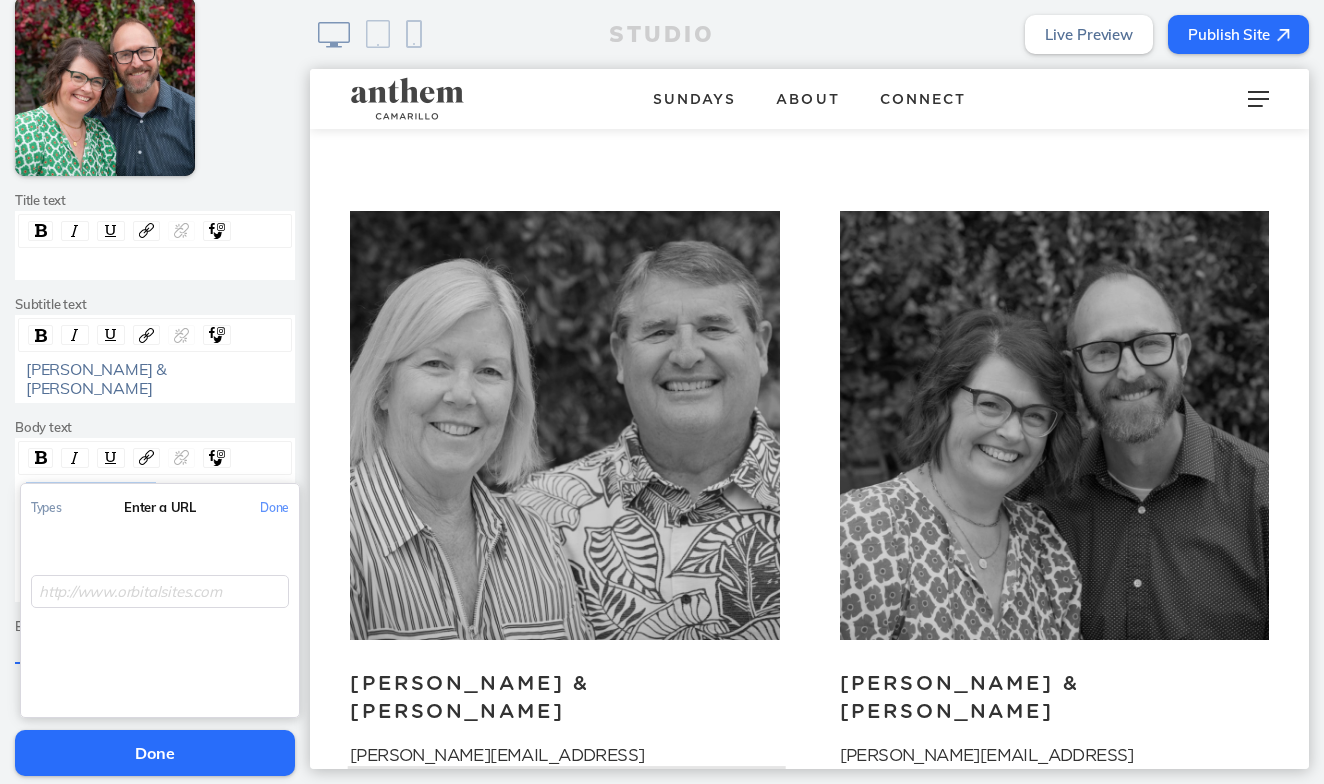click on "Types Enter a URL Done" 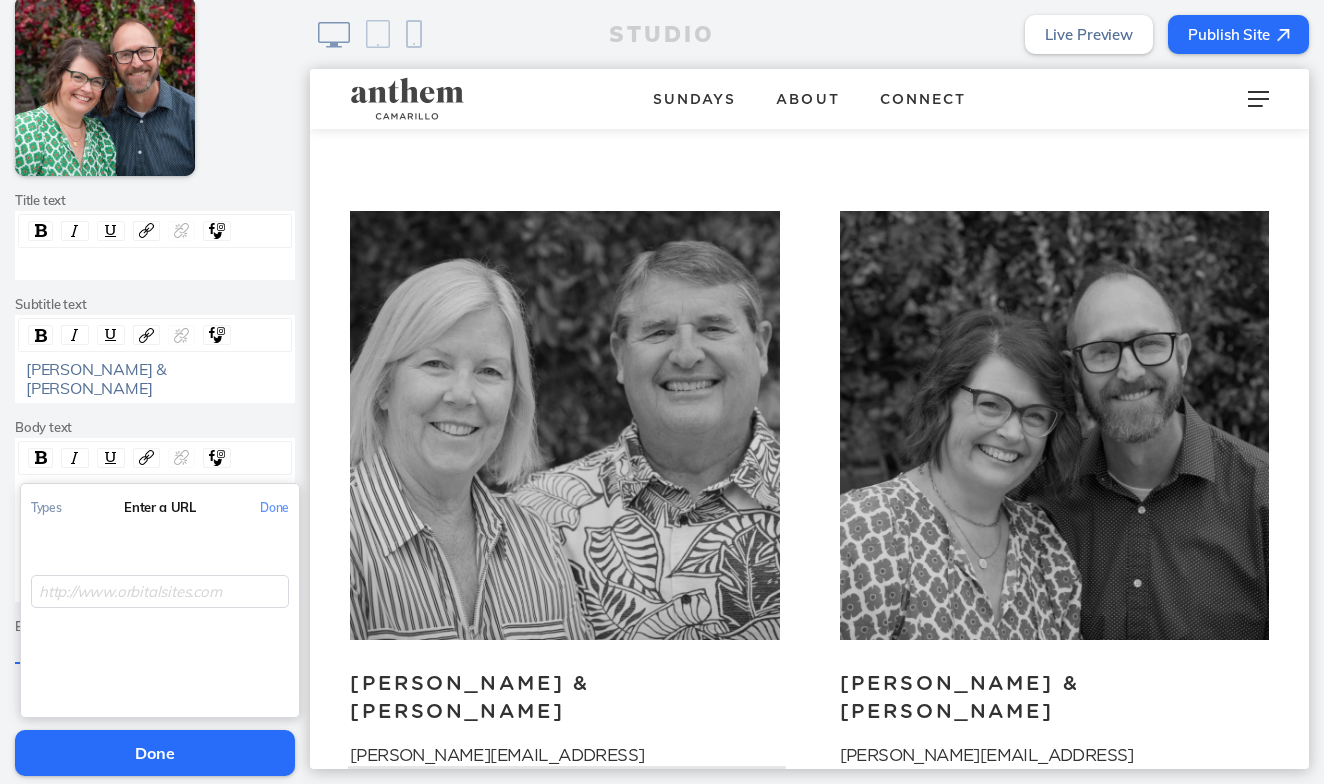 click 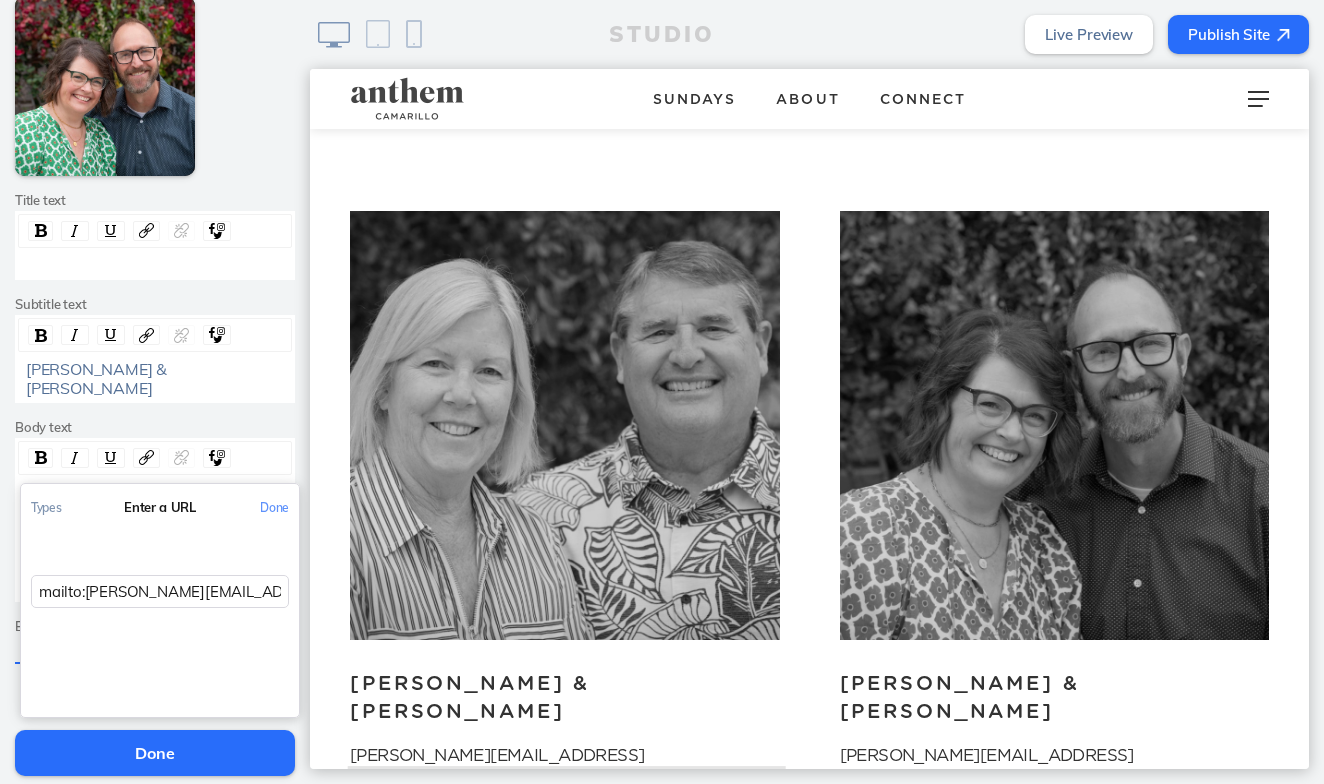 type on "mailto:[PERSON_NAME][EMAIL_ADDRESS][PERSON_NAME][DOMAIN_NAME]" 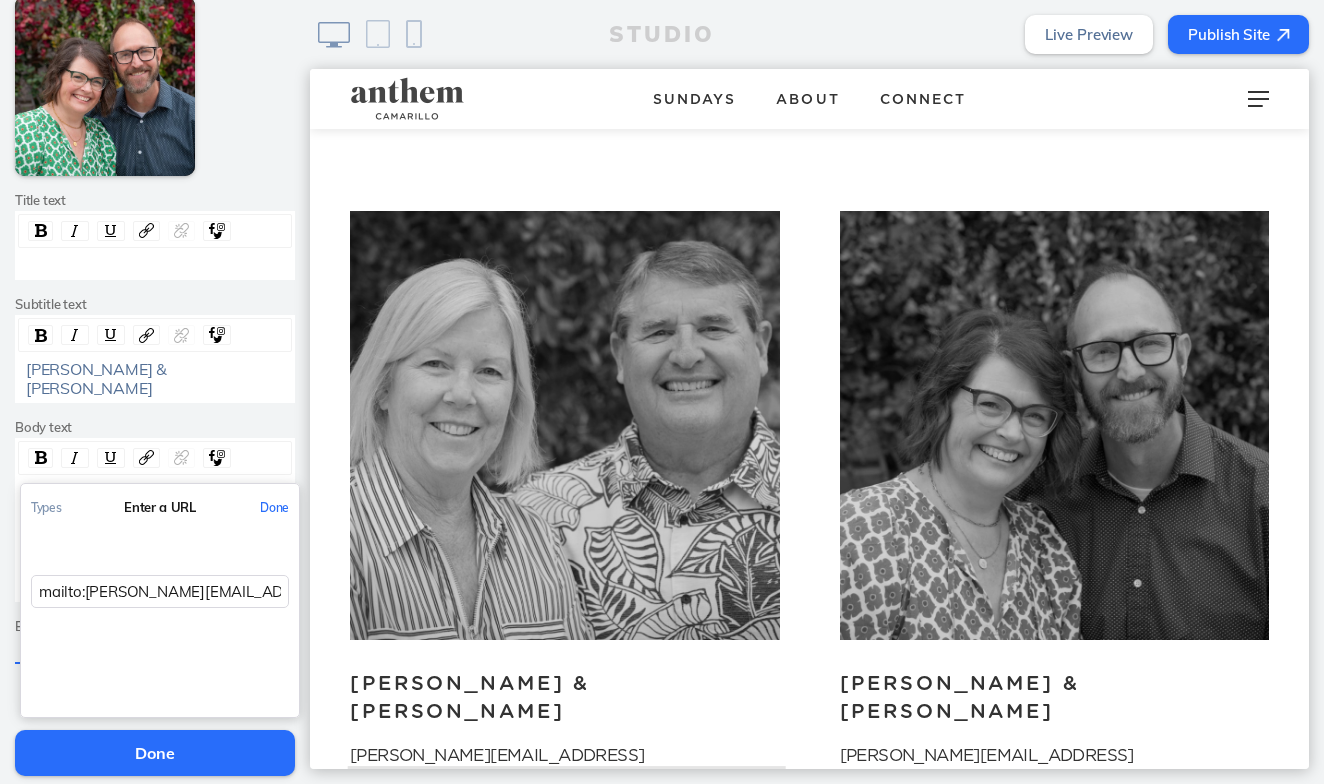 click on "Done" 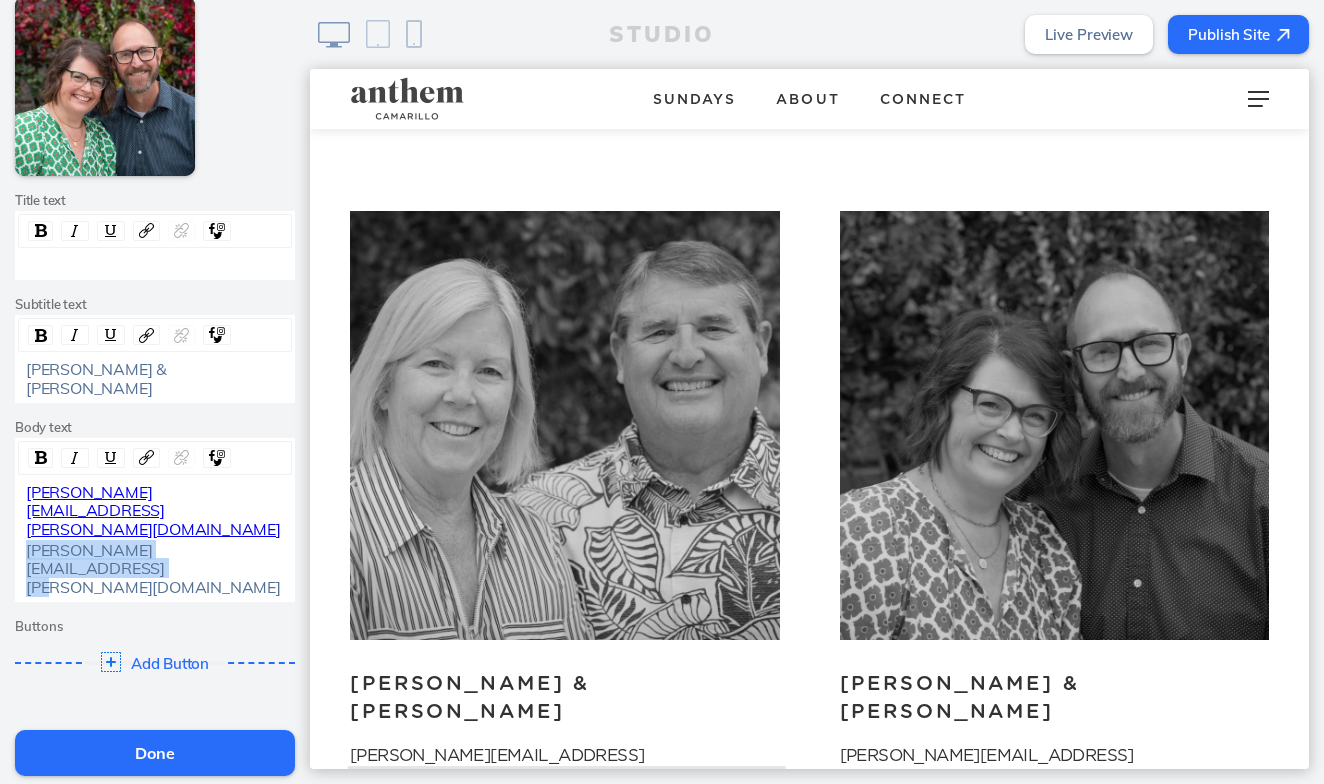 drag, startPoint x: 276, startPoint y: 487, endPoint x: 19, endPoint y: 489, distance: 257.00778 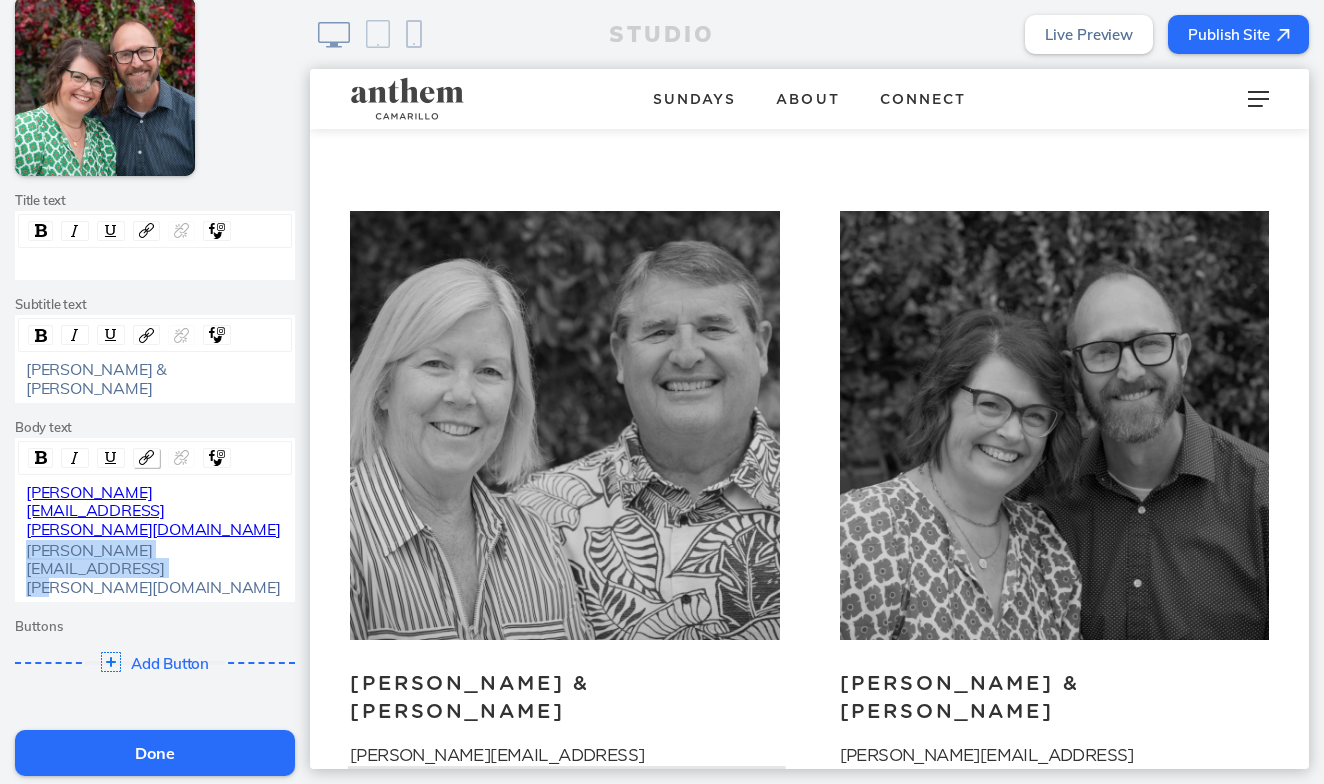 click 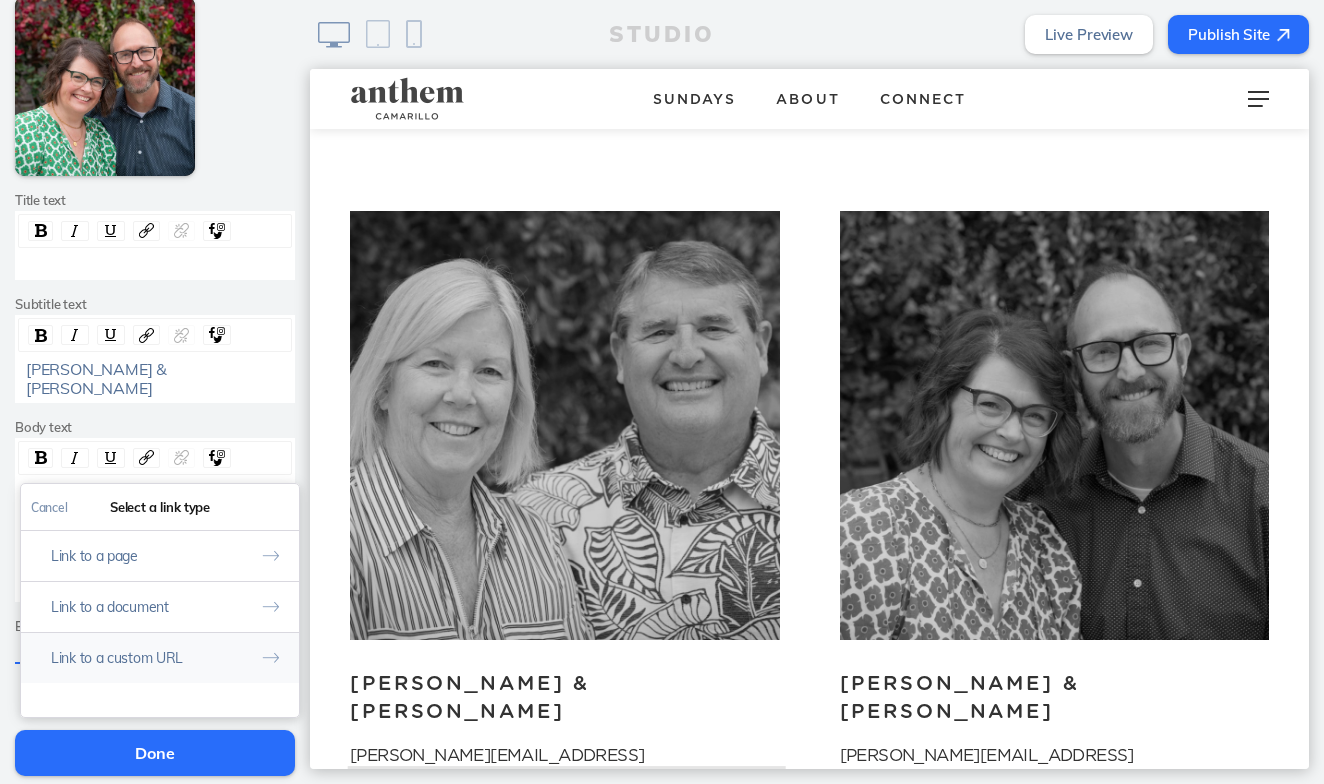 click on "Link to a custom URL" 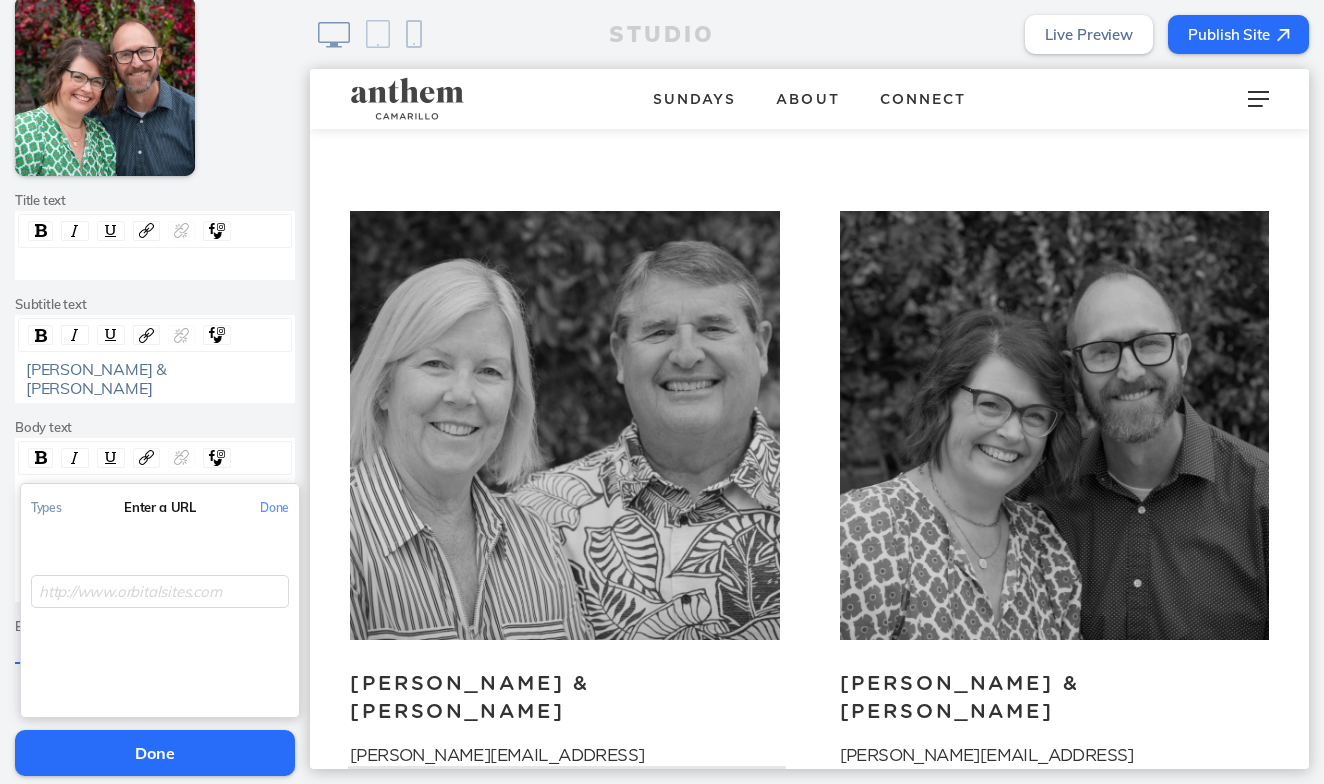 click 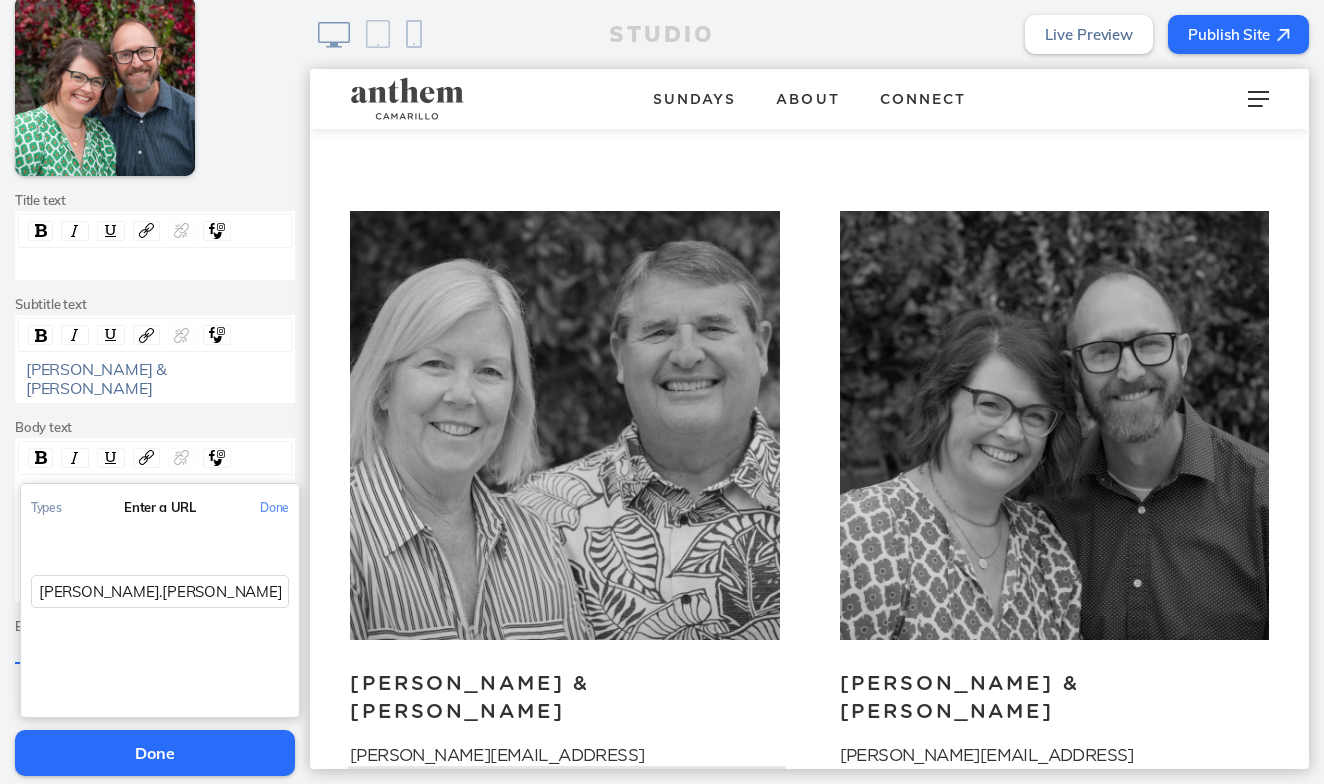 click on "[PERSON_NAME].[PERSON_NAME]@a" 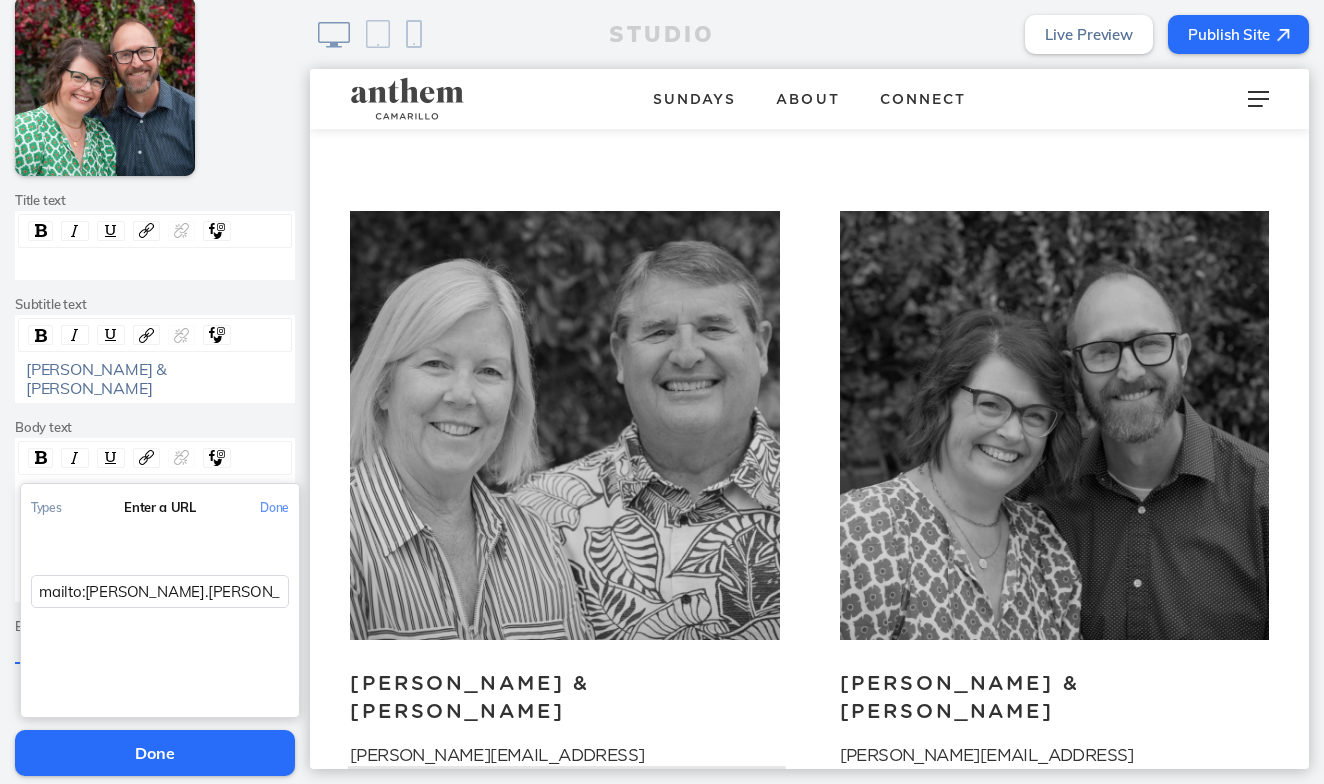 click on "mailto:[PERSON_NAME].[PERSON_NAME]@a" 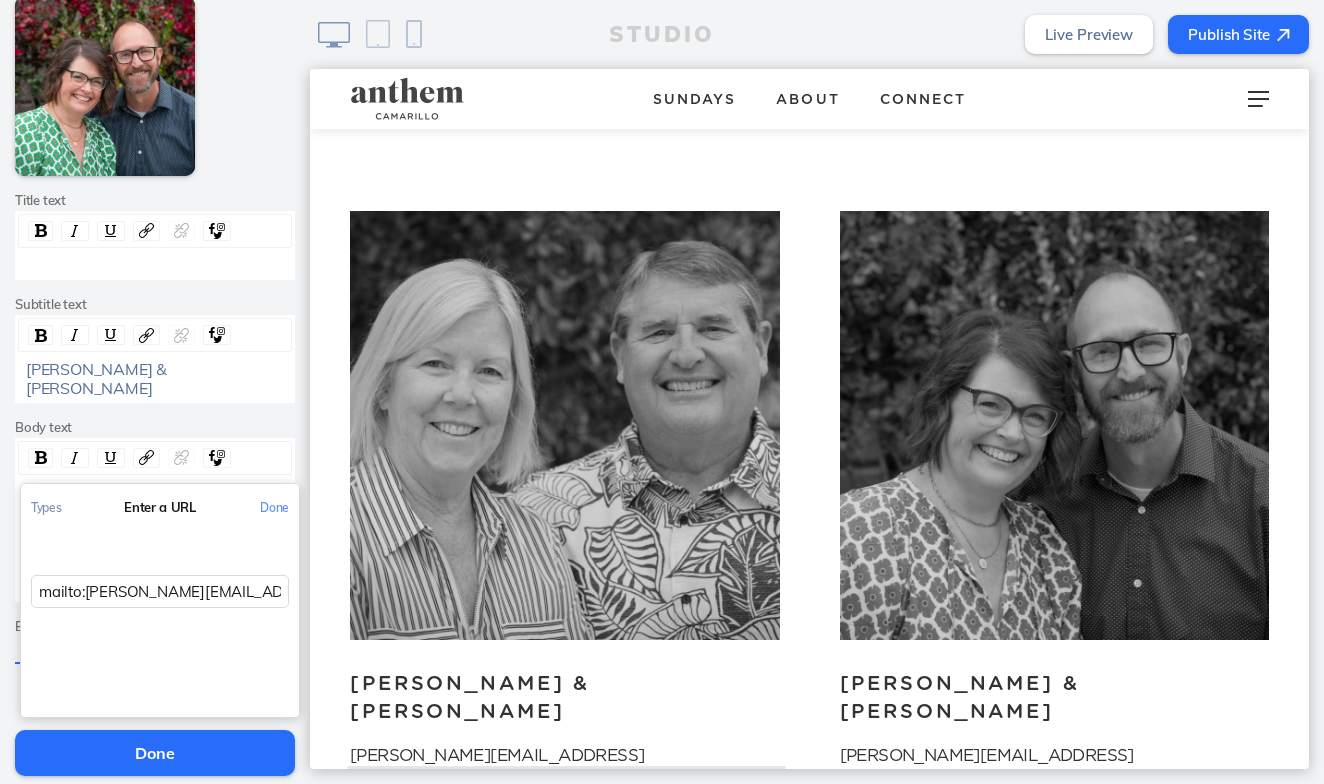 type on "mailto:[PERSON_NAME][EMAIL_ADDRESS][PERSON_NAME][DOMAIN_NAME]" 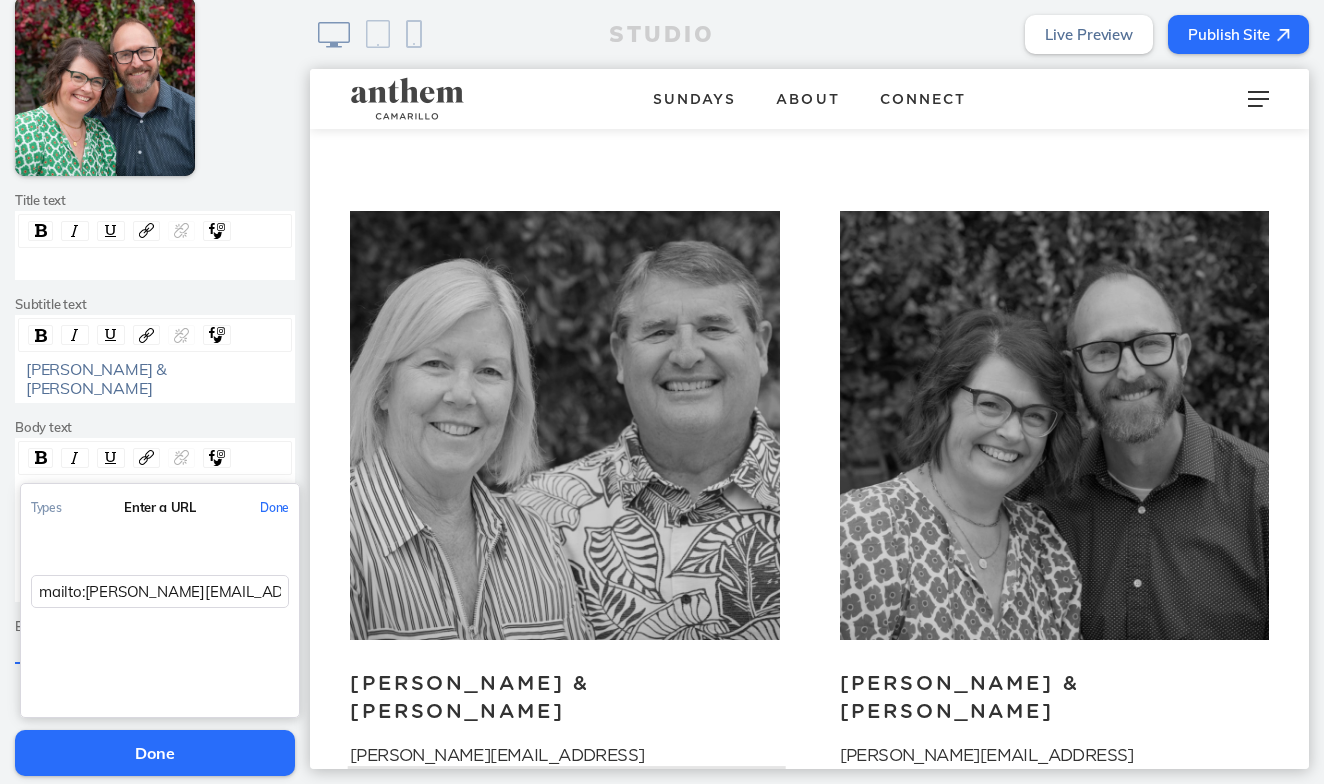click on "Done" 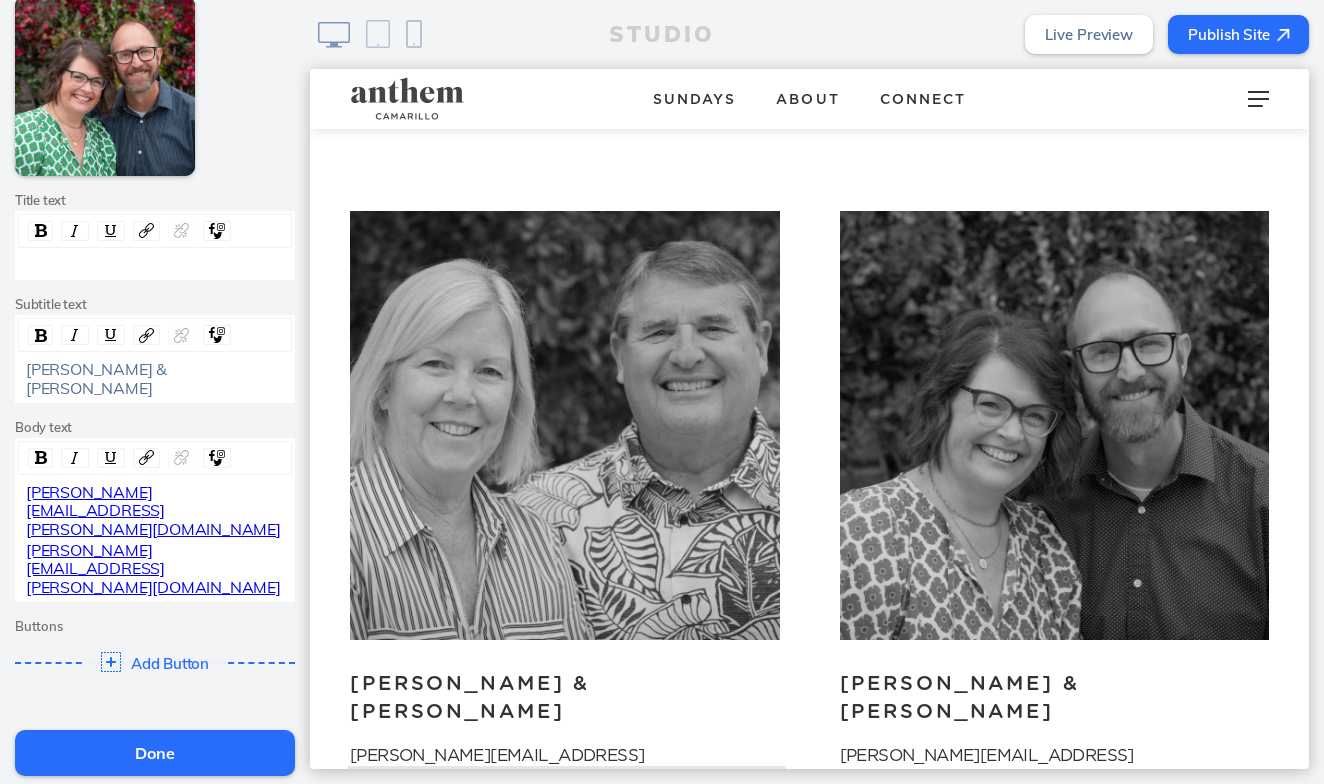 click on "Done" 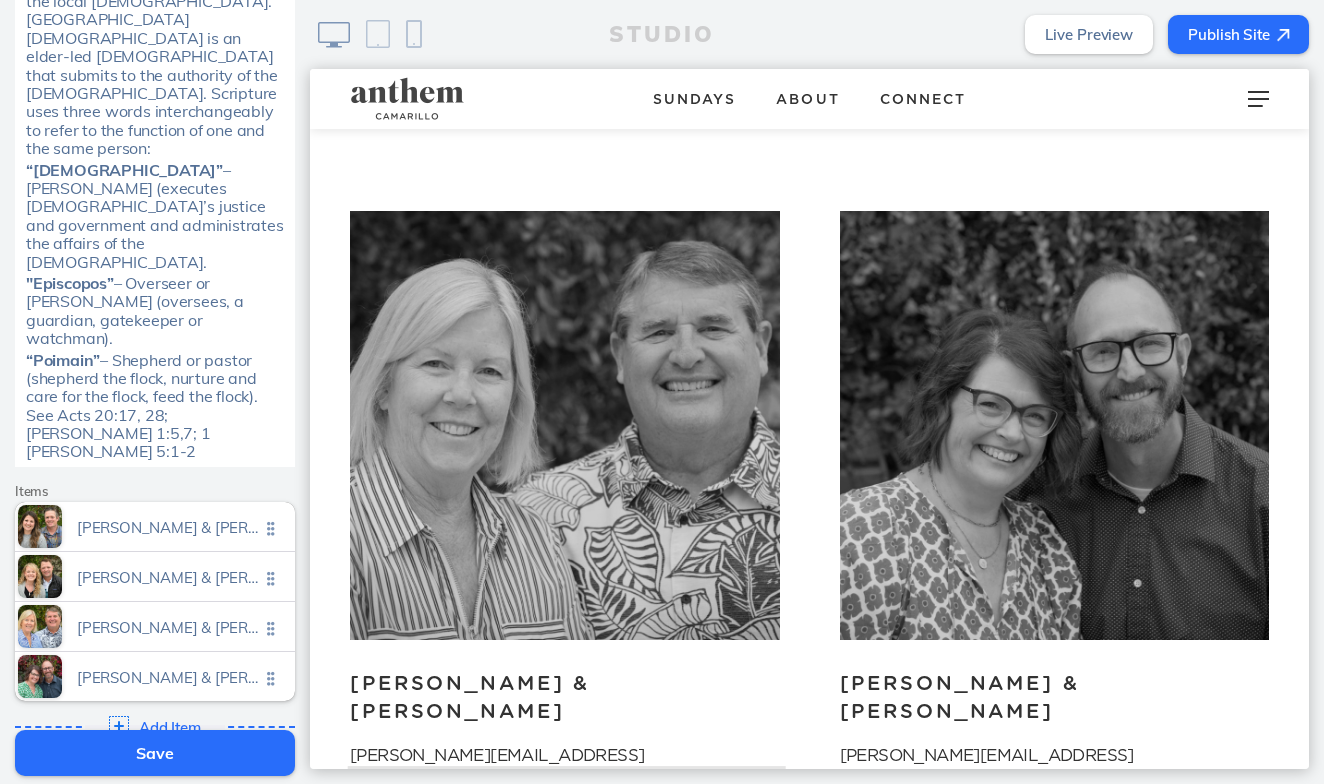 scroll, scrollTop: 576, scrollLeft: 0, axis: vertical 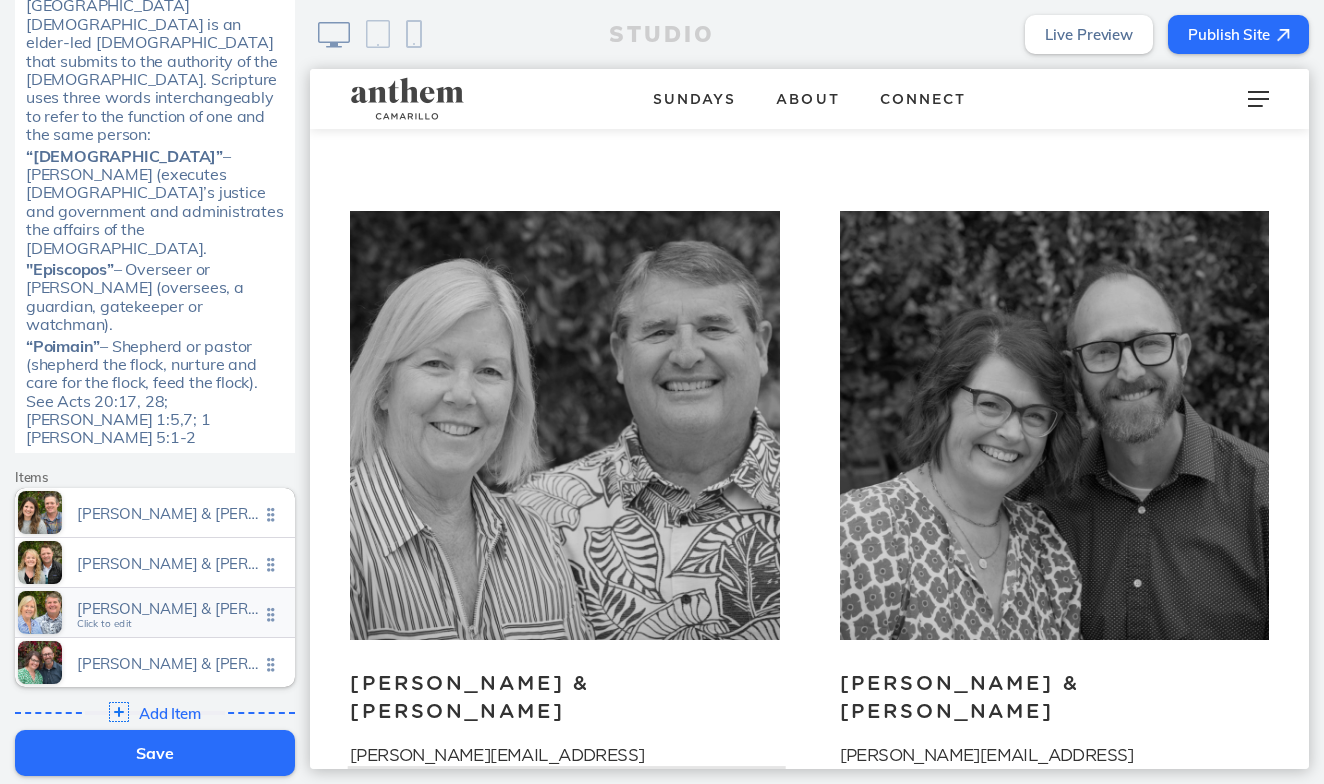 click on "[PERSON_NAME] & [PERSON_NAME] Click to edit" 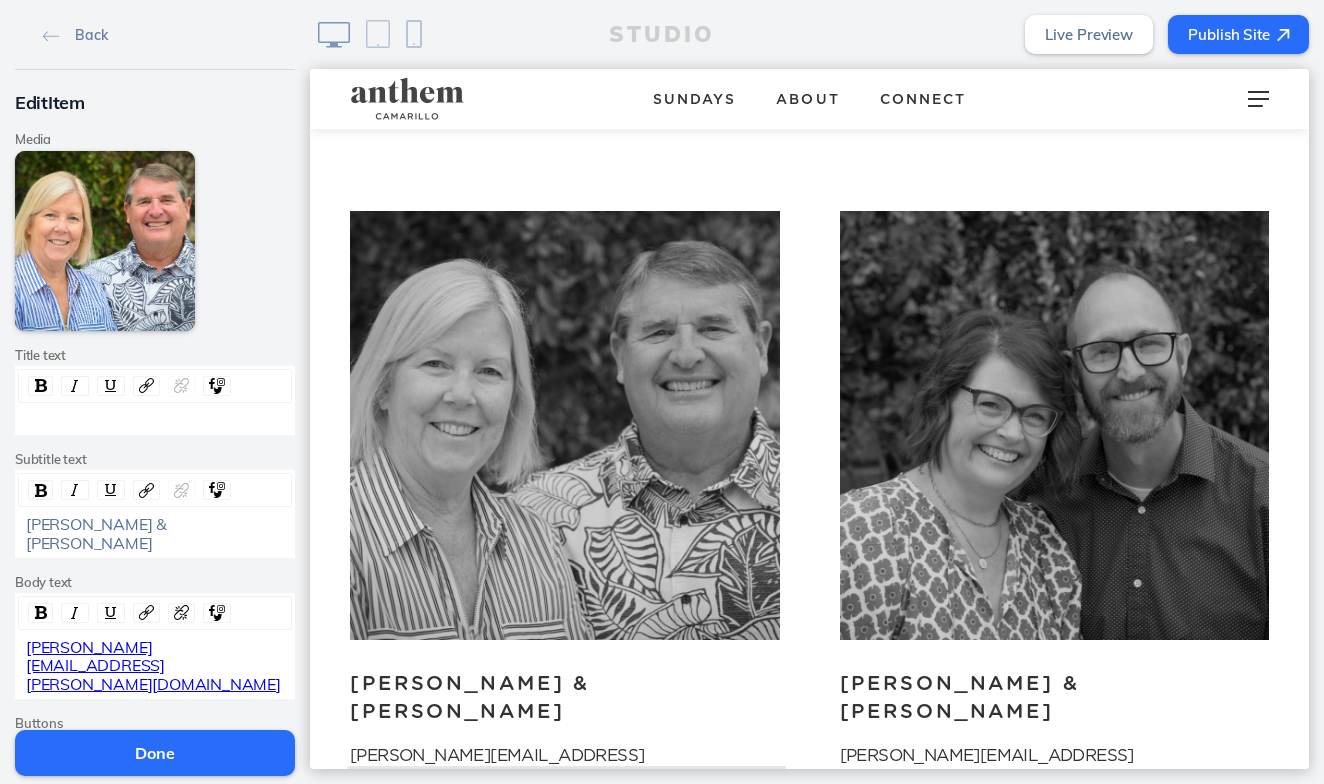 click on "[PERSON_NAME][EMAIL_ADDRESS][PERSON_NAME][DOMAIN_NAME]" 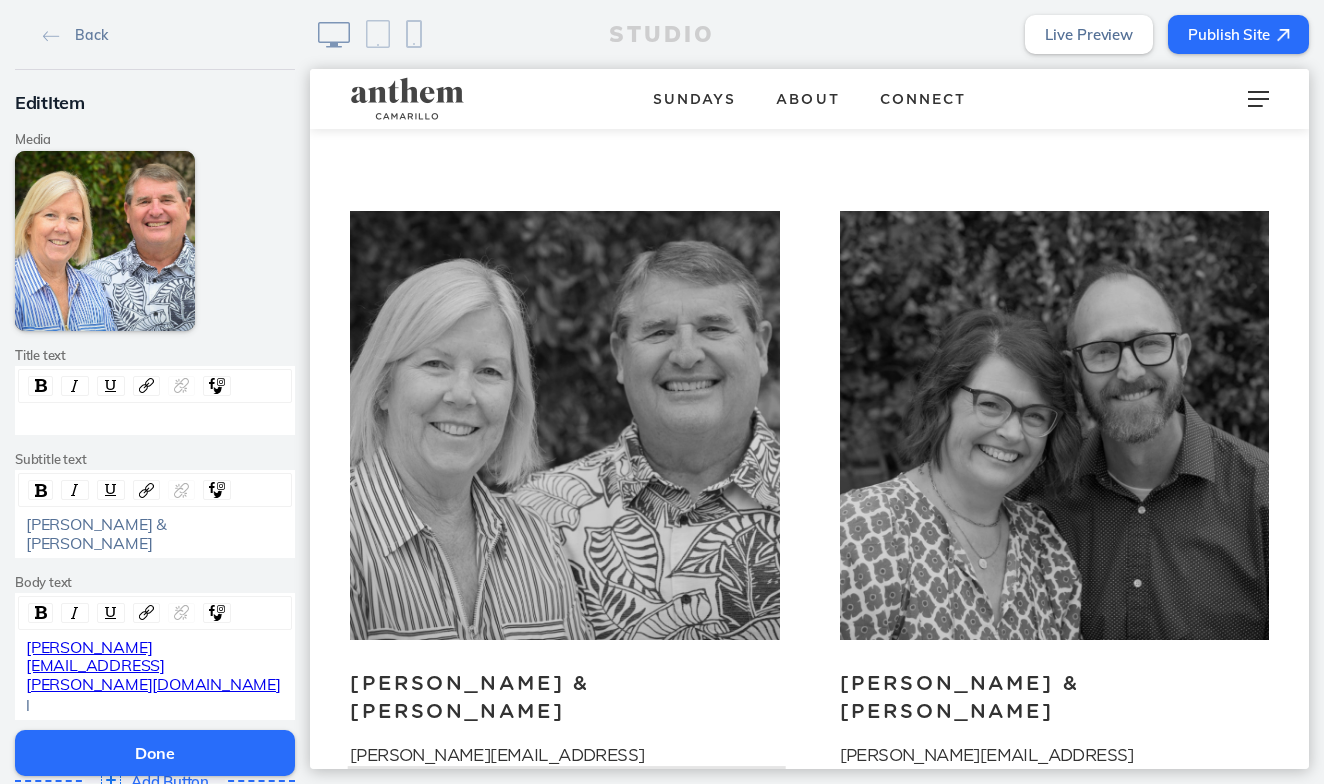 type 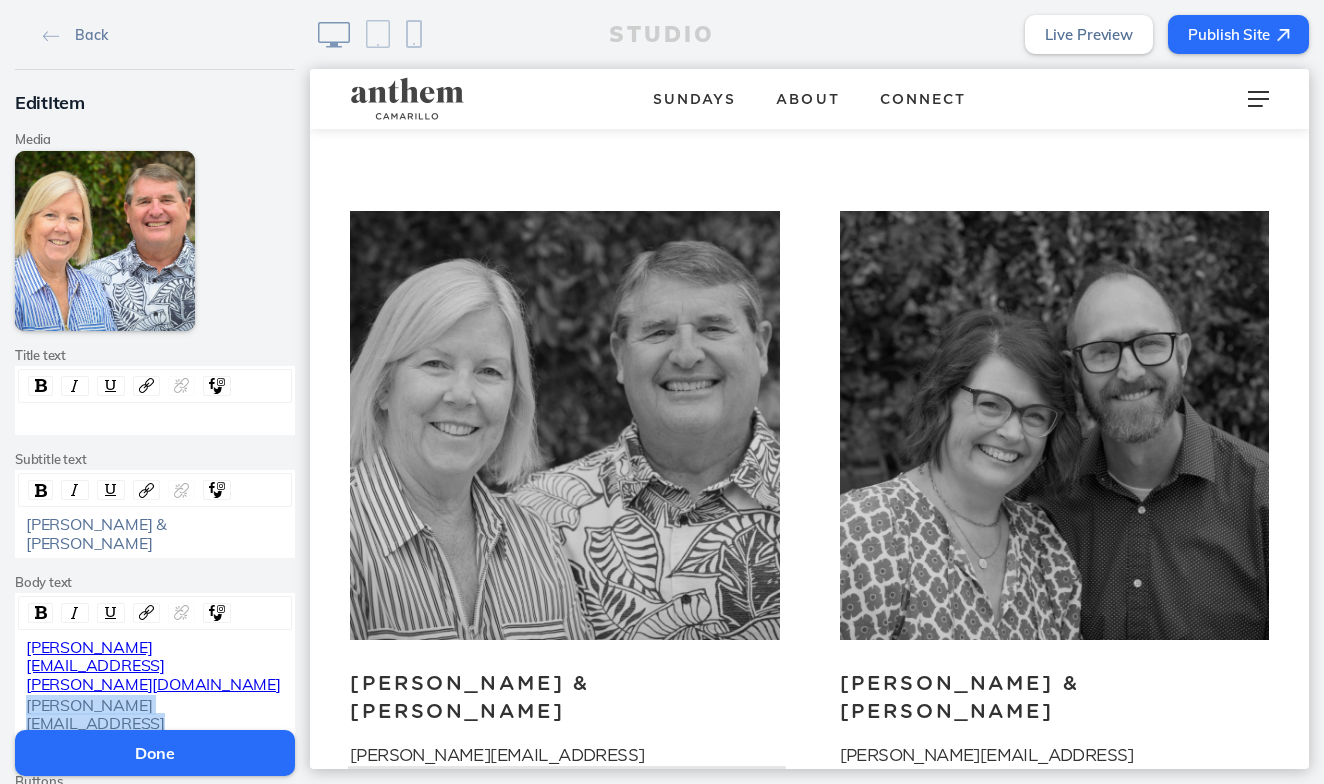 drag, startPoint x: 280, startPoint y: 644, endPoint x: 14, endPoint y: 644, distance: 266 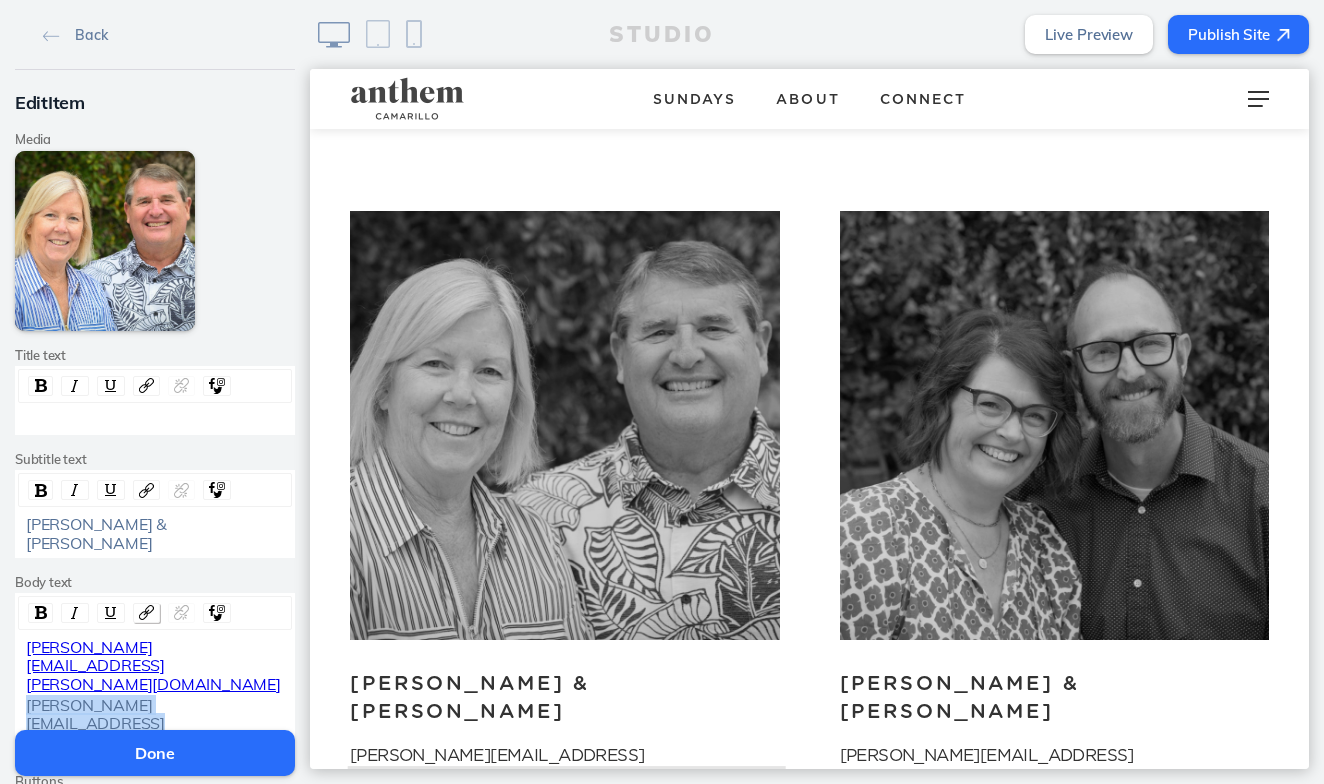click 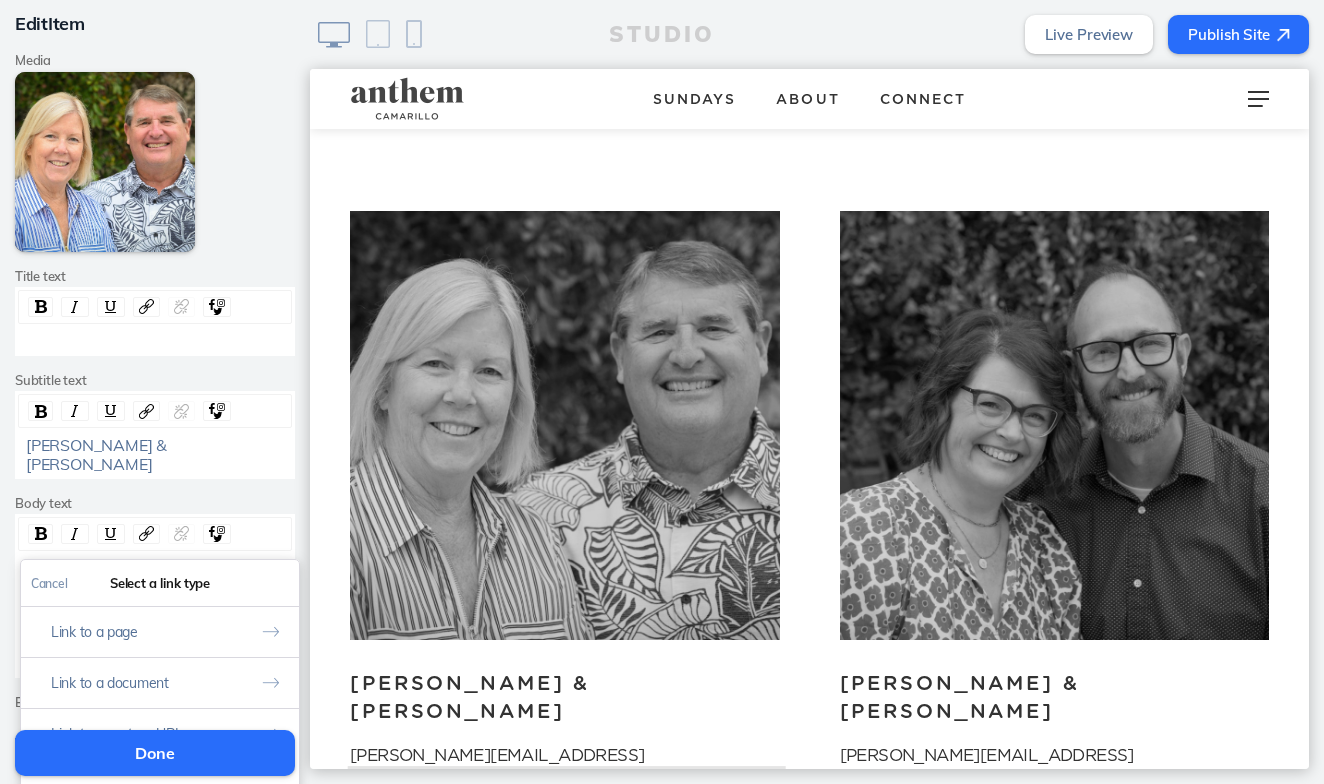 scroll, scrollTop: 160, scrollLeft: 0, axis: vertical 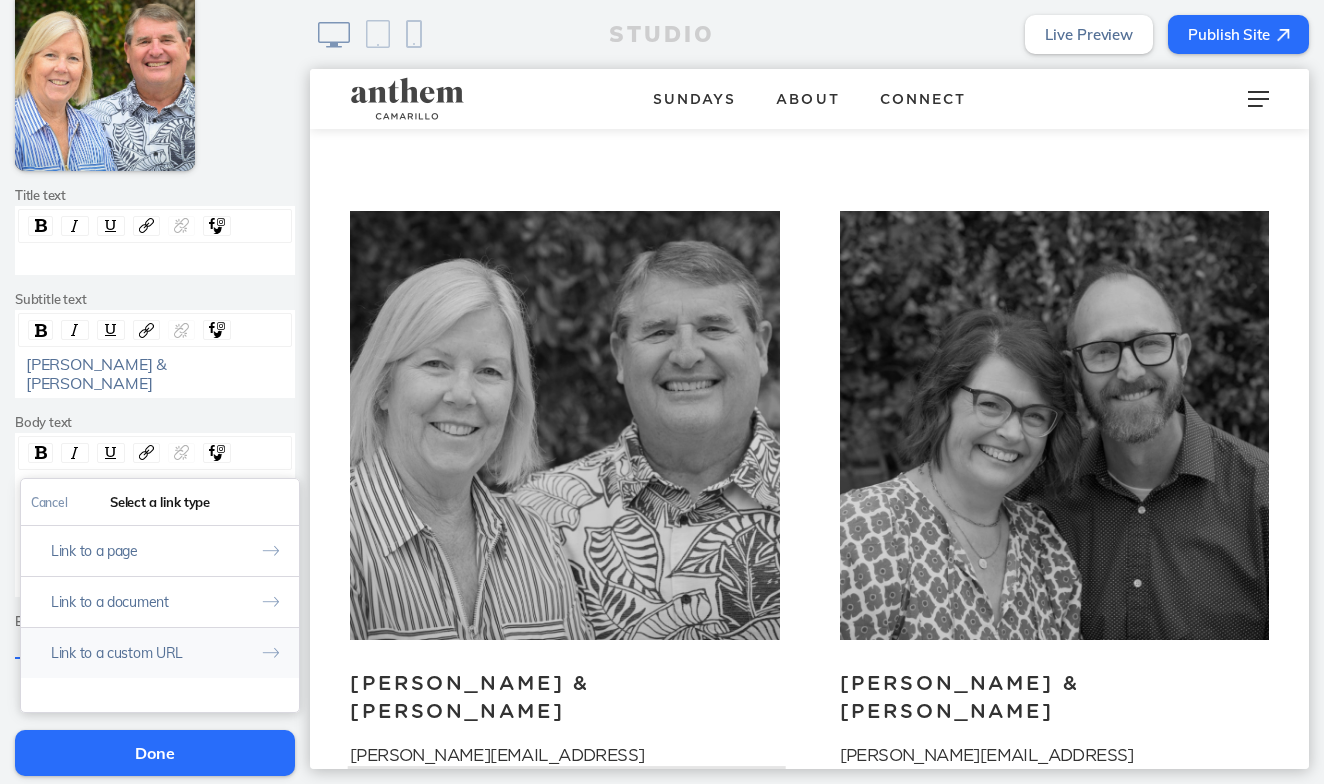 click on "Link to a custom URL" 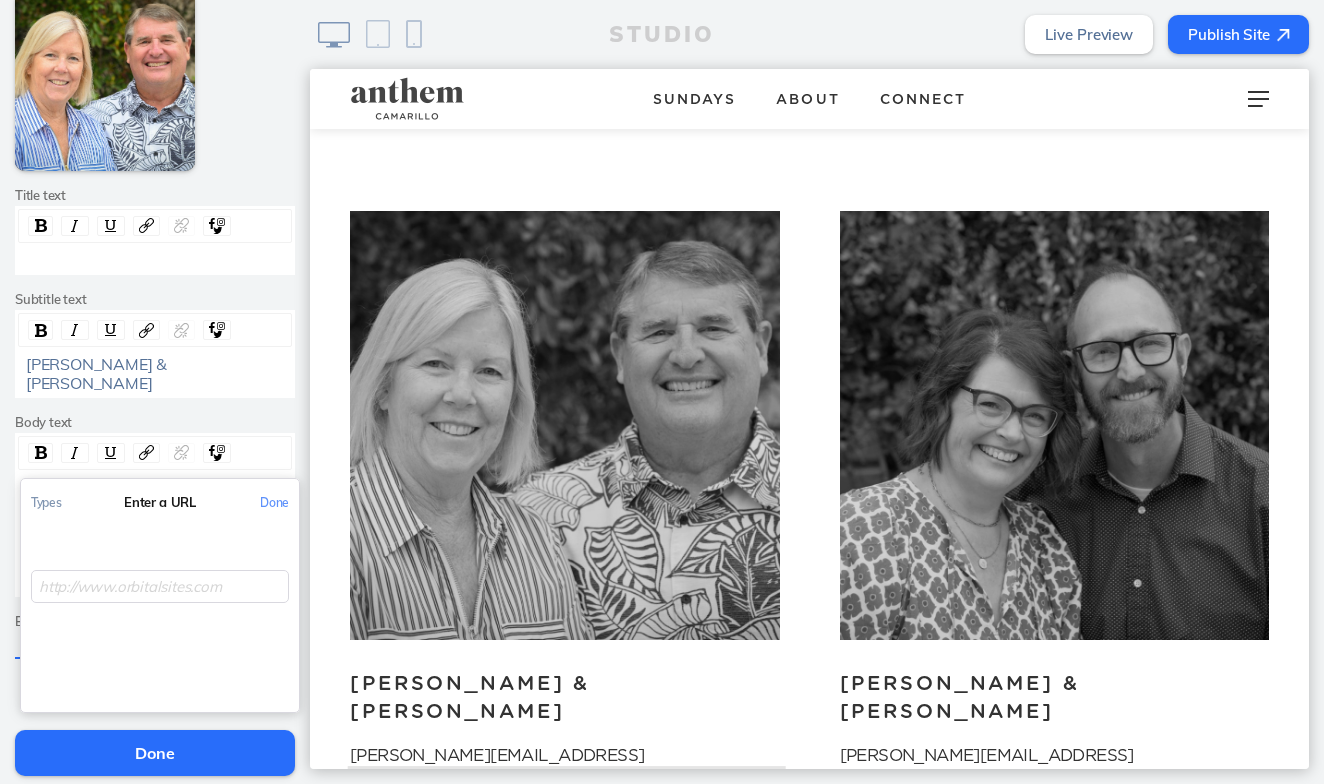 click on "Types Enter a URL Done" 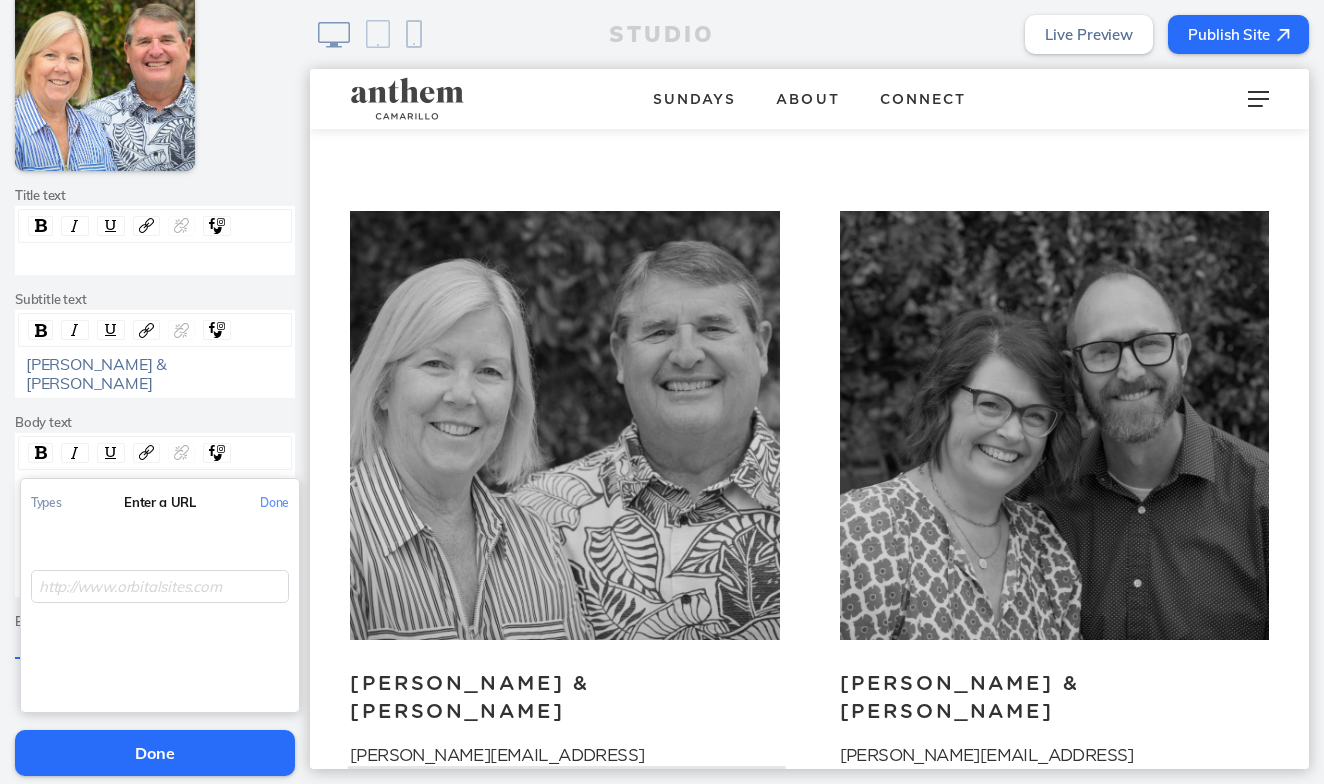 click 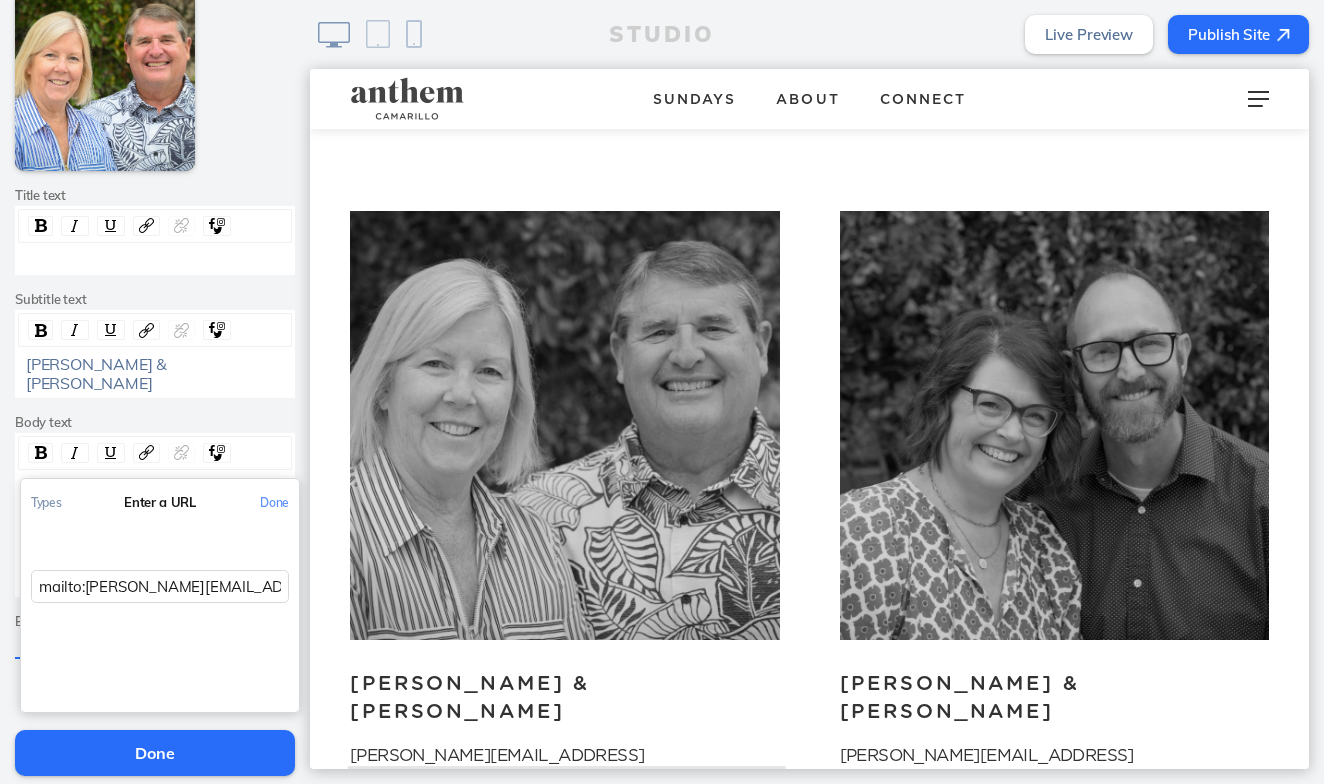 type on "mailto:[PERSON_NAME][EMAIL_ADDRESS][PERSON_NAME][DOMAIN_NAME]" 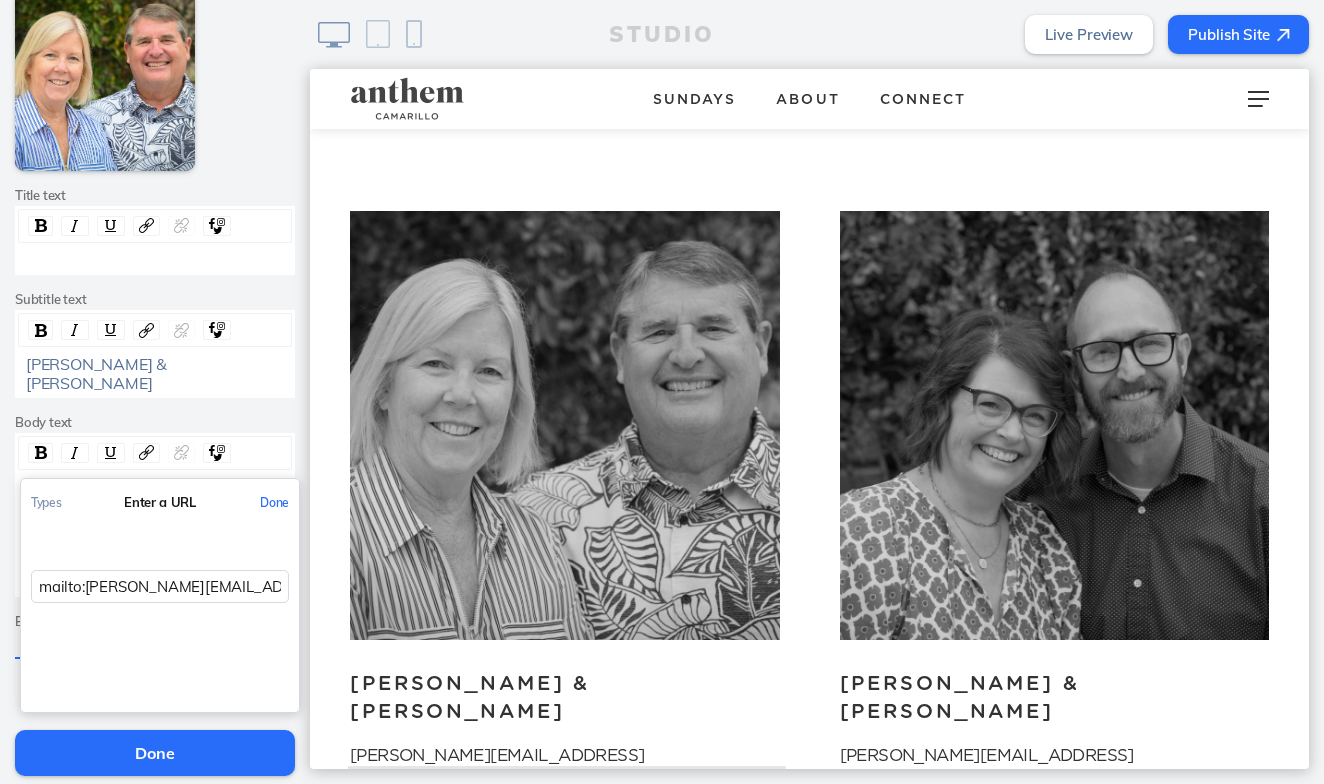 click on "Done" 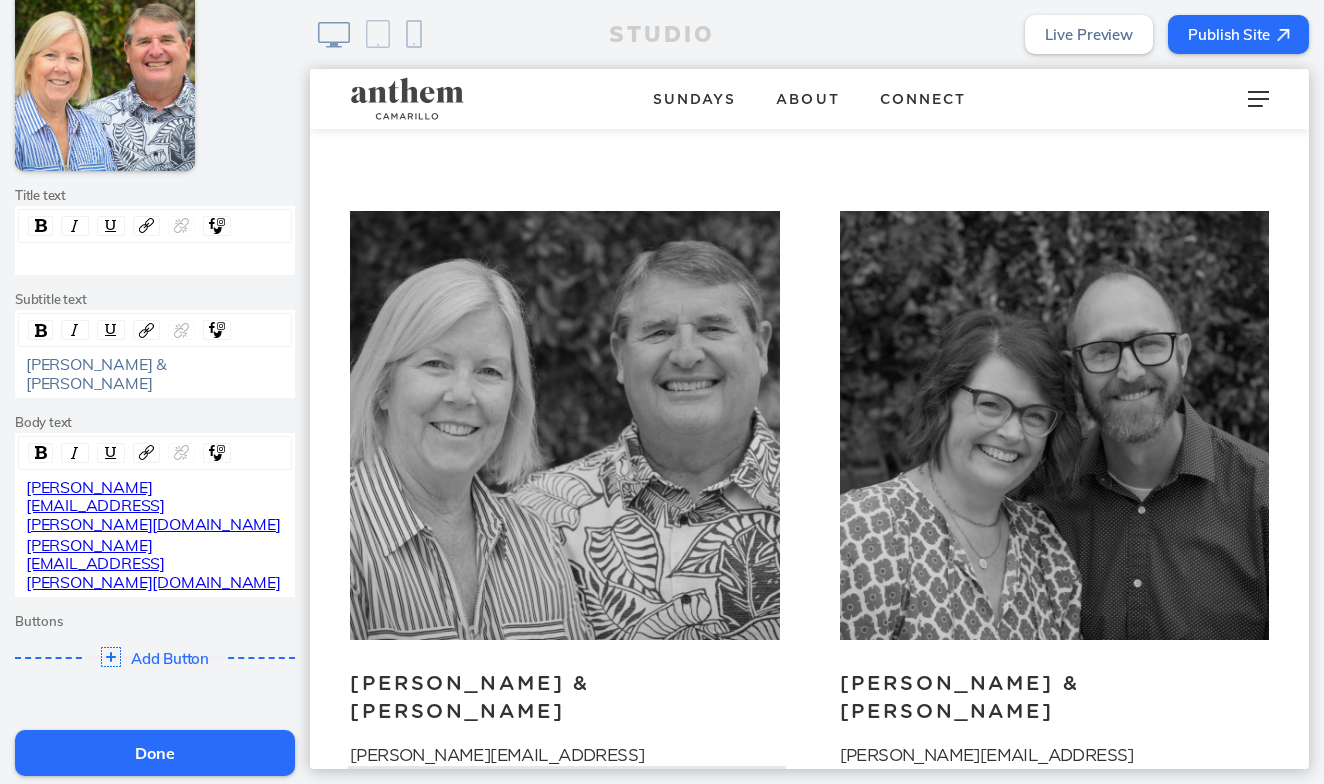 click on "Done" 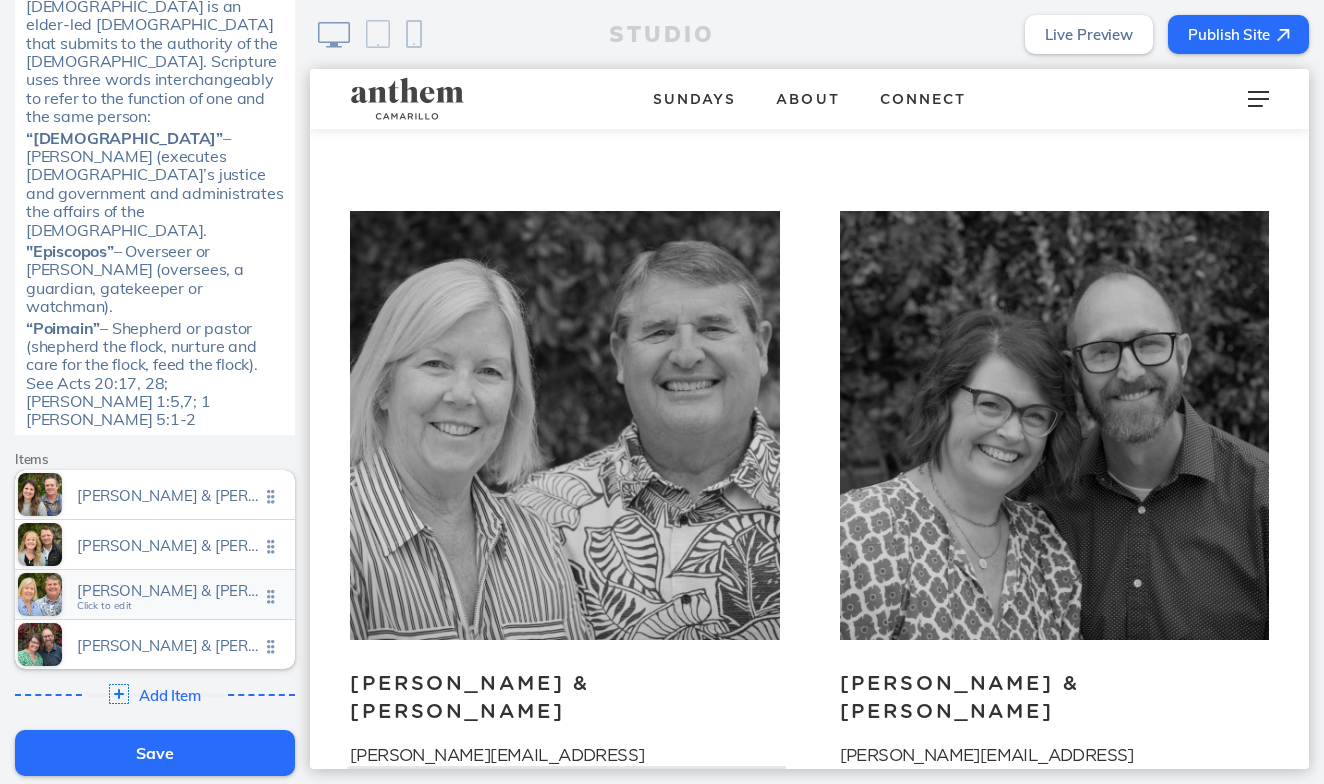 scroll, scrollTop: 597, scrollLeft: 0, axis: vertical 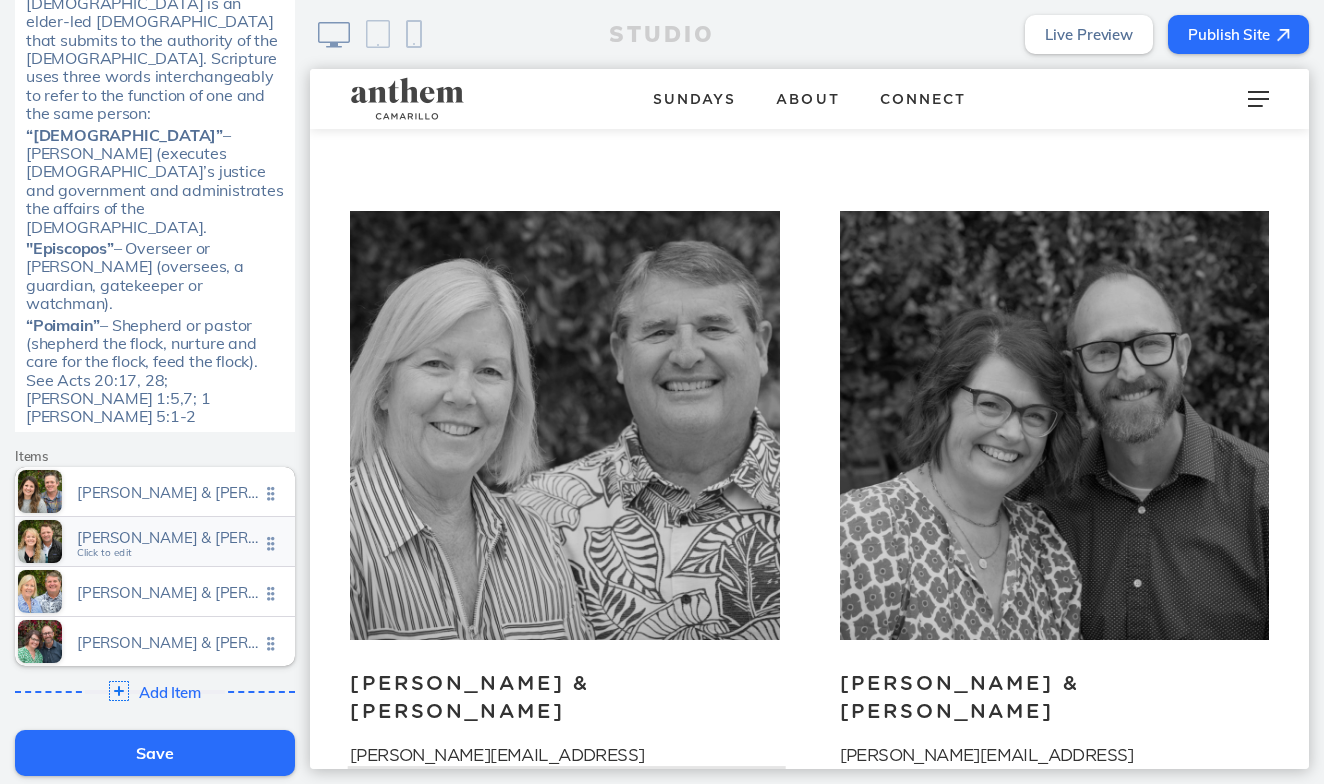 click on "[PERSON_NAME] & [PERSON_NAME]" 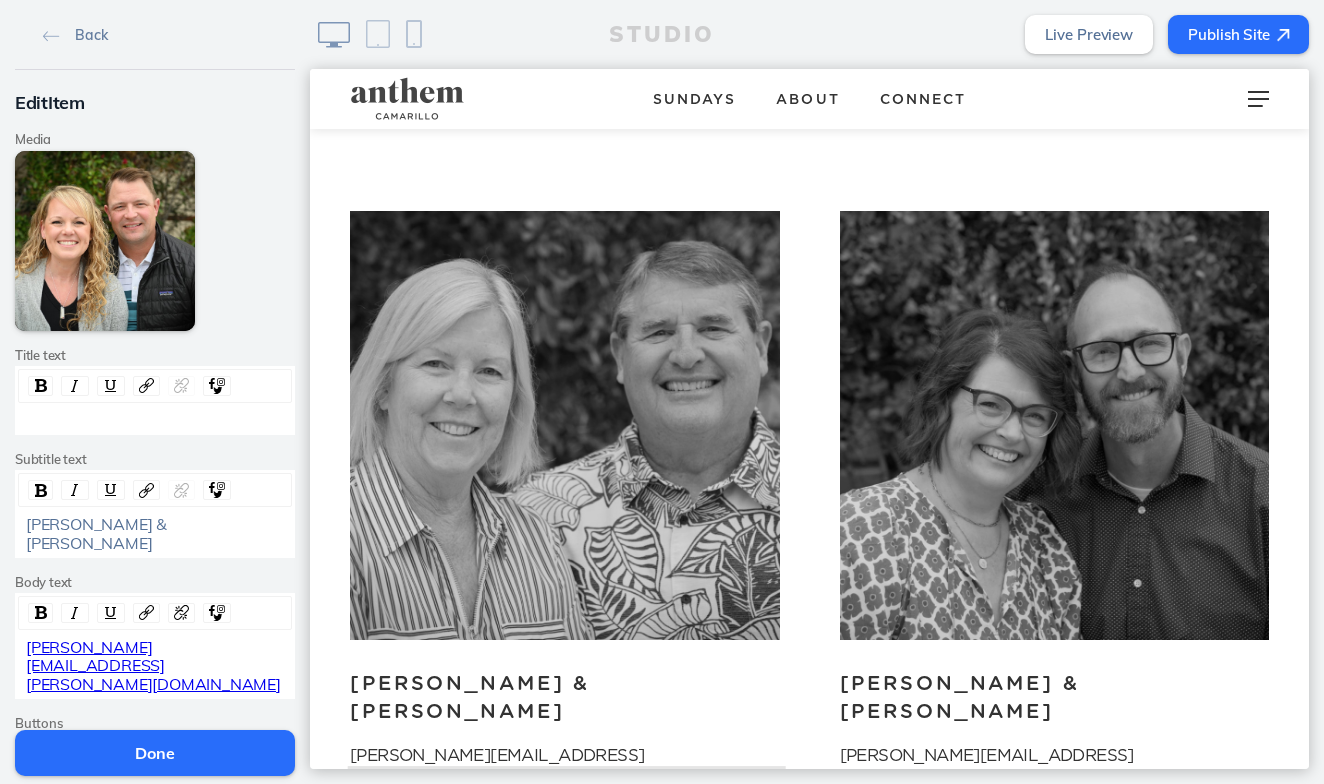 click on "[PERSON_NAME][EMAIL_ADDRESS][PERSON_NAME][DOMAIN_NAME]" 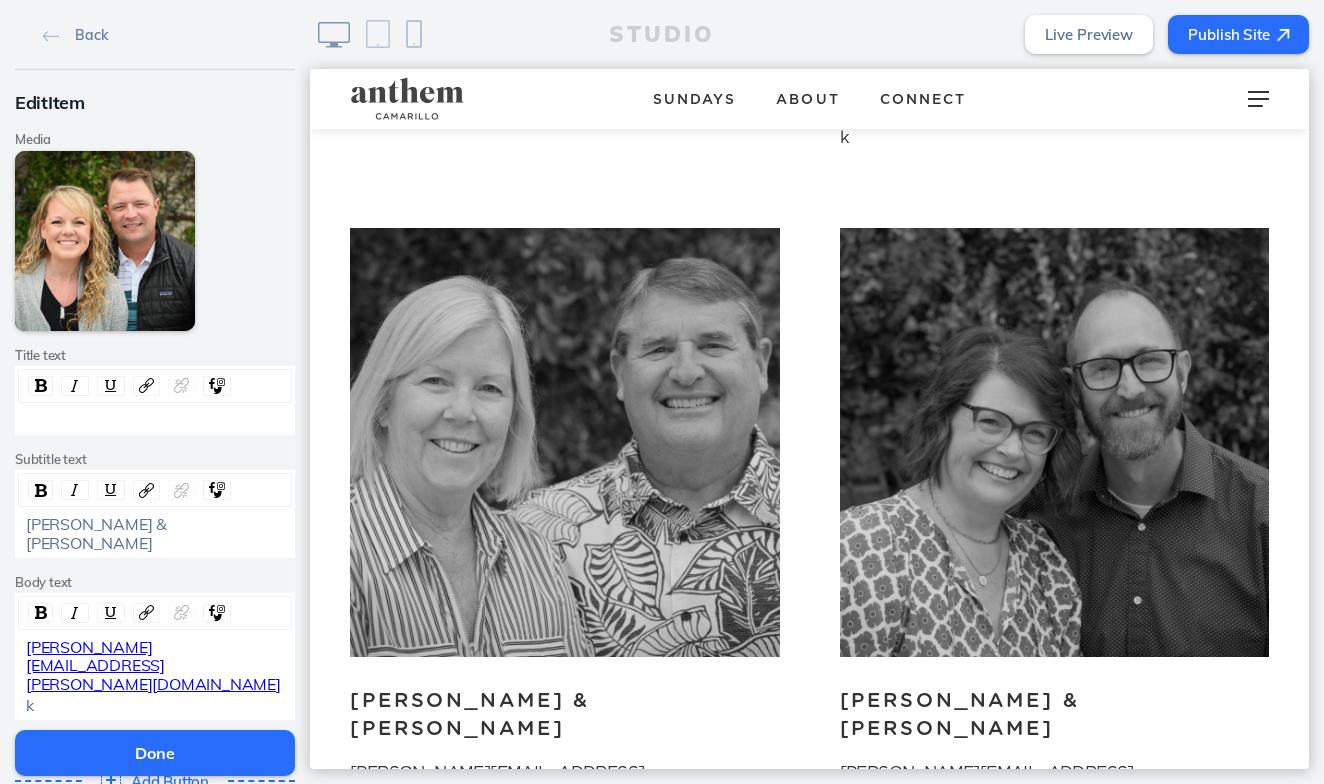 type 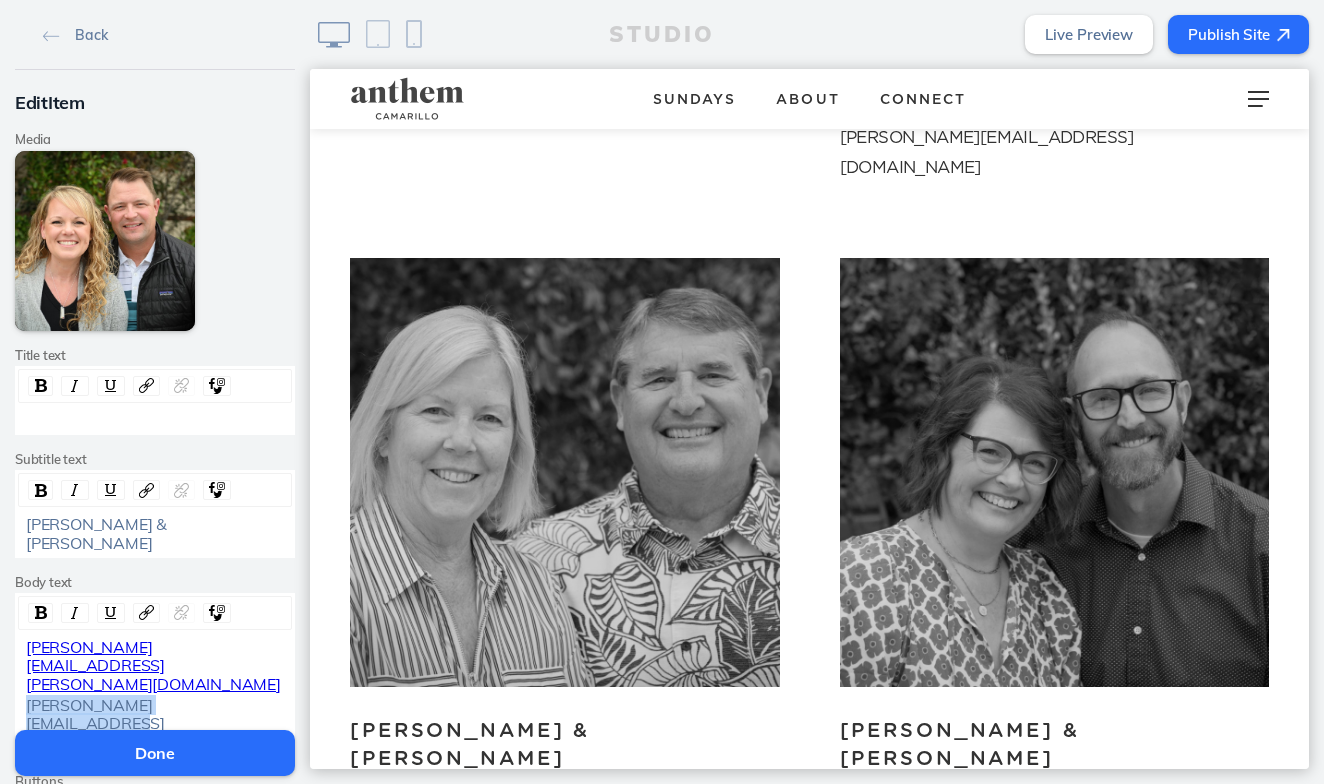 drag, startPoint x: 256, startPoint y: 637, endPoint x: 17, endPoint y: 638, distance: 239.00209 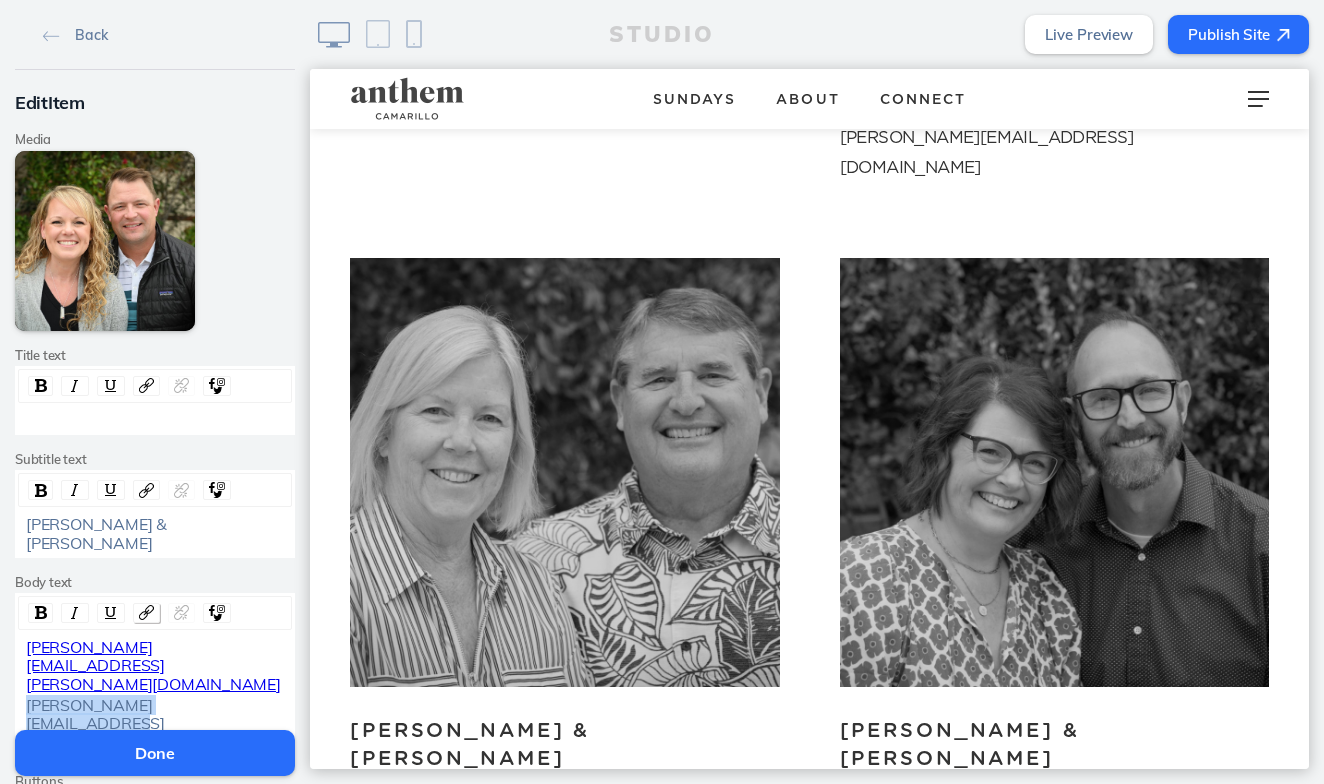 click 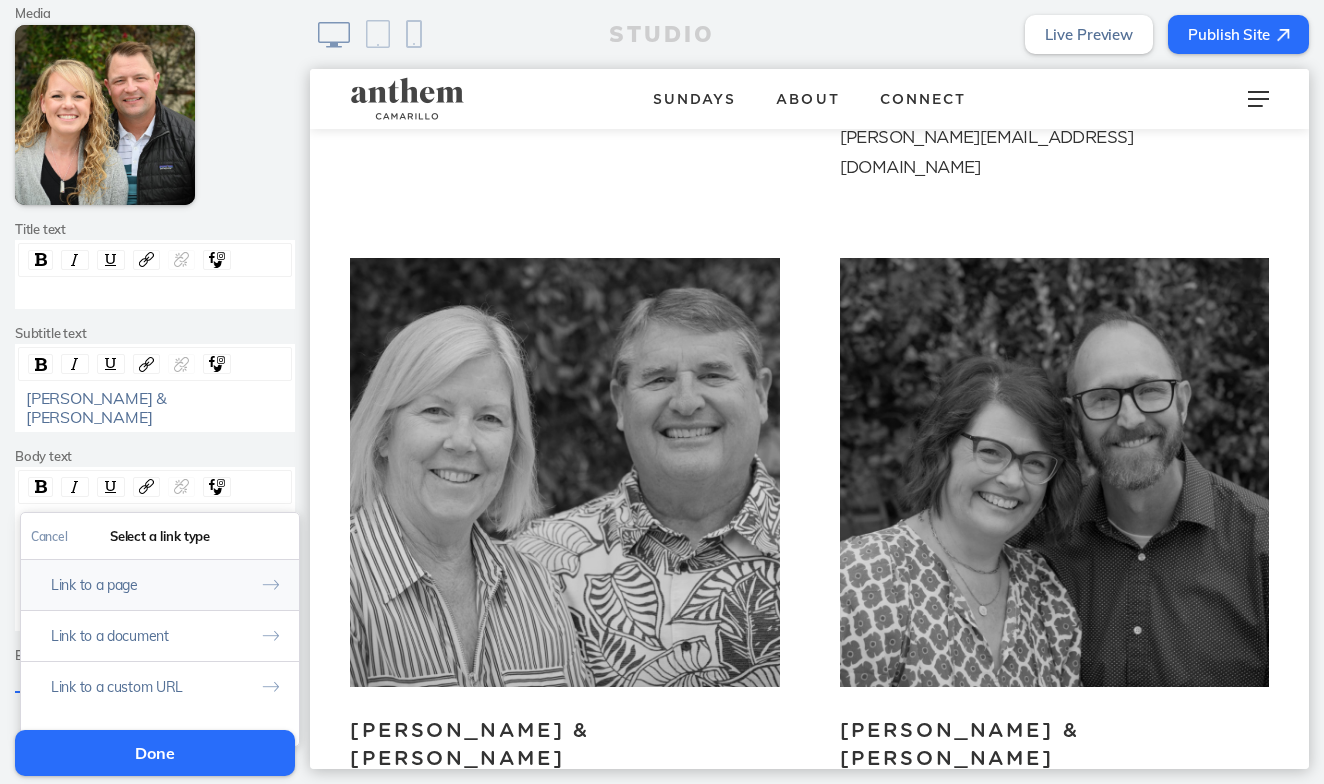 scroll, scrollTop: 142, scrollLeft: 0, axis: vertical 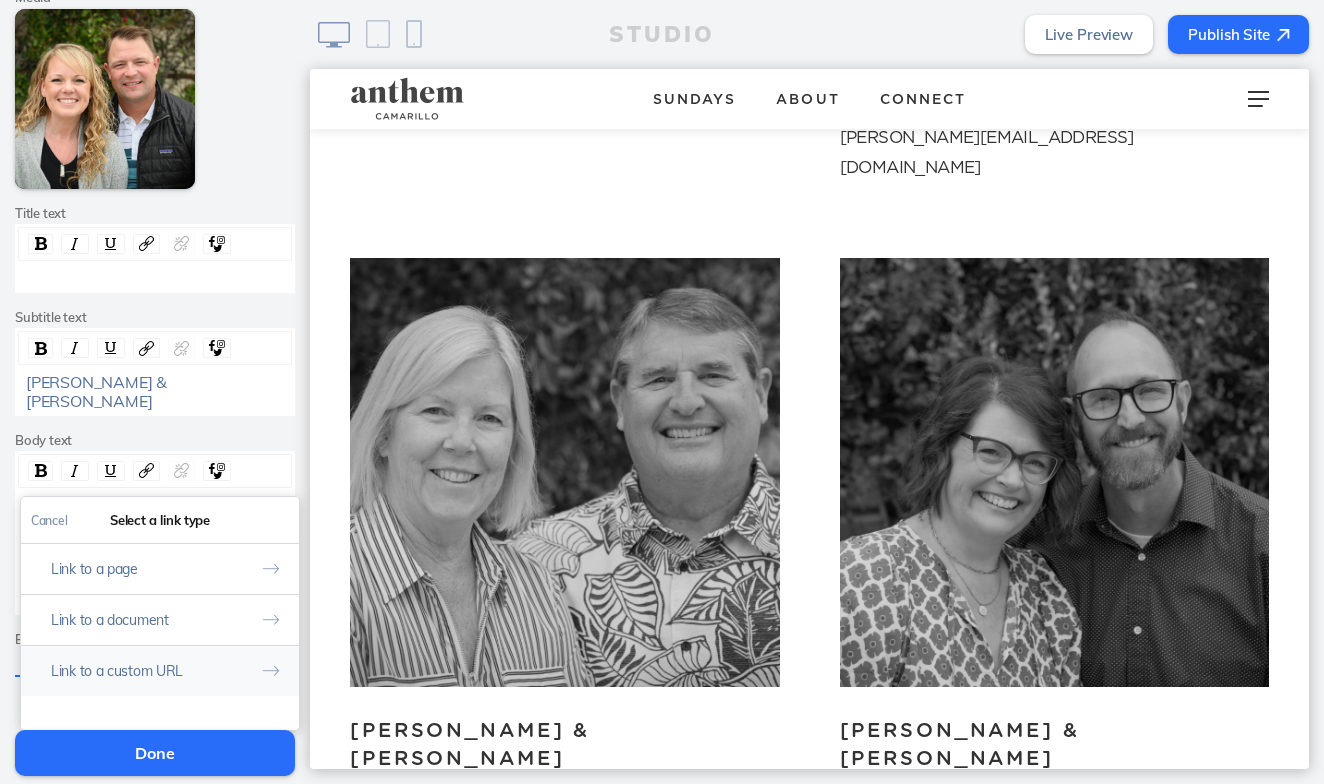 click on "Link to a custom URL" 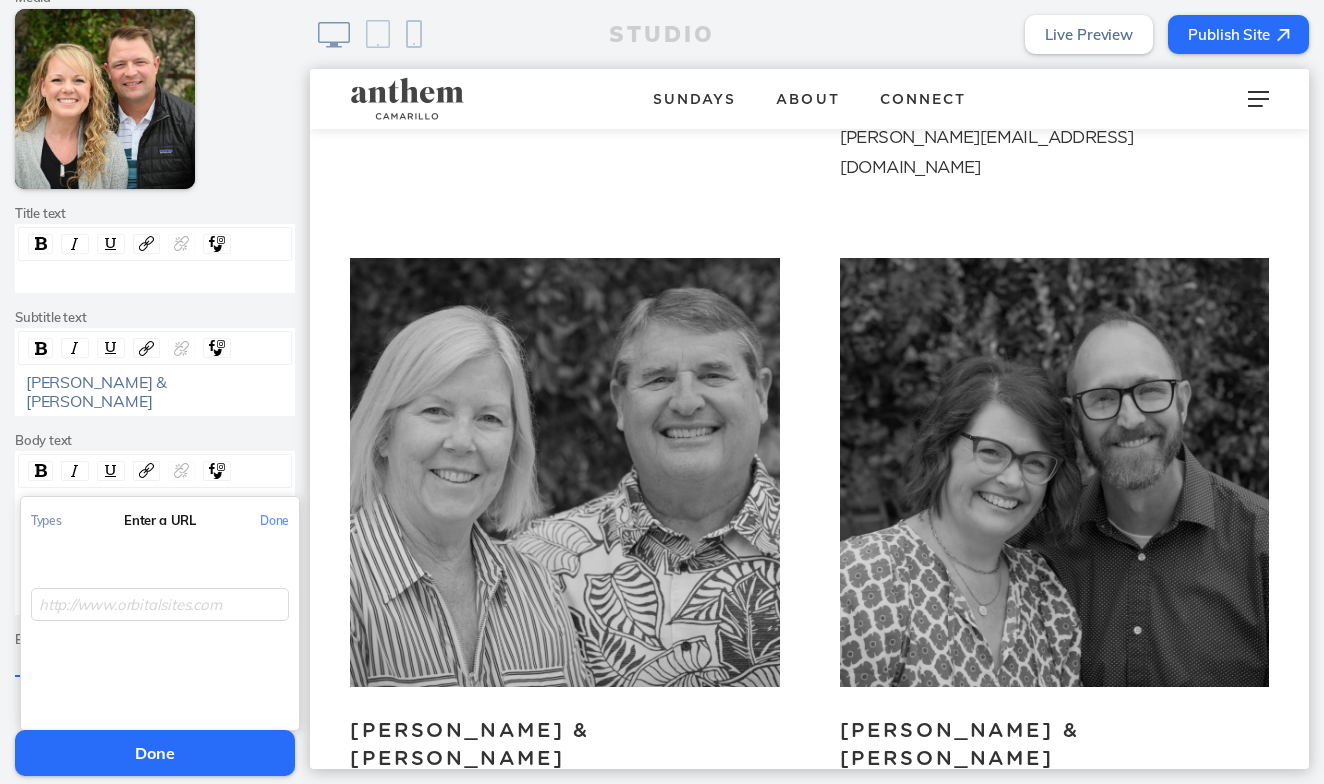 click 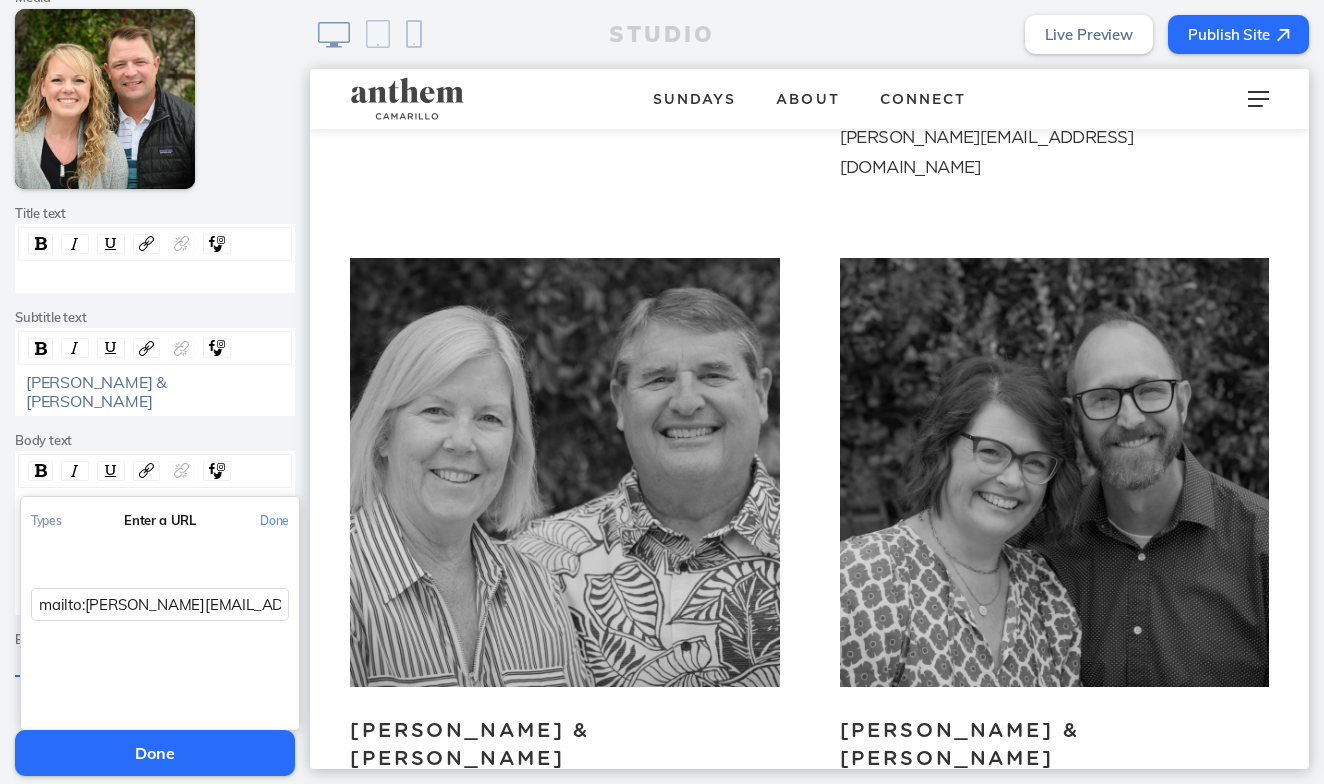 type on "mailto:[PERSON_NAME][EMAIL_ADDRESS][PERSON_NAME][DOMAIN_NAME]" 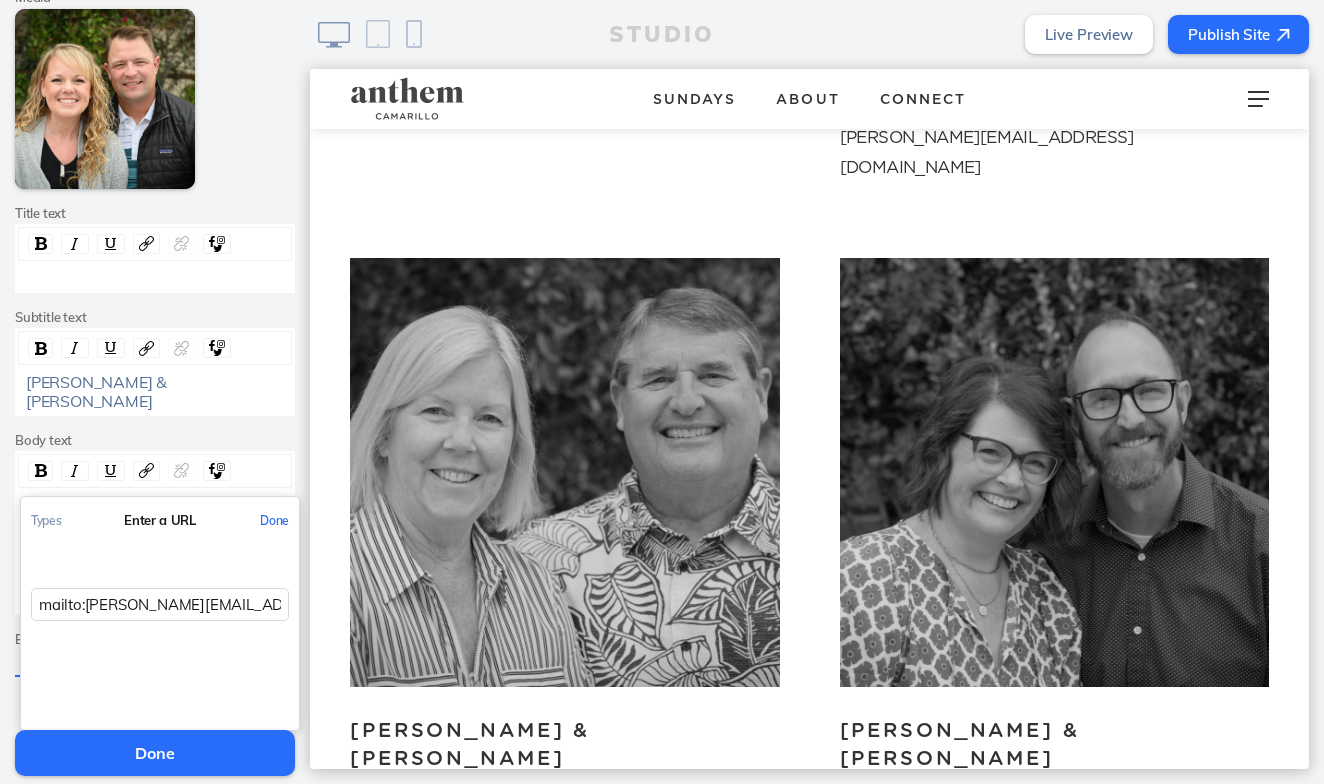 click on "Done" 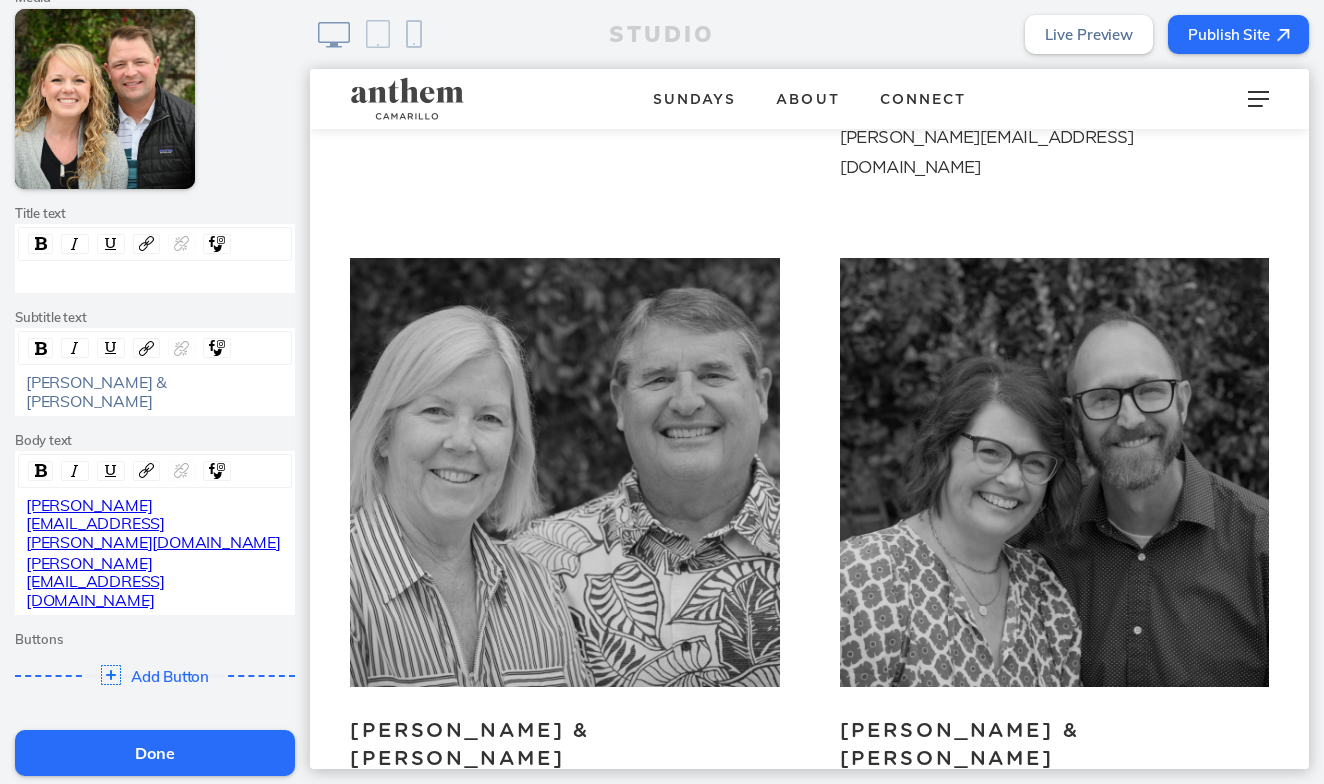 click on "[PERSON_NAME][EMAIL_ADDRESS][DOMAIN_NAME]" 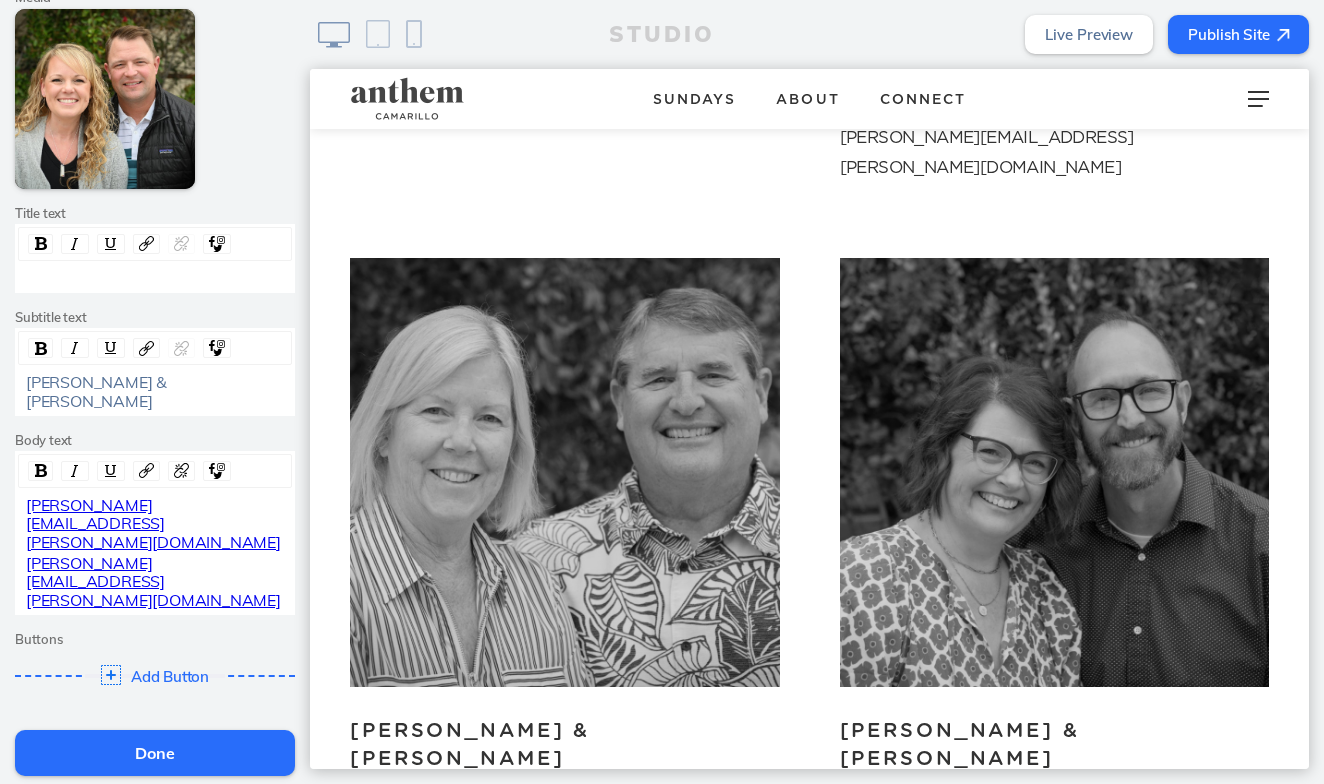 click on "Done" 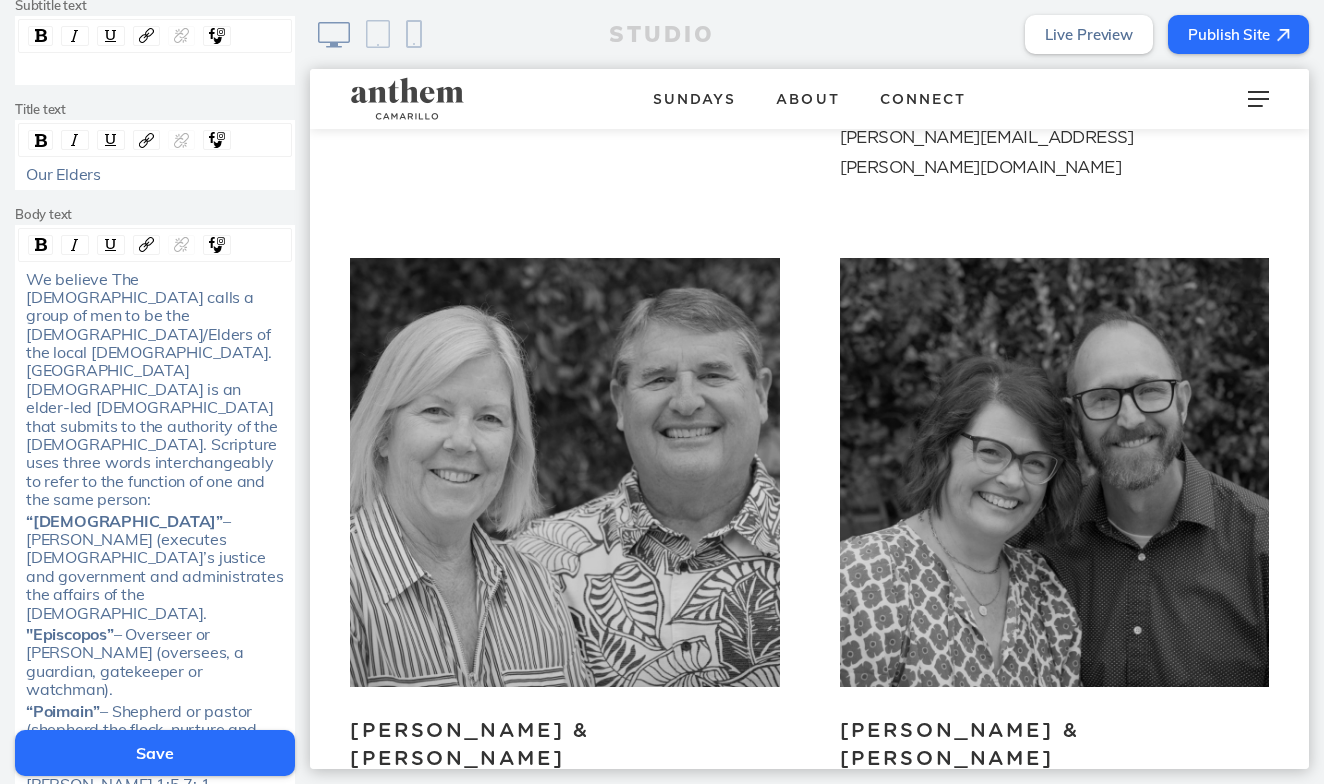scroll, scrollTop: 292, scrollLeft: 0, axis: vertical 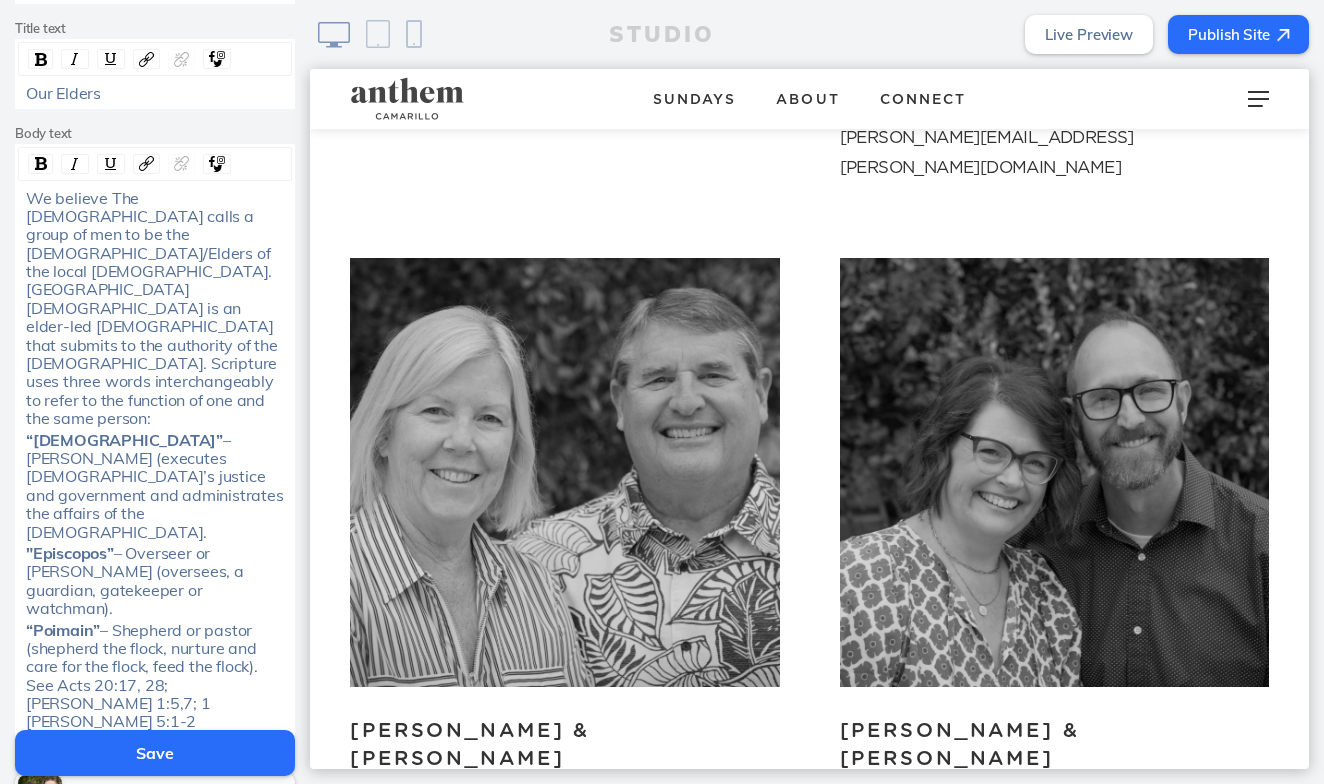 click on "[PERSON_NAME] & [PERSON_NAME]" 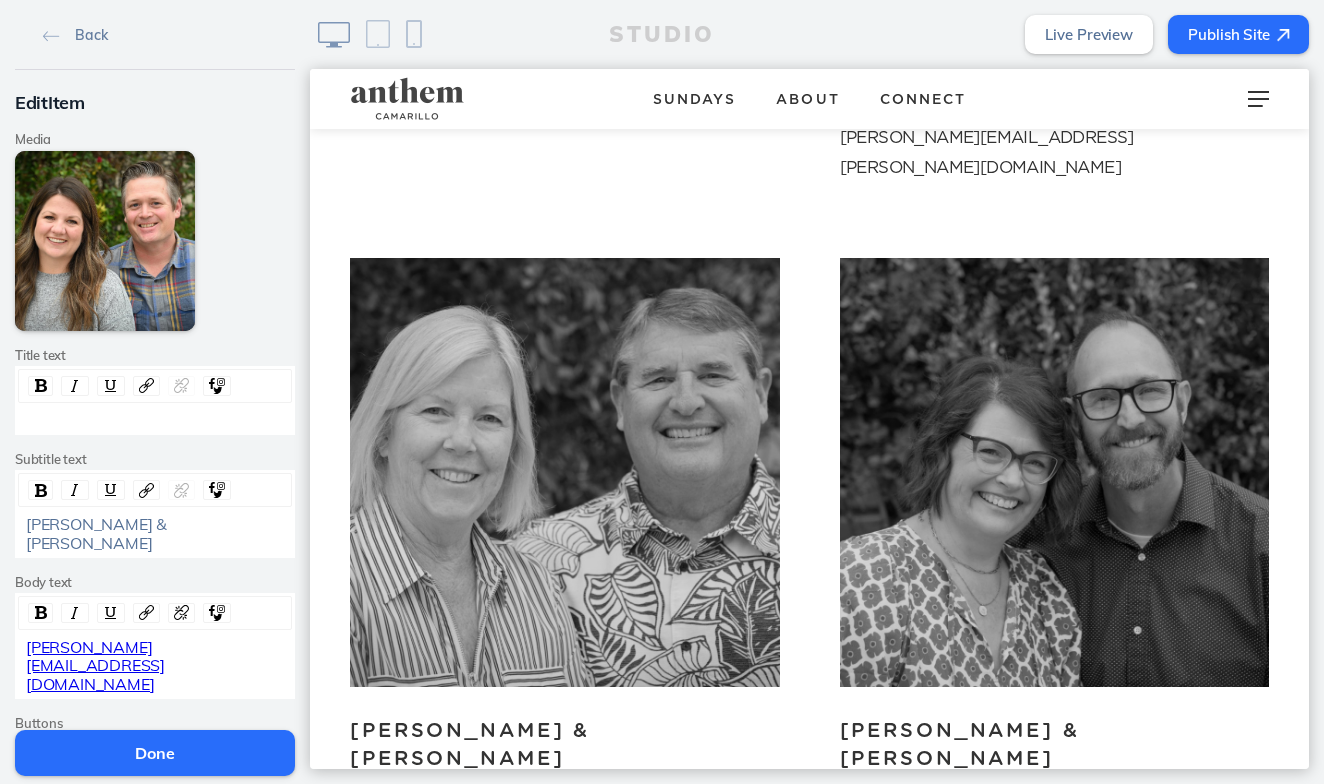 click on "[PERSON_NAME][EMAIL_ADDRESS][DOMAIN_NAME]" 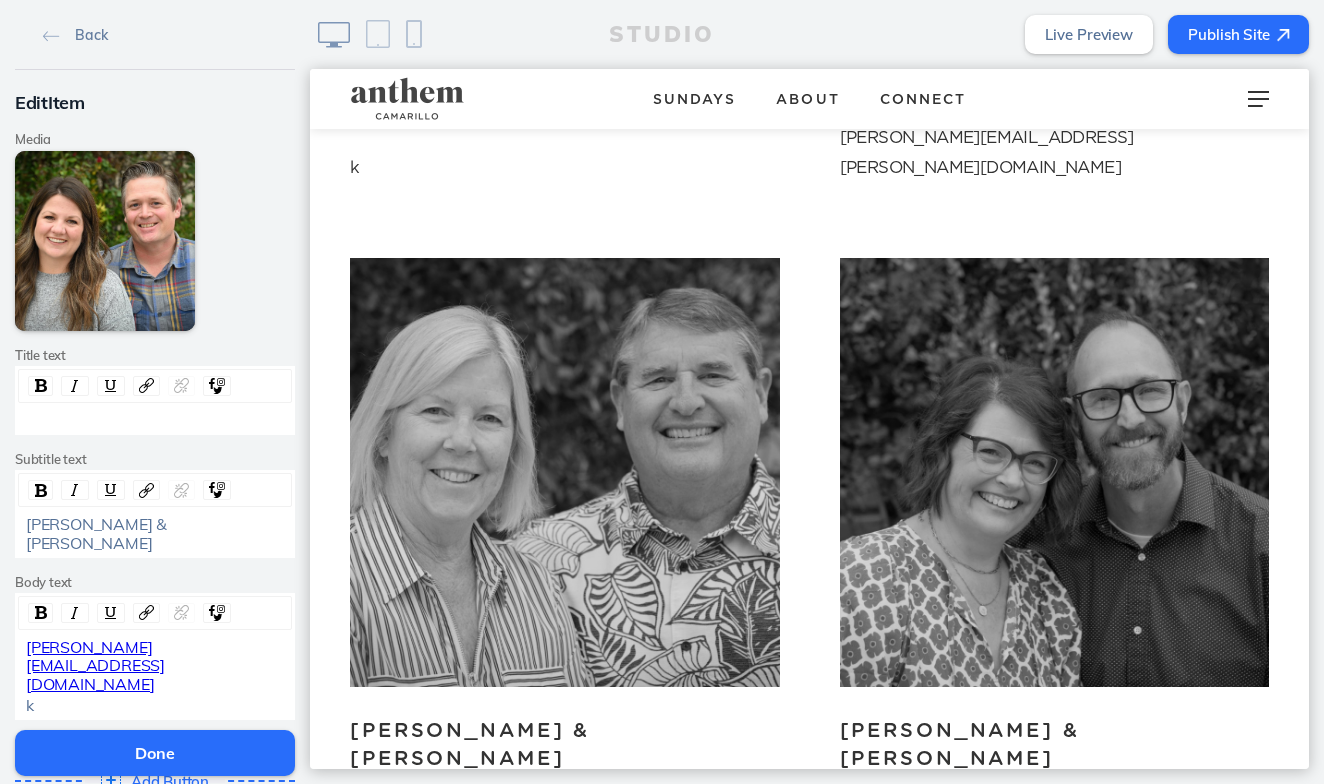 type 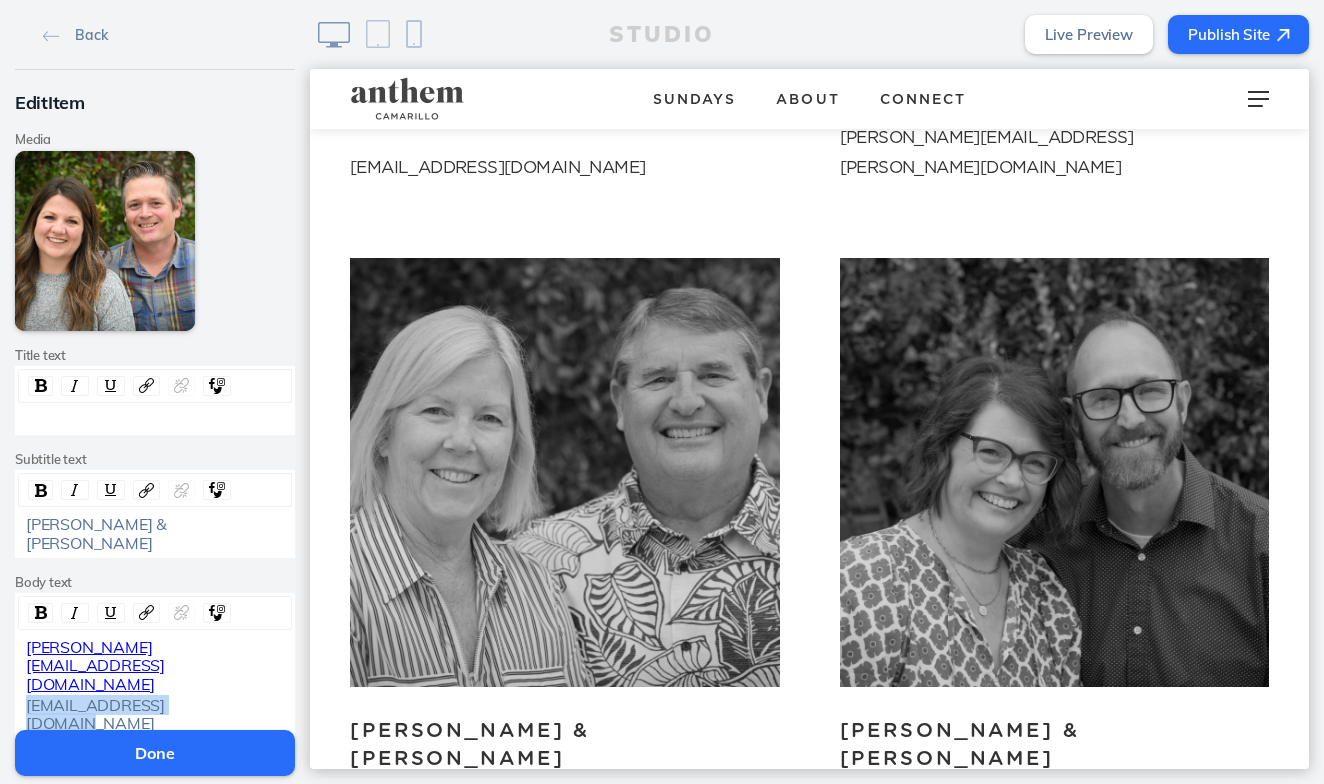 drag, startPoint x: 232, startPoint y: 649, endPoint x: 18, endPoint y: 649, distance: 214 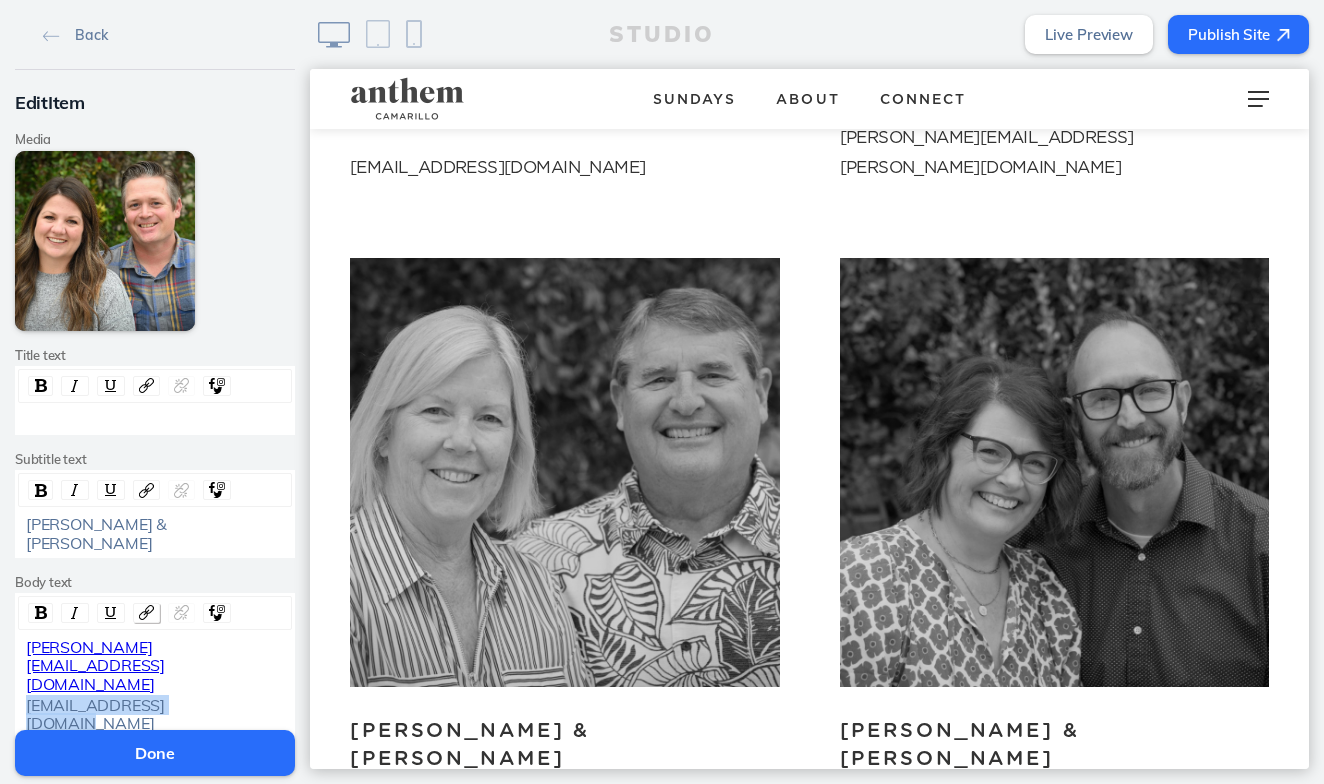 click 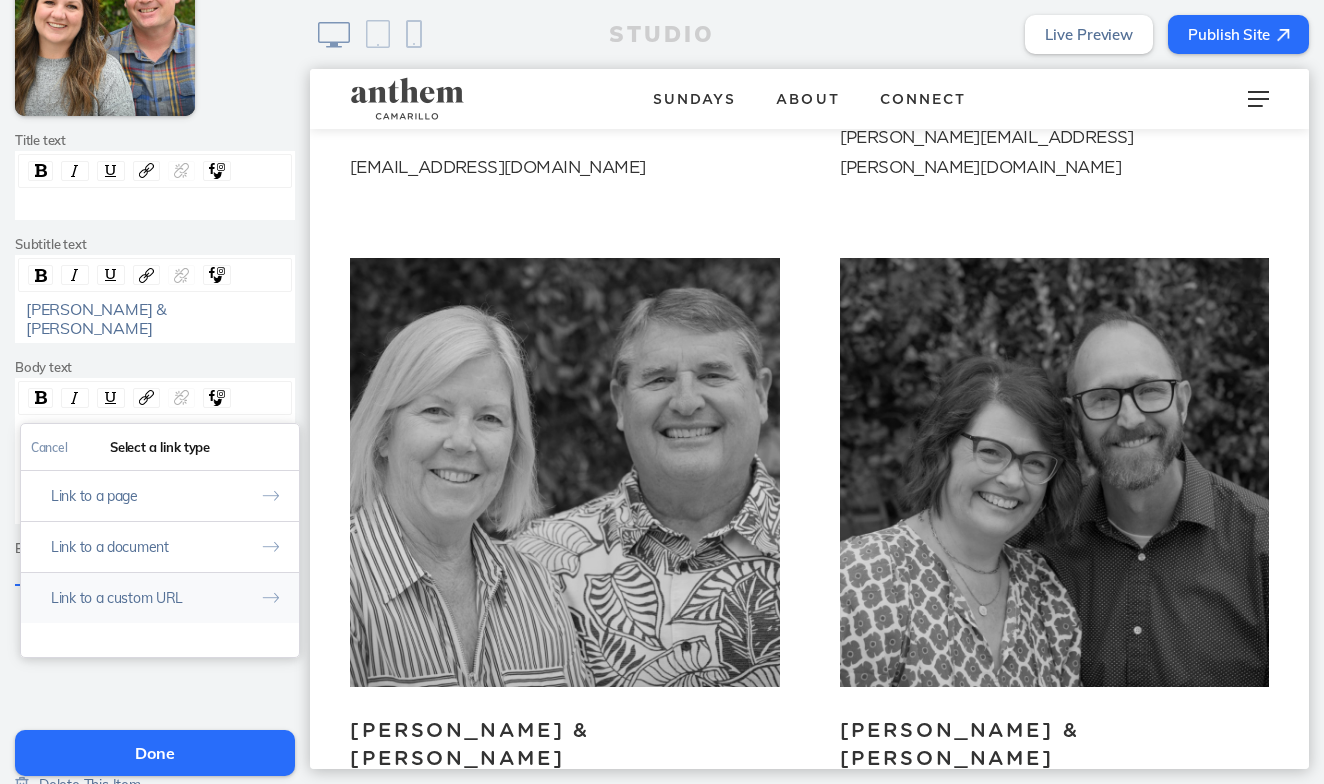 scroll, scrollTop: 214, scrollLeft: 0, axis: vertical 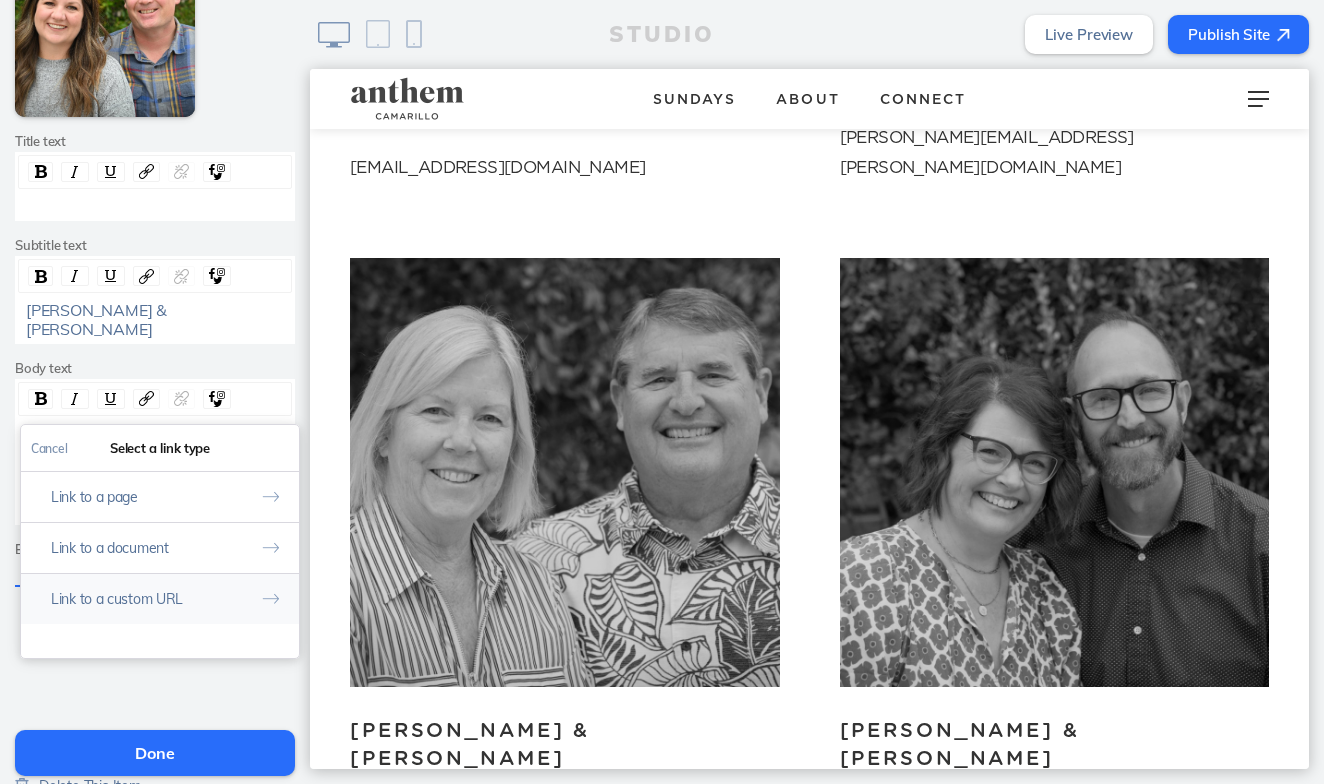 click on "Link to a custom URL" 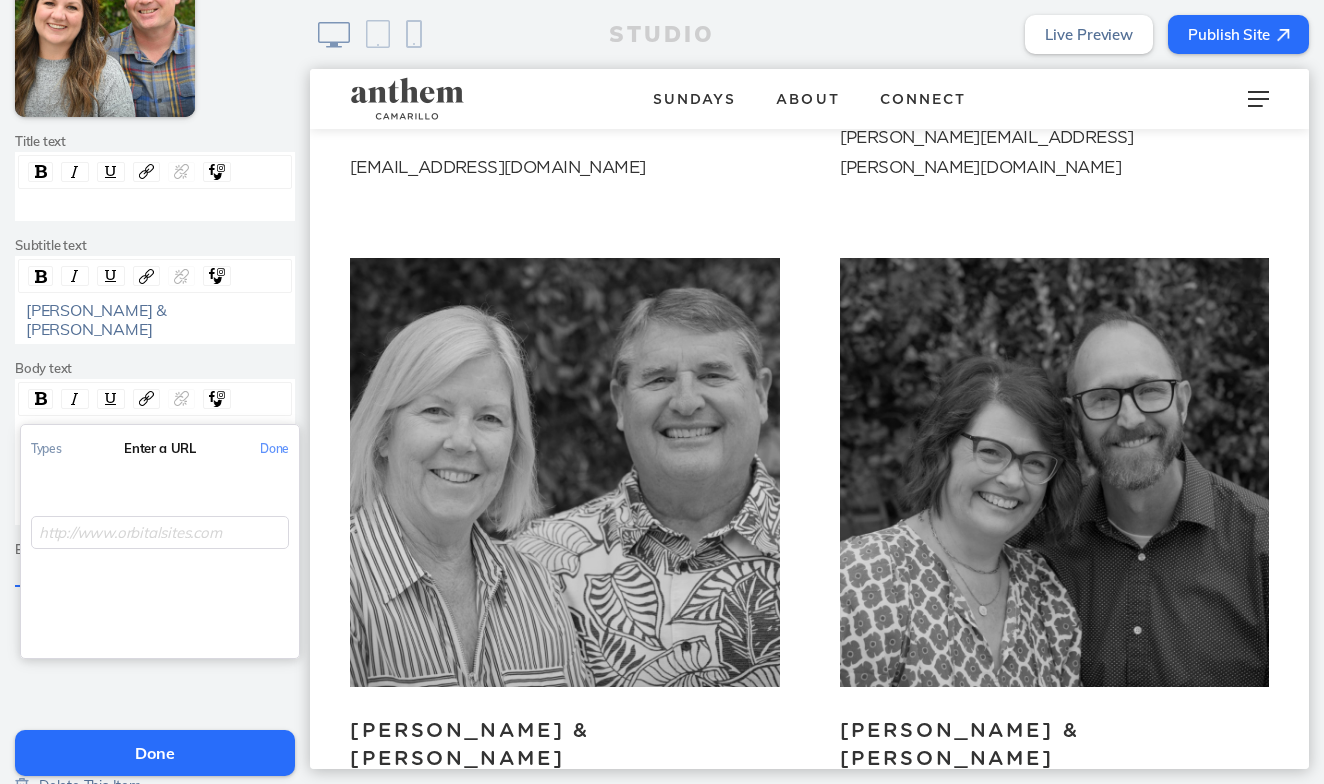 click 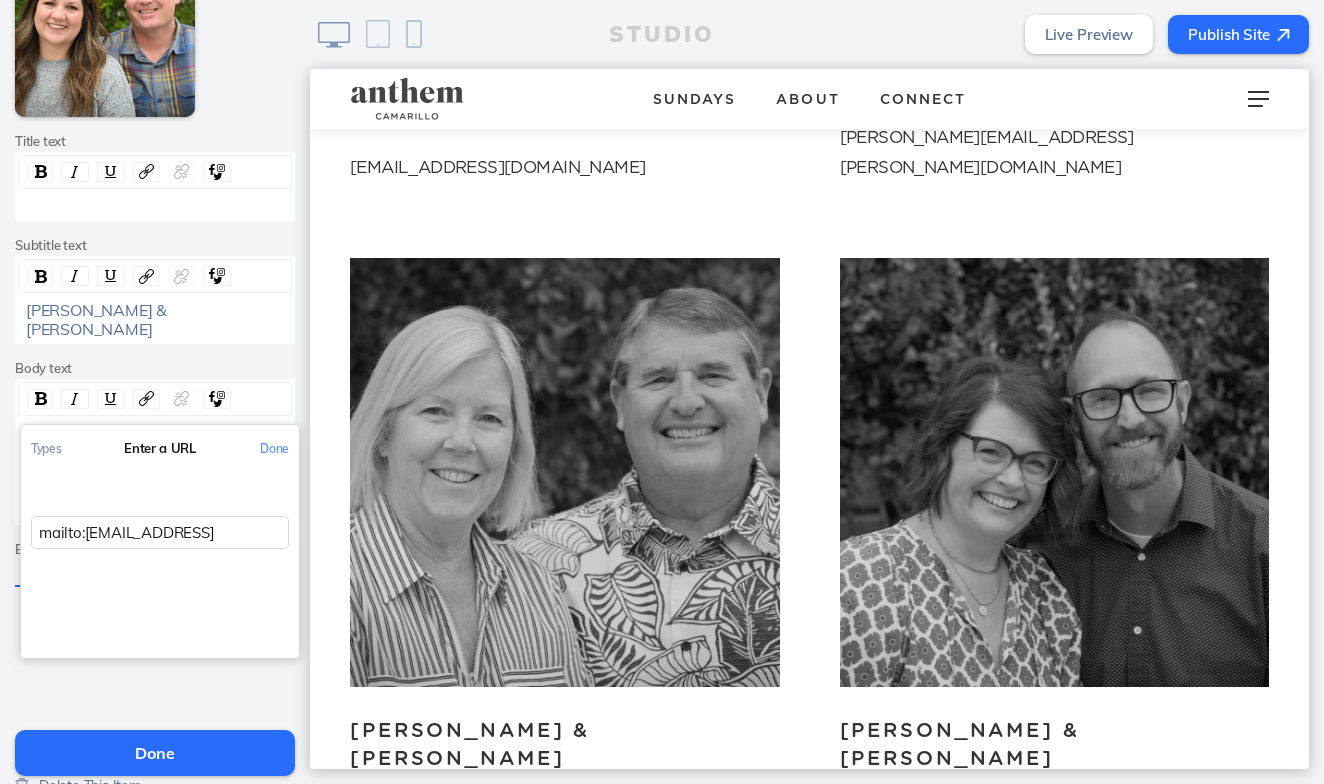 type on "mailto:[EMAIL_ADDRESS][DOMAIN_NAME]" 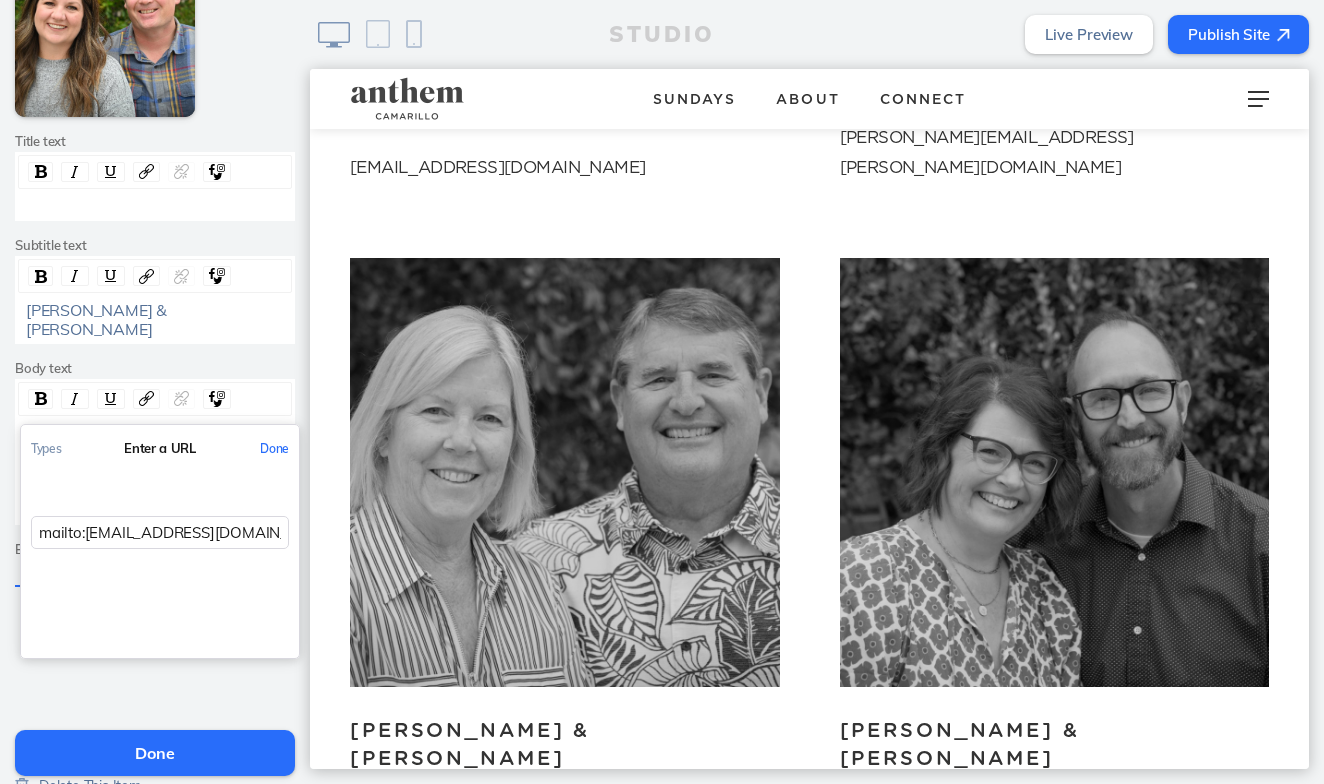 click on "Done" 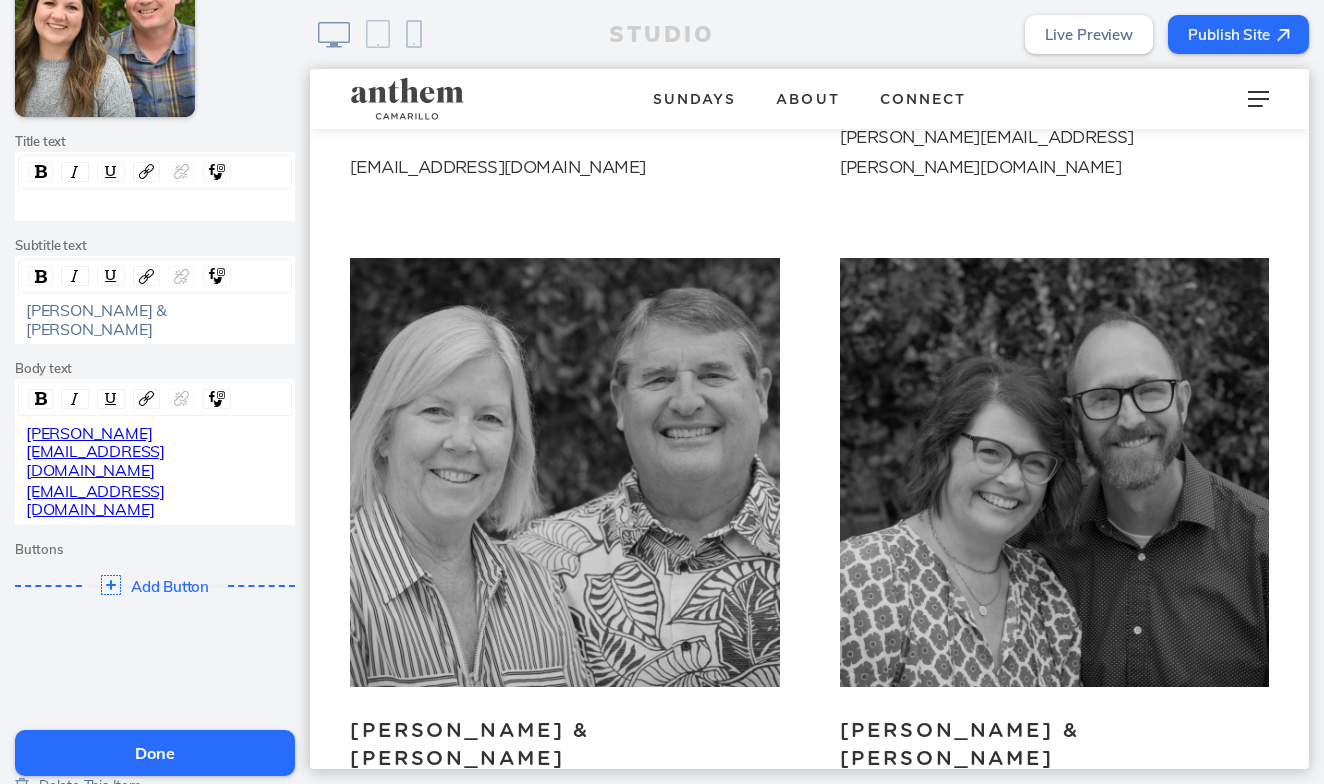 click on "Done" 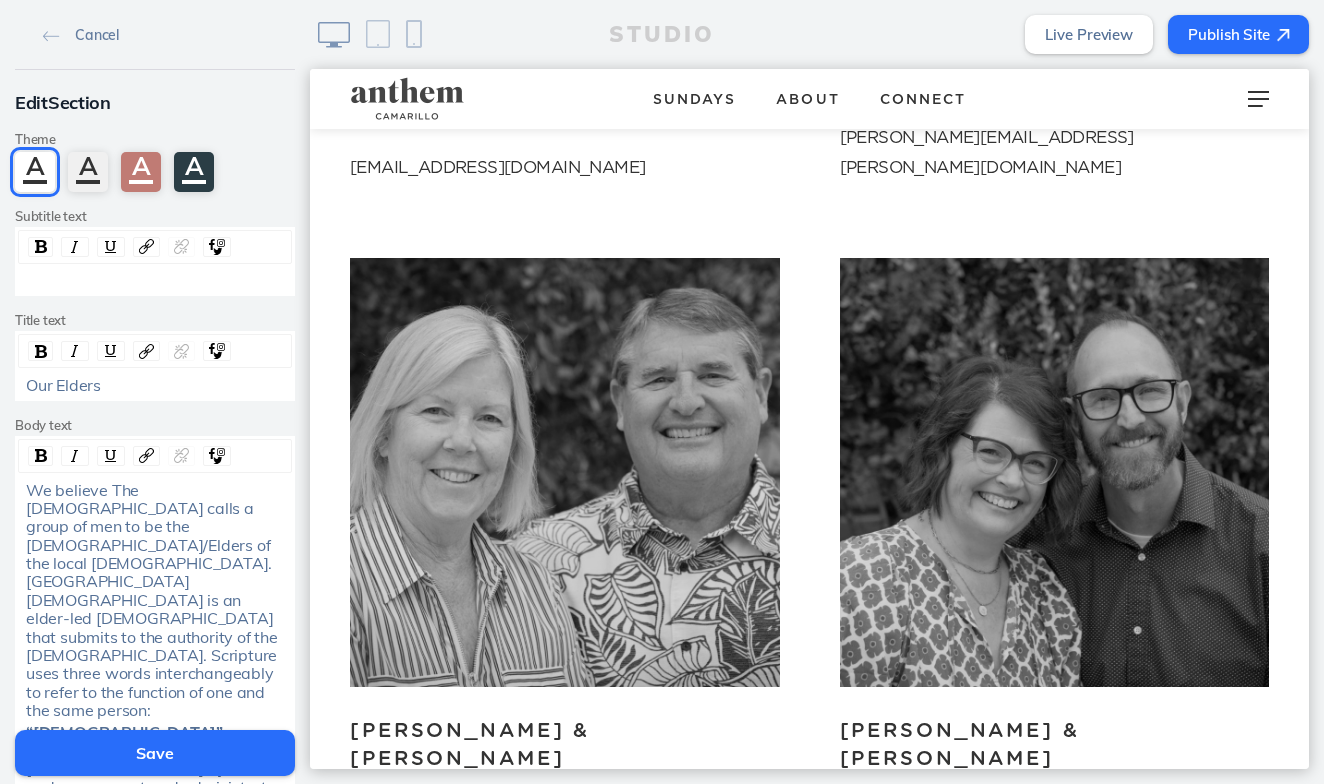 click on "Save" 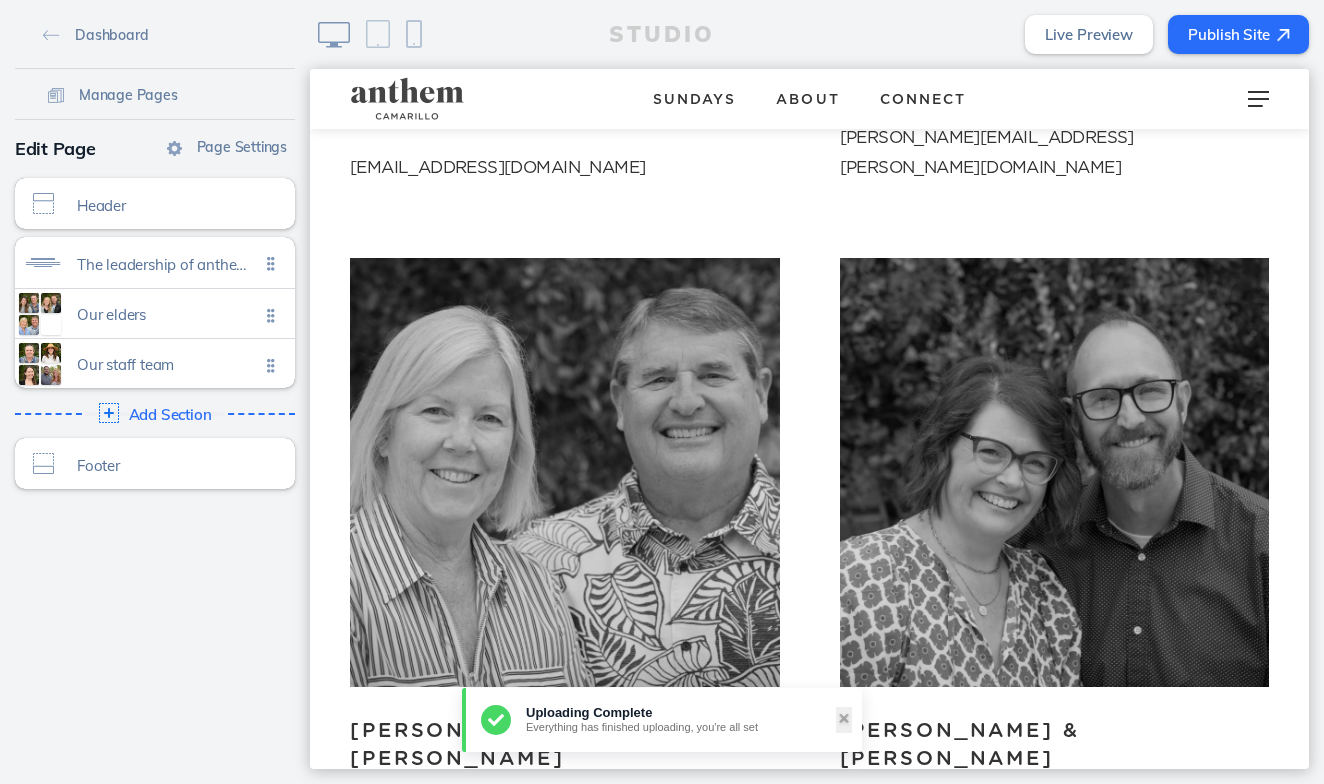 click on "Publish Site" 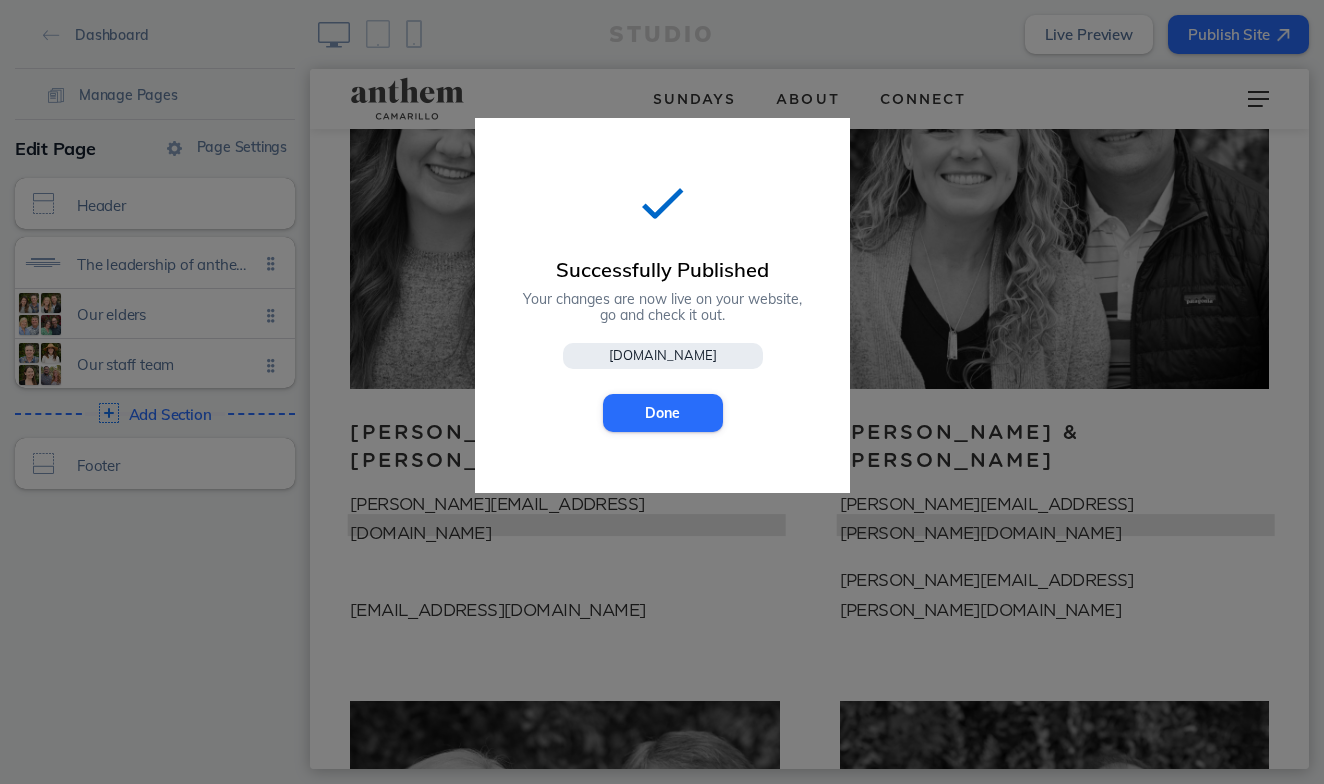 scroll, scrollTop: 1407, scrollLeft: 0, axis: vertical 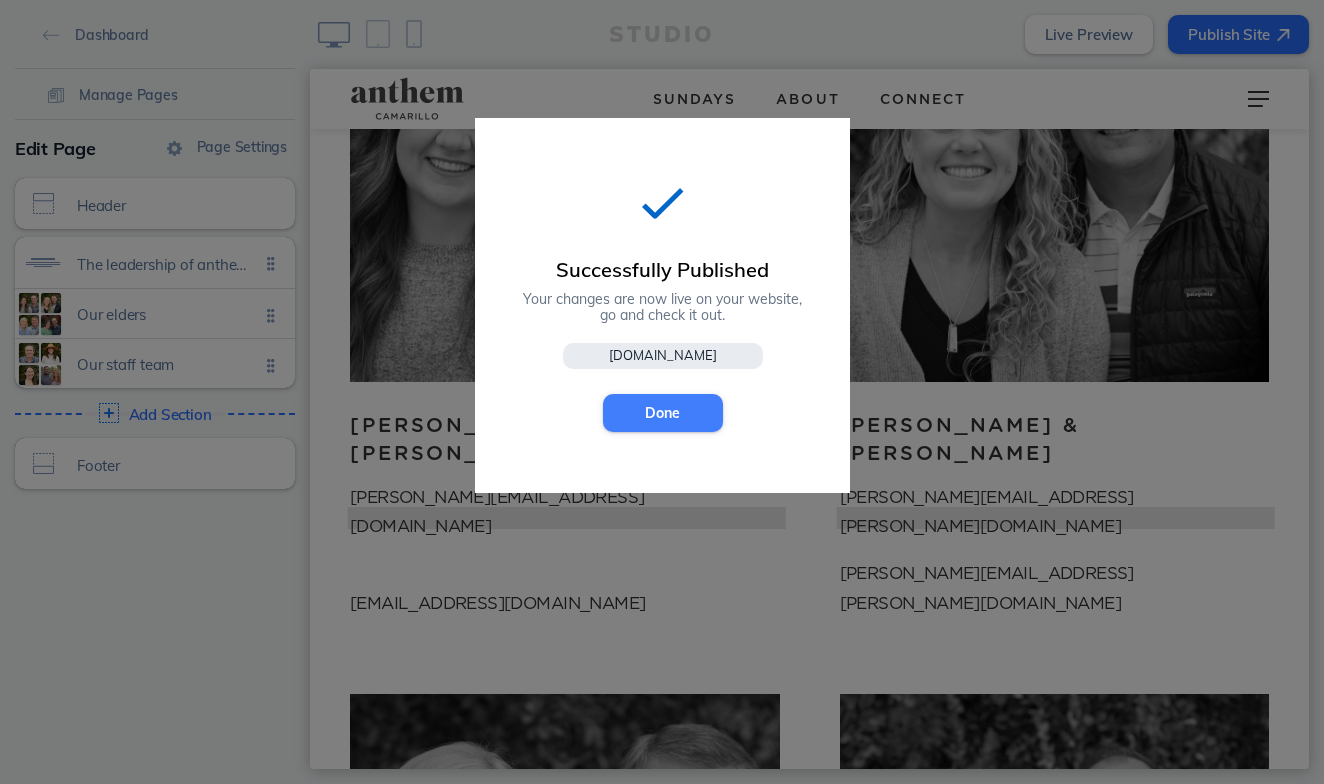 click on "Done" 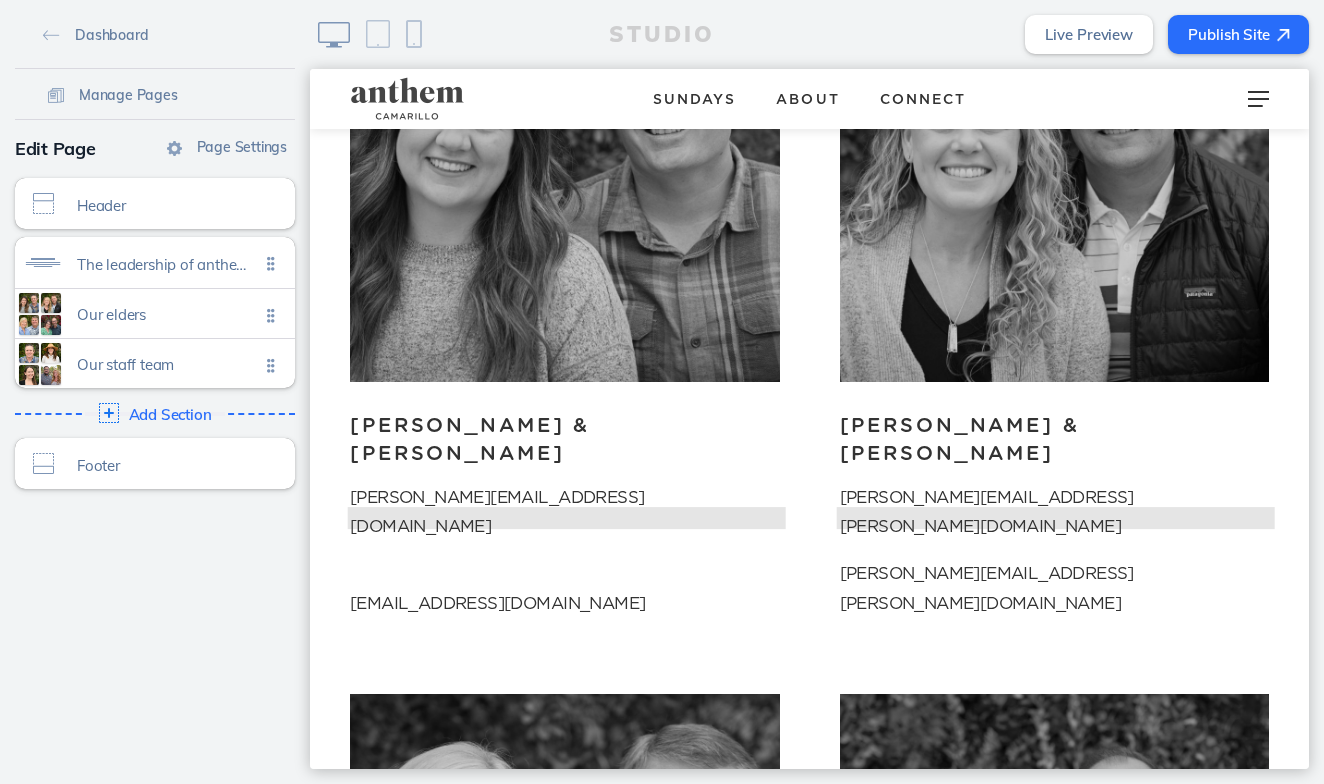 click on "Publish Site" 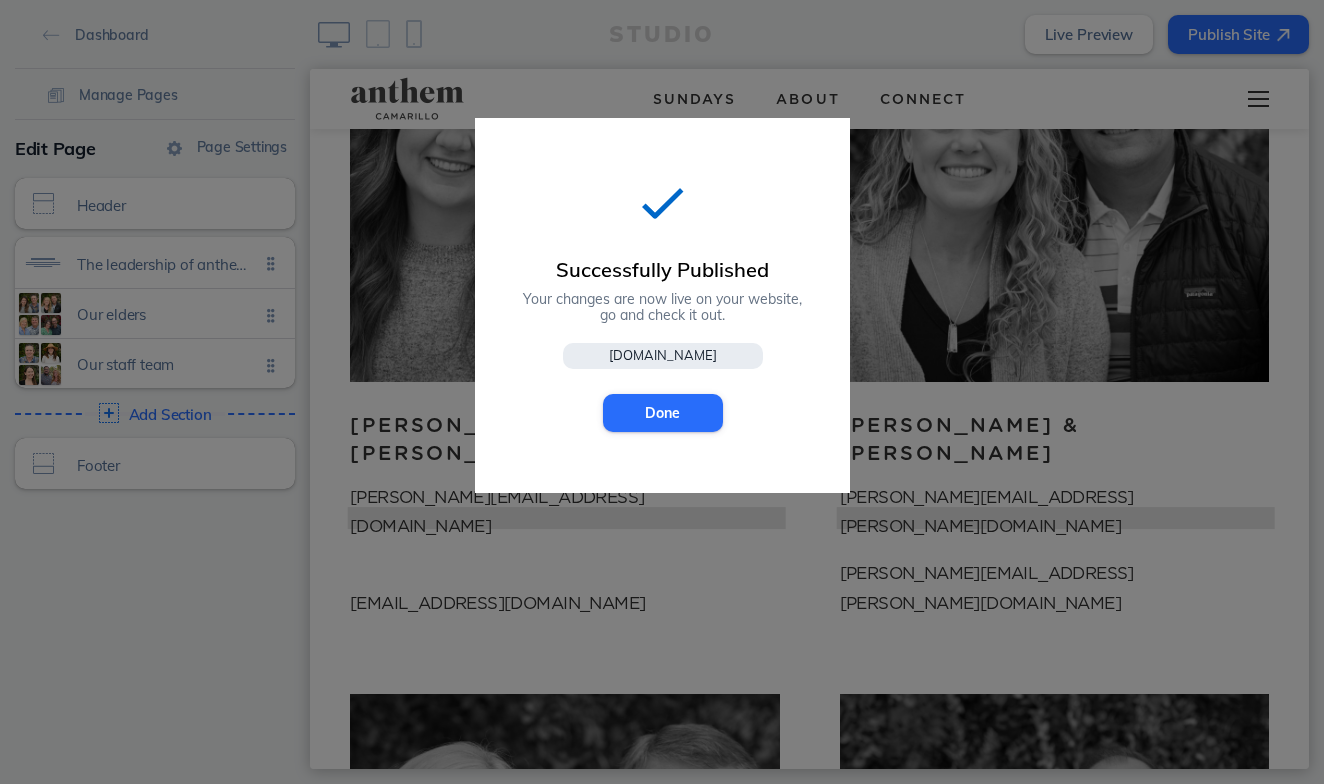 click at bounding box center (1258, 99) 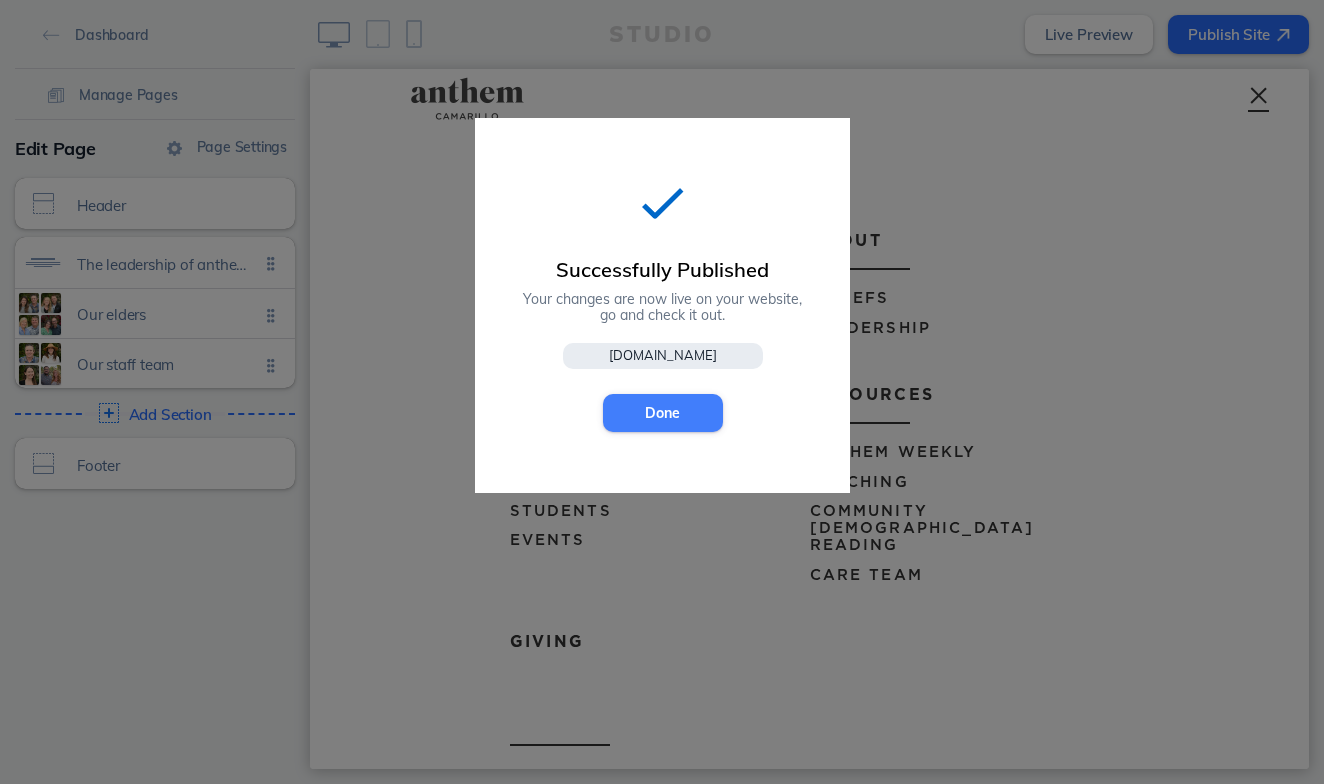 click on "Done" 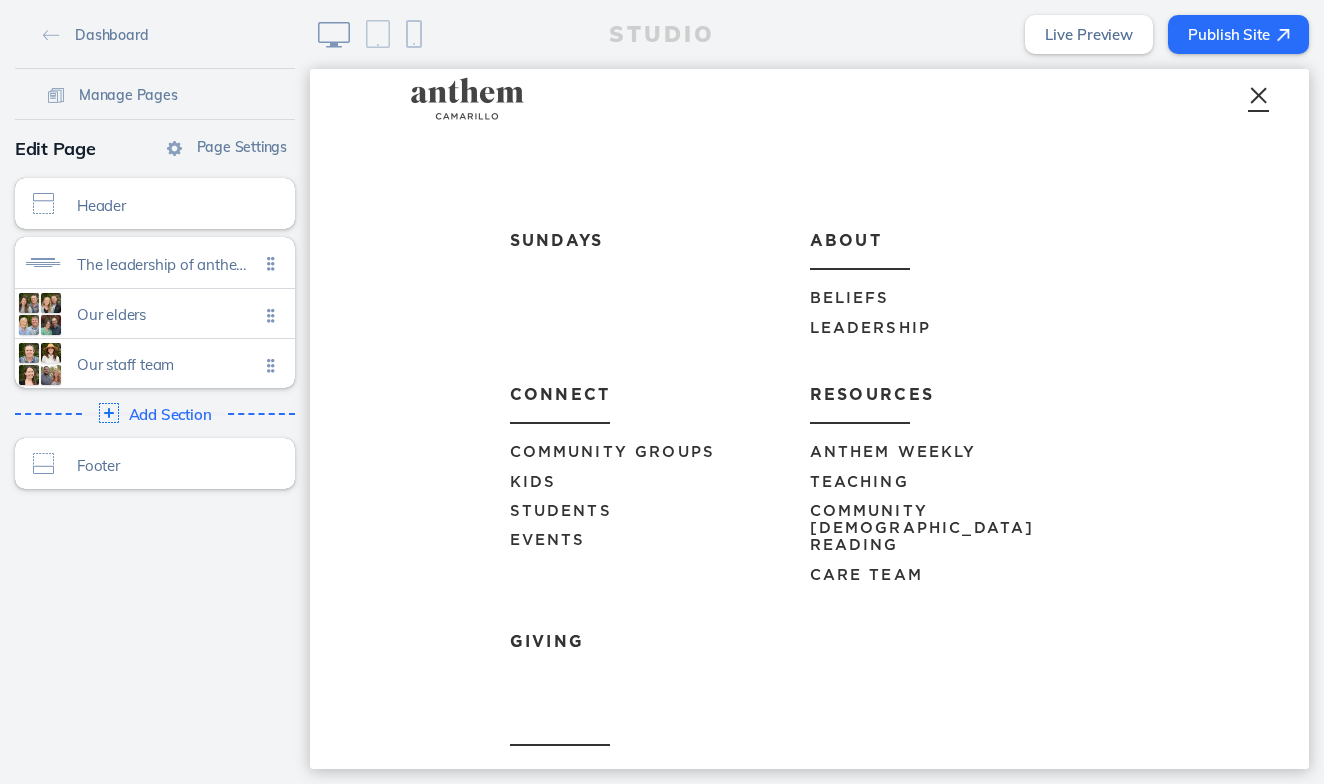 click on "Resources" at bounding box center (960, 393) 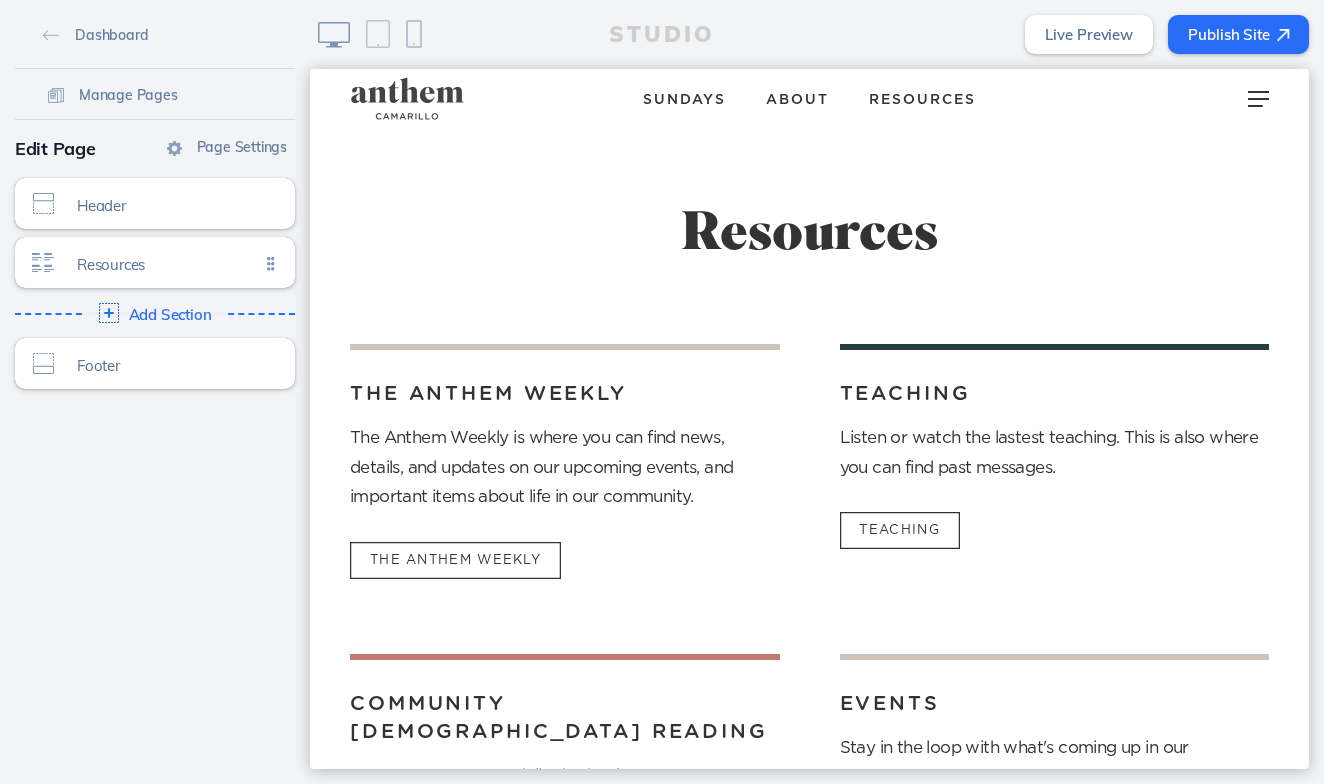 scroll, scrollTop: 0, scrollLeft: 0, axis: both 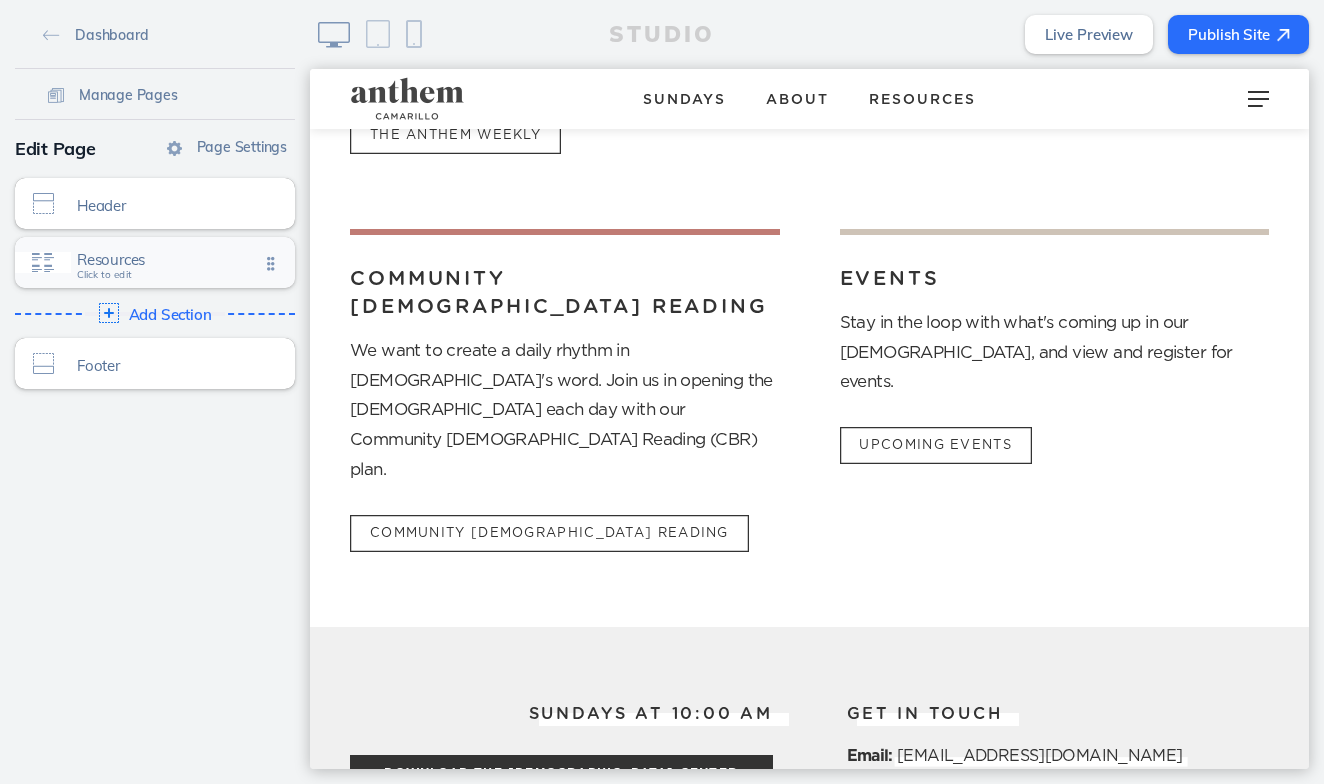 click on "Resources" 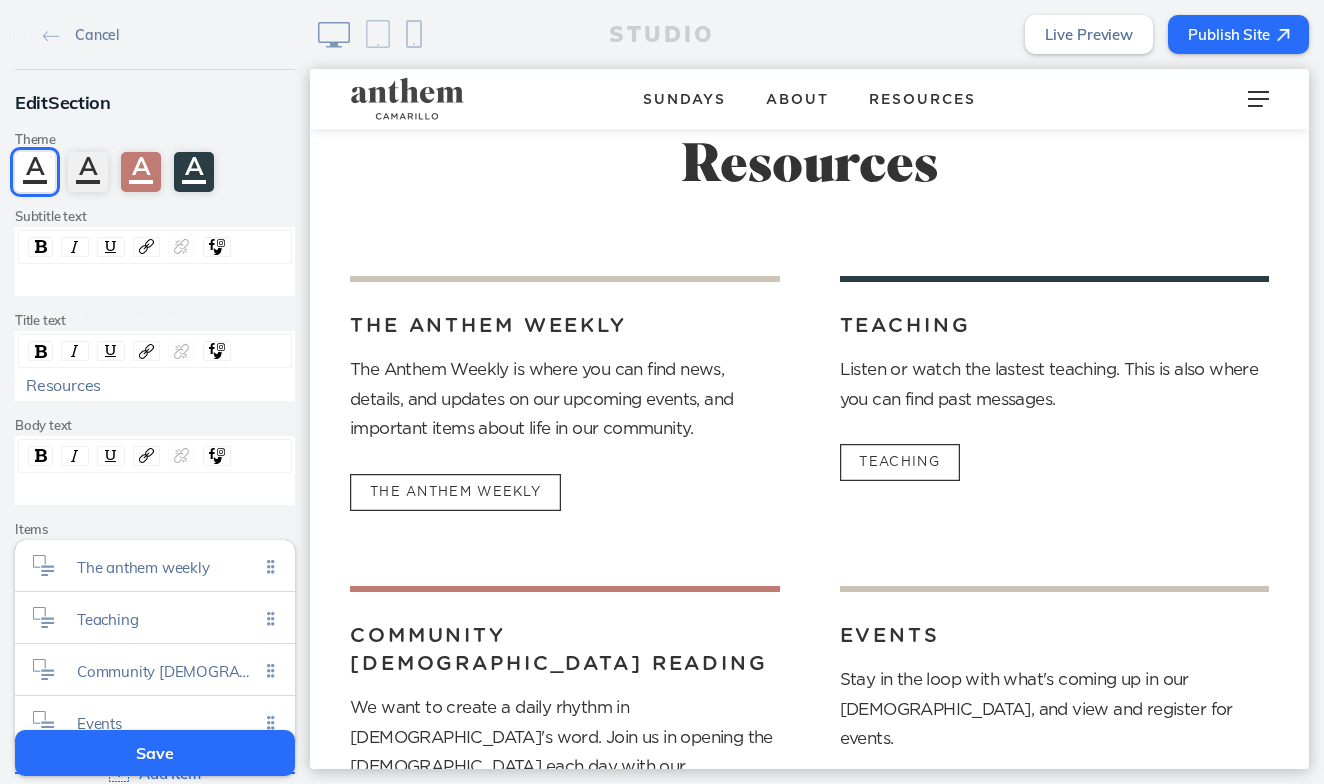 scroll, scrollTop: 14, scrollLeft: 0, axis: vertical 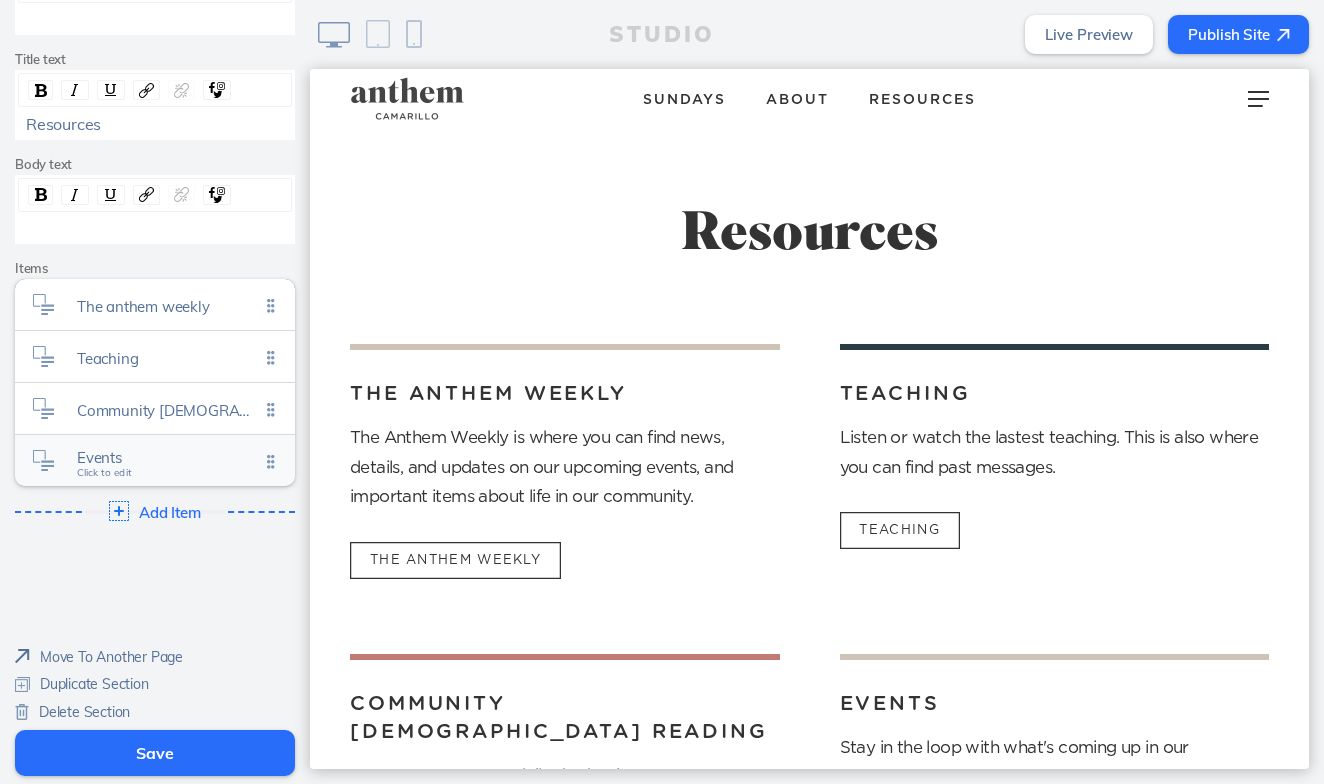 click on "Events" 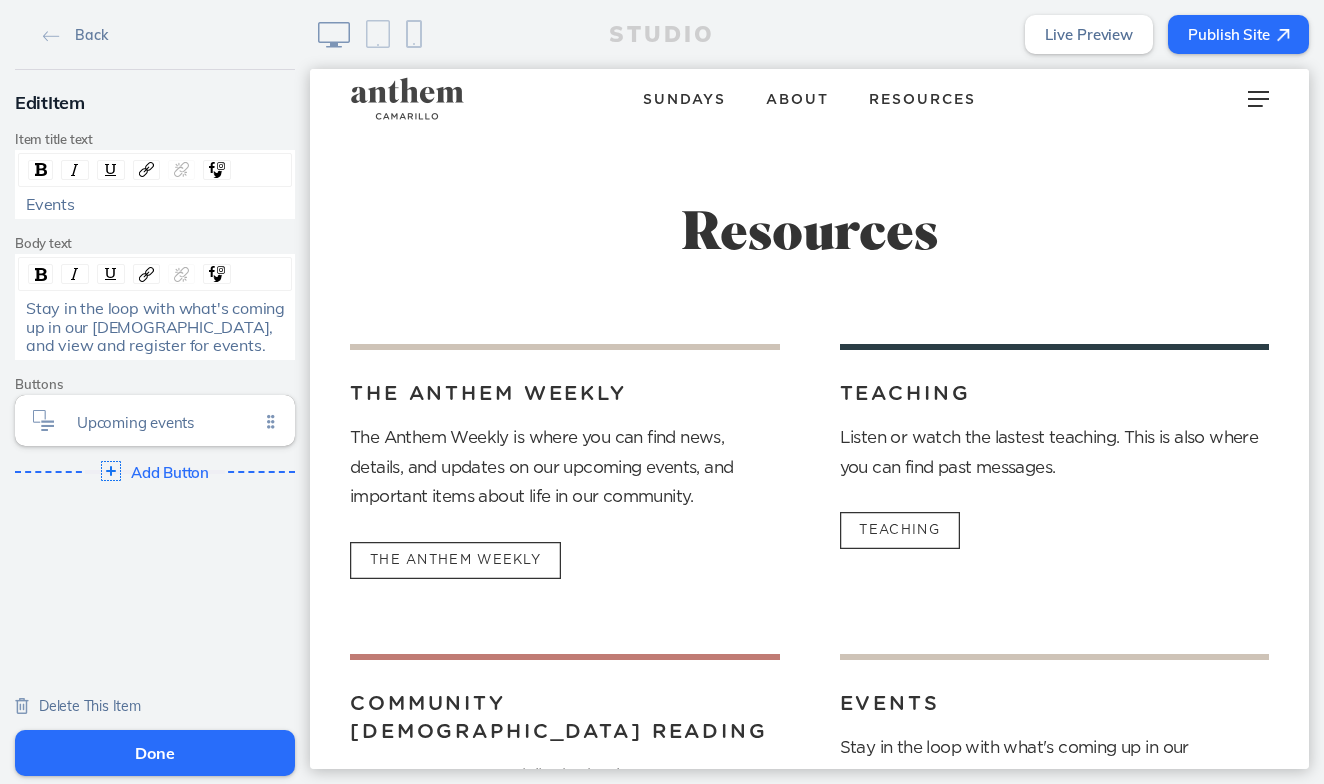 click on "Edit  Item Item title text Events Body text Stay in the loop with what's coming up in our [DEMOGRAPHIC_DATA], and view and register for events.  Buttons Upcoming events Click to edit Add Button Click to edit" 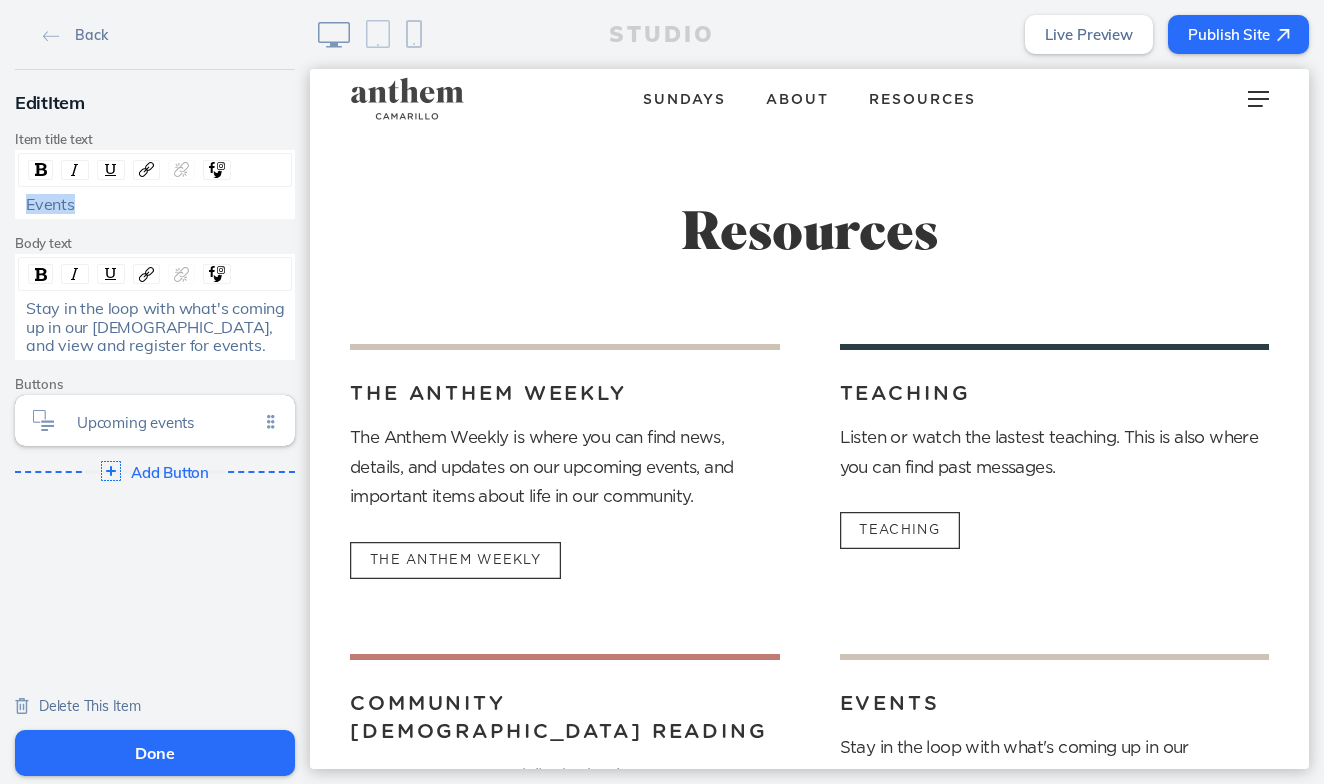 drag, startPoint x: 83, startPoint y: 204, endPoint x: -7, endPoint y: 204, distance: 90 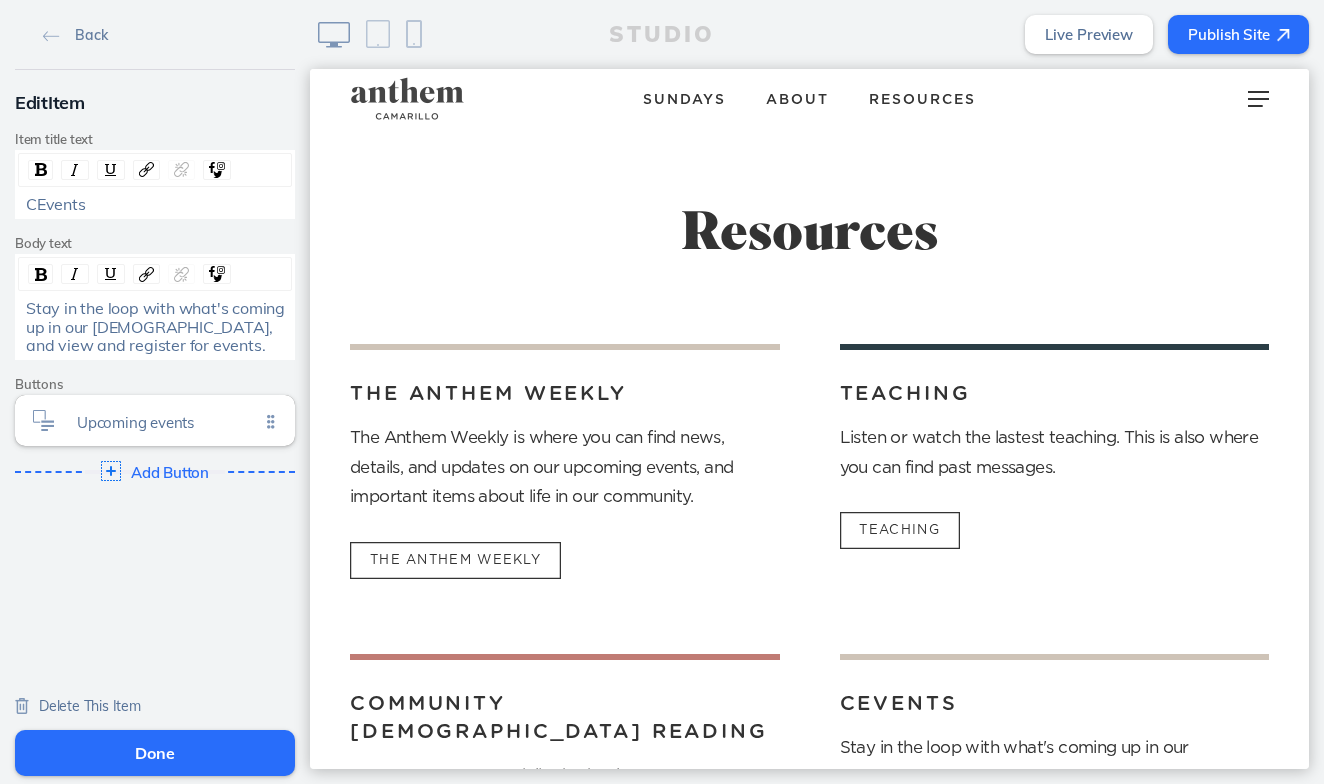 type 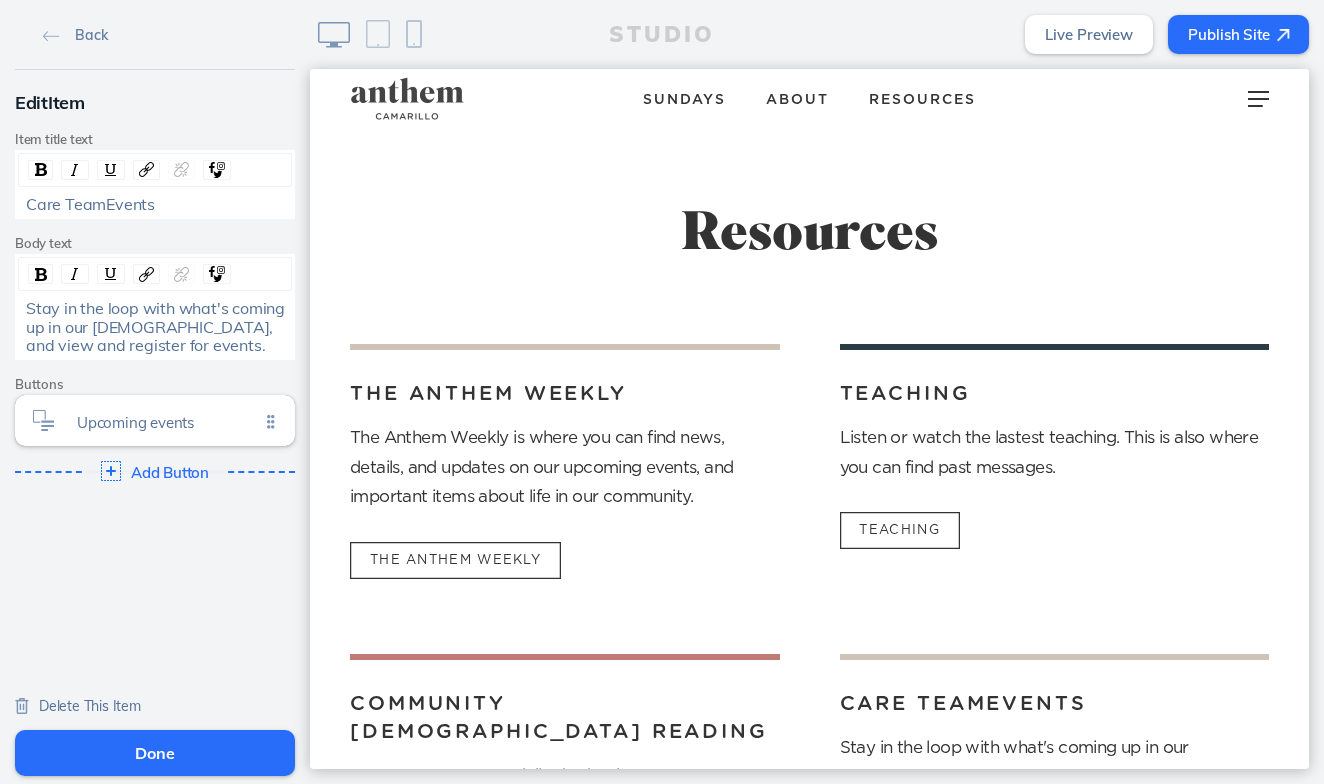 click on "Care TeamEvents" 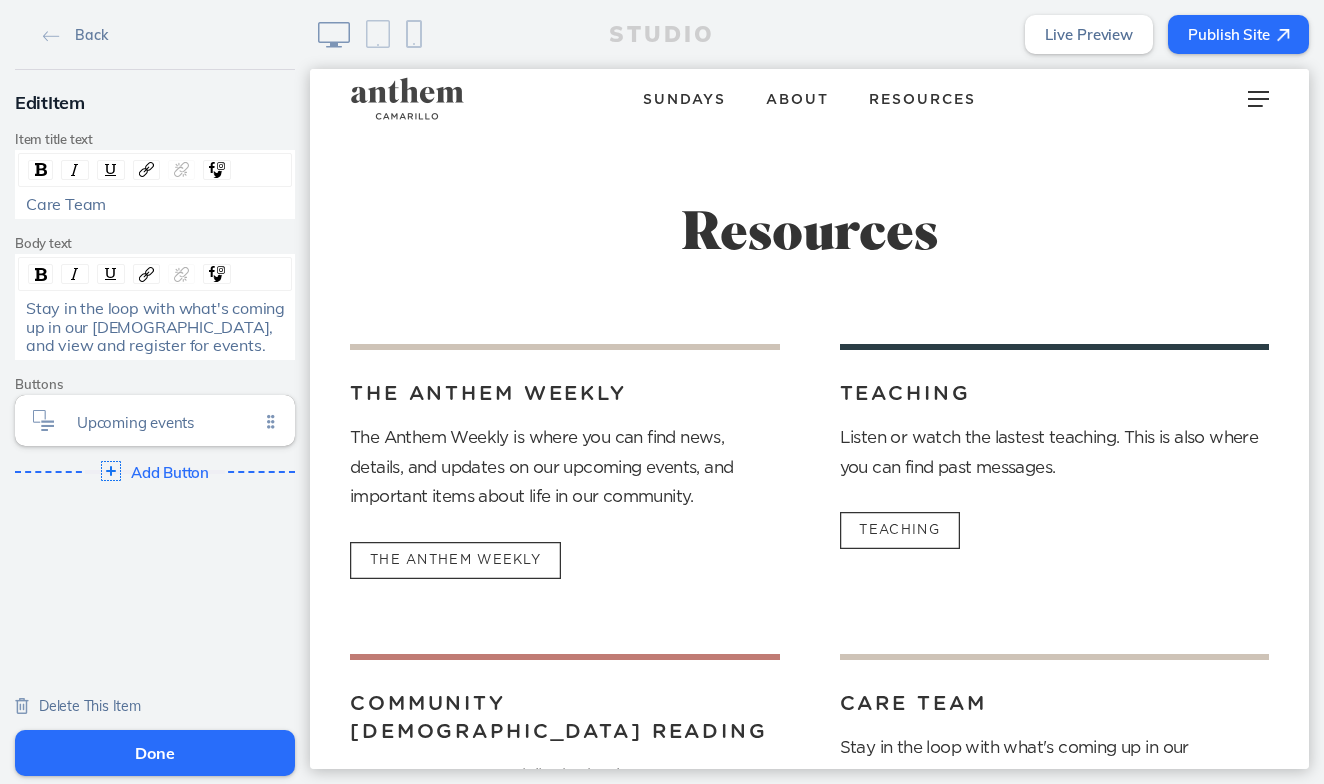 scroll, scrollTop: 0, scrollLeft: 0, axis: both 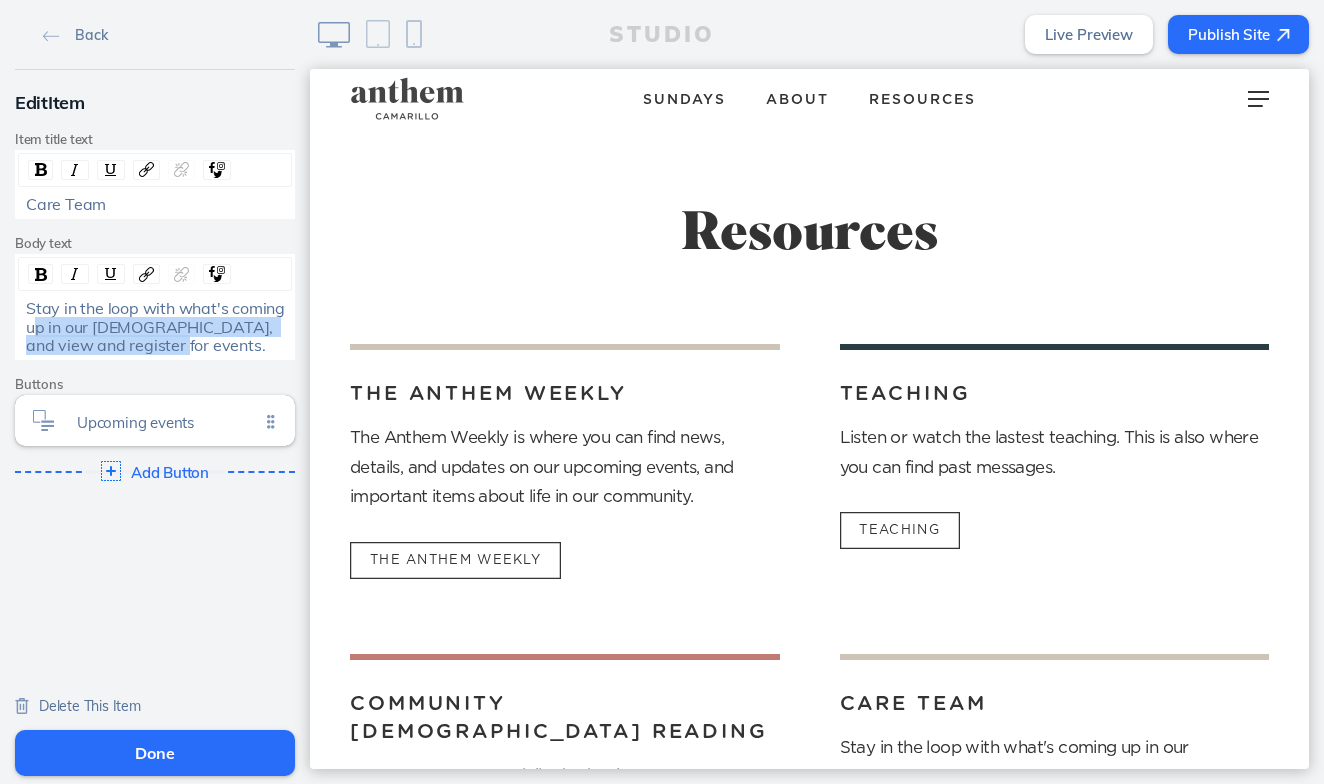 drag, startPoint x: 178, startPoint y: 344, endPoint x: 32, endPoint y: 320, distance: 147.95946 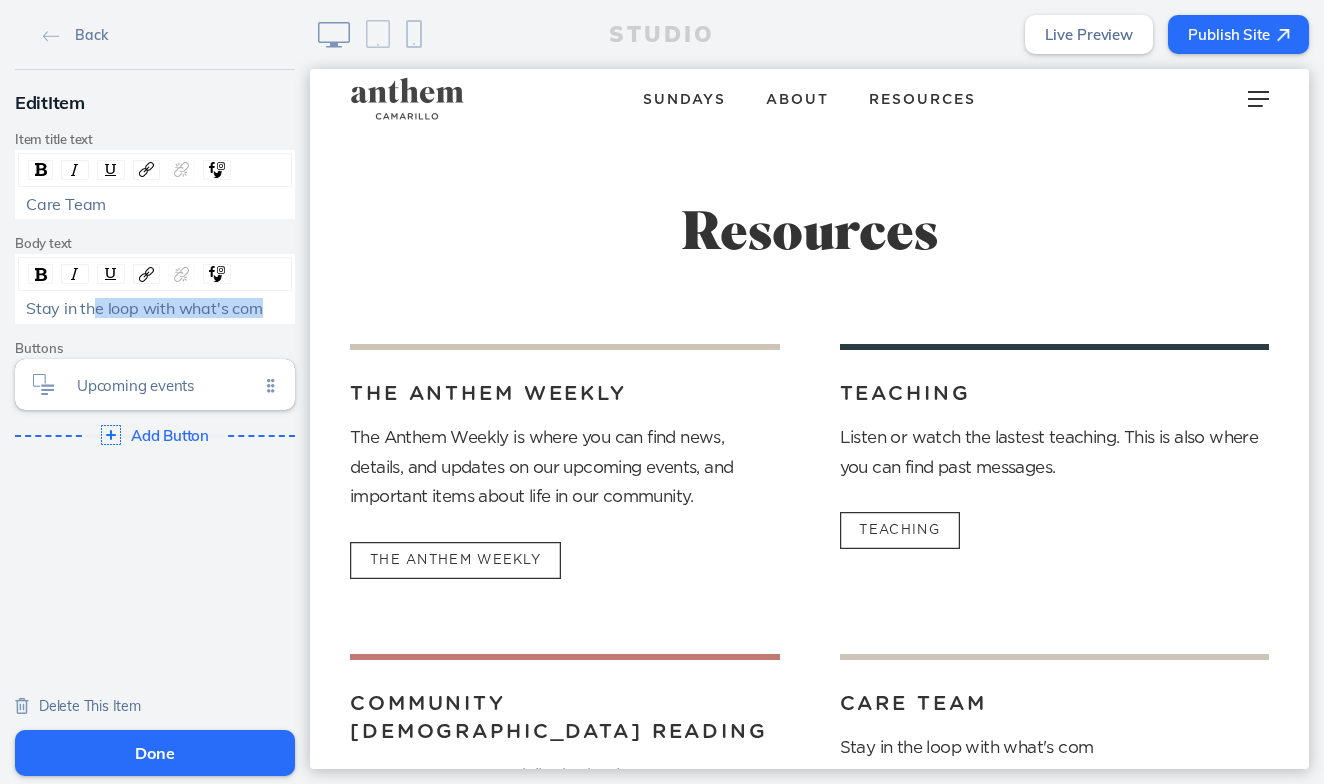 drag, startPoint x: 276, startPoint y: 310, endPoint x: 90, endPoint y: 305, distance: 186.0672 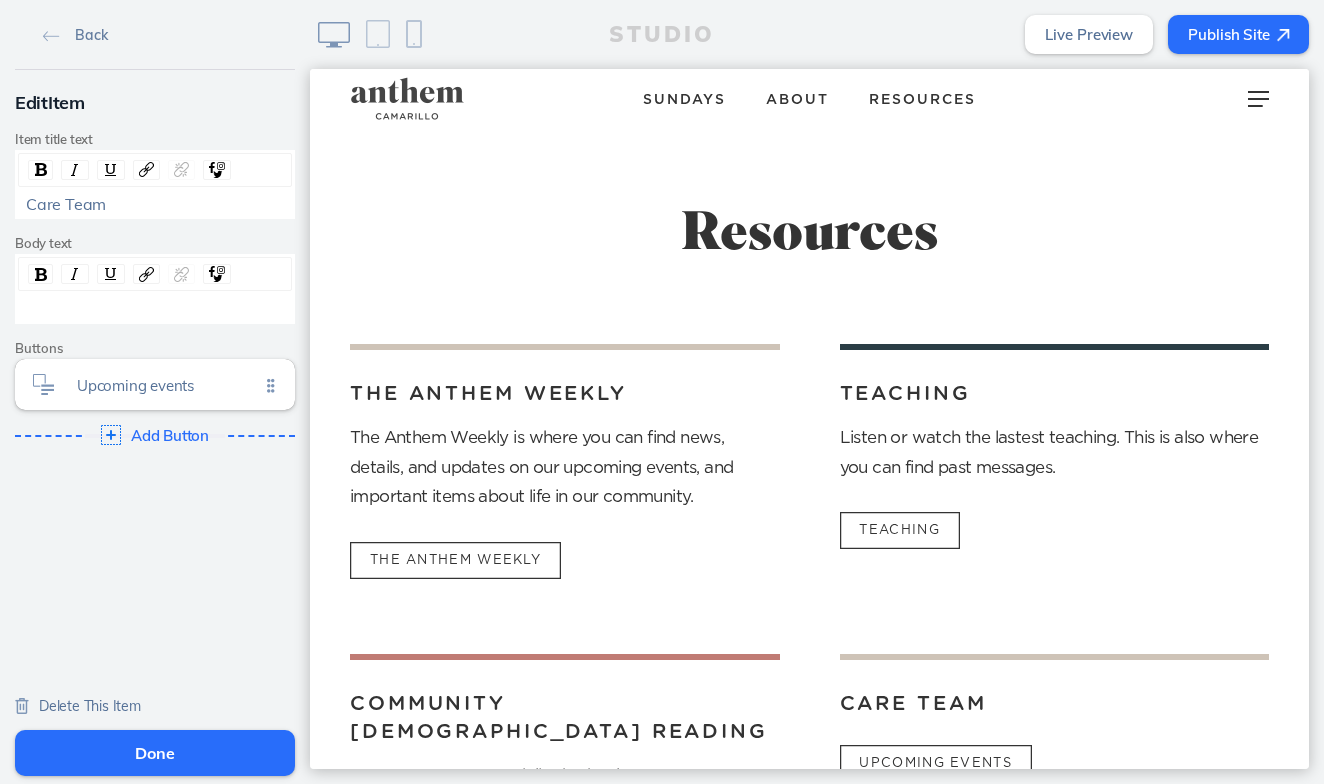 scroll, scrollTop: 0, scrollLeft: 0, axis: both 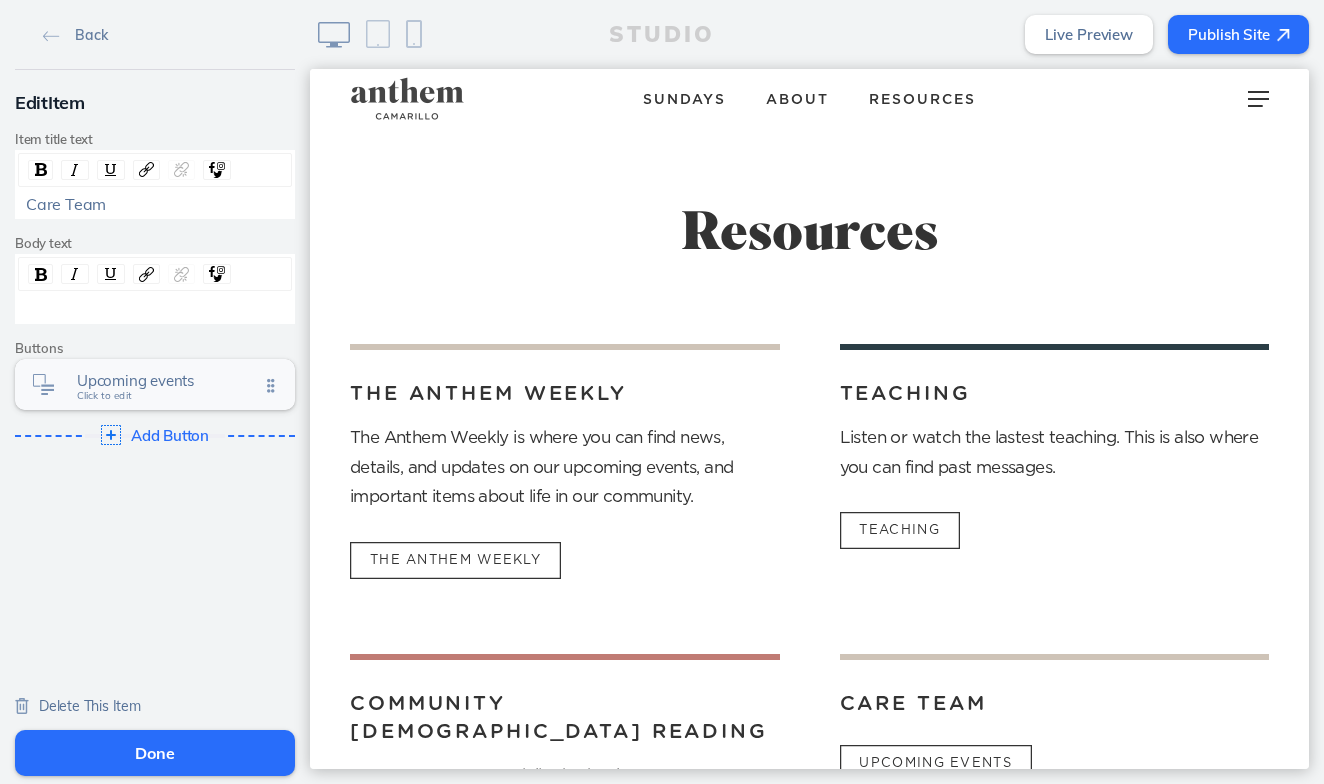 click on "Upcoming events" 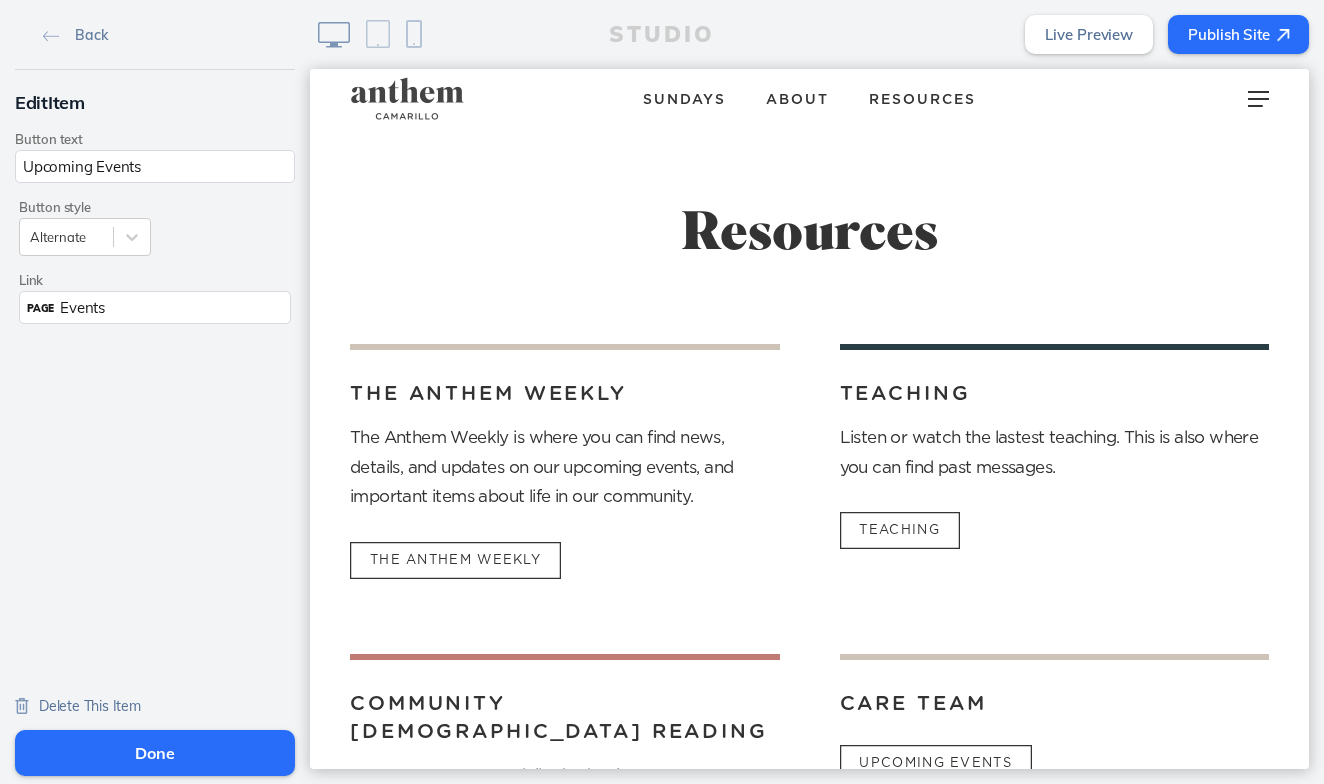 scroll, scrollTop: 0, scrollLeft: 0, axis: both 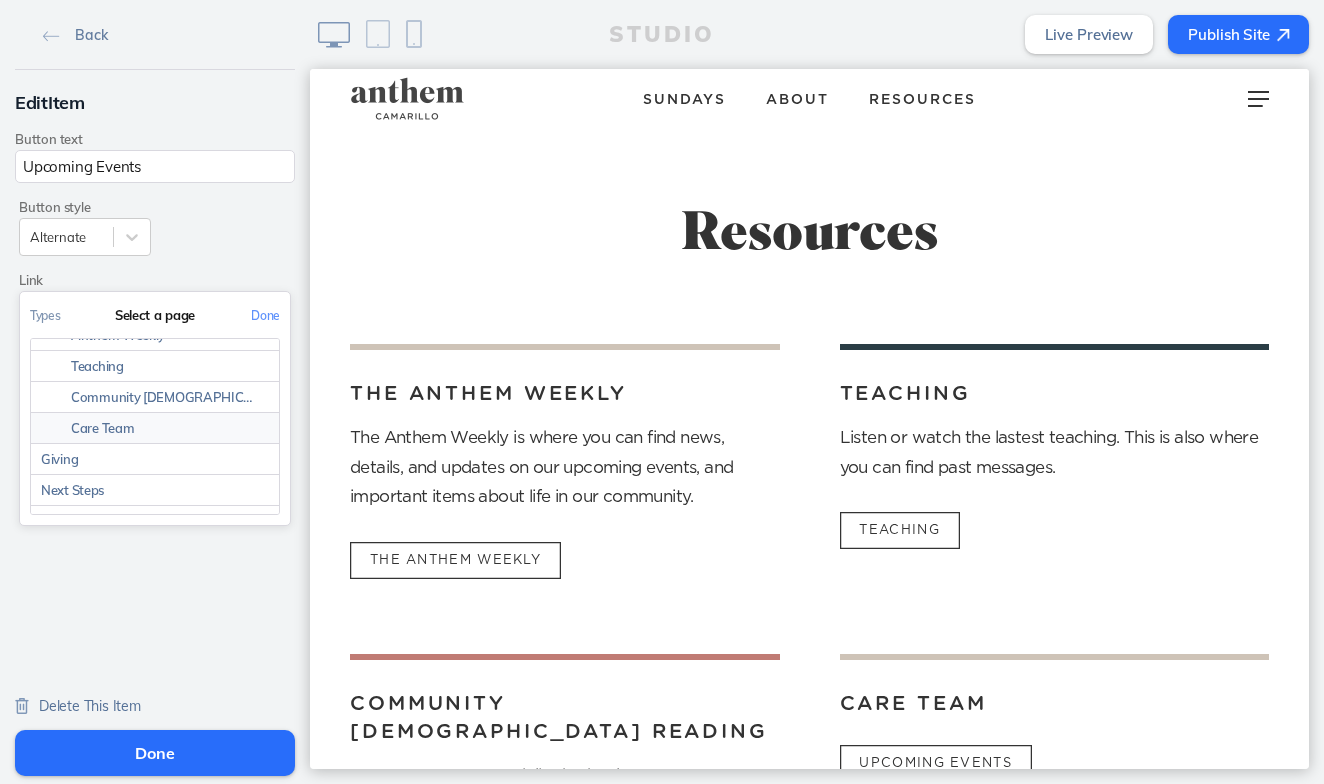 click on "Care Team" 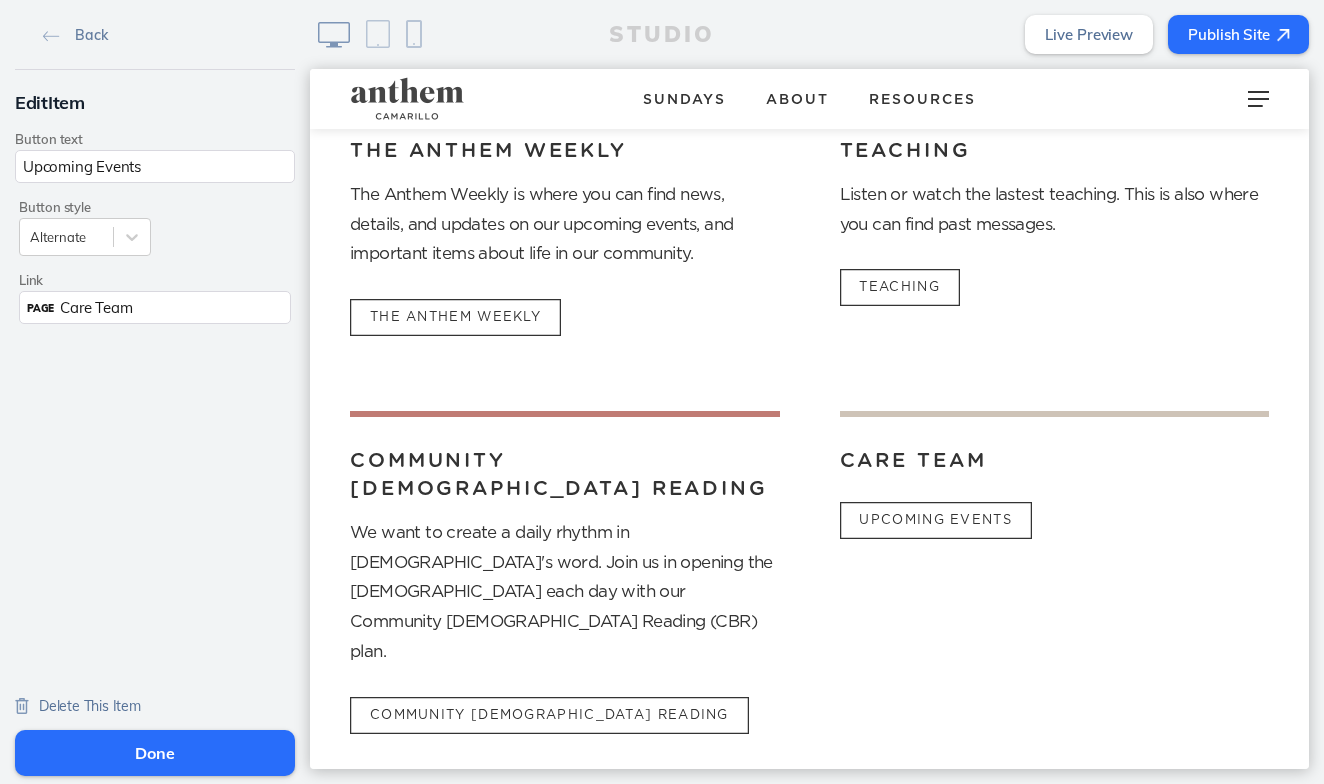 scroll, scrollTop: 268, scrollLeft: 0, axis: vertical 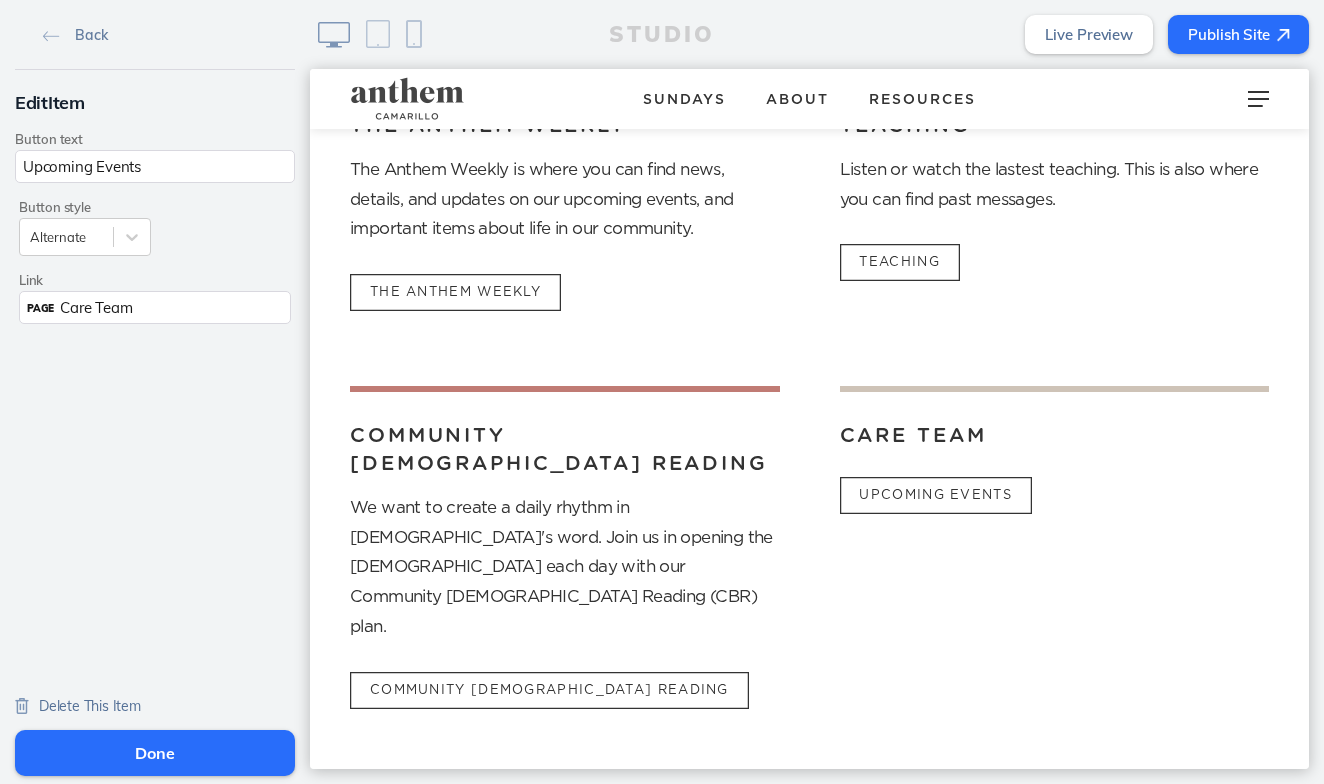 drag, startPoint x: 160, startPoint y: 171, endPoint x: 33, endPoint y: 160, distance: 127.47549 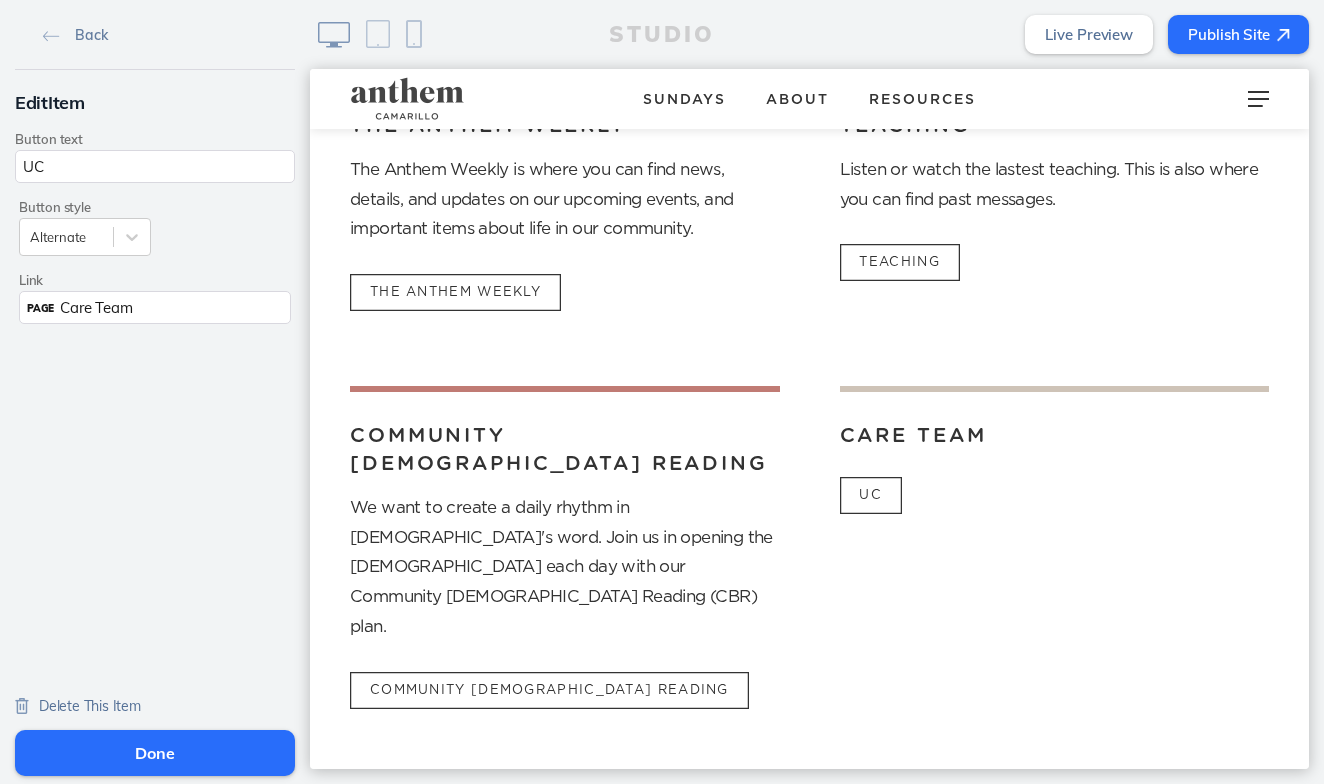 type on "U" 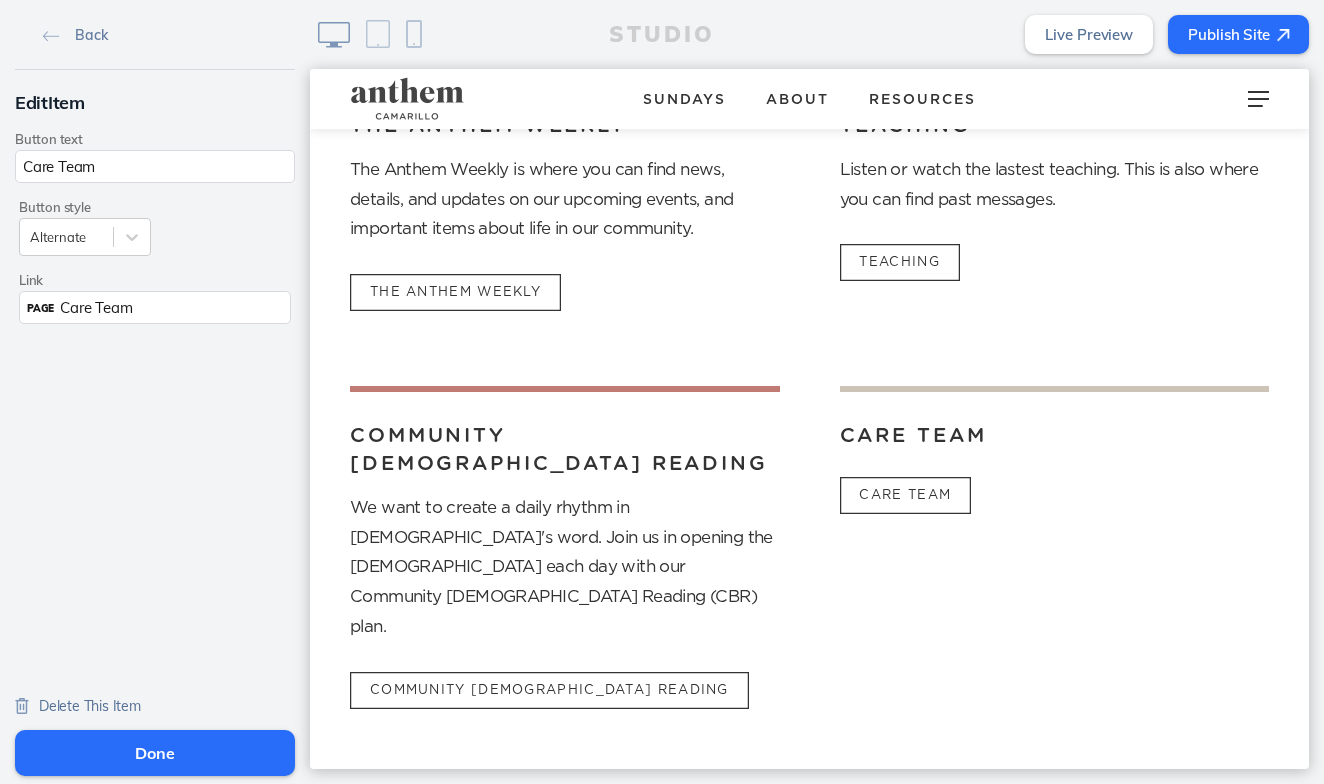 type on "Care Team" 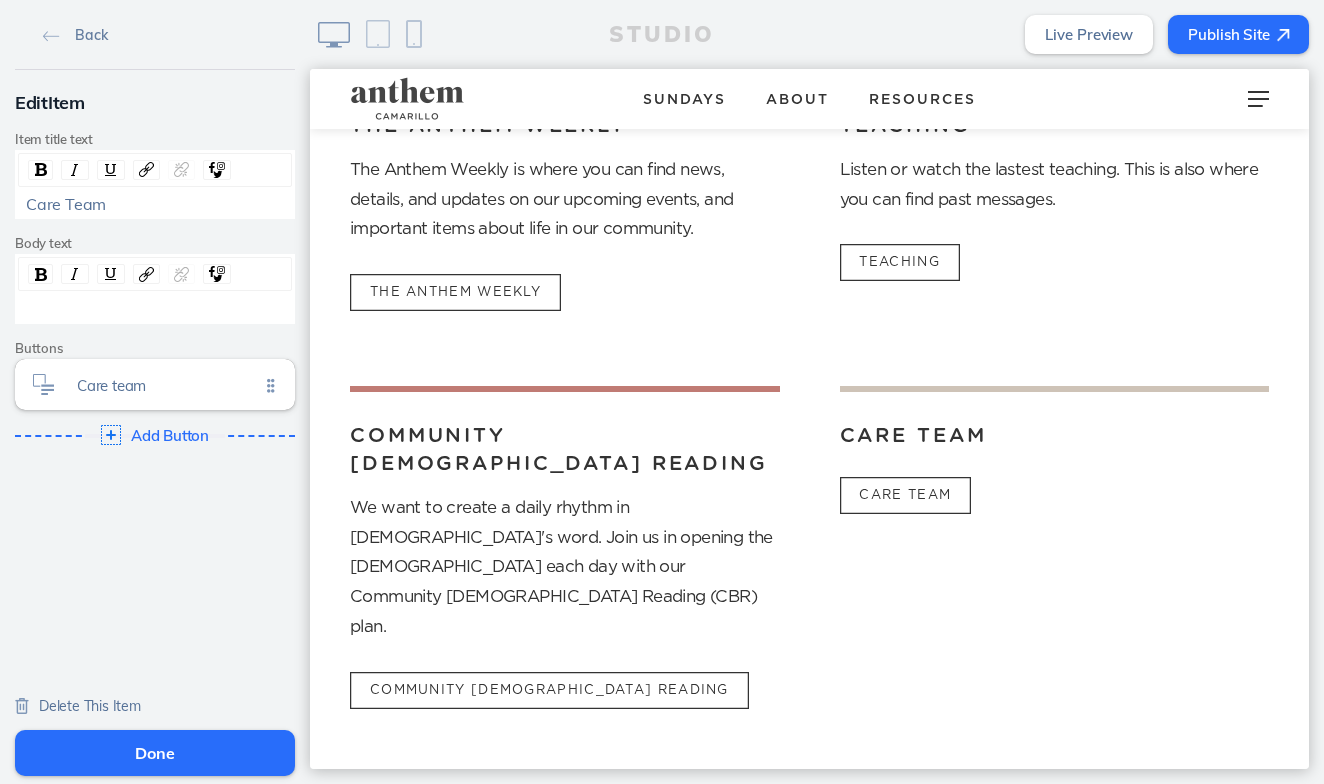 click 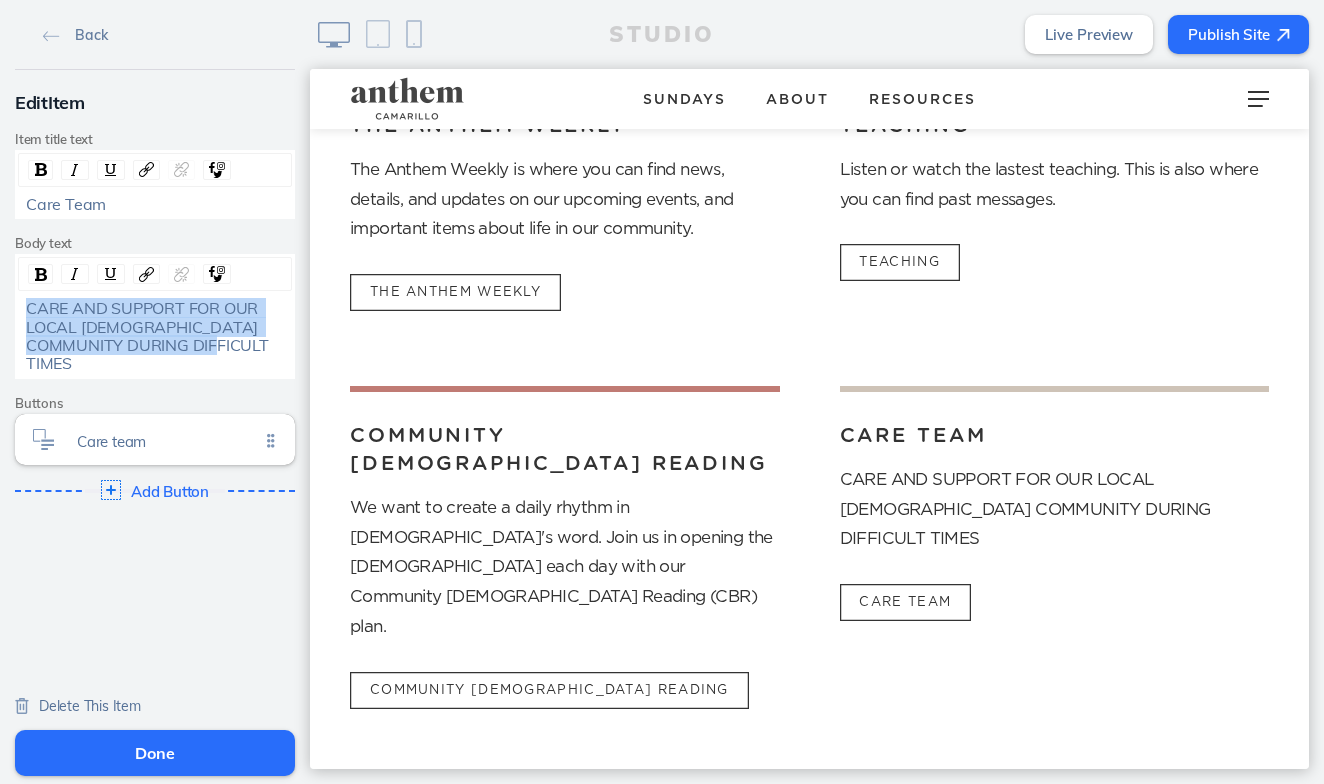 drag, startPoint x: 221, startPoint y: 348, endPoint x: 7, endPoint y: 298, distance: 219.7635 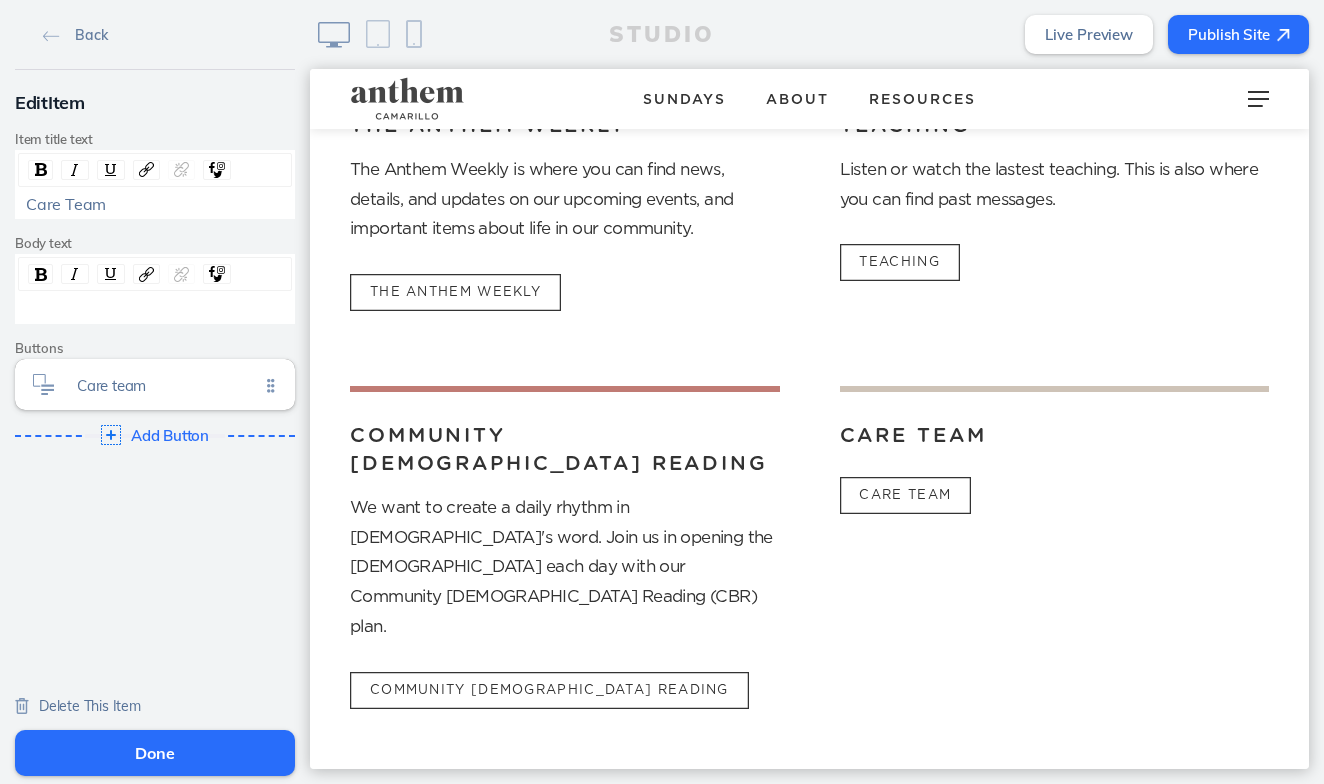 type 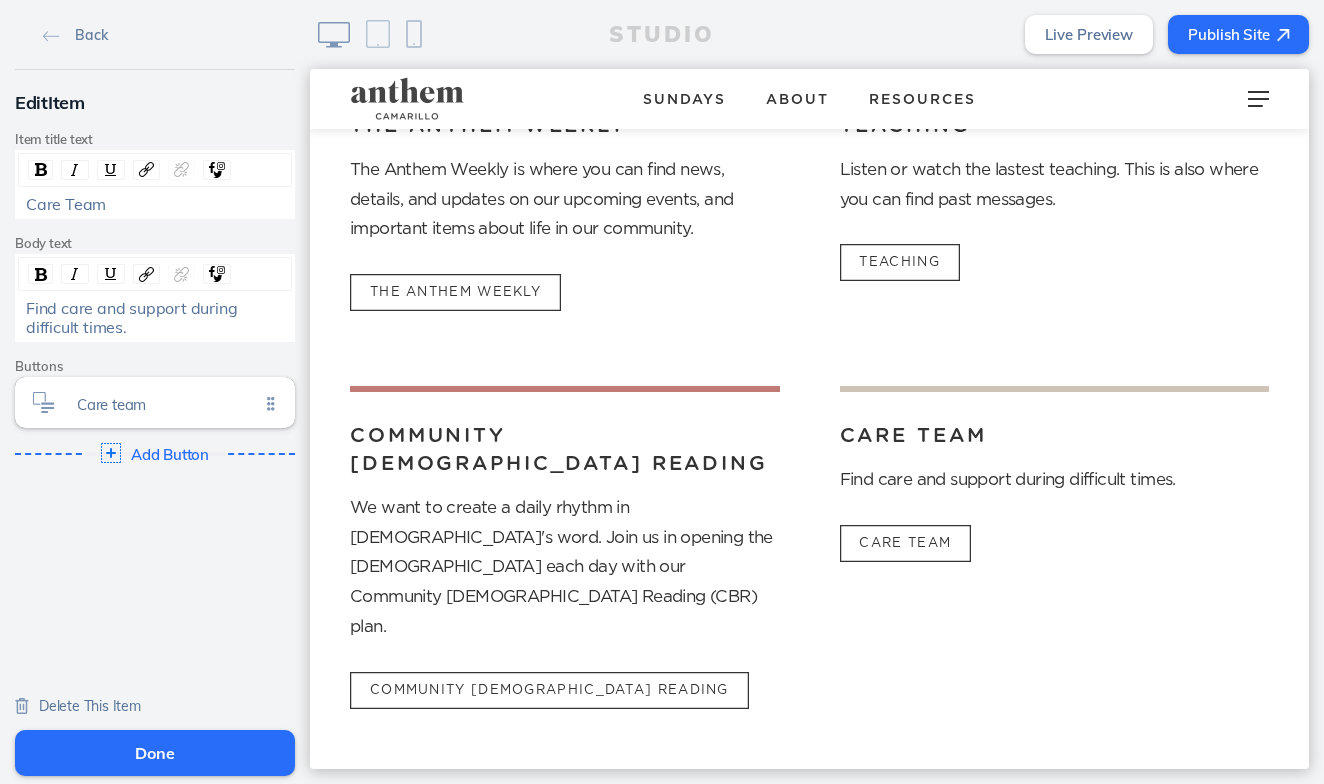 click on "Done" 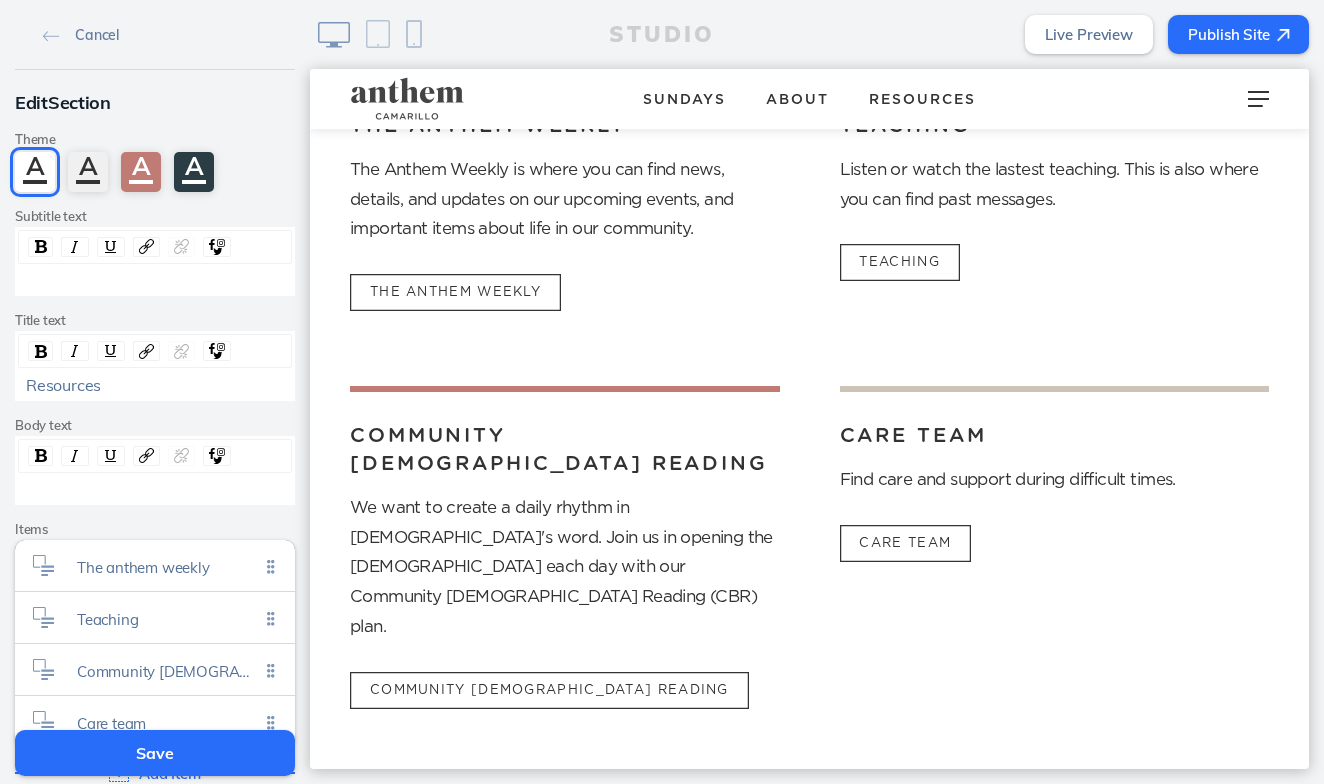 click on "Save" 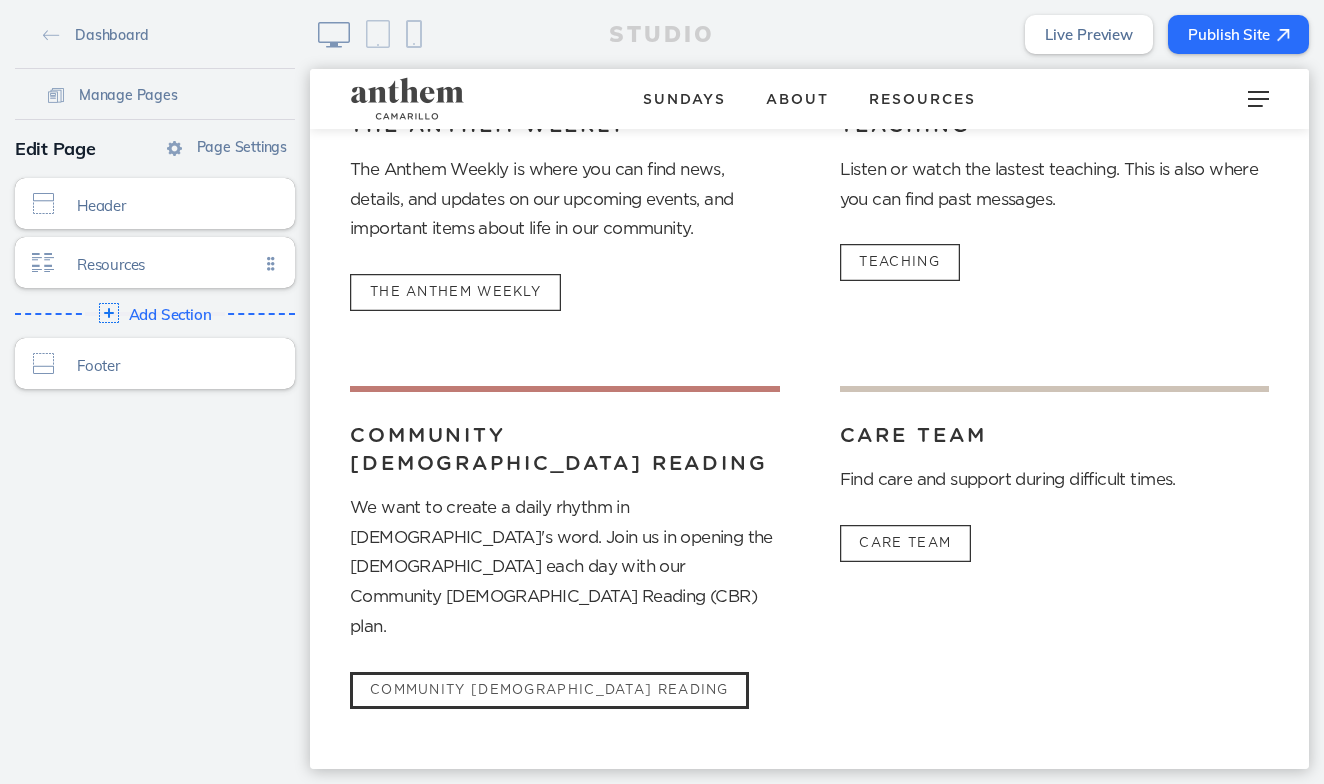 click on "Community [DEMOGRAPHIC_DATA] Reading" at bounding box center (549, 690) 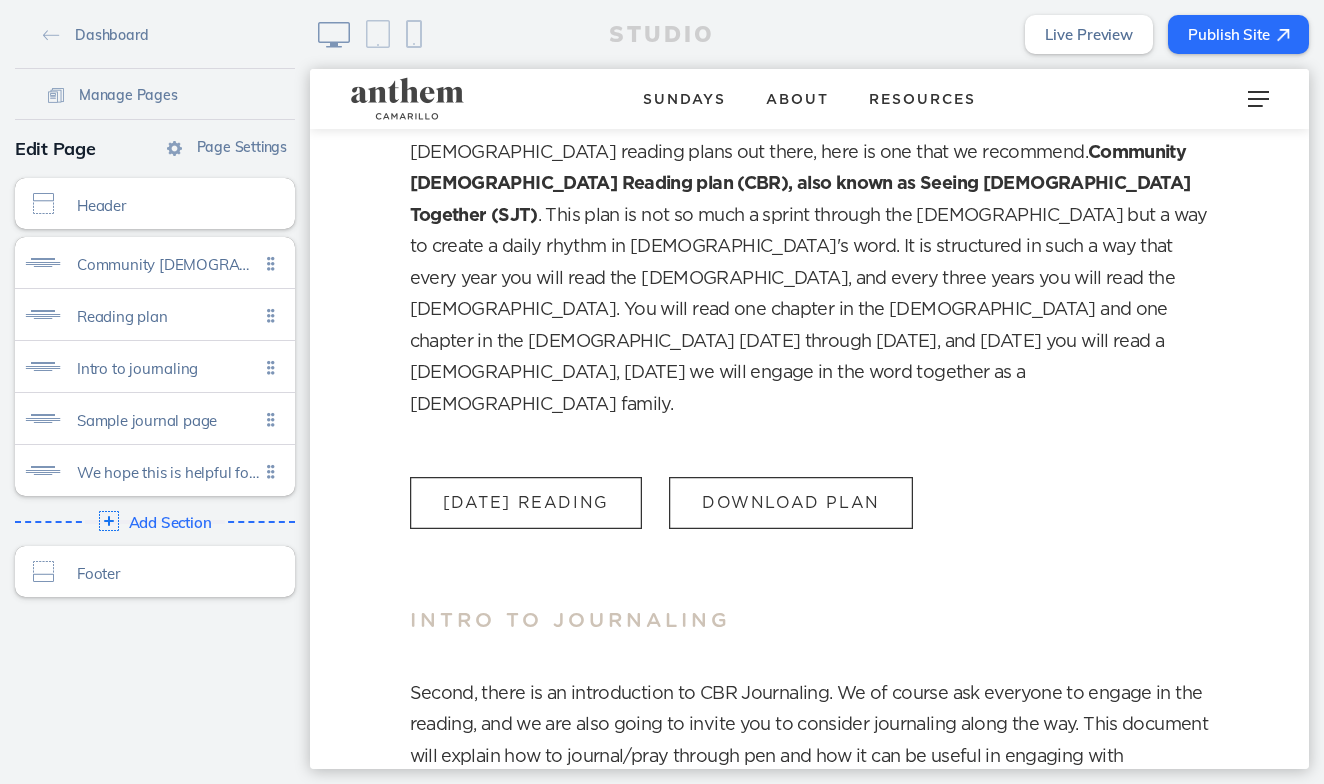 scroll, scrollTop: 630, scrollLeft: 0, axis: vertical 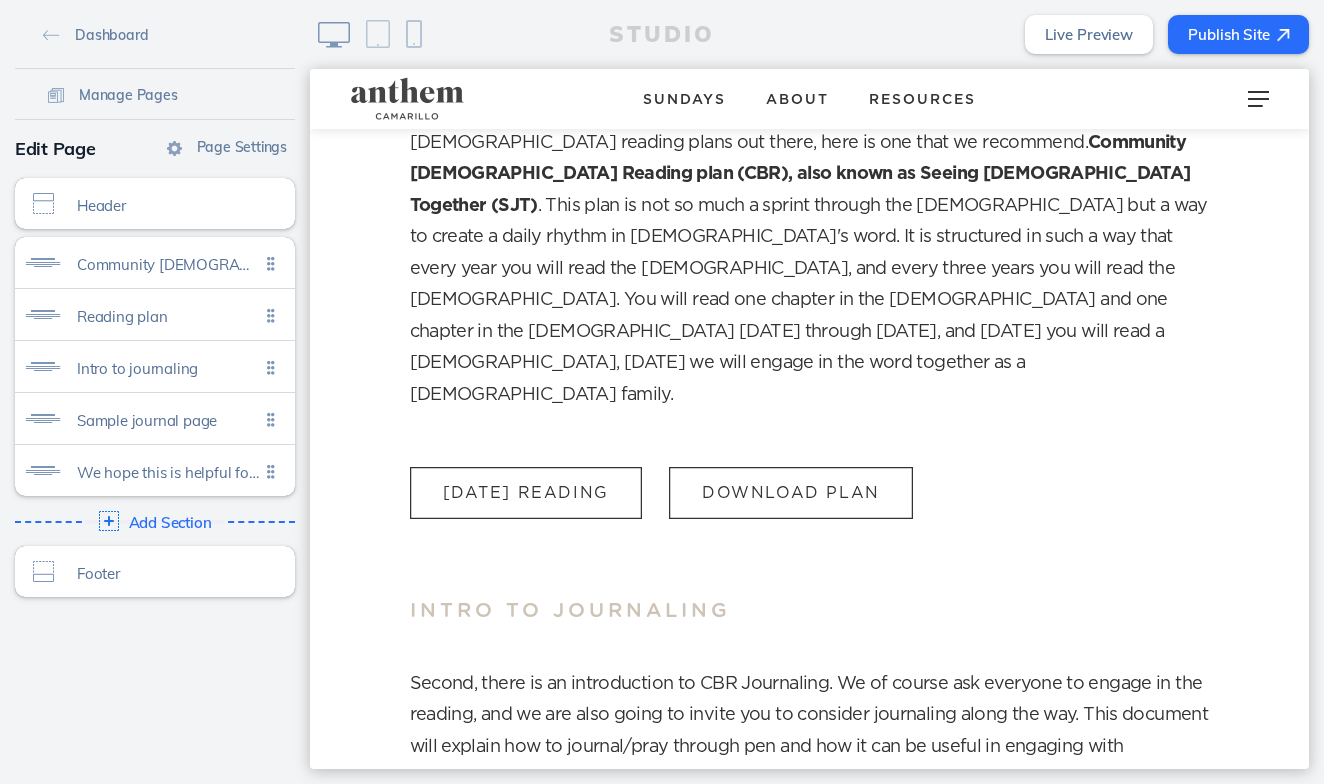 click on "JOURNALING GUIDE" at bounding box center (542, 876) 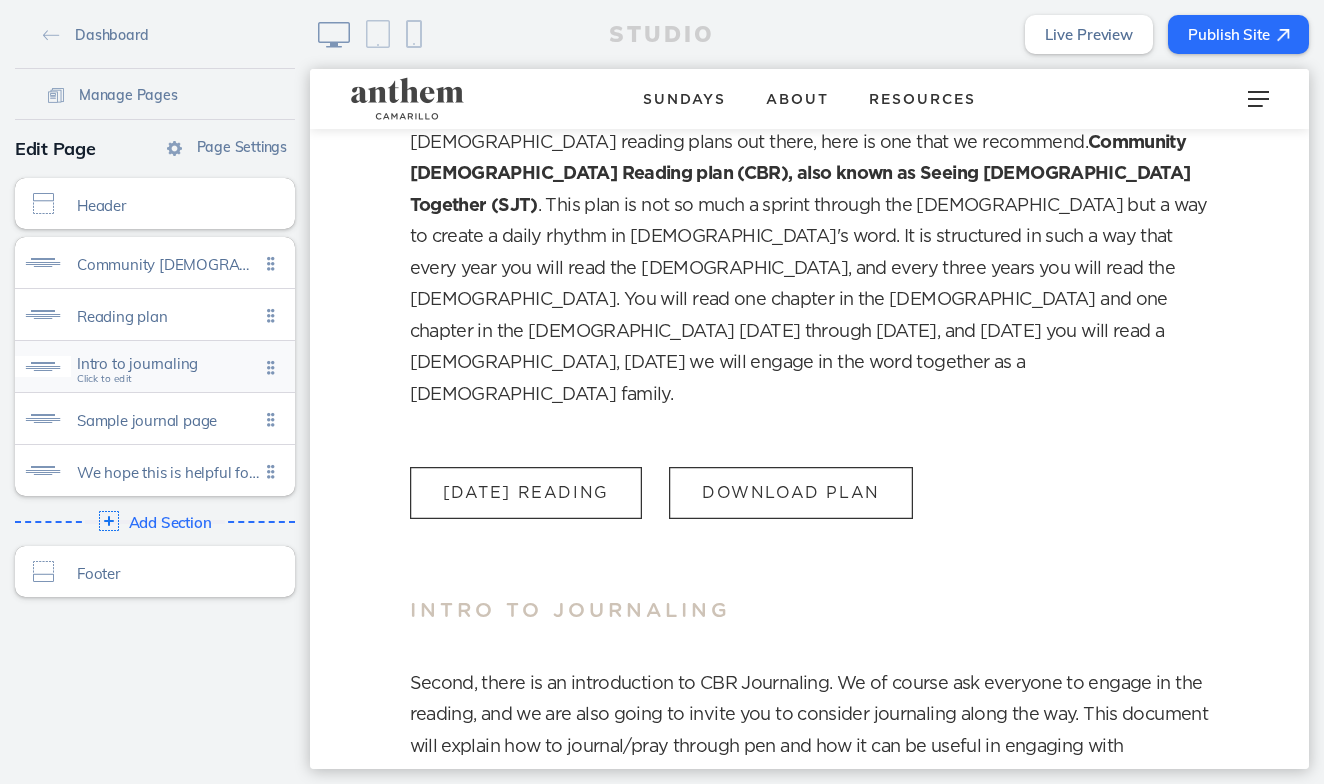 scroll, scrollTop: 0, scrollLeft: 0, axis: both 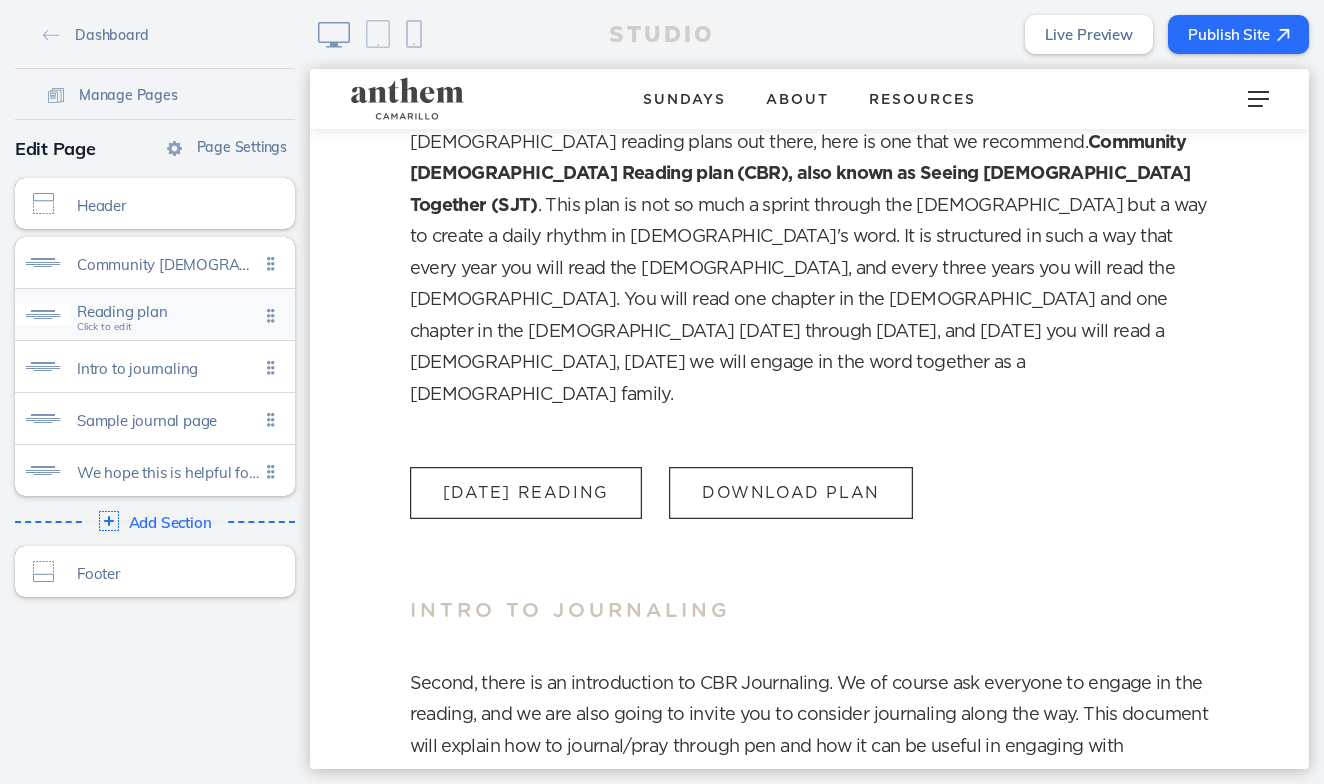 click on "Reading plan" 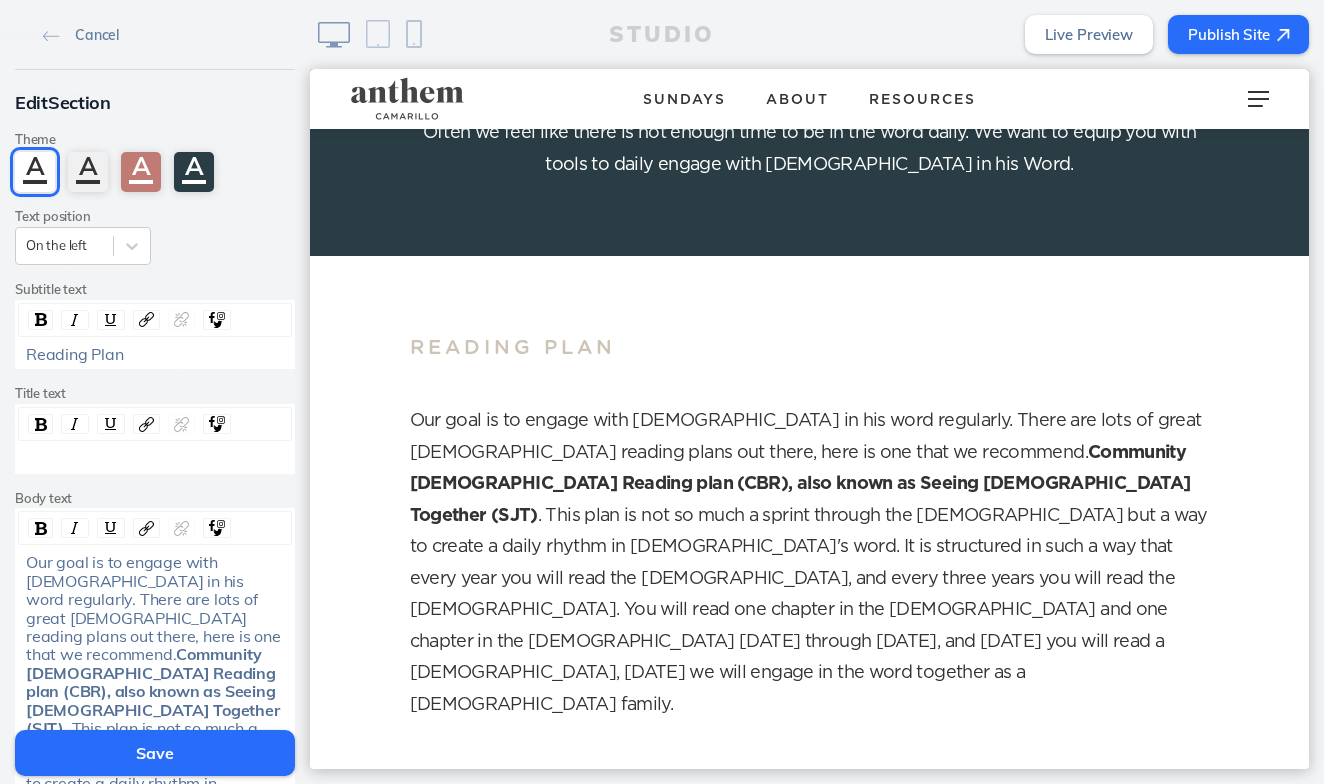 scroll, scrollTop: 316, scrollLeft: 0, axis: vertical 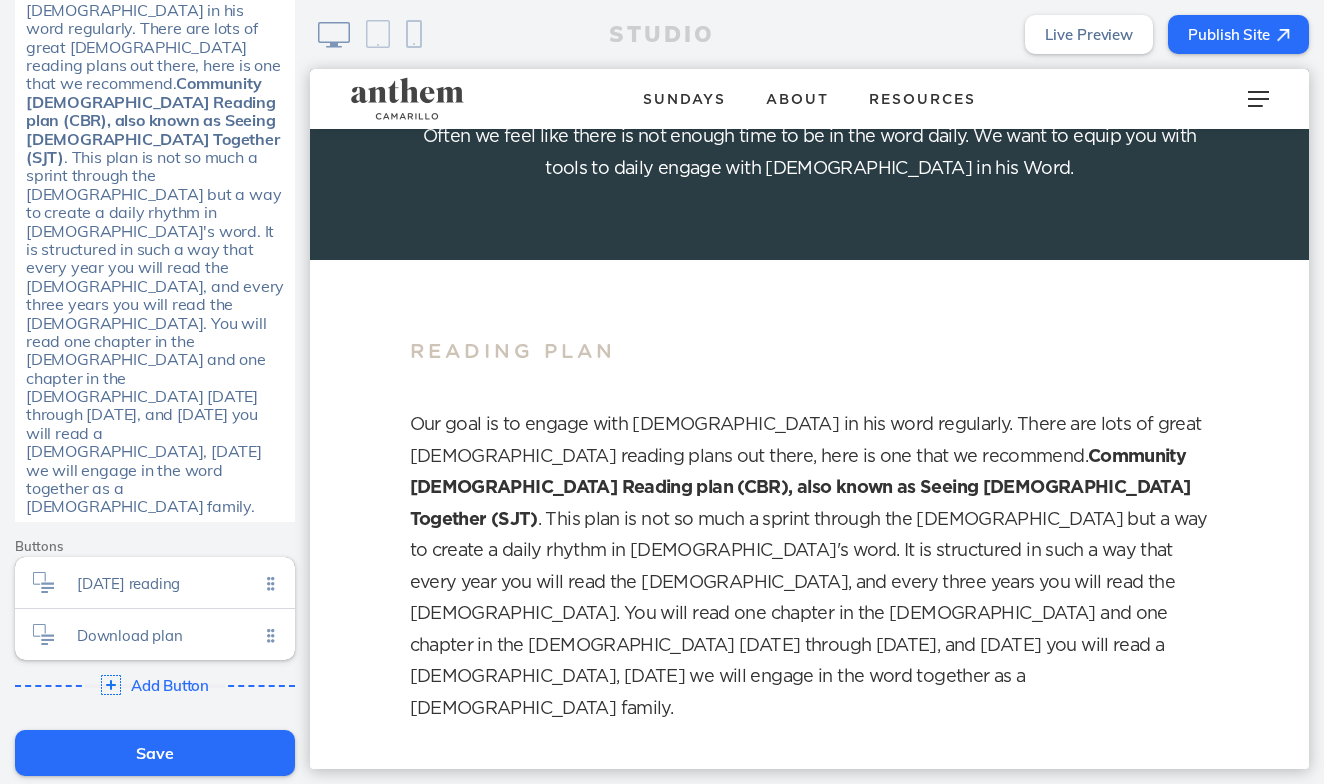 click on "[DATE] reading Click to edit Download plan Click to edit" 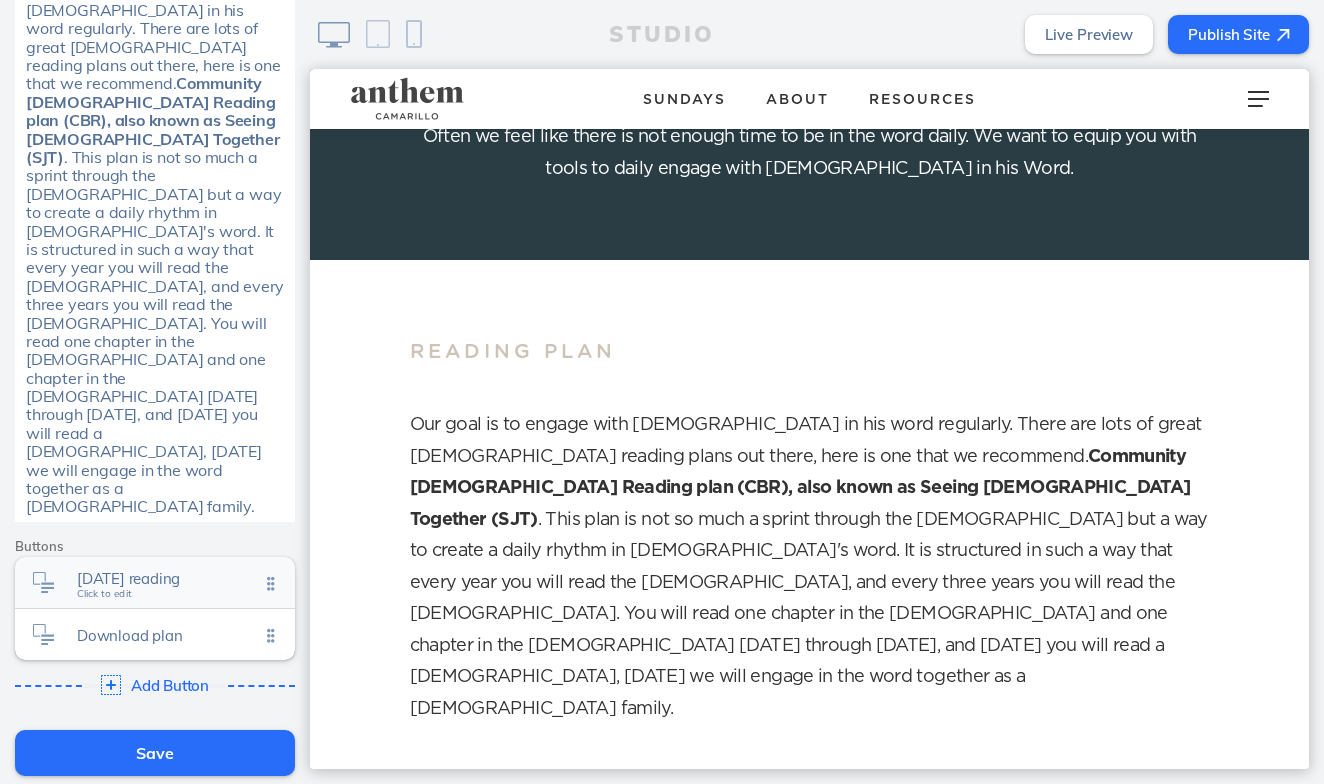 click on "[DATE] reading" 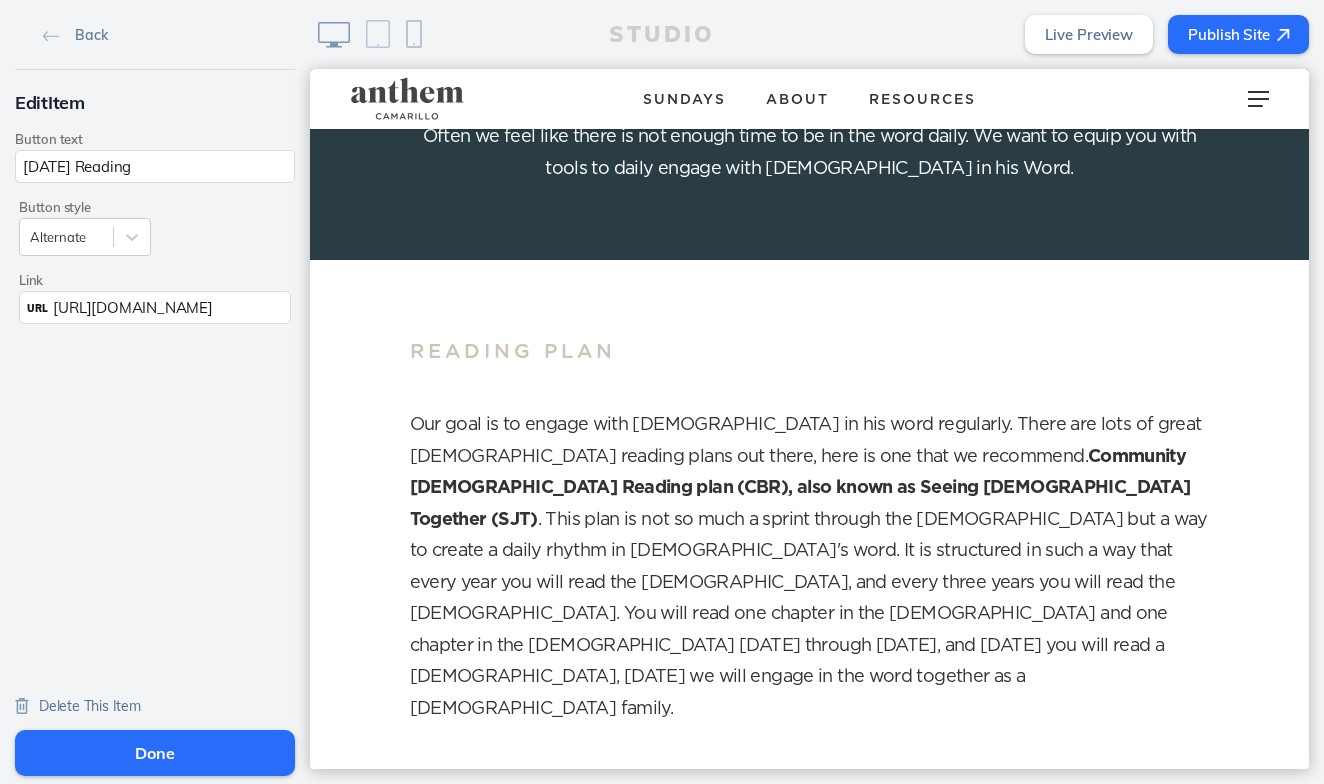 scroll, scrollTop: 0, scrollLeft: 0, axis: both 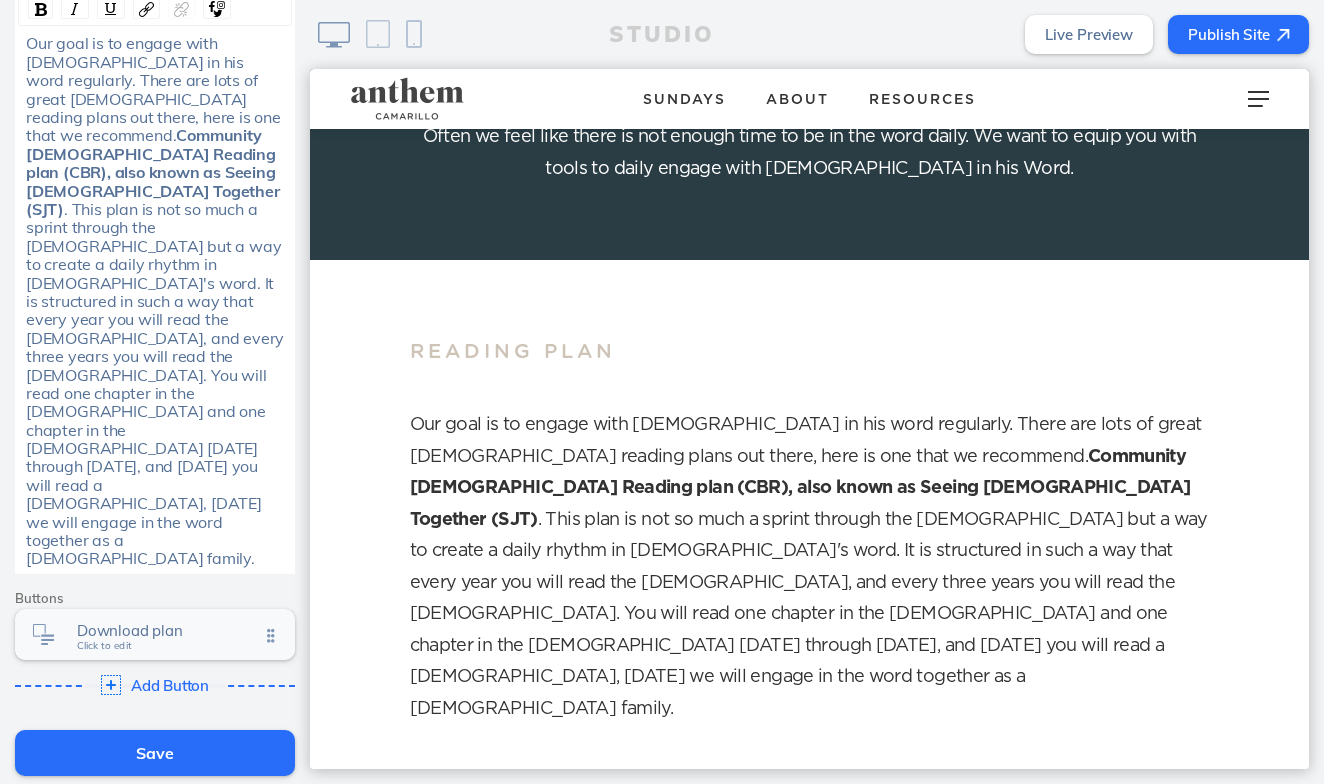click on "Download plan" 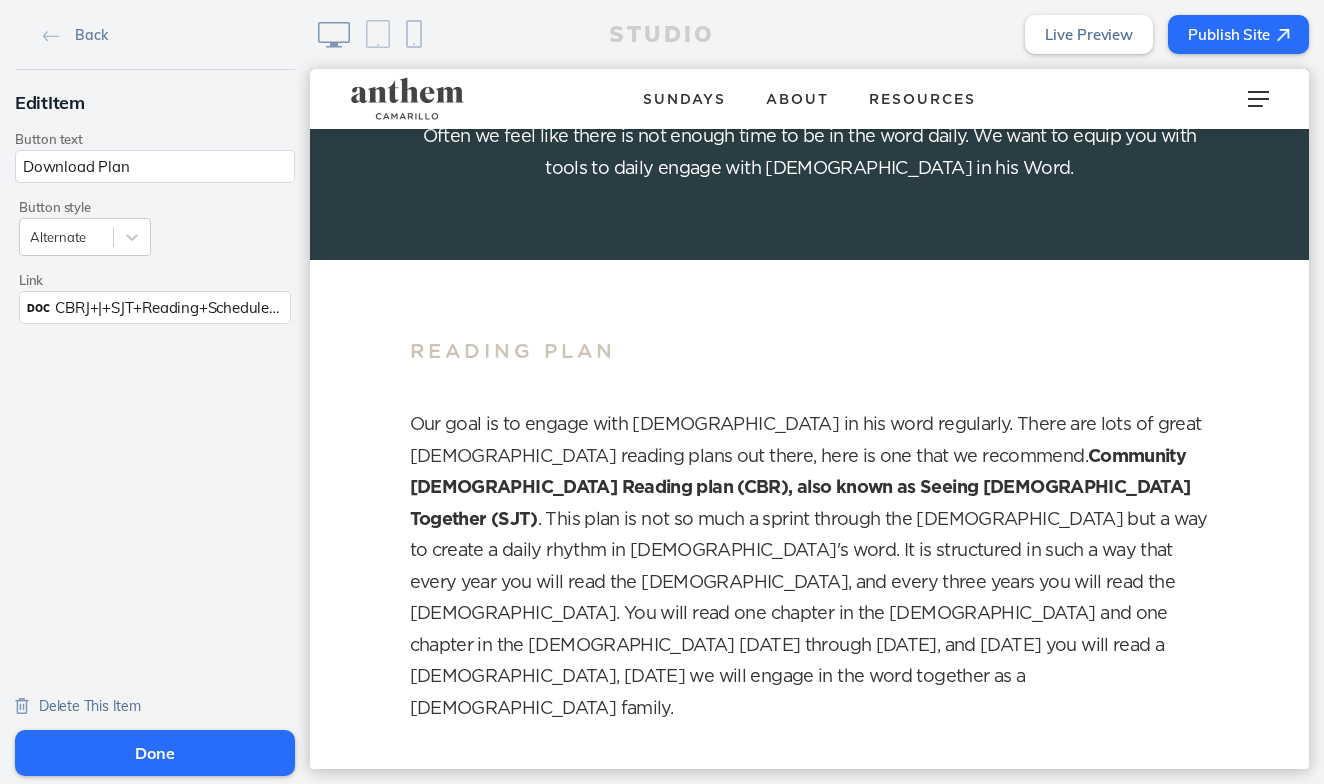 drag, startPoint x: 162, startPoint y: 174, endPoint x: -1, endPoint y: 170, distance: 163.04907 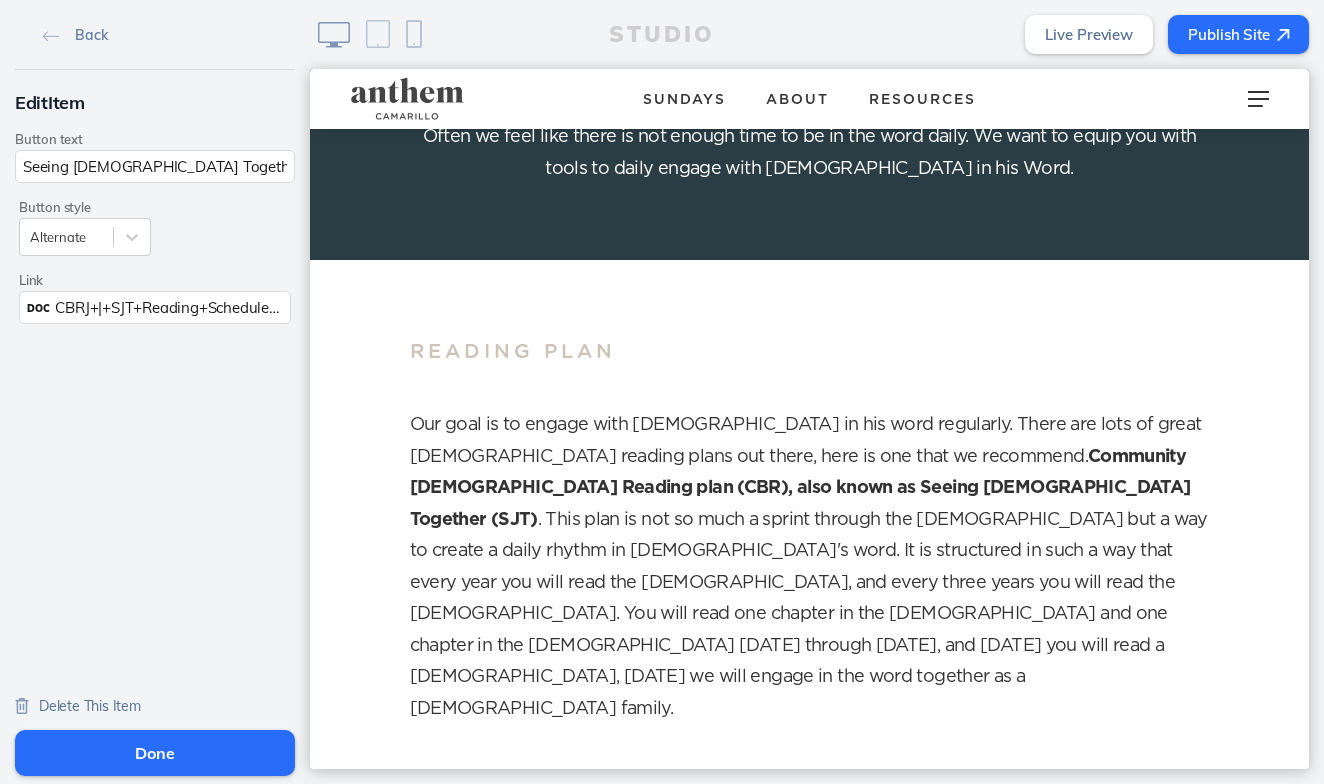 type on "Seeing [DEMOGRAPHIC_DATA] Together" 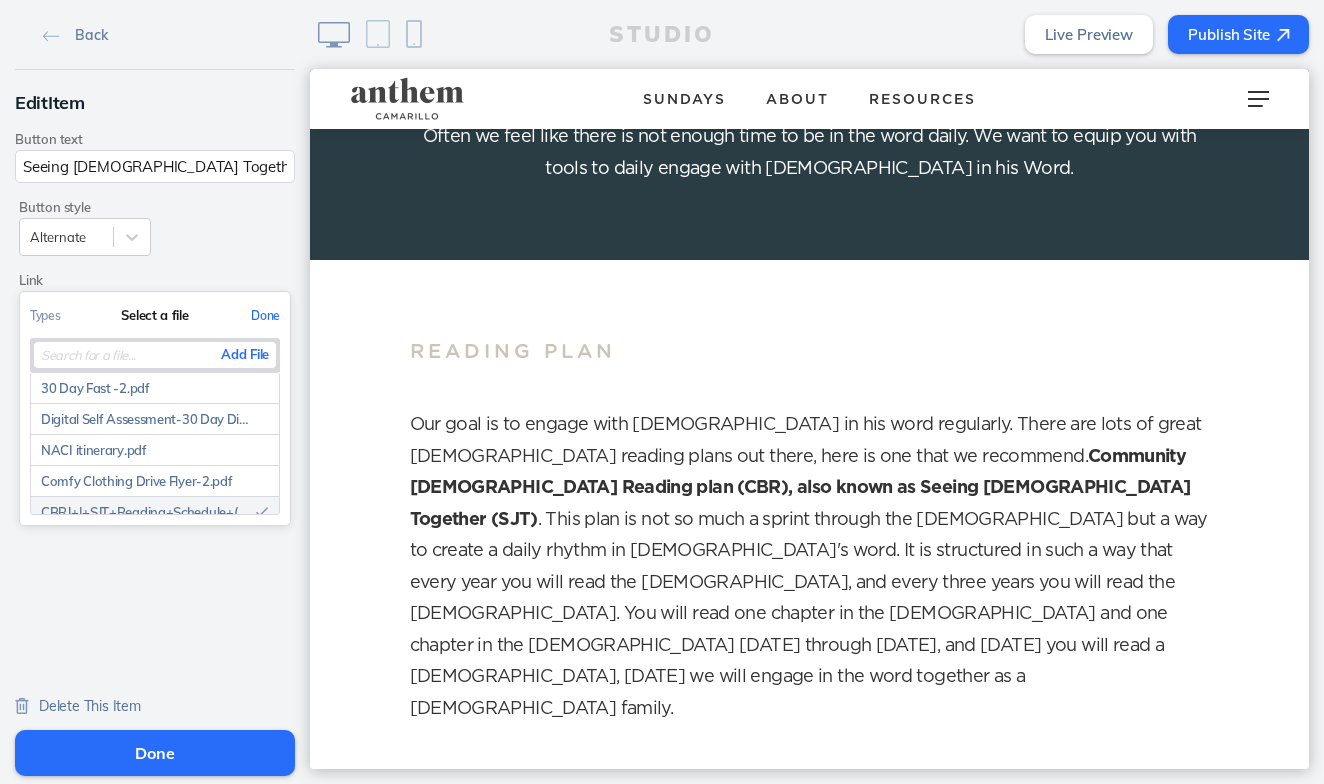 click on "Done" 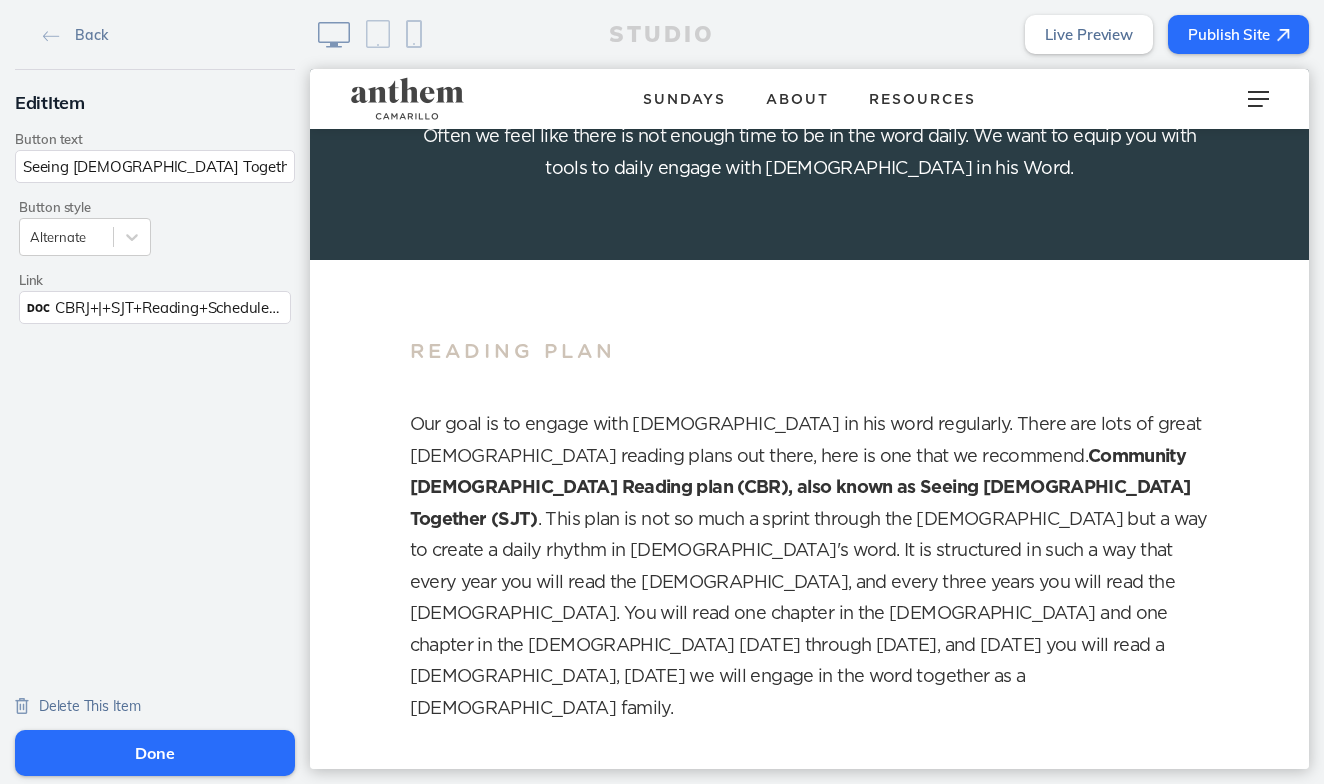 click on "CBRJ+|+SJT+Reading+Schedule+(2023).pdf" 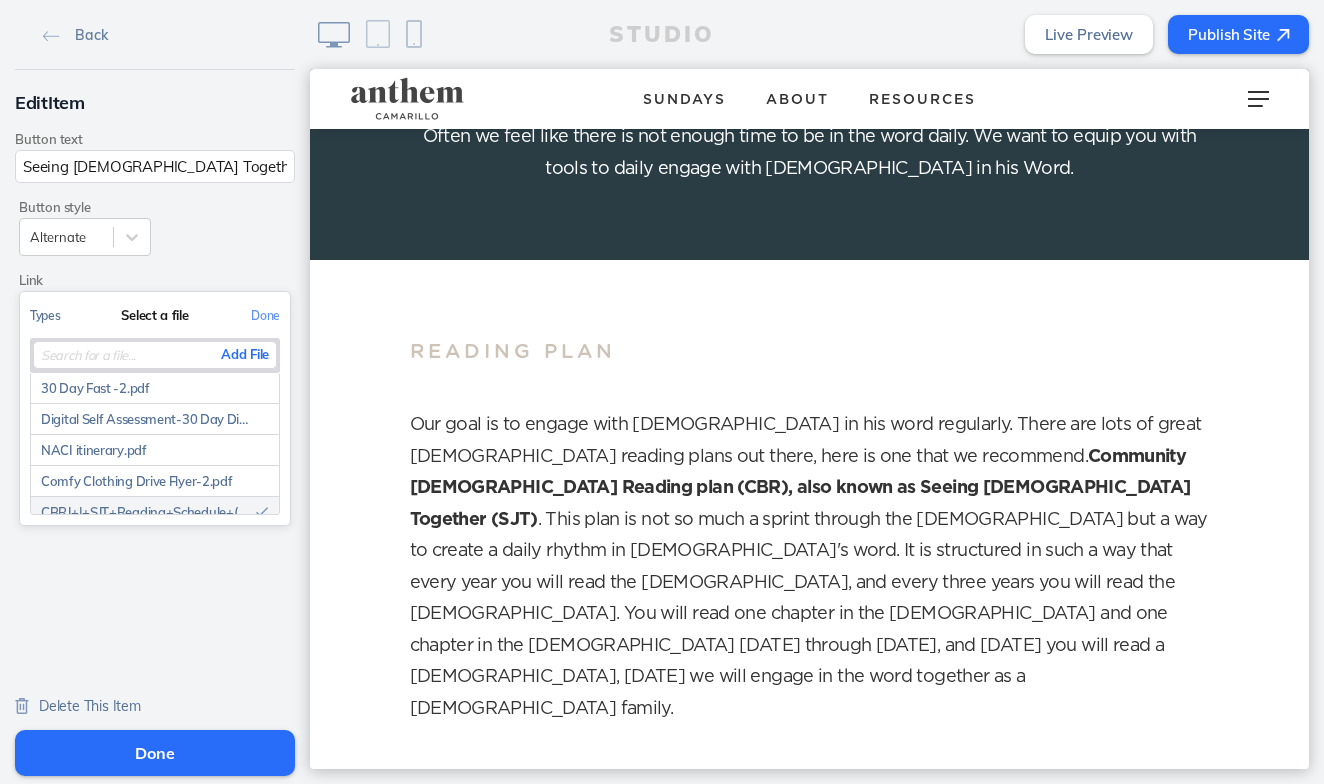 click on "Types" 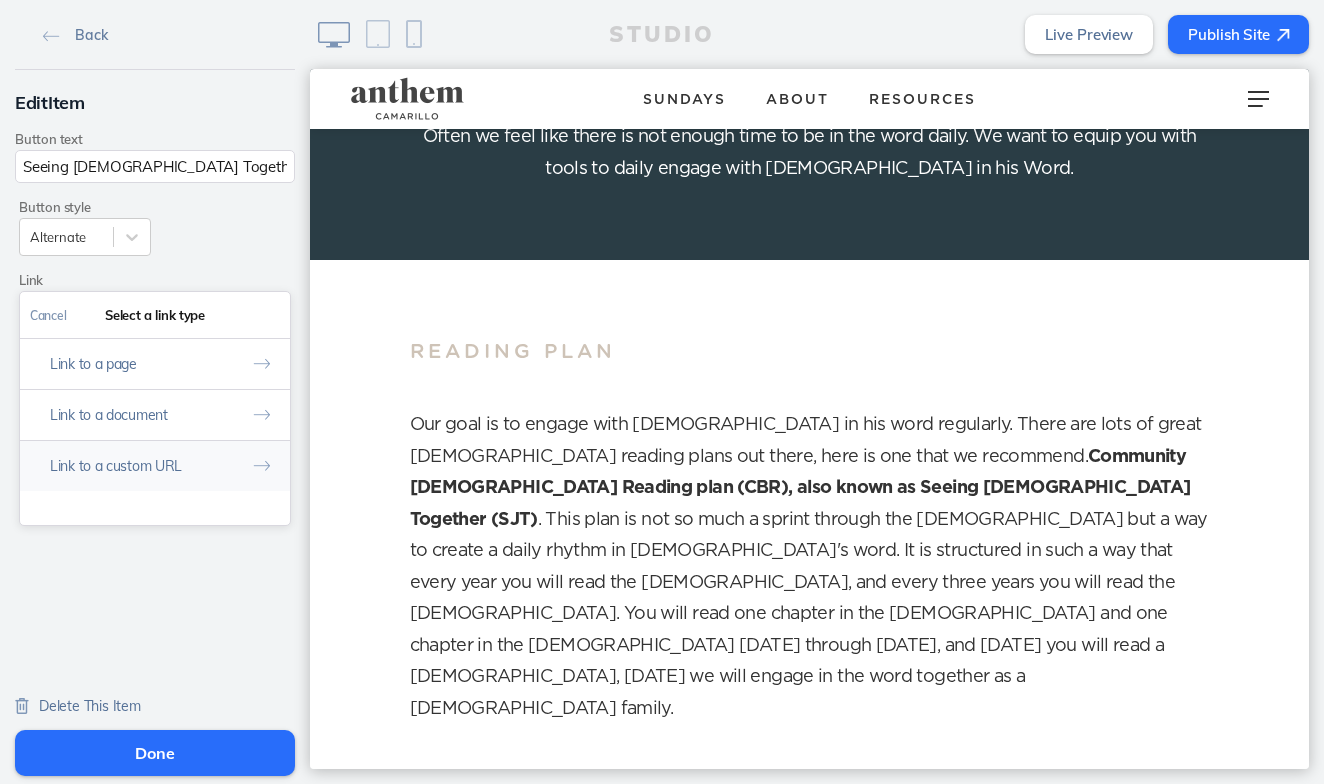 click on "Link to a custom URL" 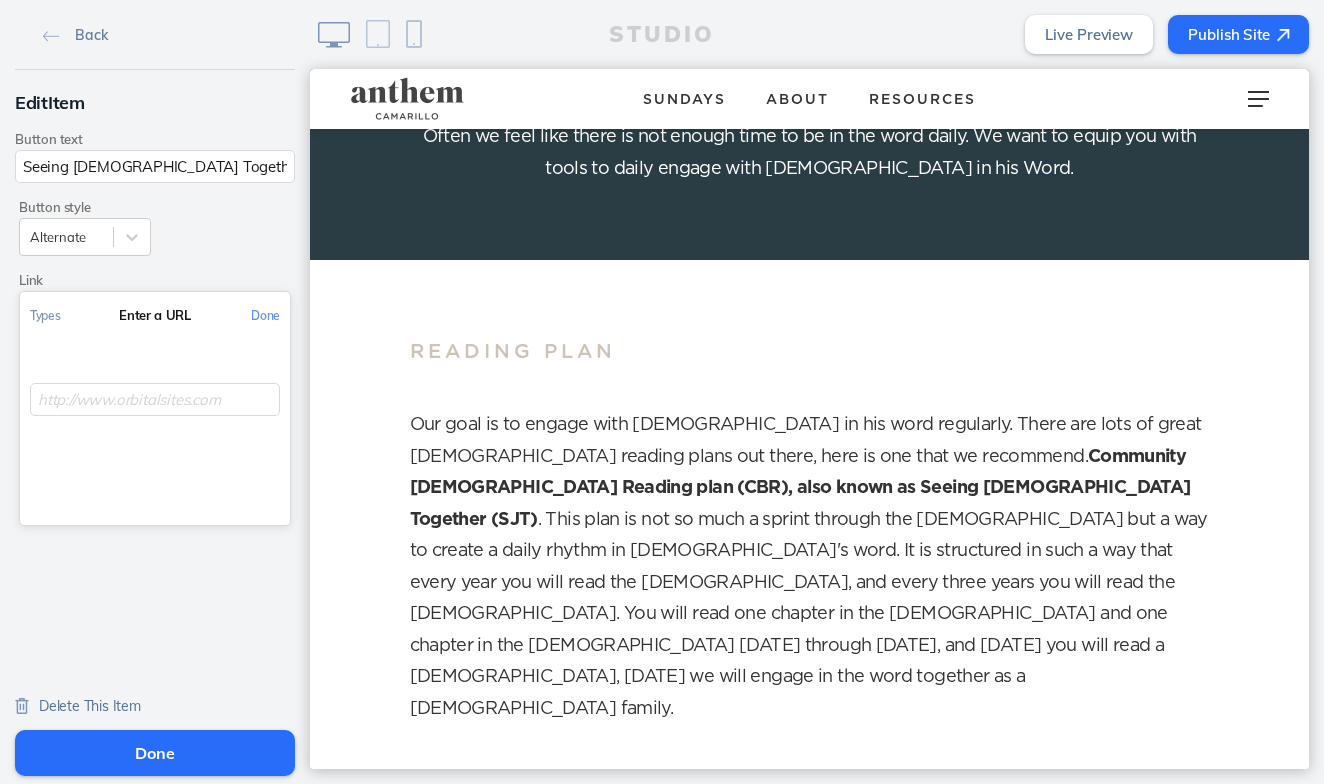 click 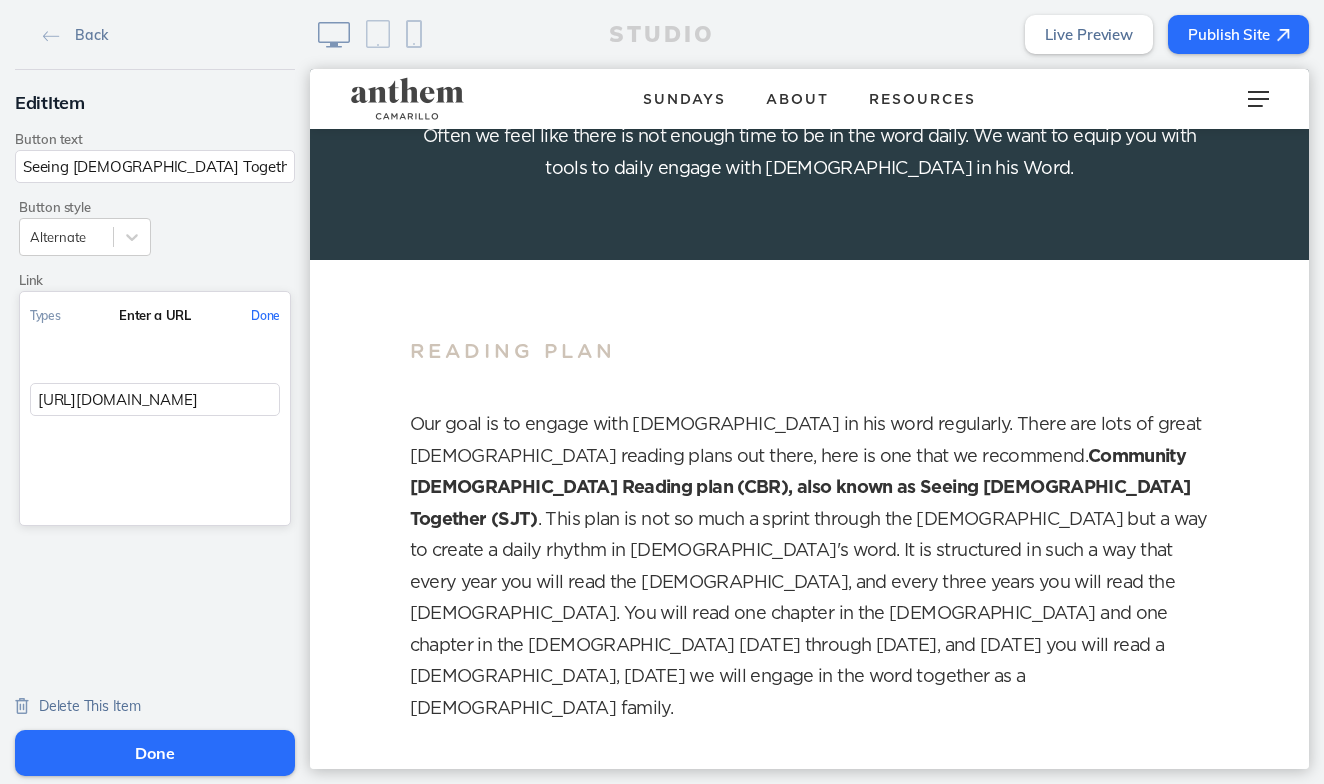 type on "[URL][DOMAIN_NAME]" 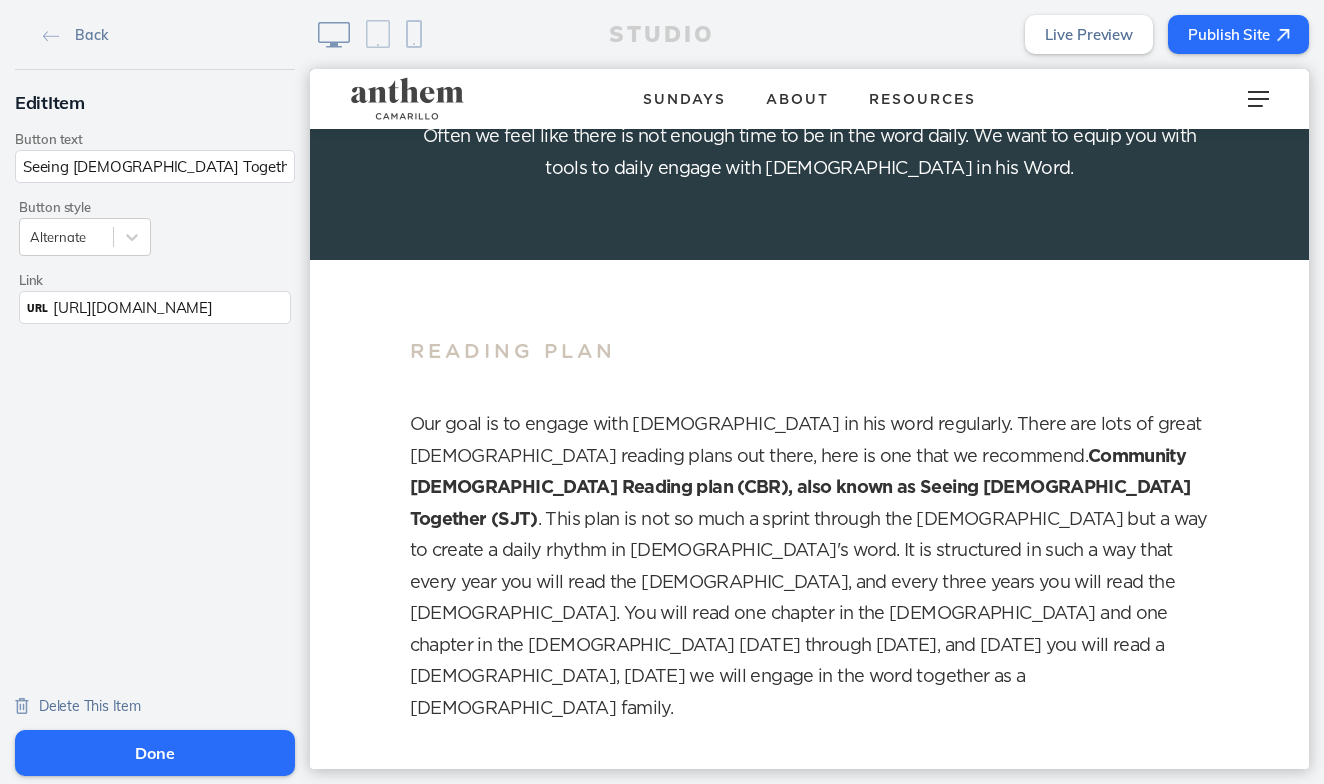 click on "Done" 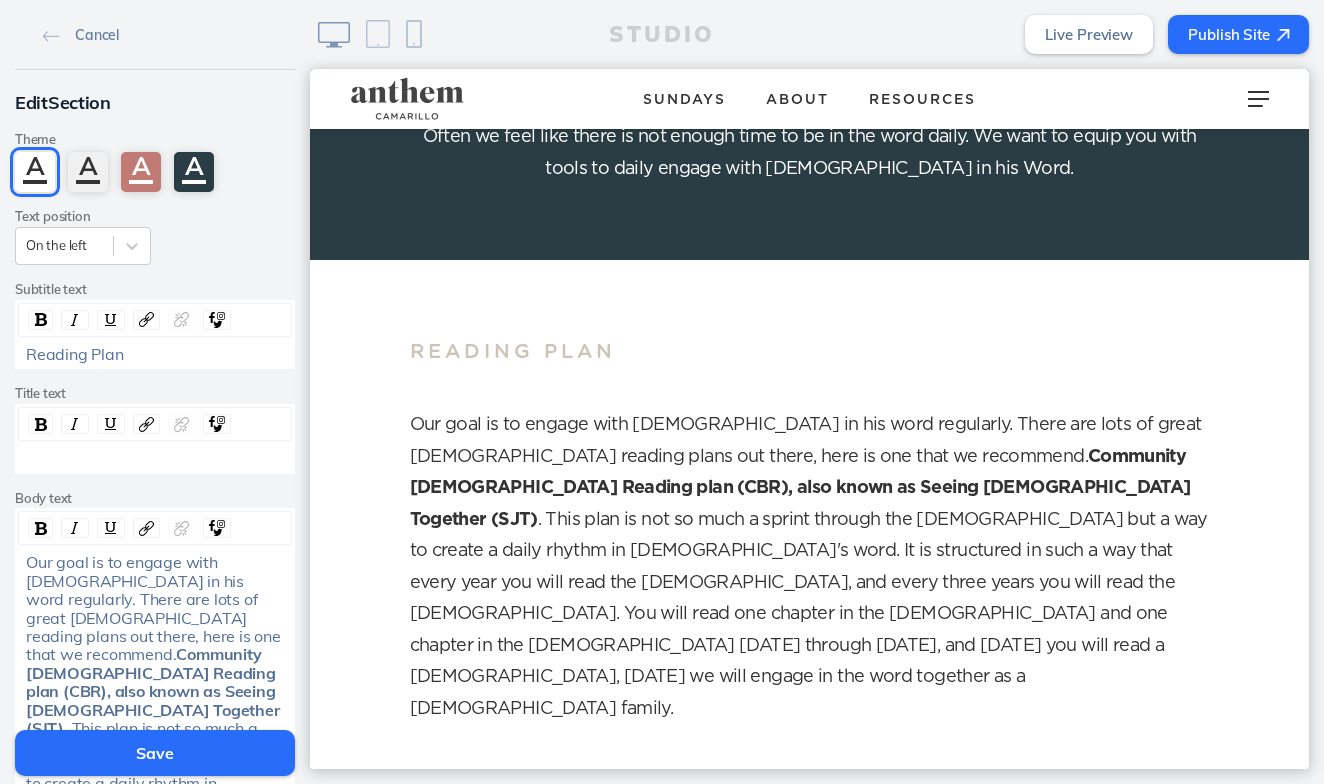 click on "Save" 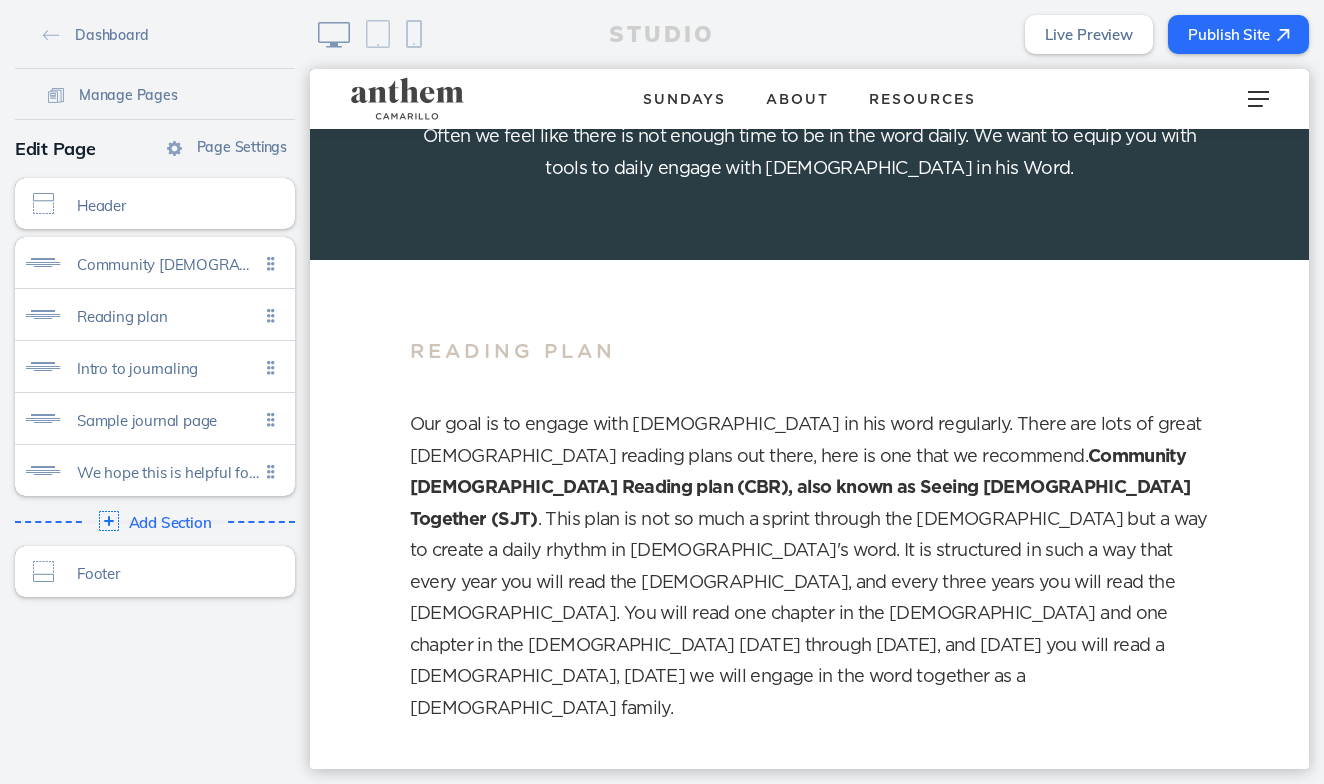 click on "Publish Site" 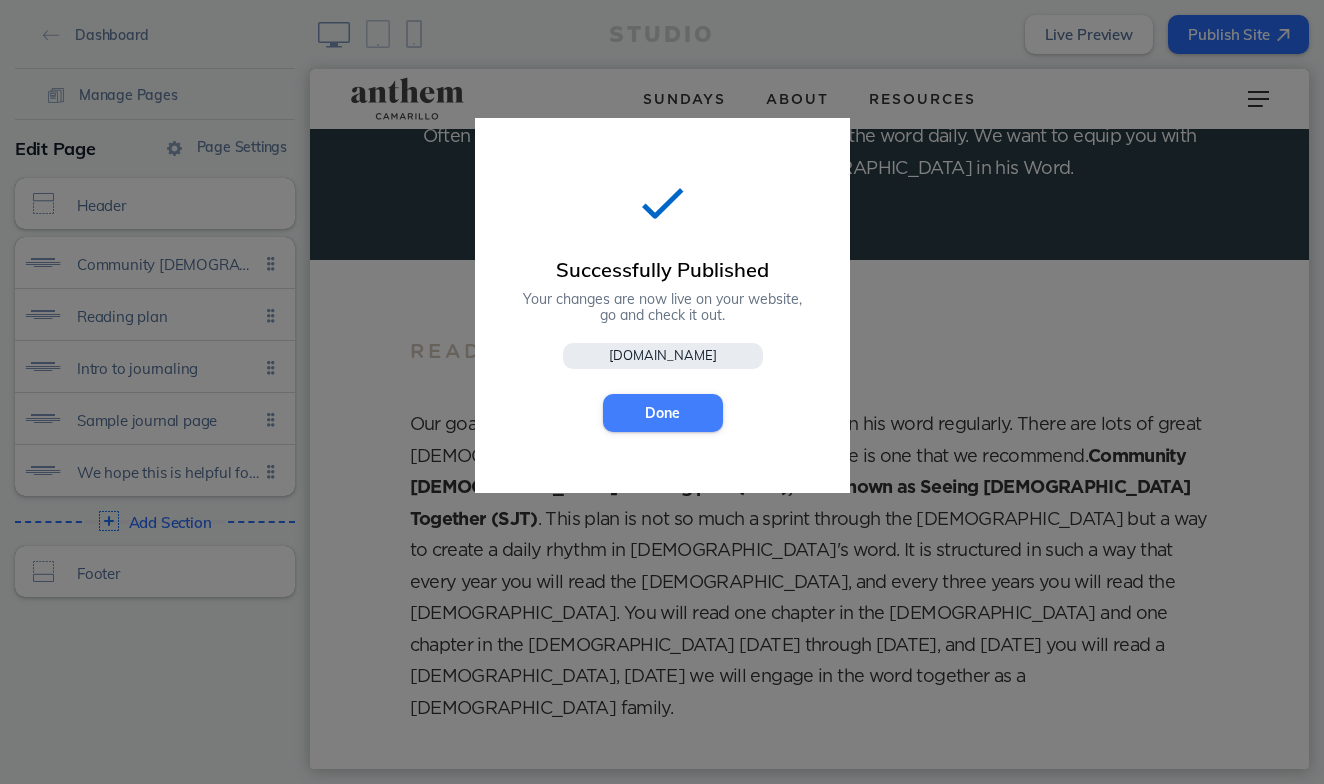 click on "Done" 